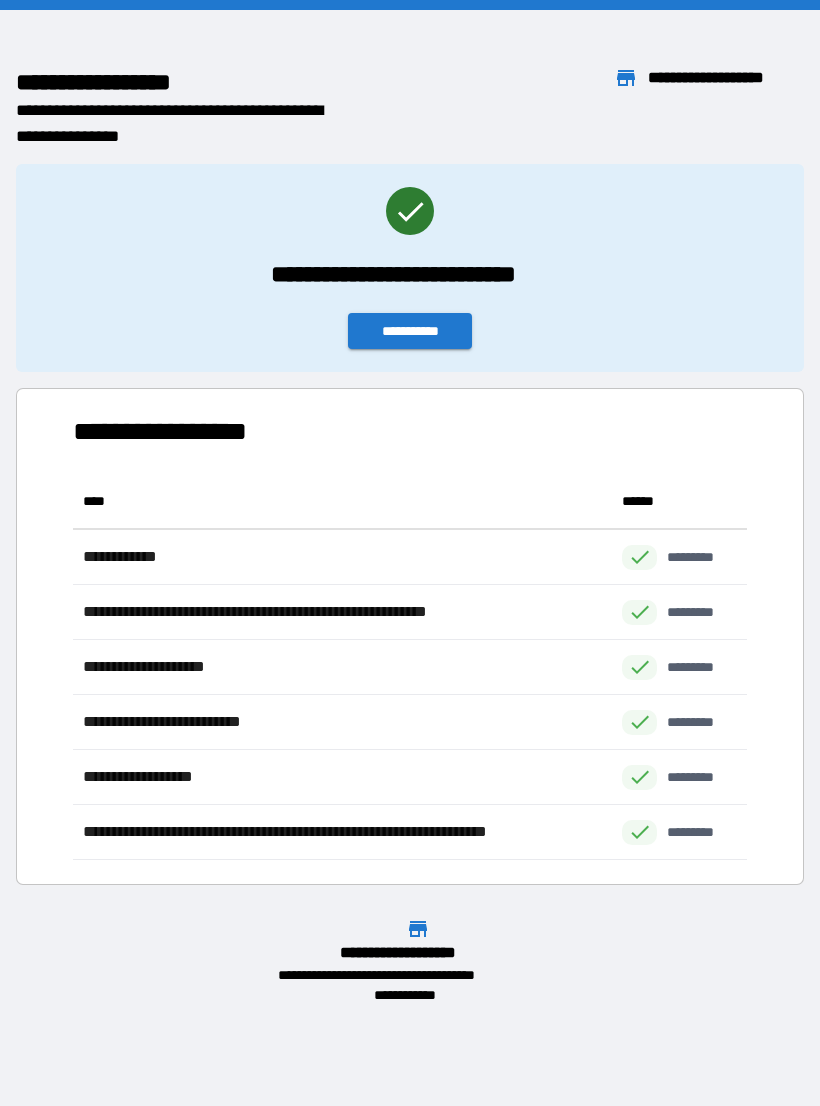 scroll, scrollTop: 0, scrollLeft: 0, axis: both 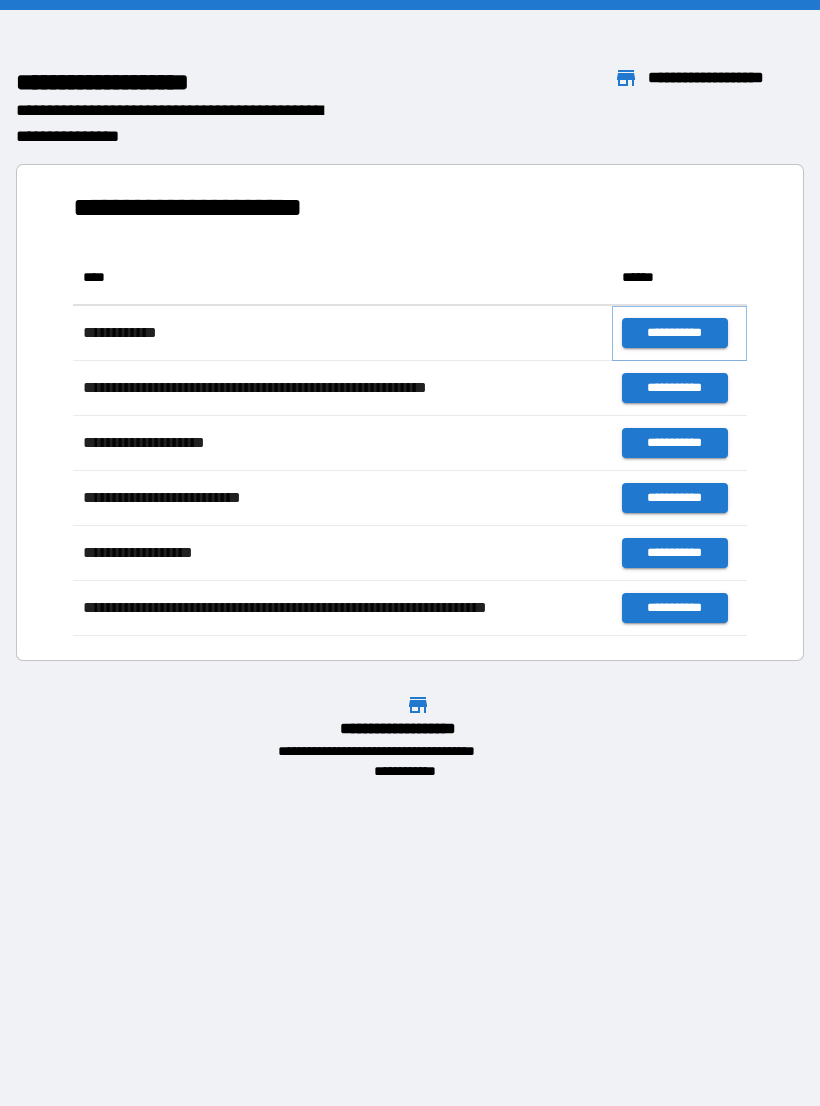 click on "**********" at bounding box center (674, 333) 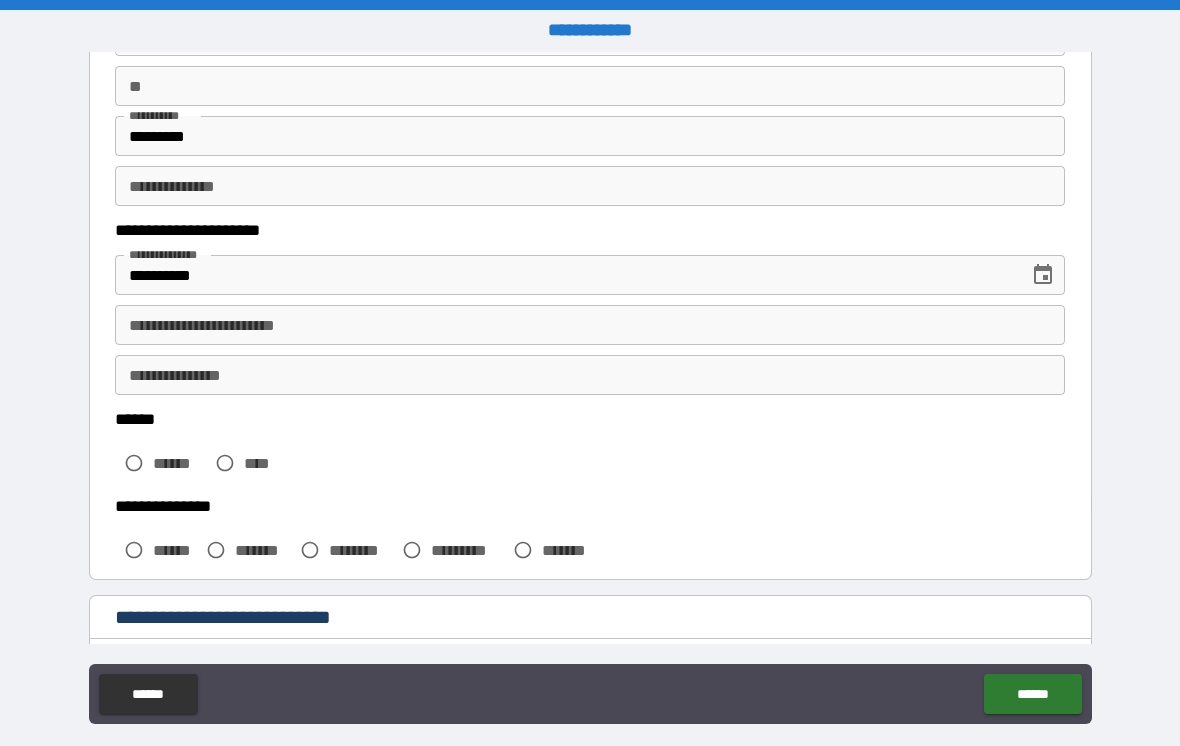 scroll, scrollTop: 200, scrollLeft: 0, axis: vertical 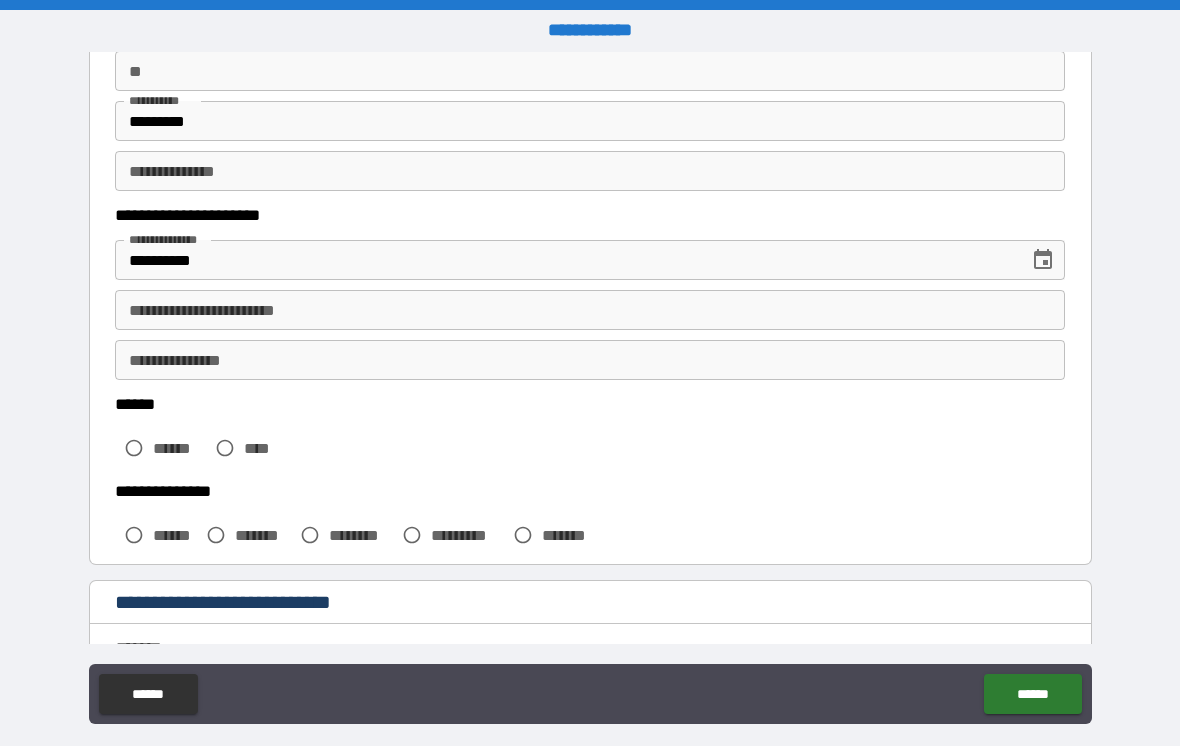 click on "**********" at bounding box center (590, 310) 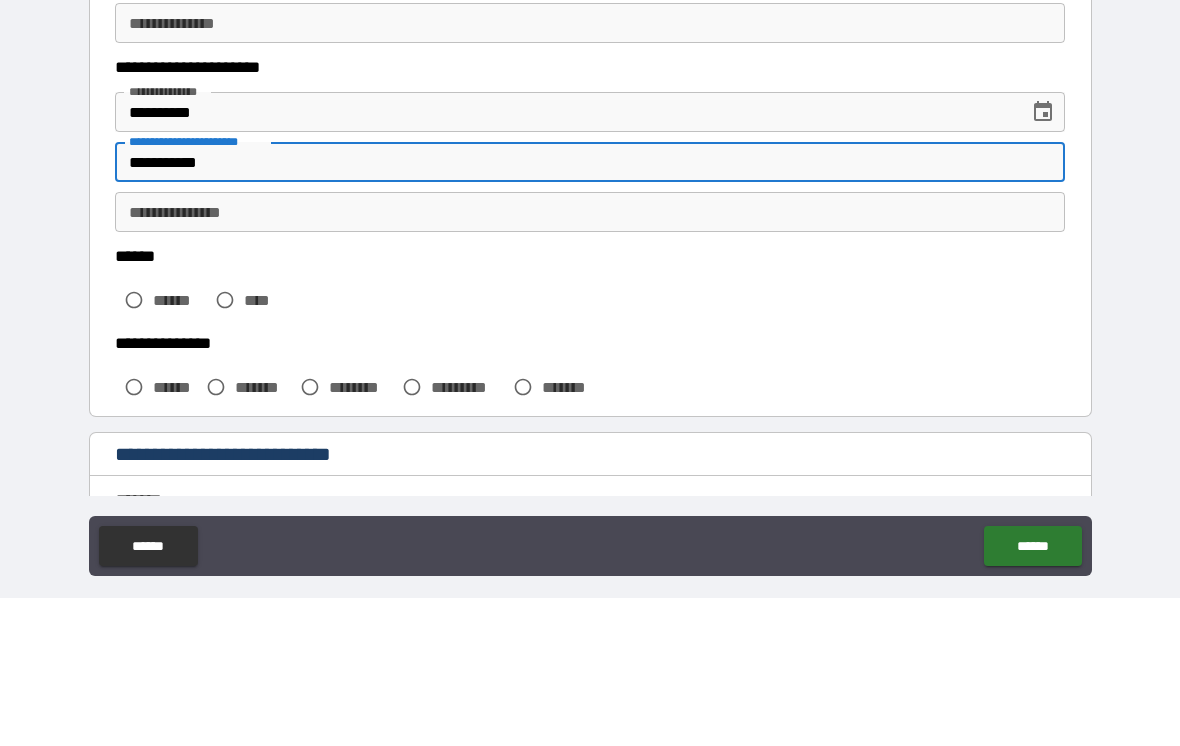 type on "**********" 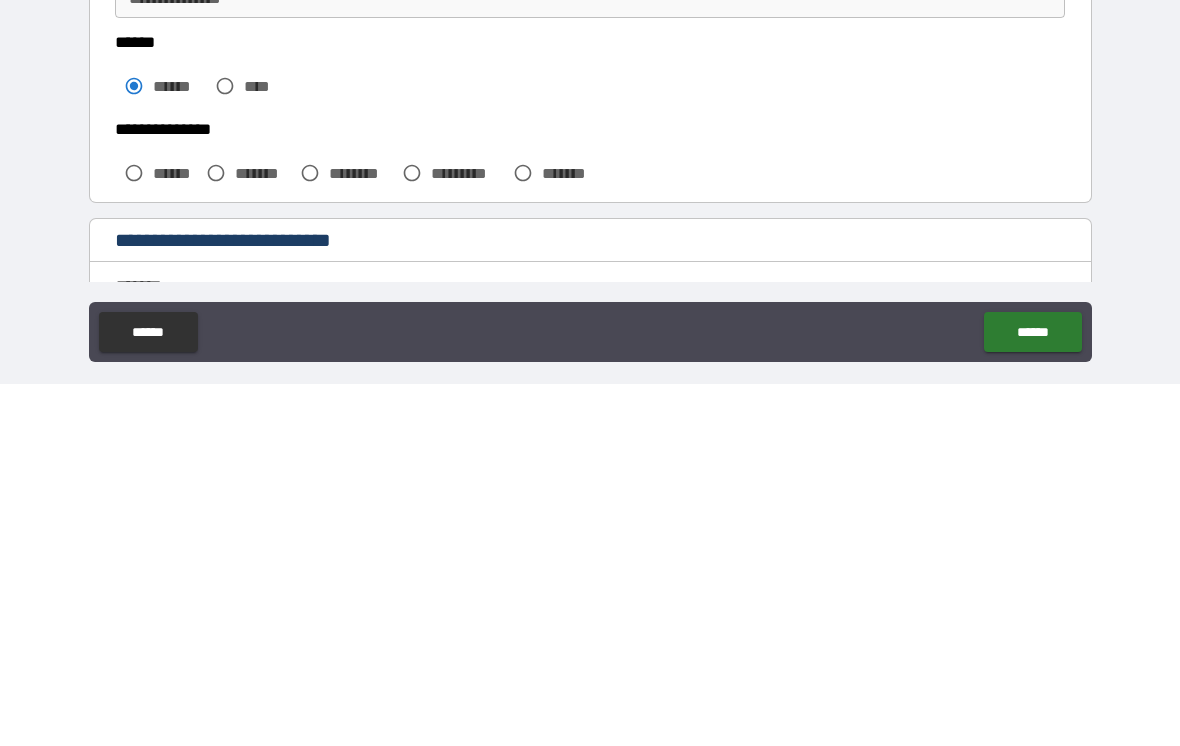 scroll, scrollTop: 31, scrollLeft: 0, axis: vertical 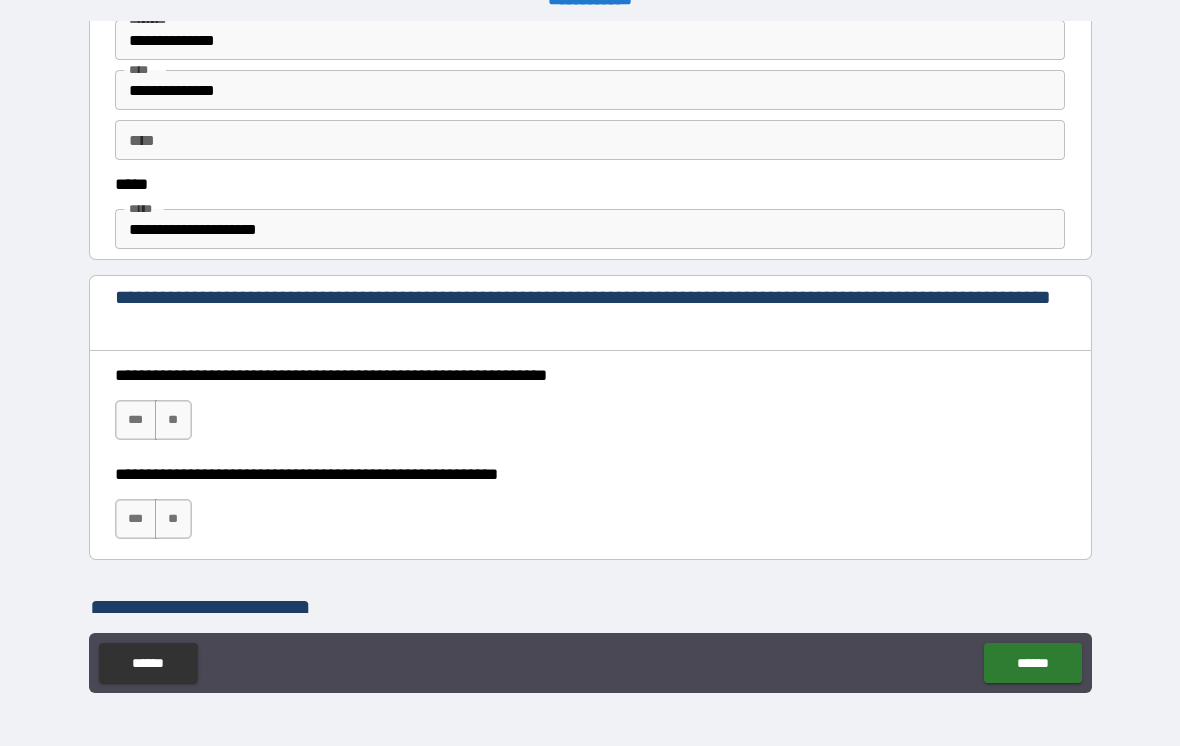 click on "**********" at bounding box center (590, 229) 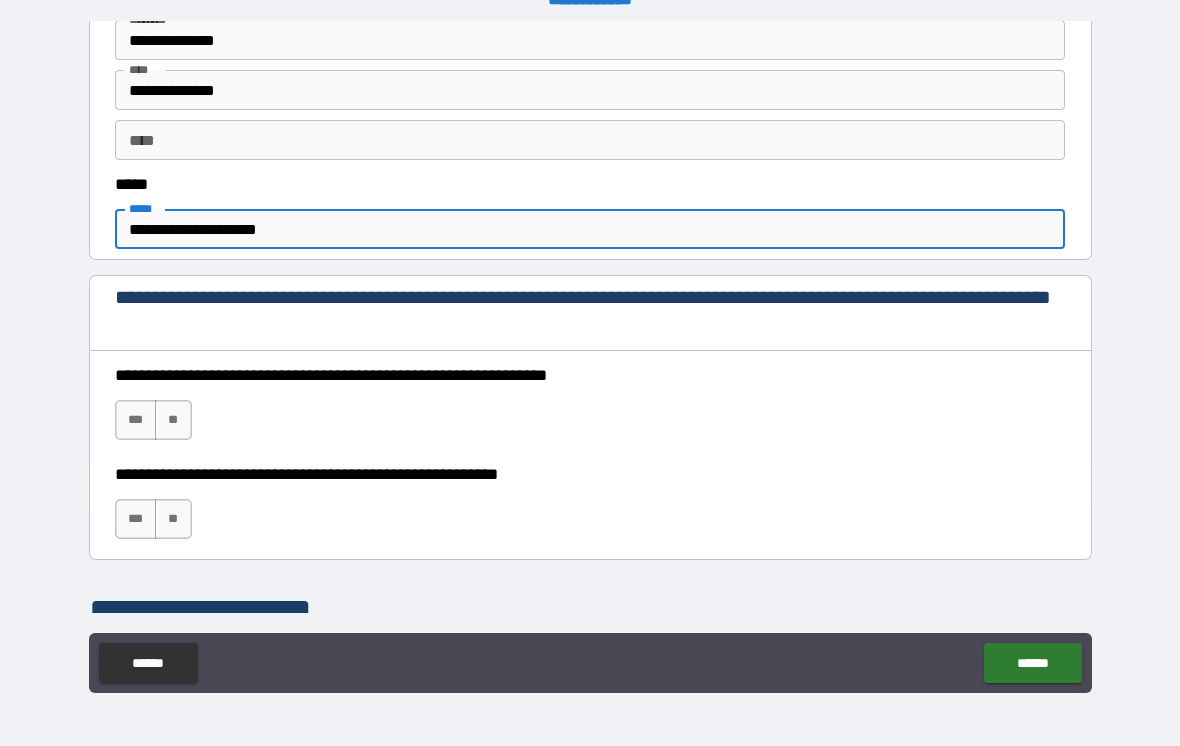 click on "**********" at bounding box center [590, 229] 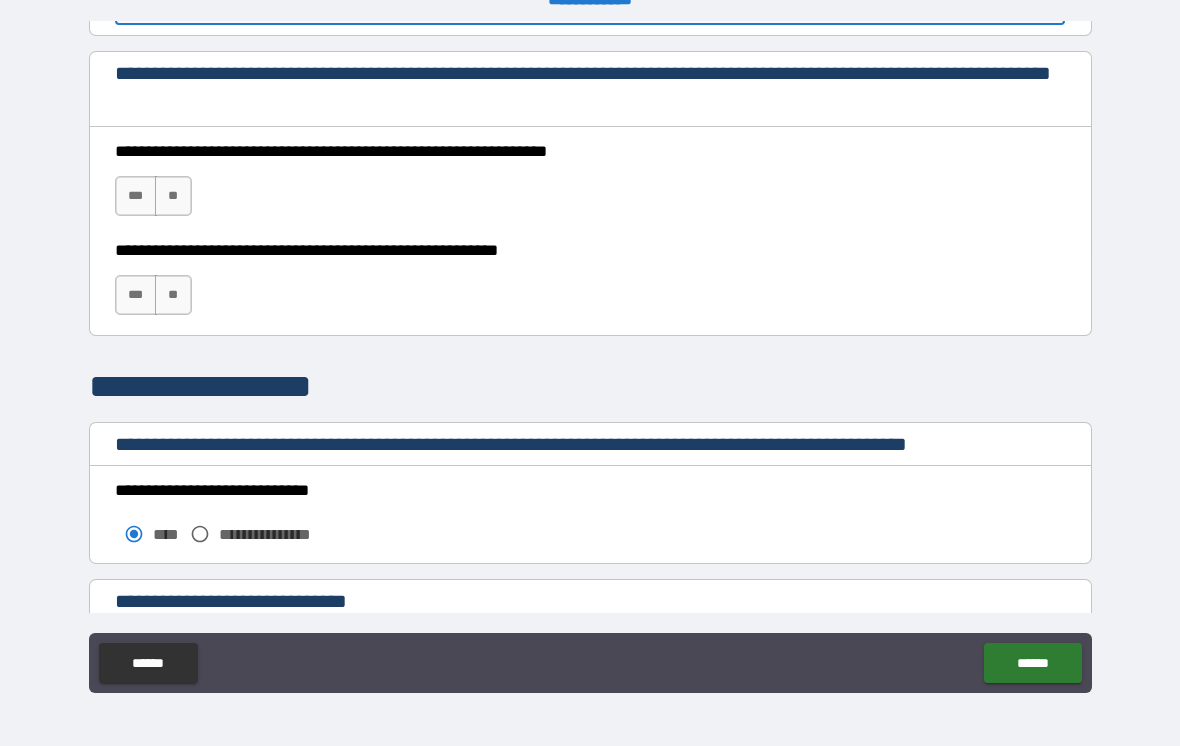 scroll, scrollTop: 1351, scrollLeft: 0, axis: vertical 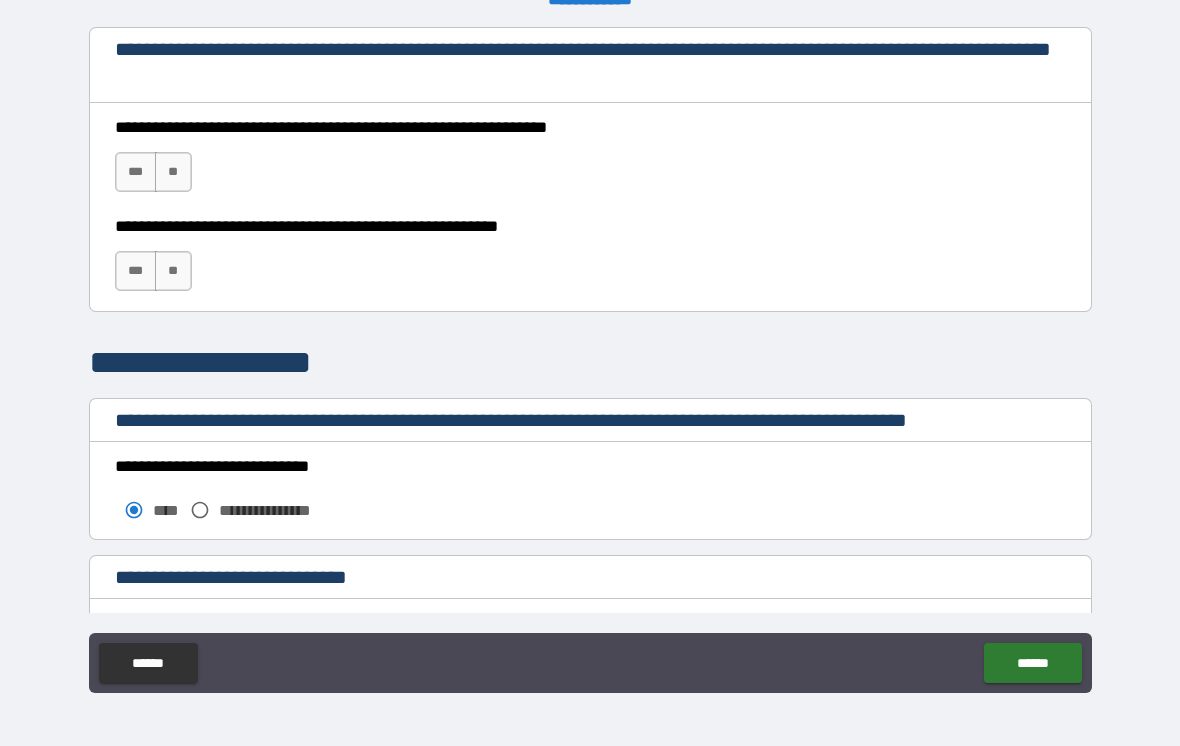 type on "**********" 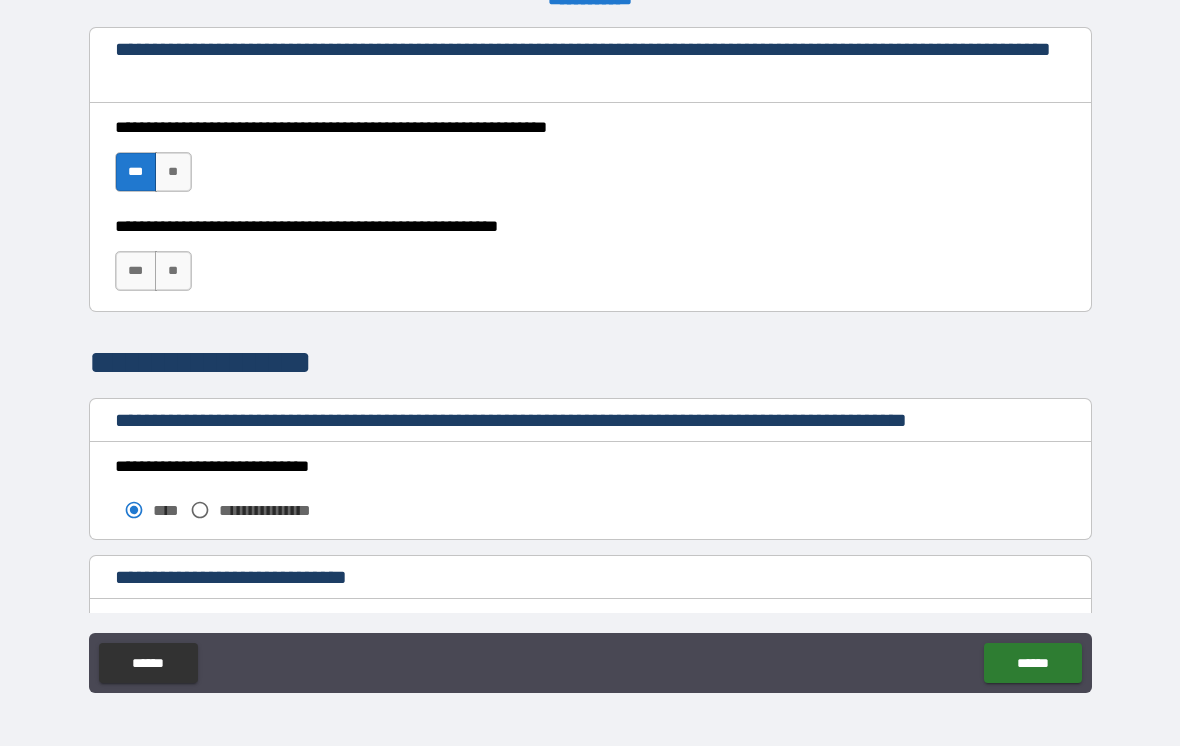 click on "***" at bounding box center [136, 271] 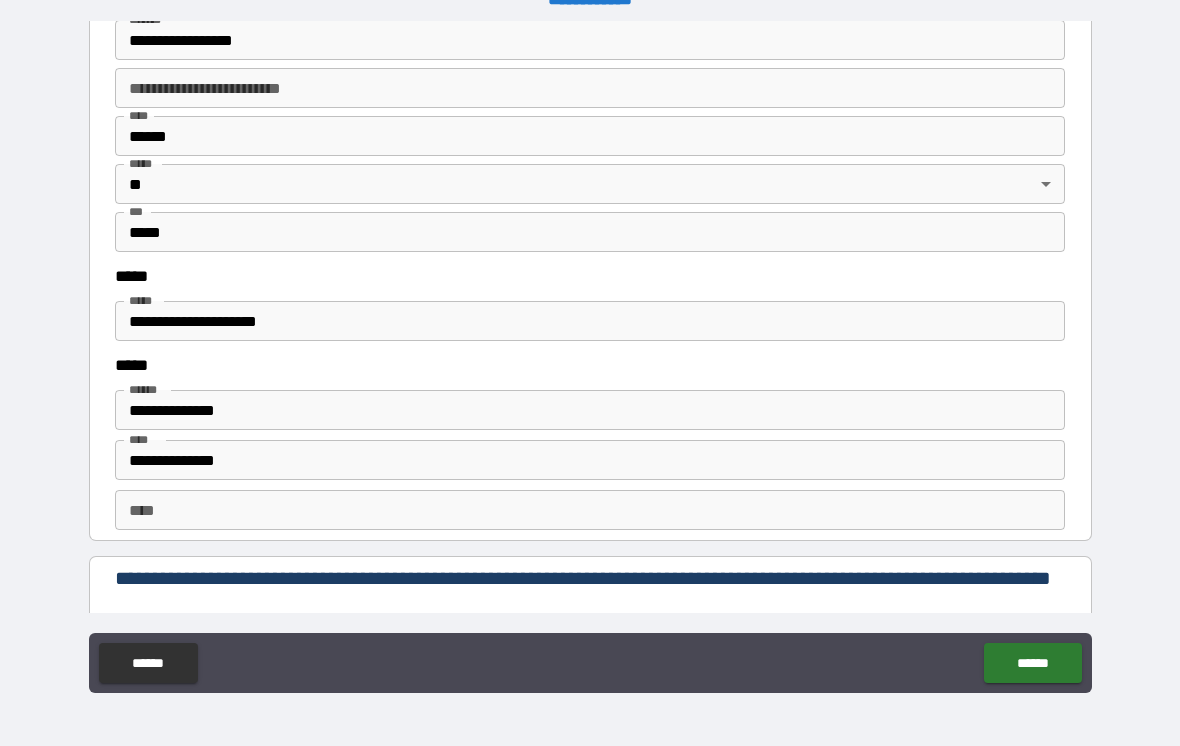 scroll, scrollTop: 2431, scrollLeft: 0, axis: vertical 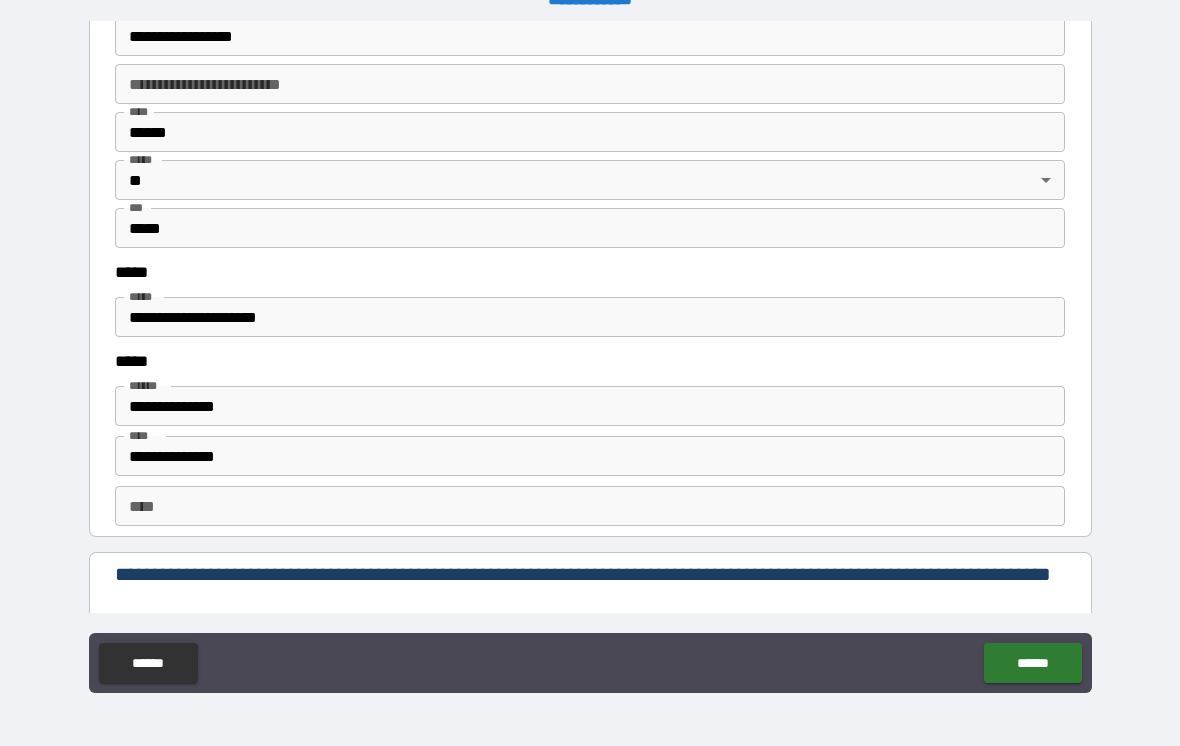 click on "**********" at bounding box center [590, 317] 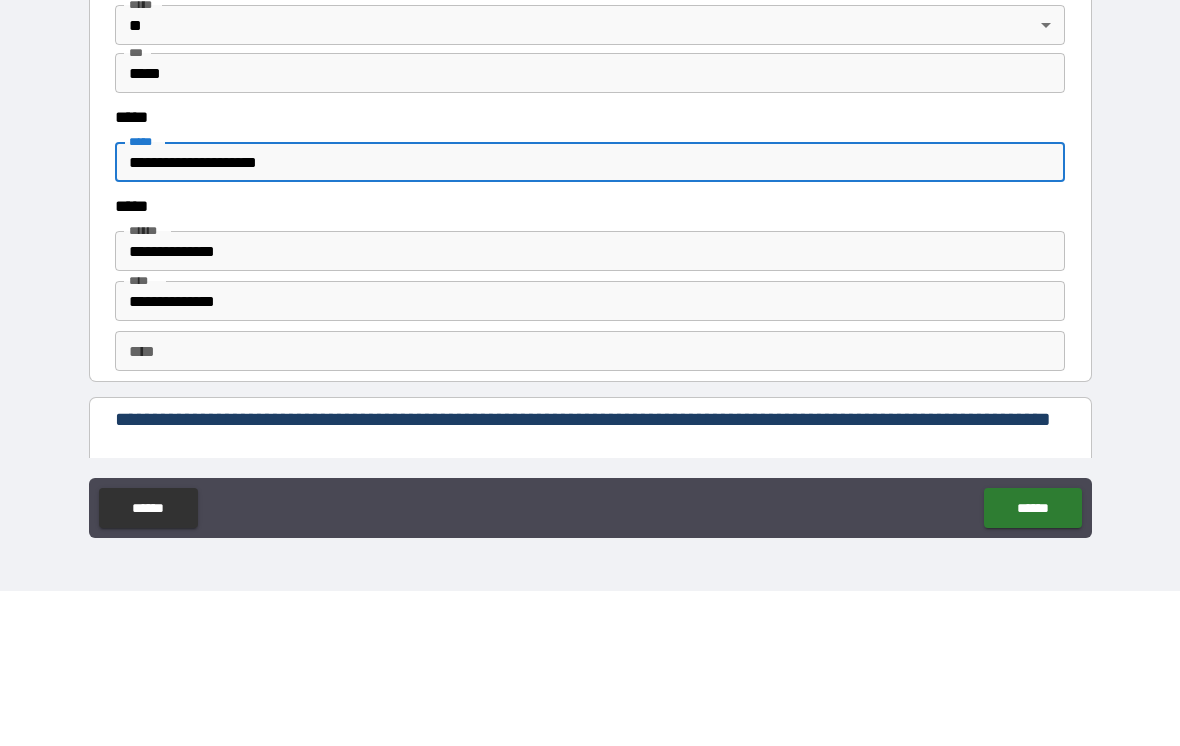 click on "**********" at bounding box center [590, 317] 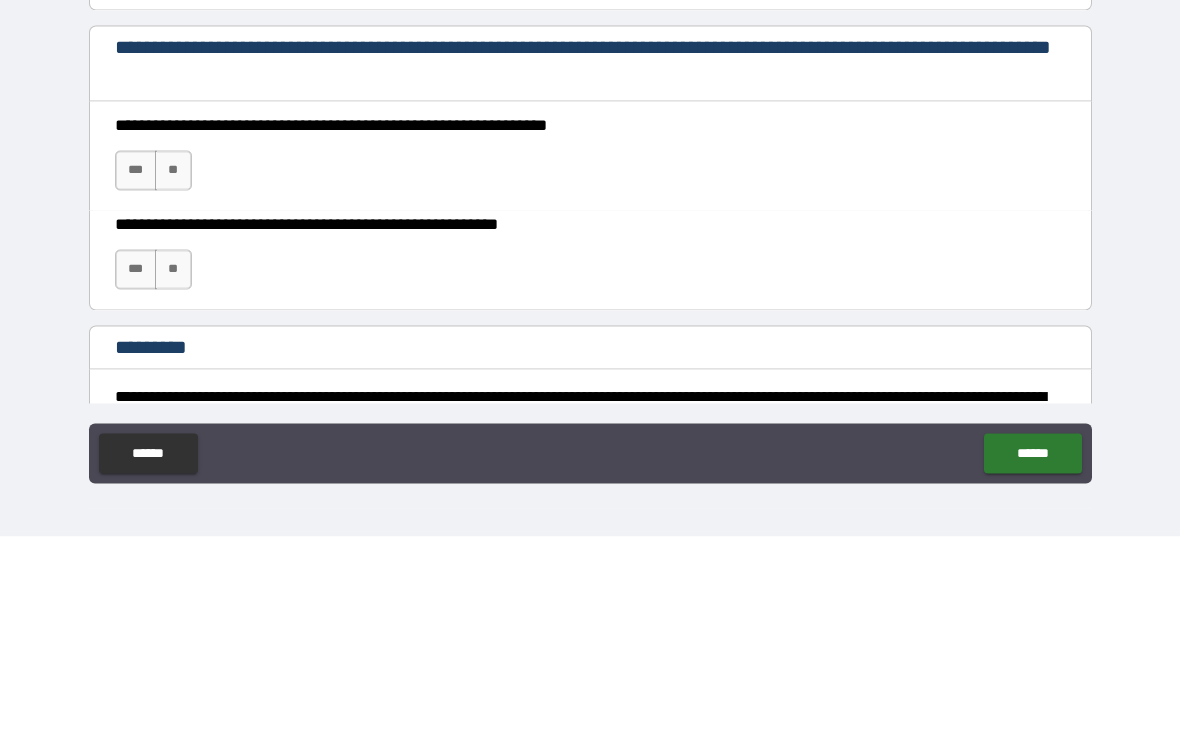 scroll, scrollTop: 2749, scrollLeft: 0, axis: vertical 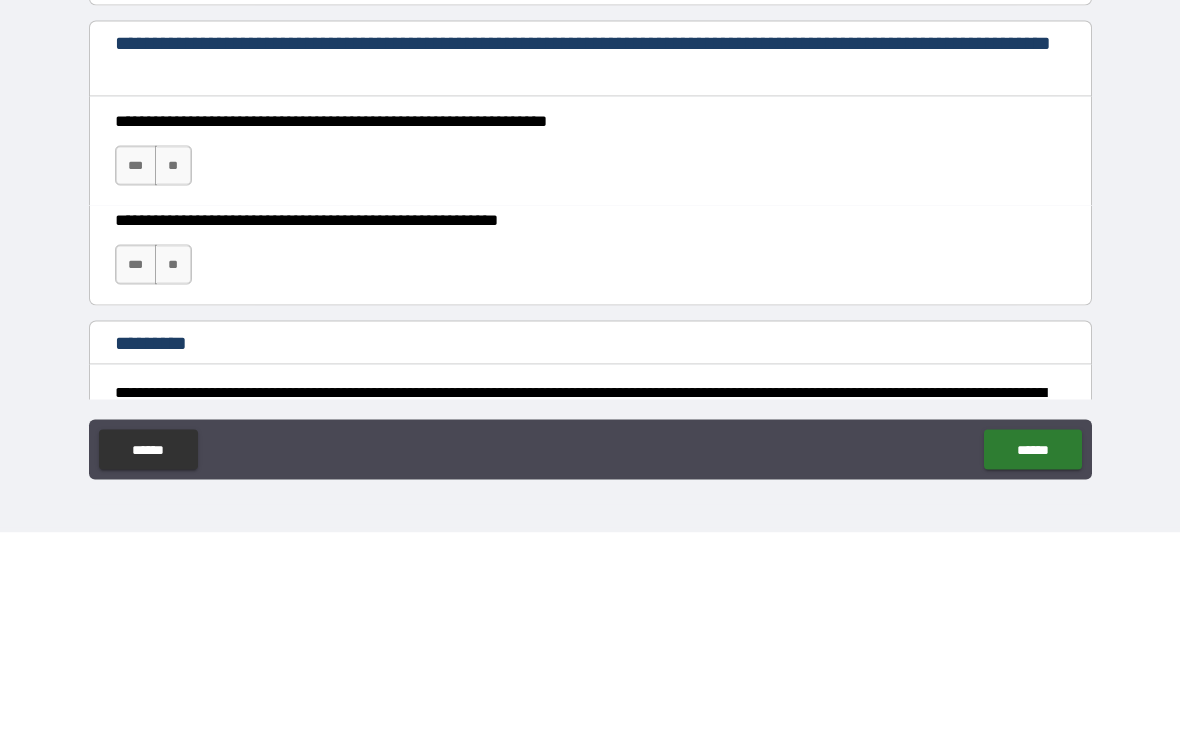 type on "**********" 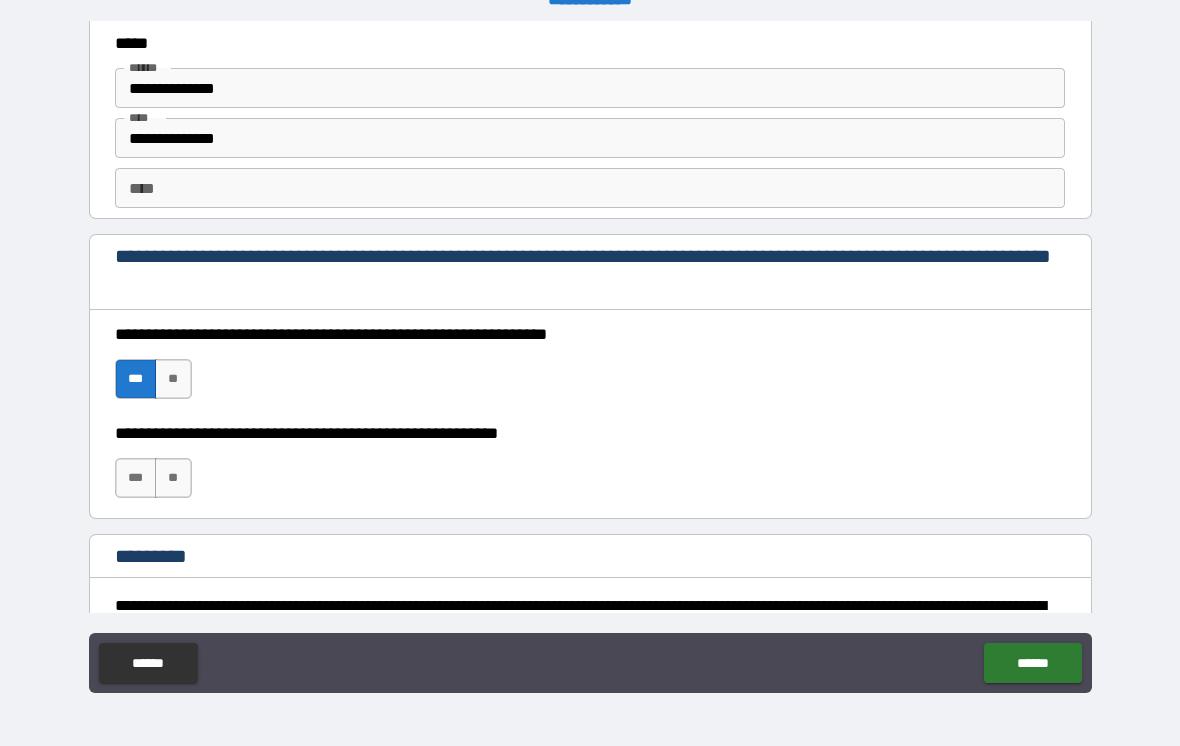 click on "***" at bounding box center [136, 478] 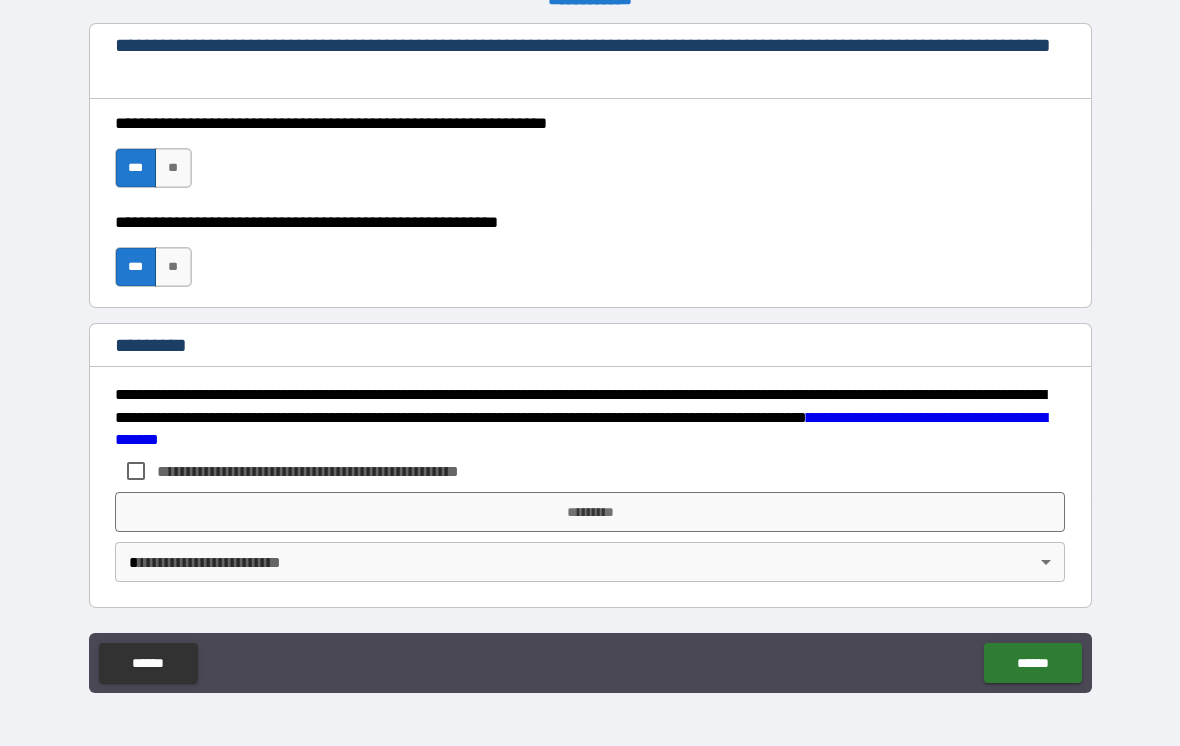 scroll, scrollTop: 2960, scrollLeft: 0, axis: vertical 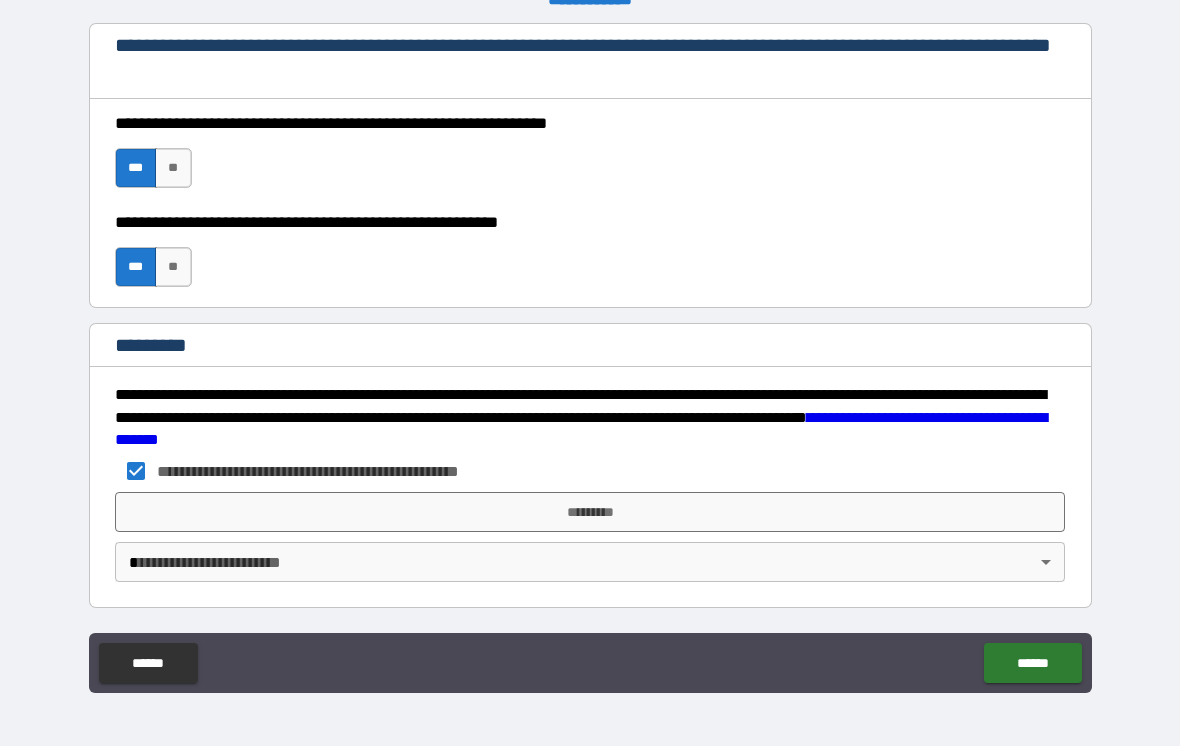click on "*********" at bounding box center [590, 512] 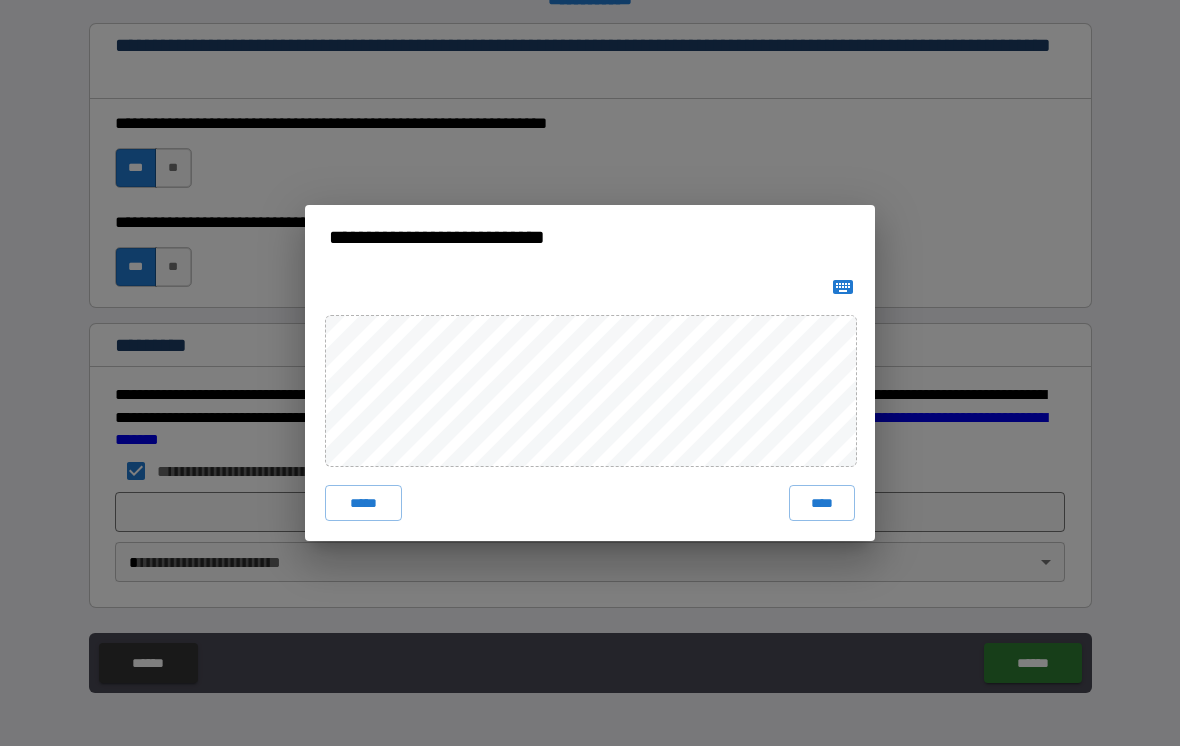 click on "****" at bounding box center (822, 503) 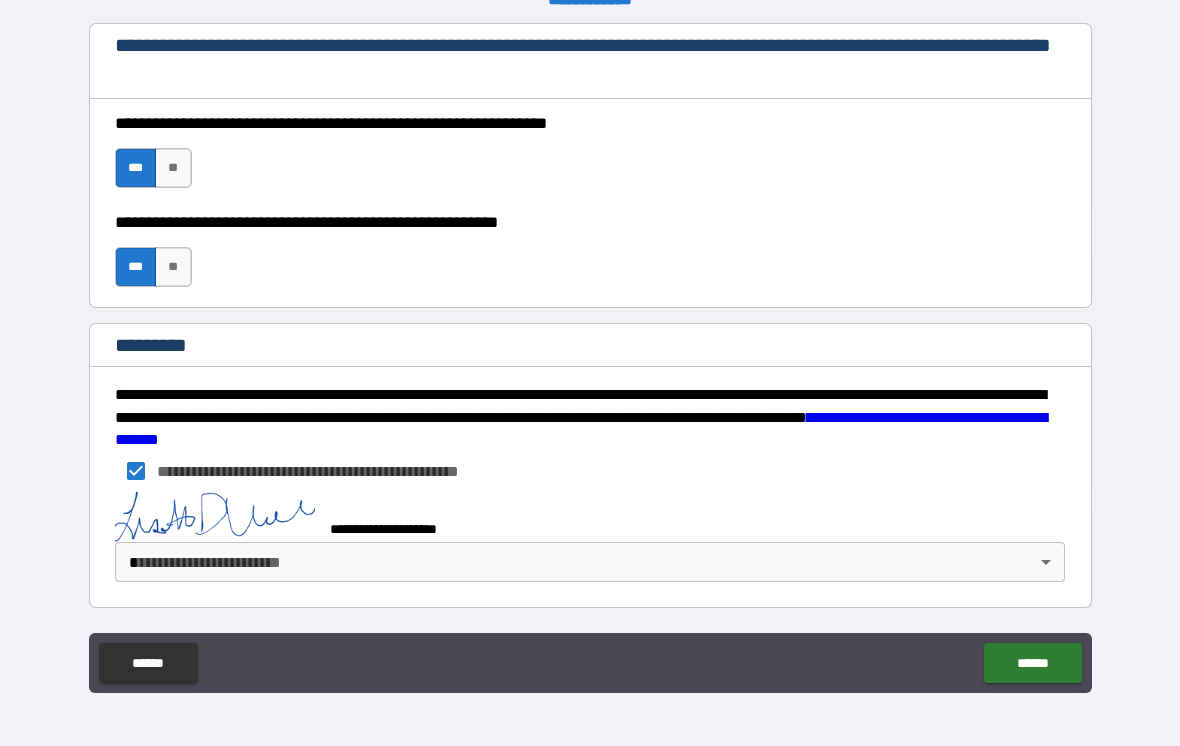 scroll, scrollTop: 2950, scrollLeft: 0, axis: vertical 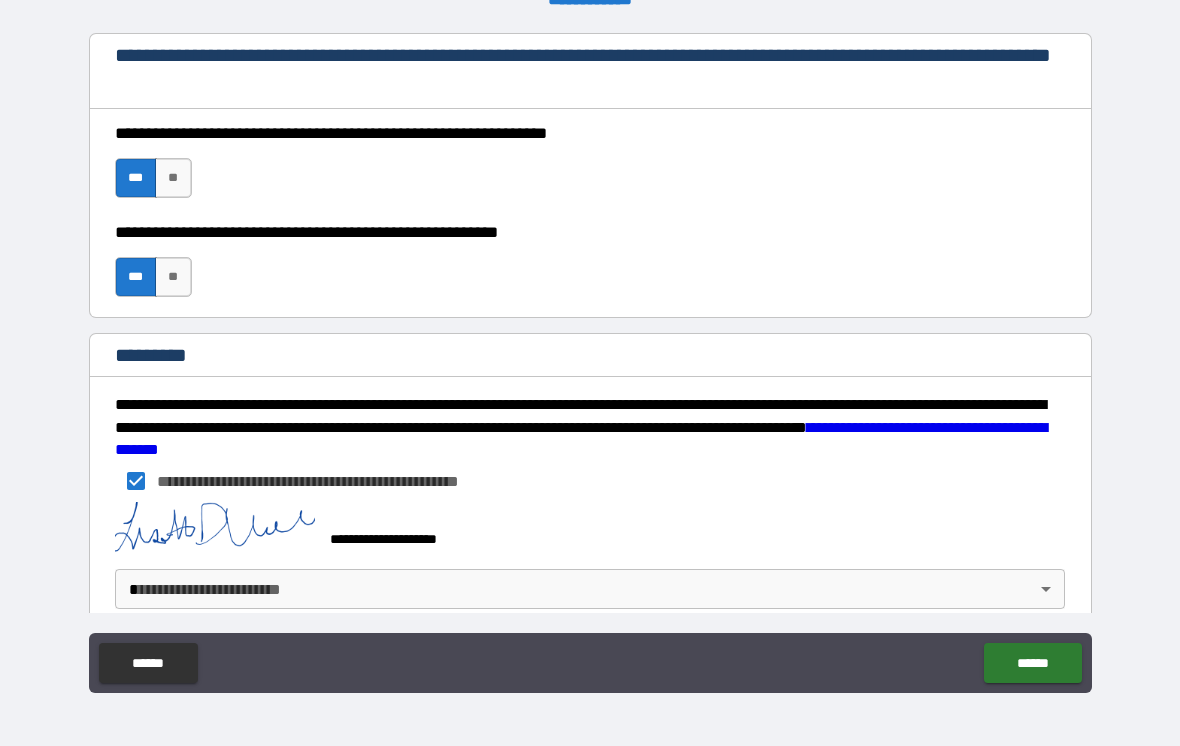 click on "******" at bounding box center (1032, 663) 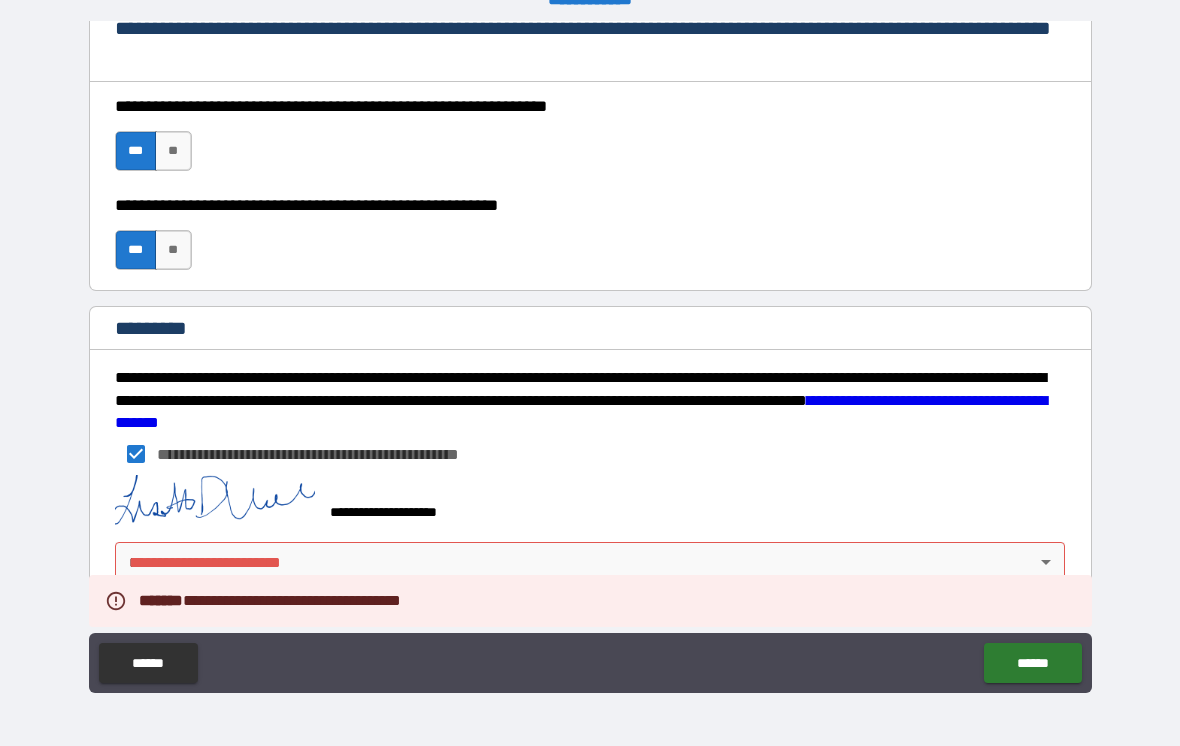 scroll, scrollTop: 2977, scrollLeft: 0, axis: vertical 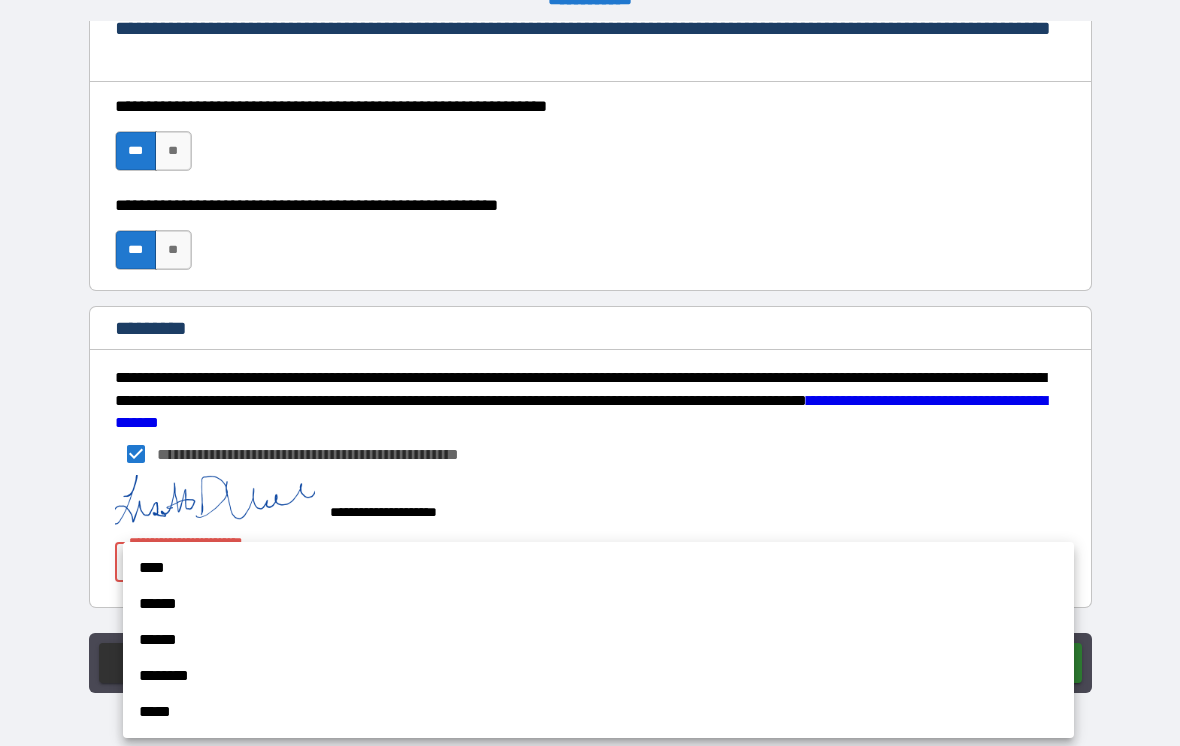 click on "****" at bounding box center (598, 568) 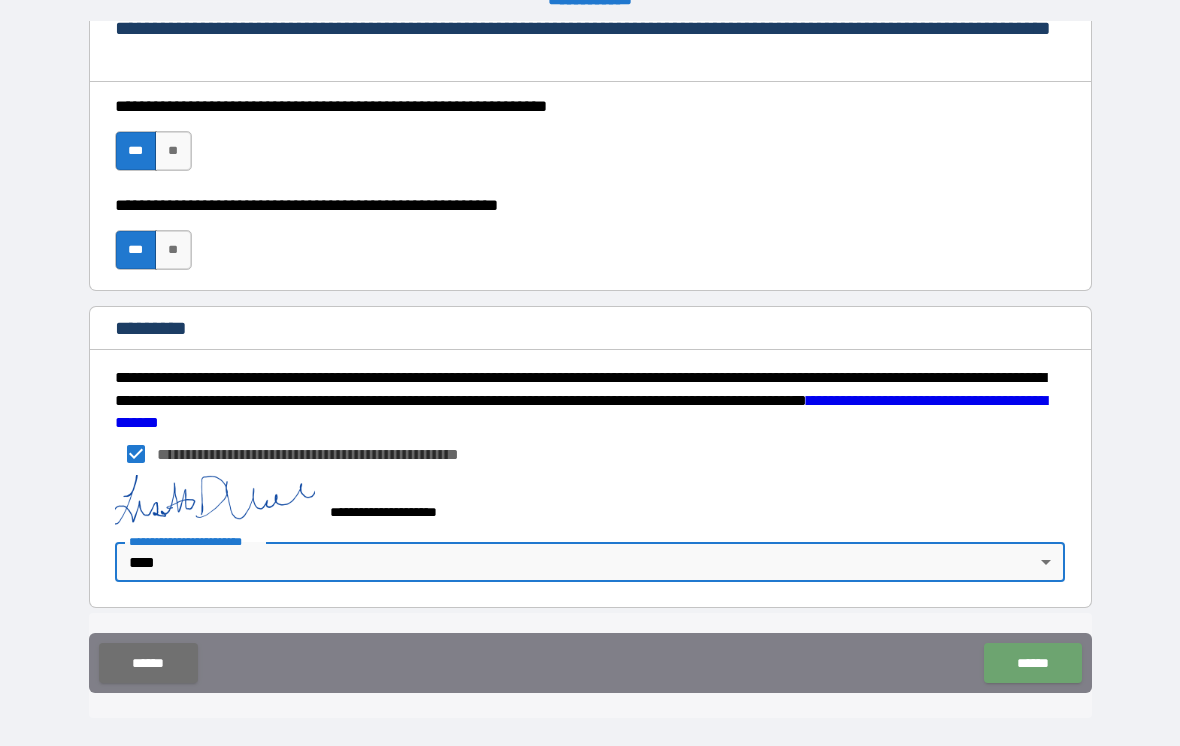 click on "******" at bounding box center [1032, 663] 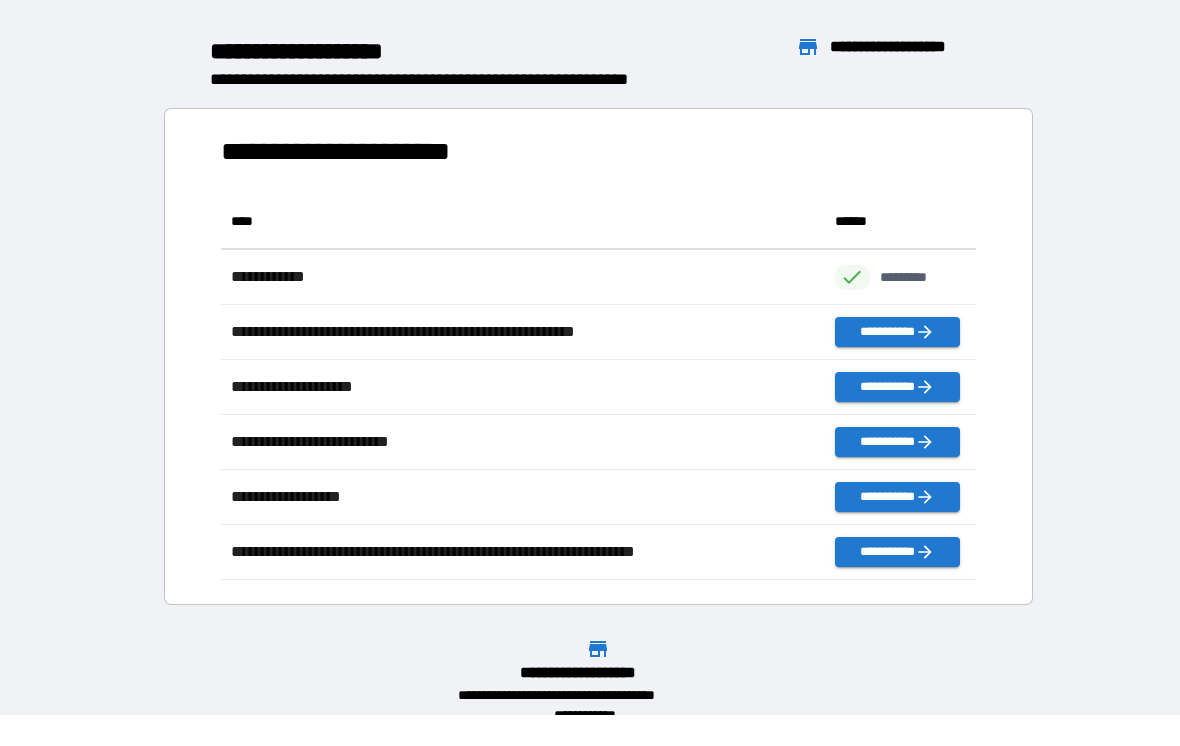 scroll, scrollTop: 1, scrollLeft: 1, axis: both 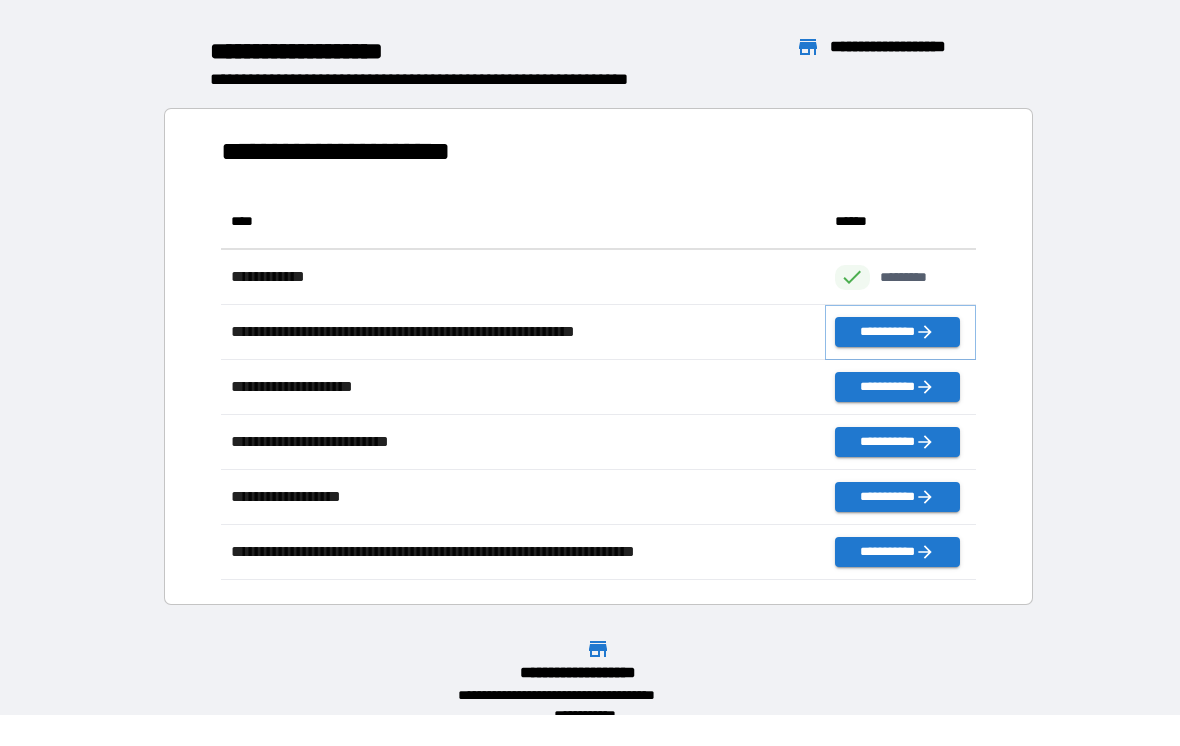 click on "**********" at bounding box center (897, 332) 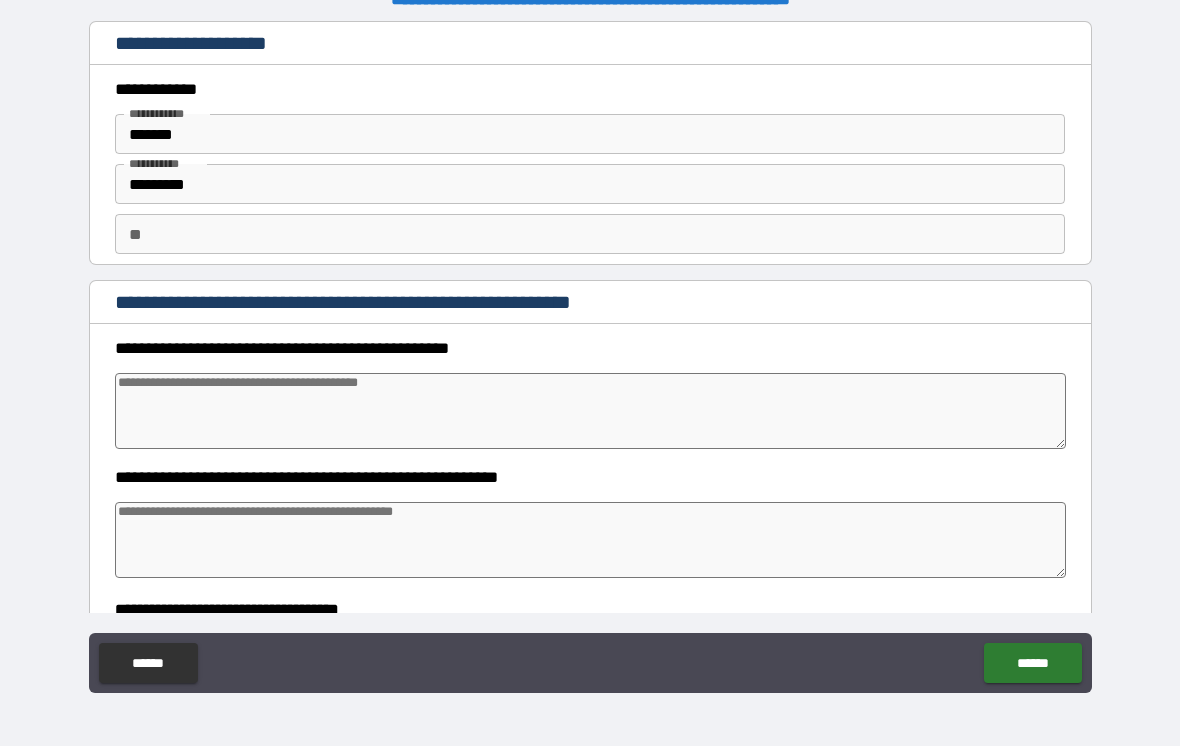 type on "*" 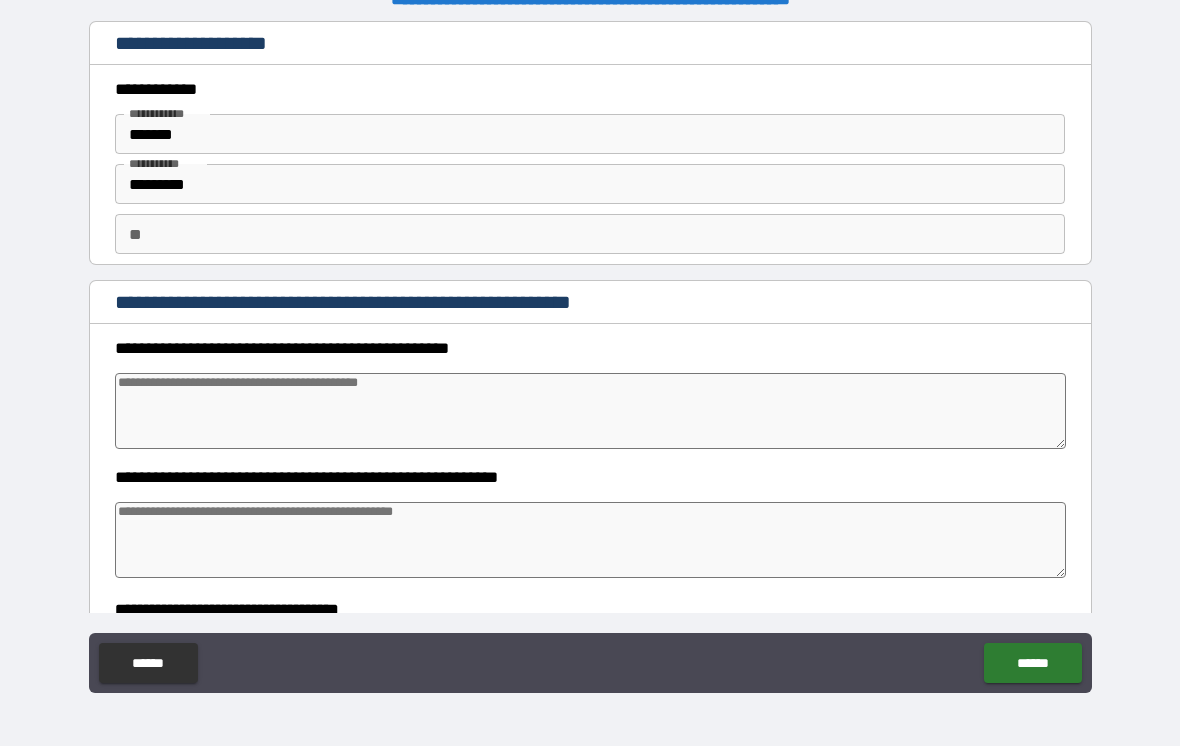 type on "*" 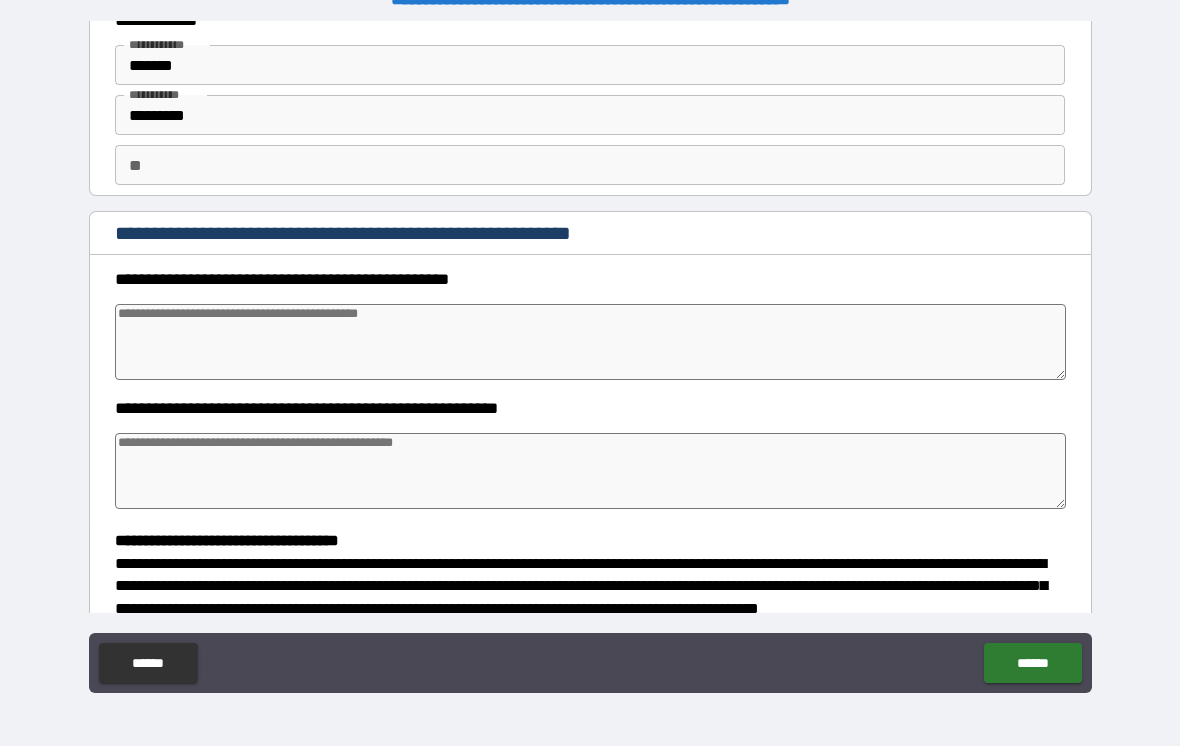 scroll, scrollTop: 74, scrollLeft: 0, axis: vertical 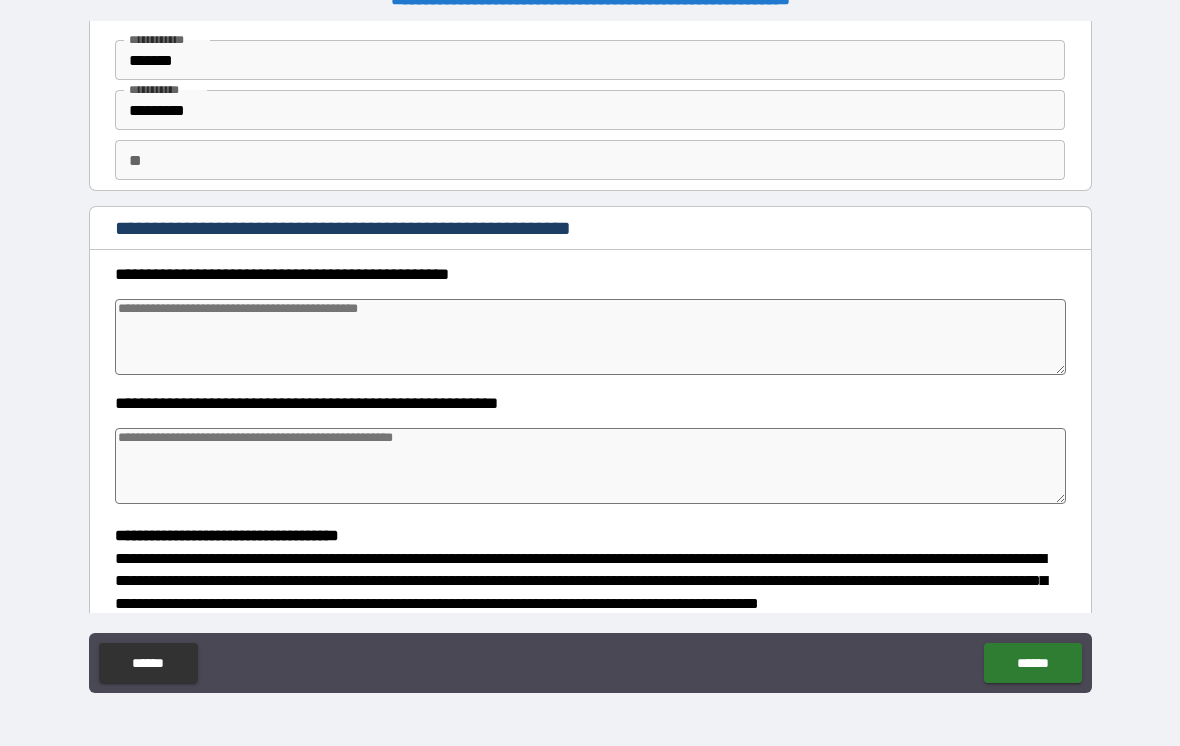 click at bounding box center [591, 337] 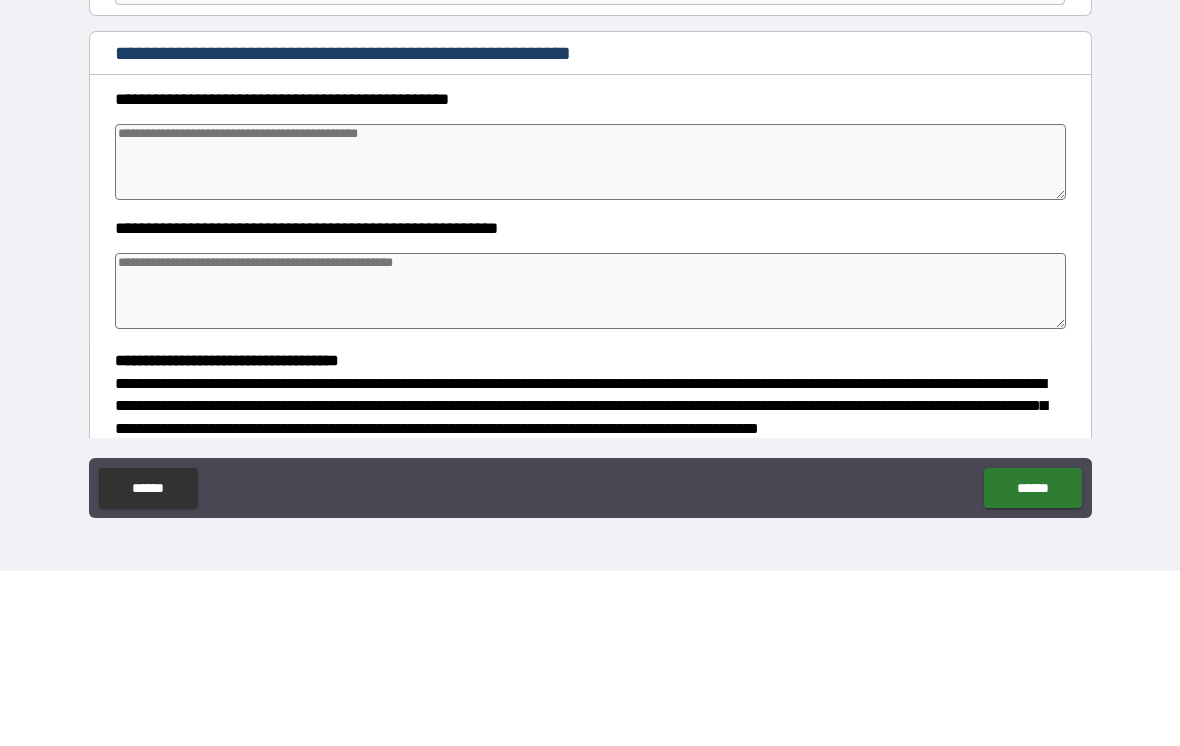 type on "*" 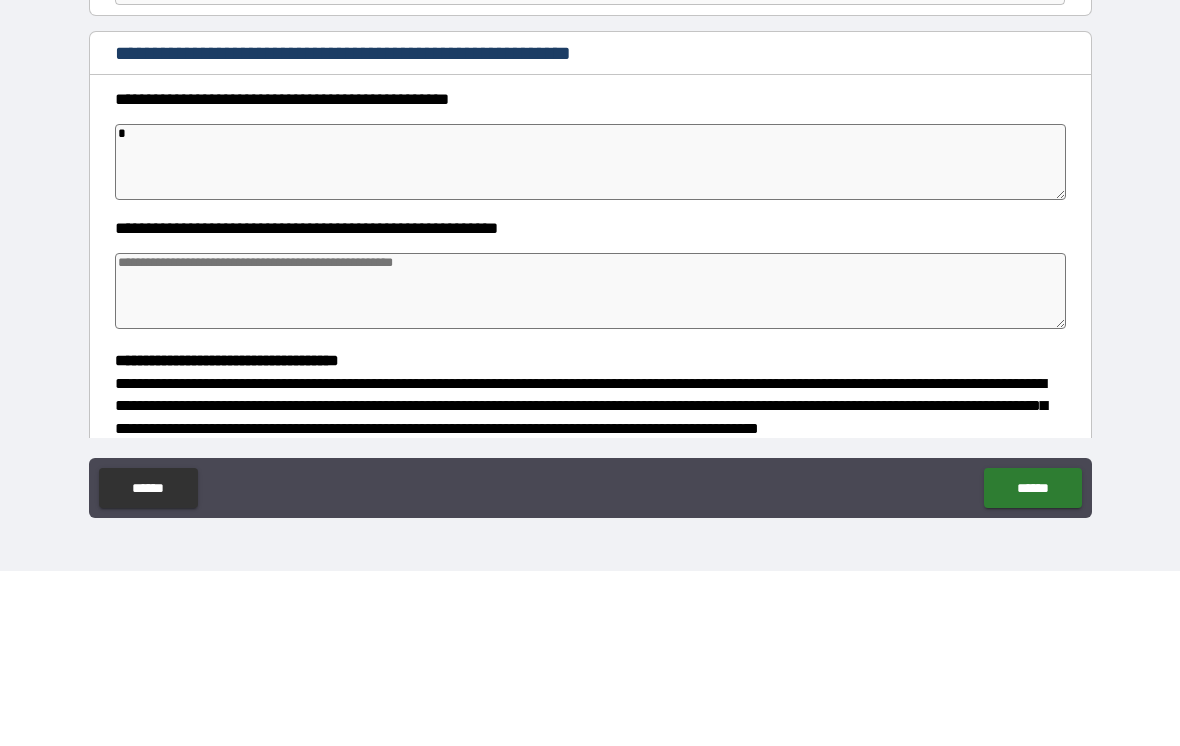 type on "*" 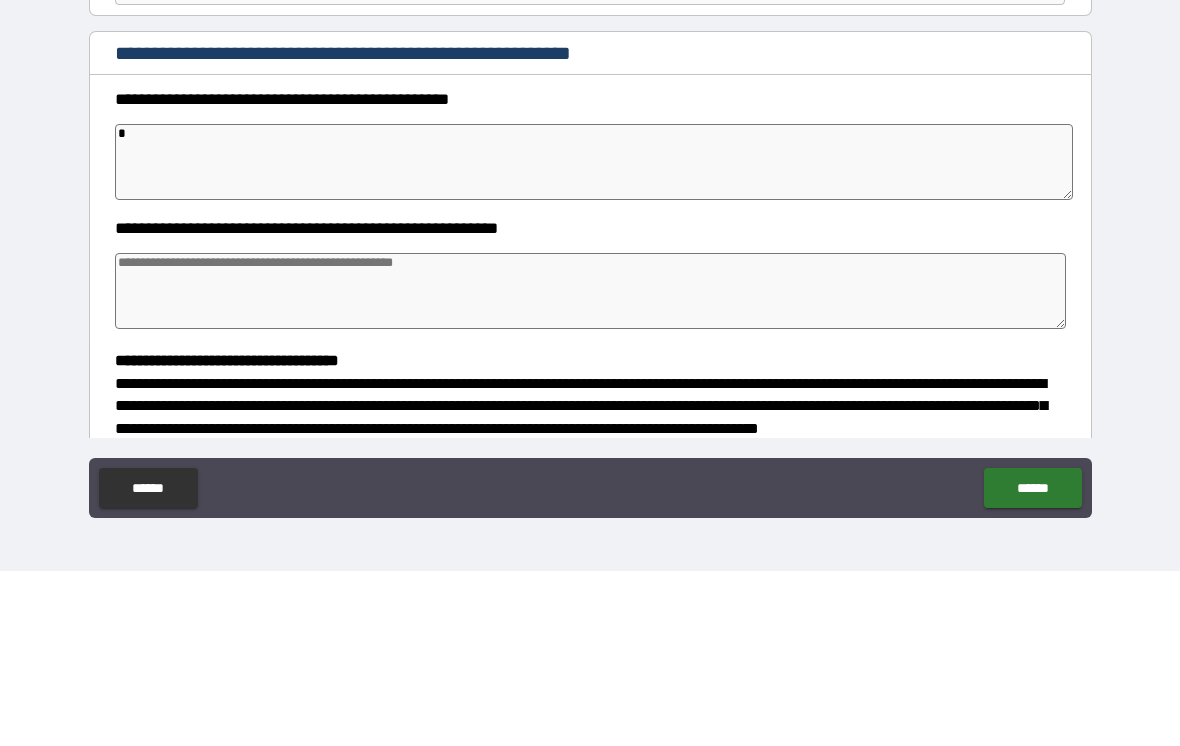 type on "**" 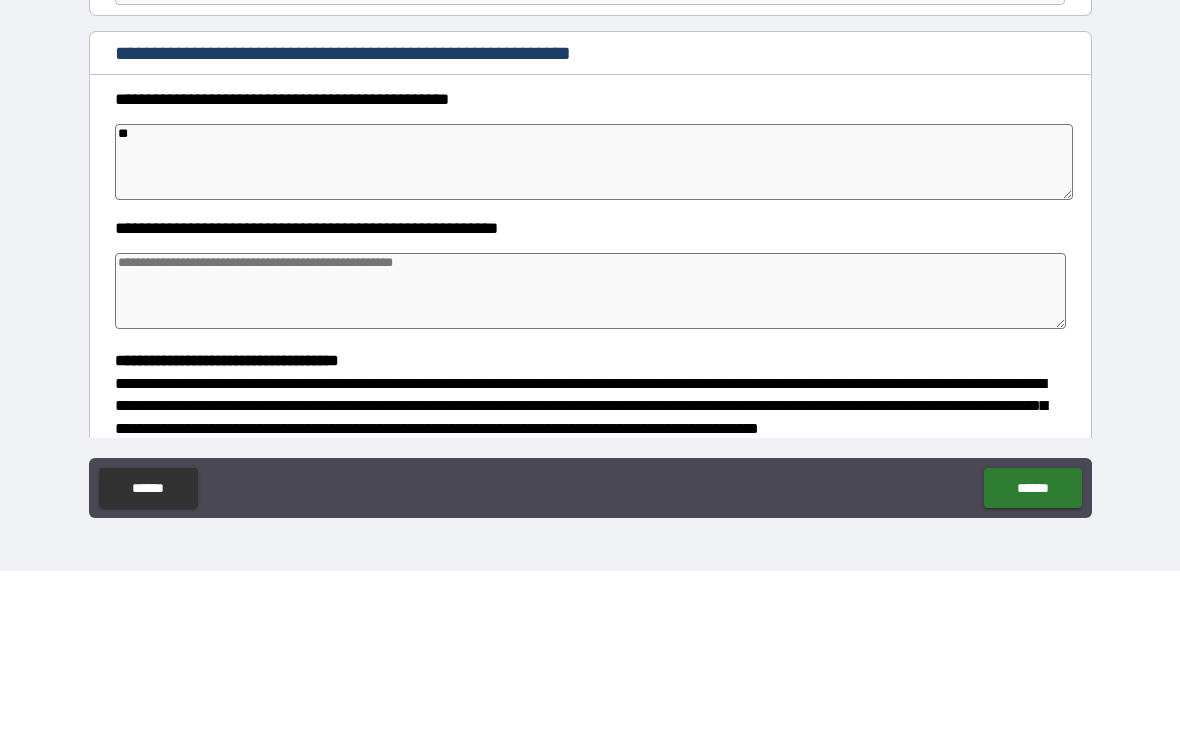 type on "*" 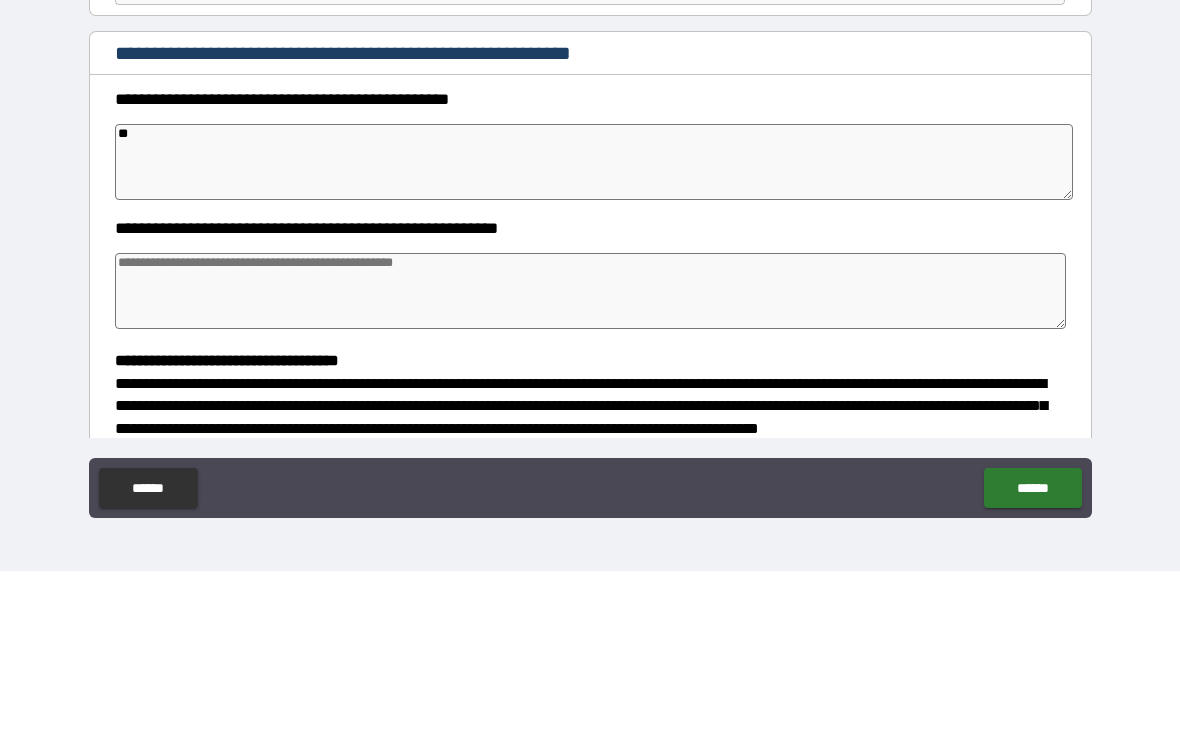 type on "*" 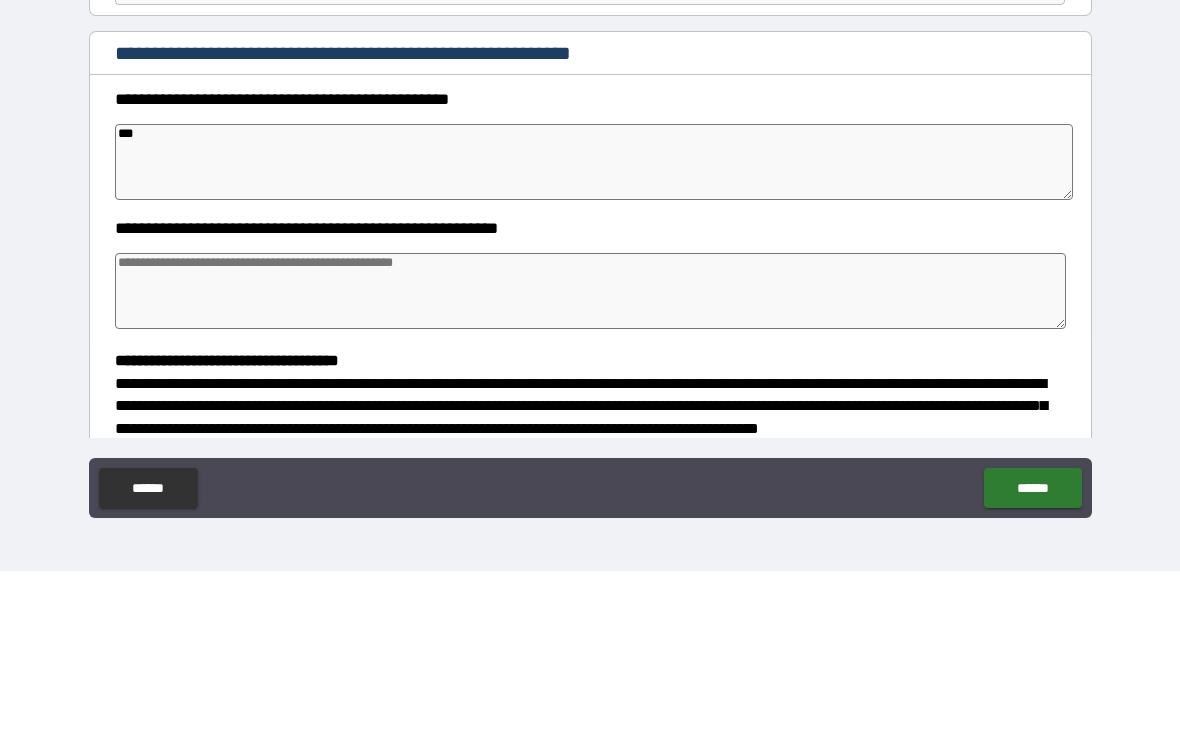 type on "*" 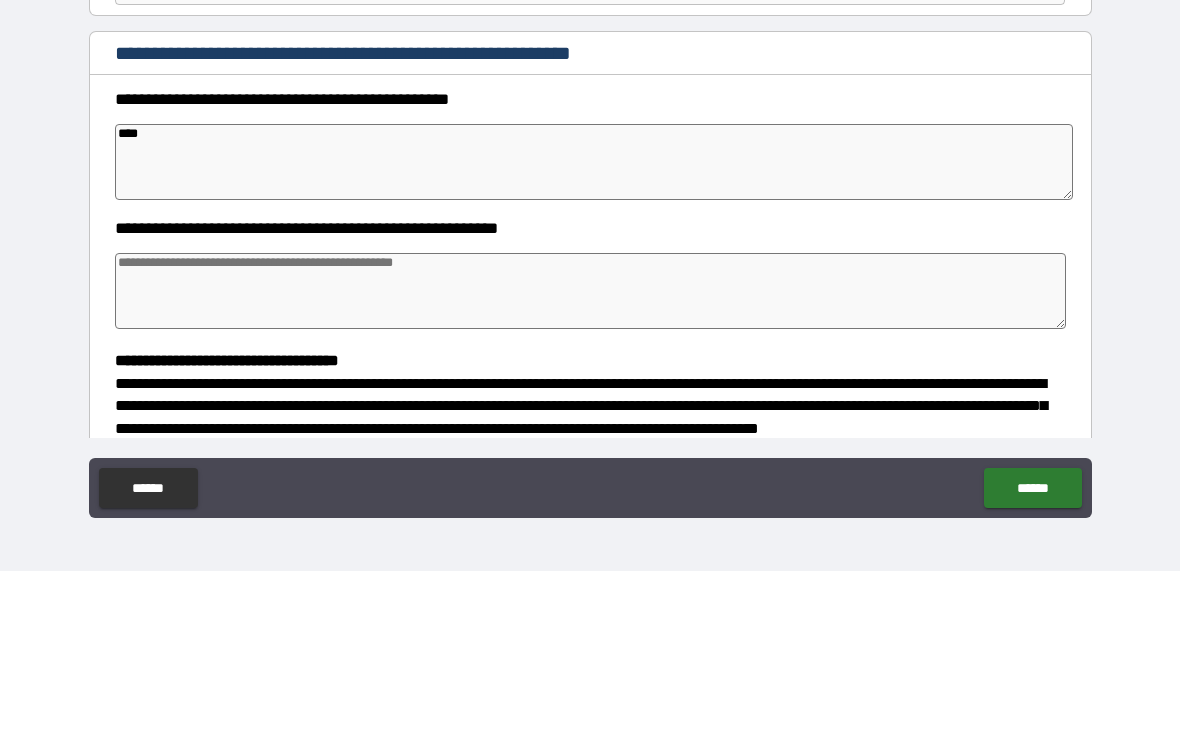 type on "*" 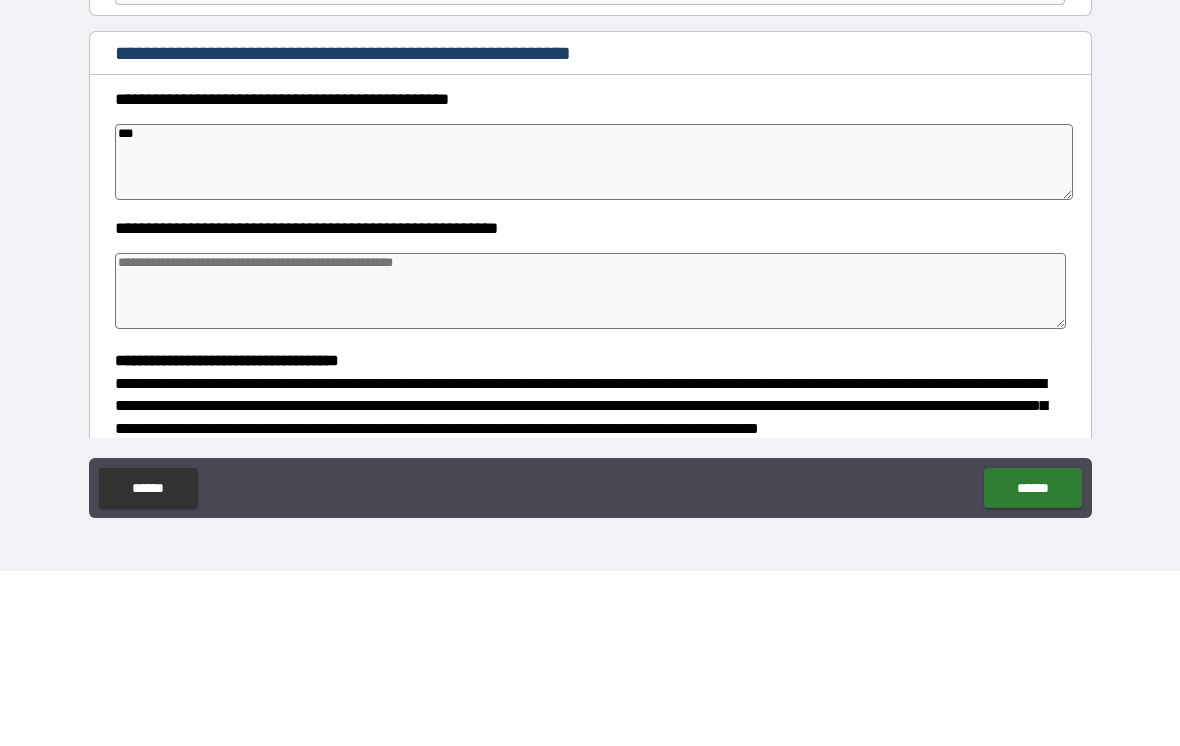 type on "*" 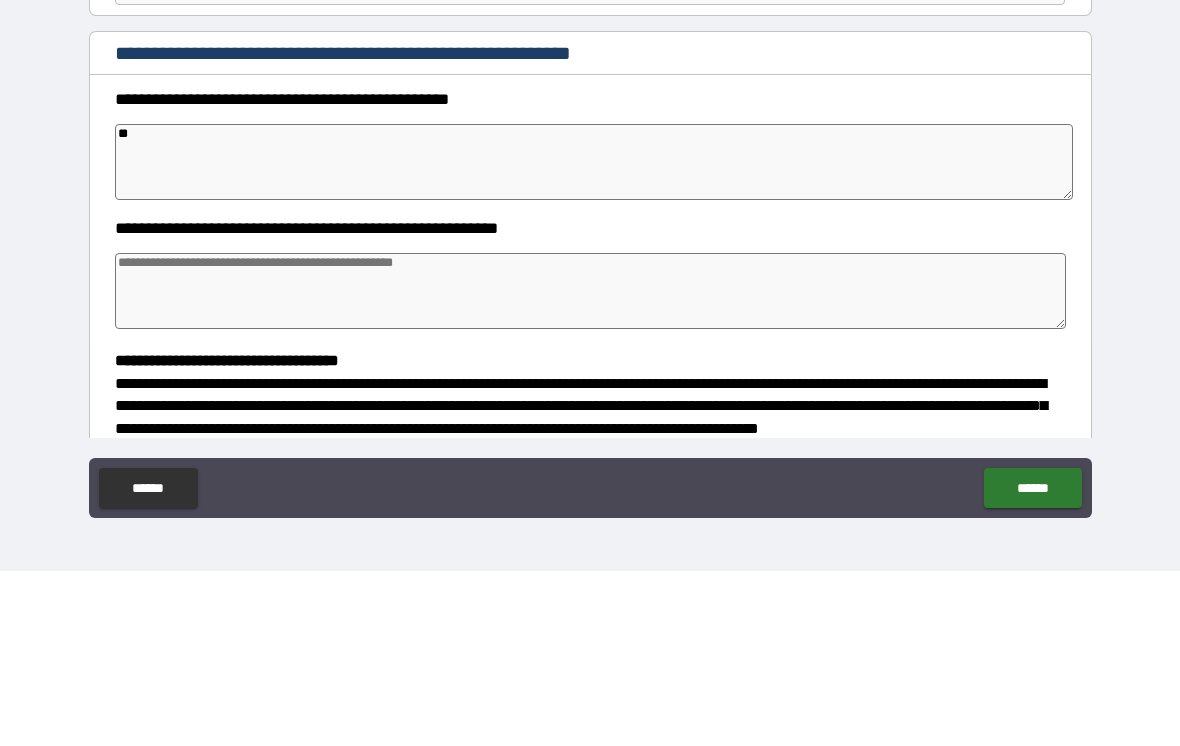 type on "*" 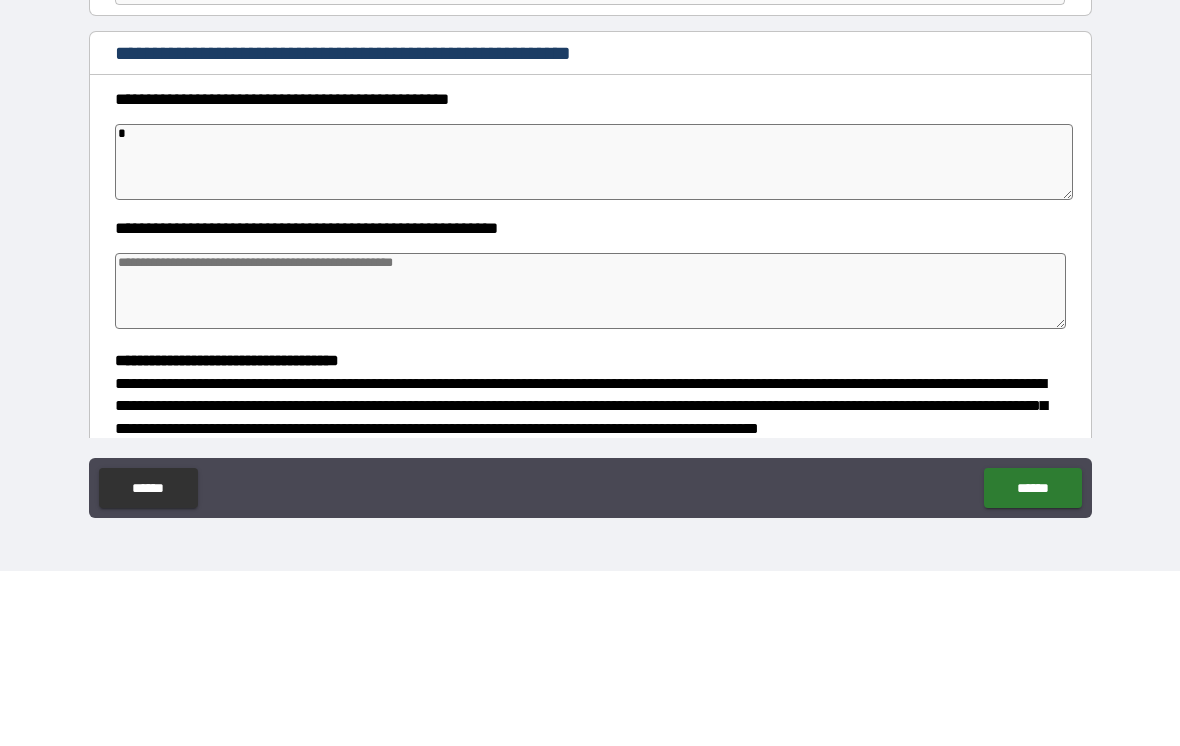 type on "*" 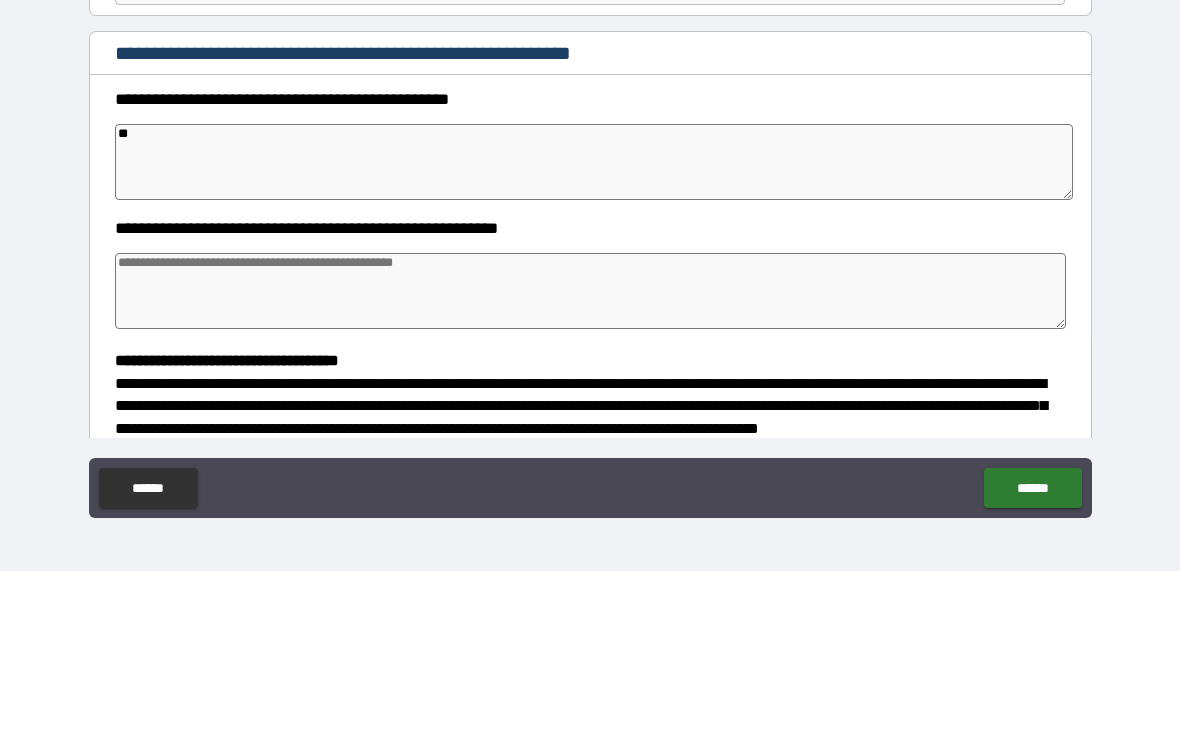 type on "*" 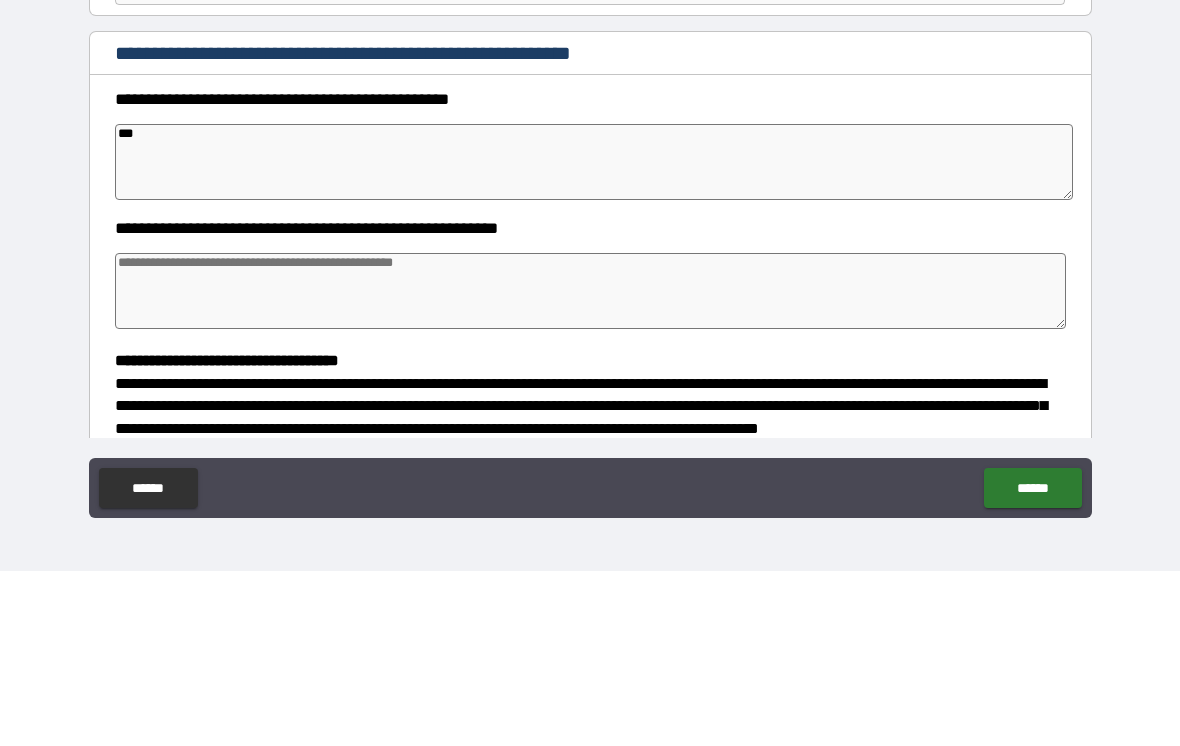 type on "*" 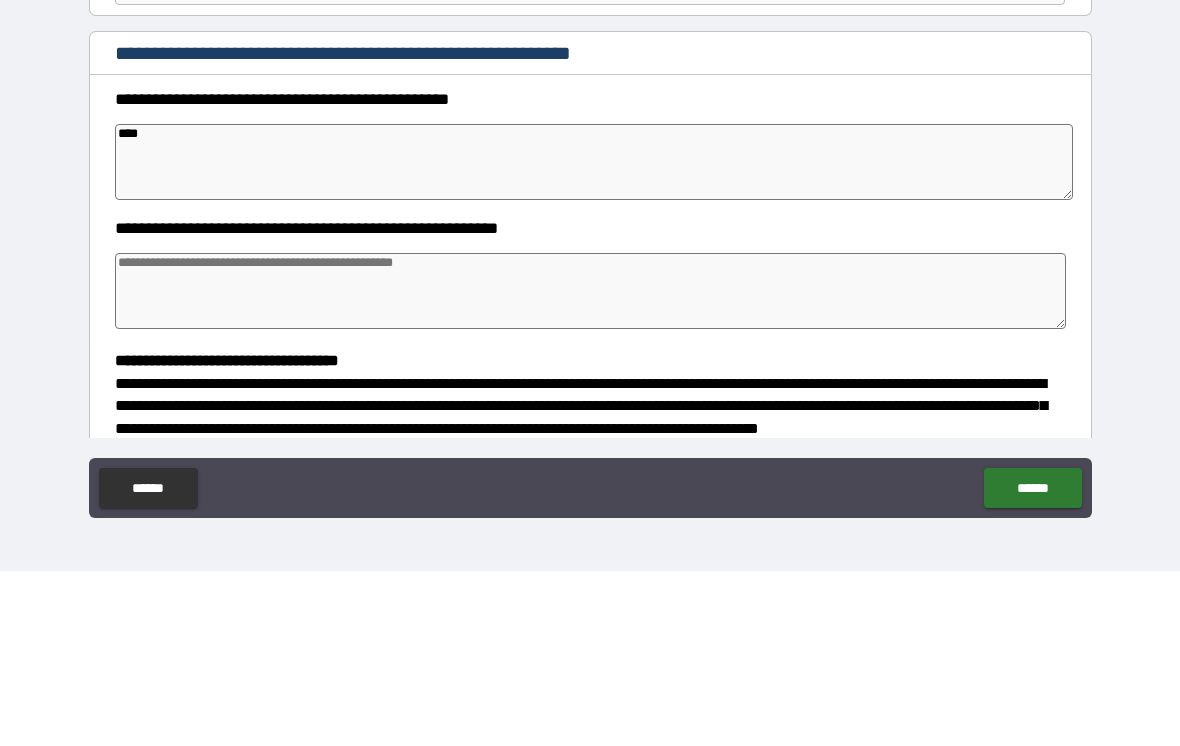 type on "*" 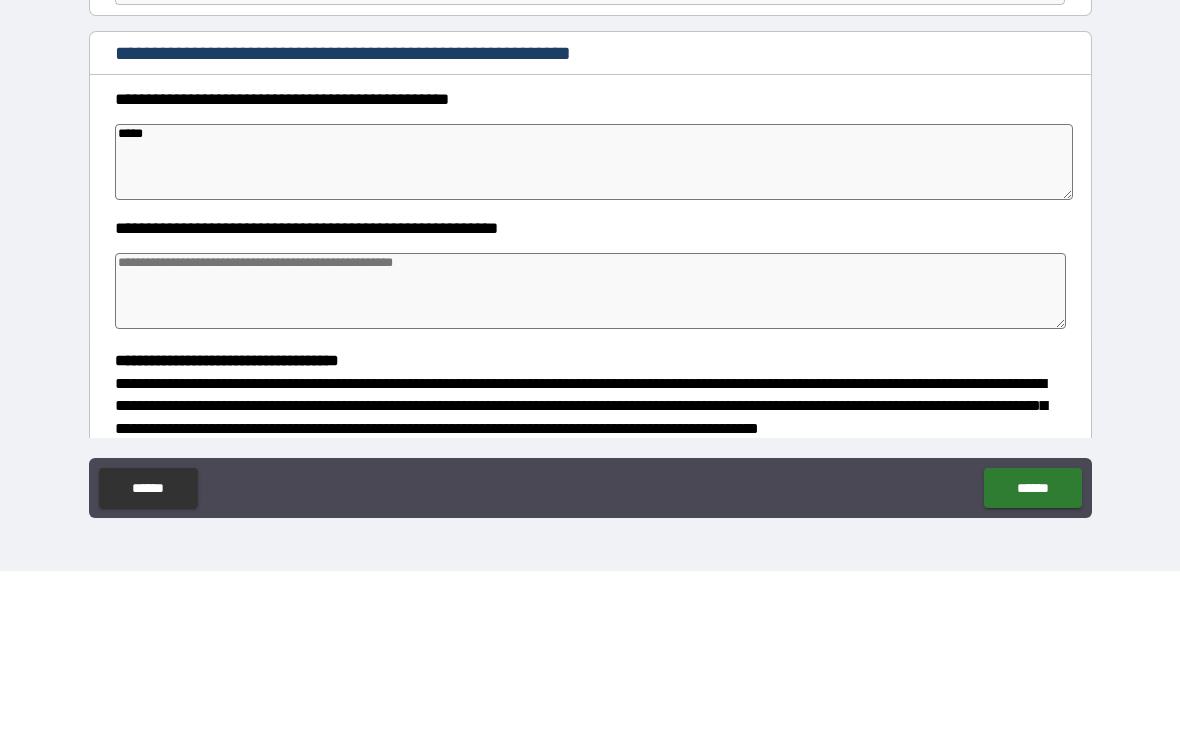 type on "*" 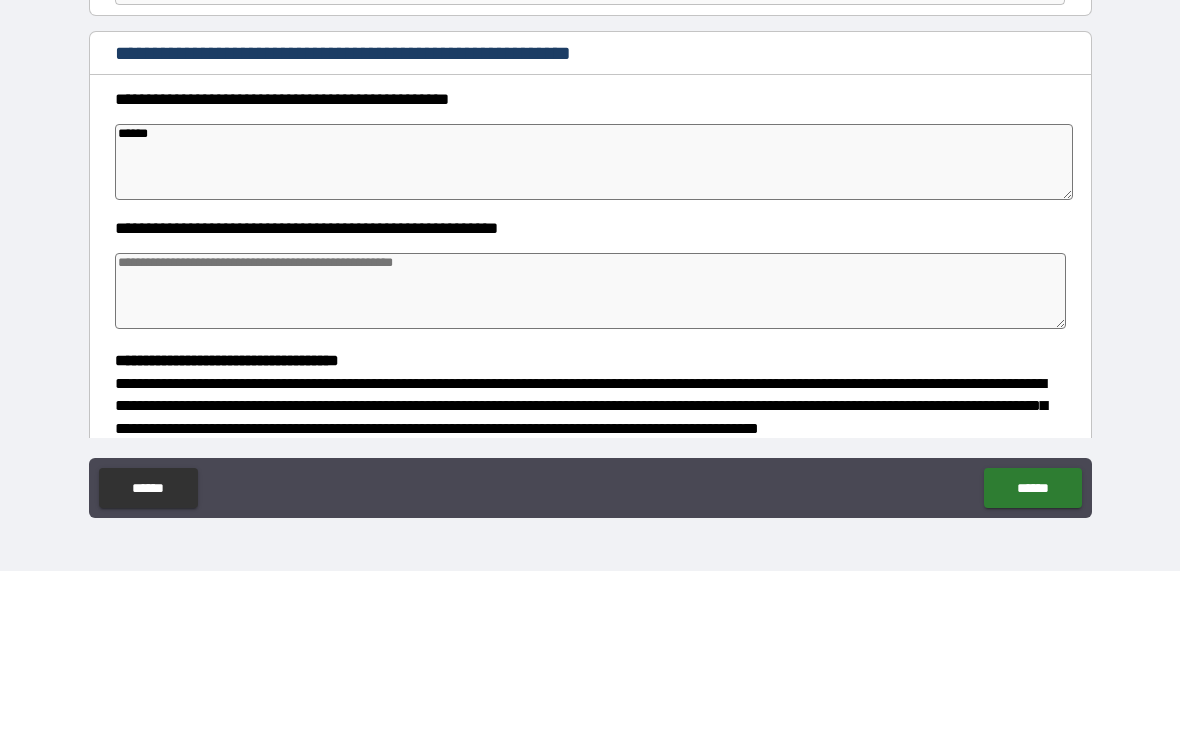 type on "*" 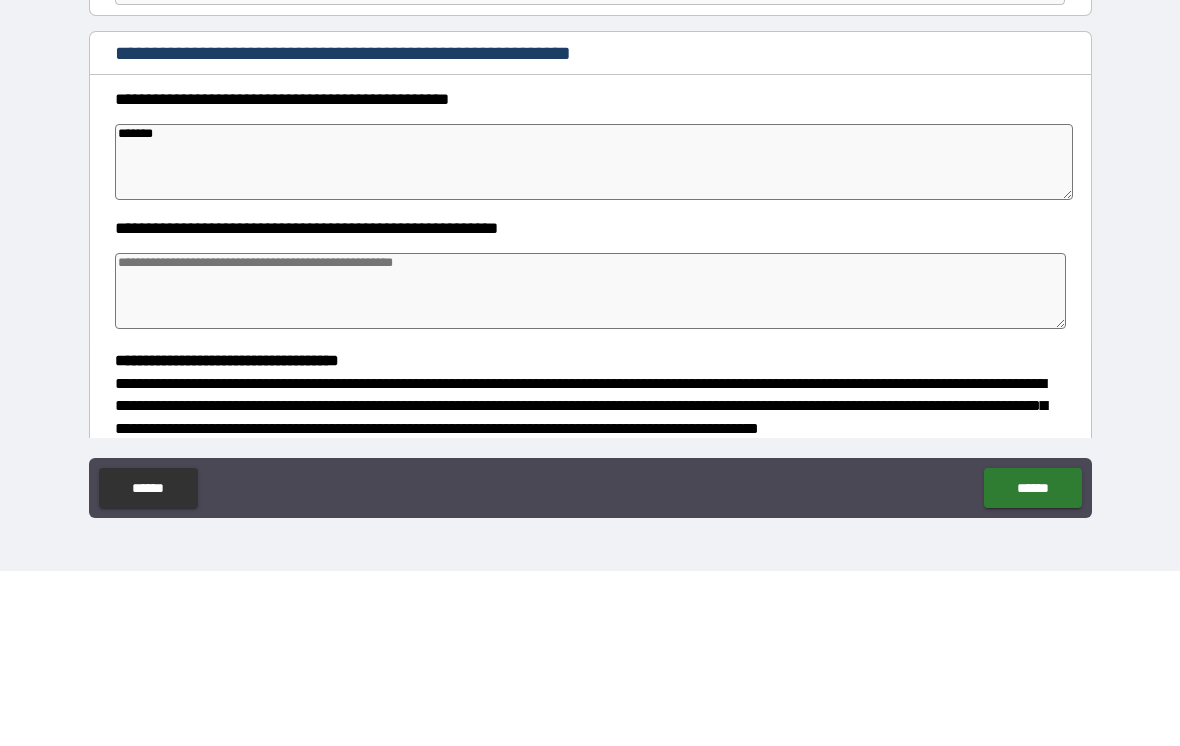 type on "*" 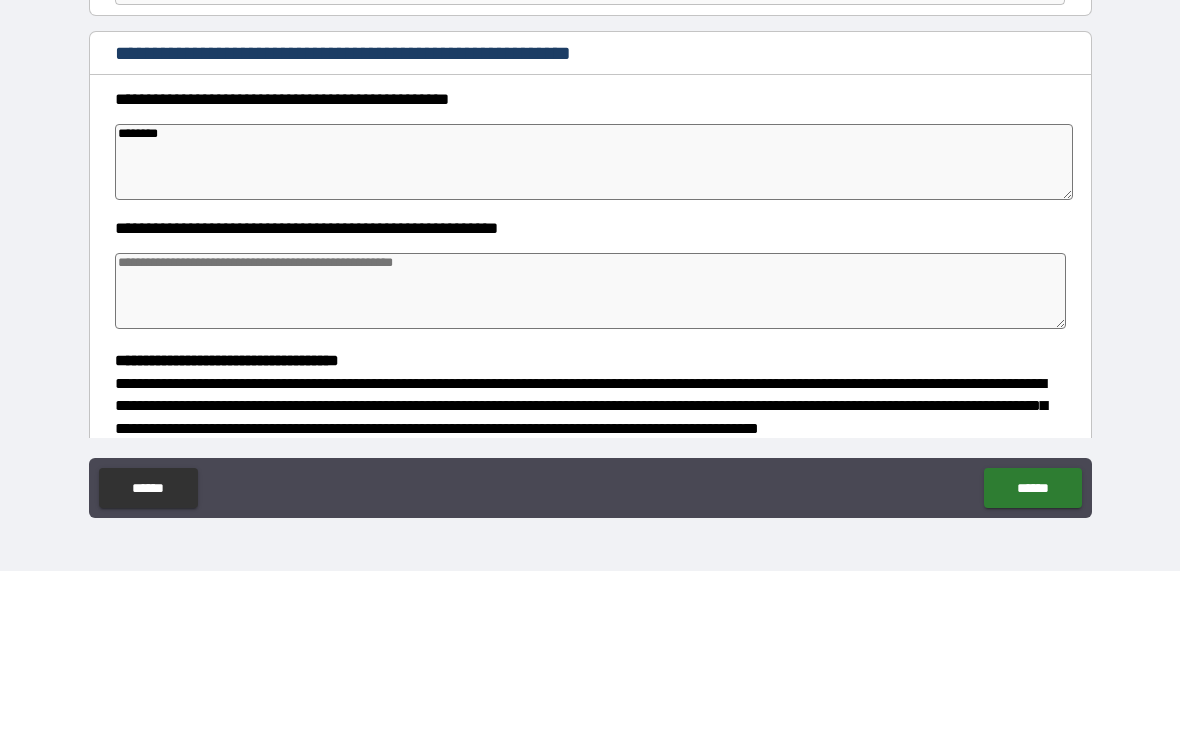 type on "*" 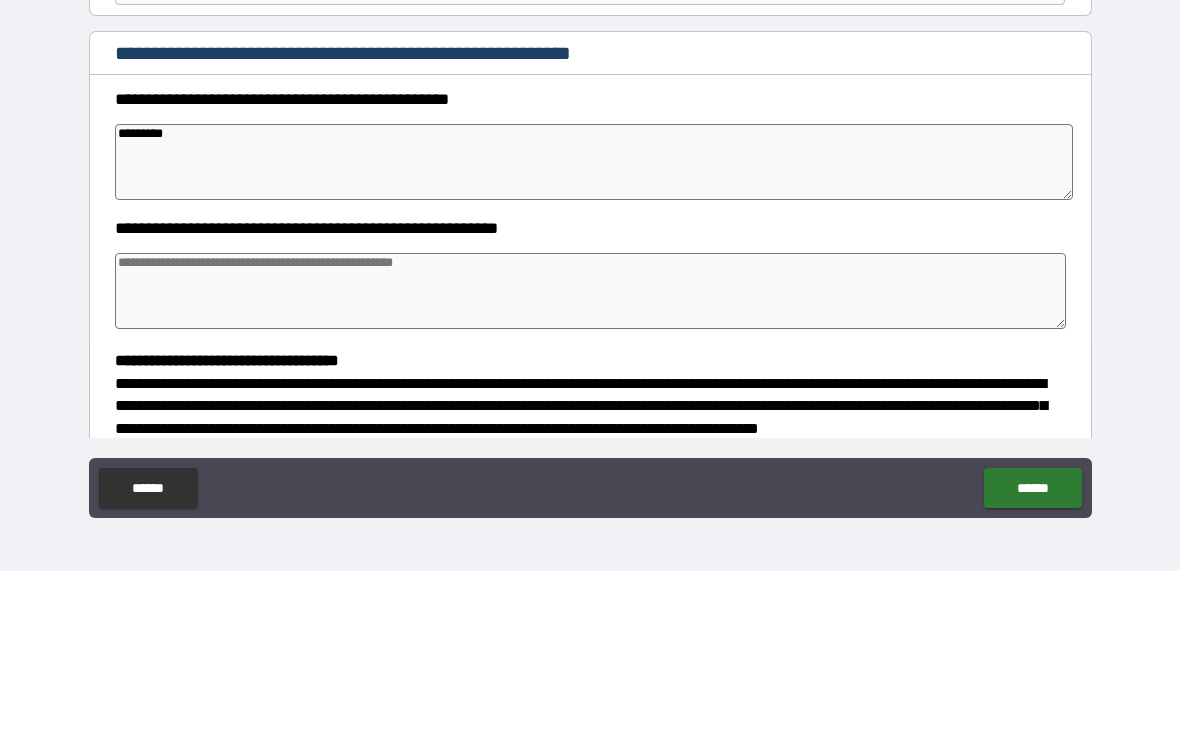 type on "*" 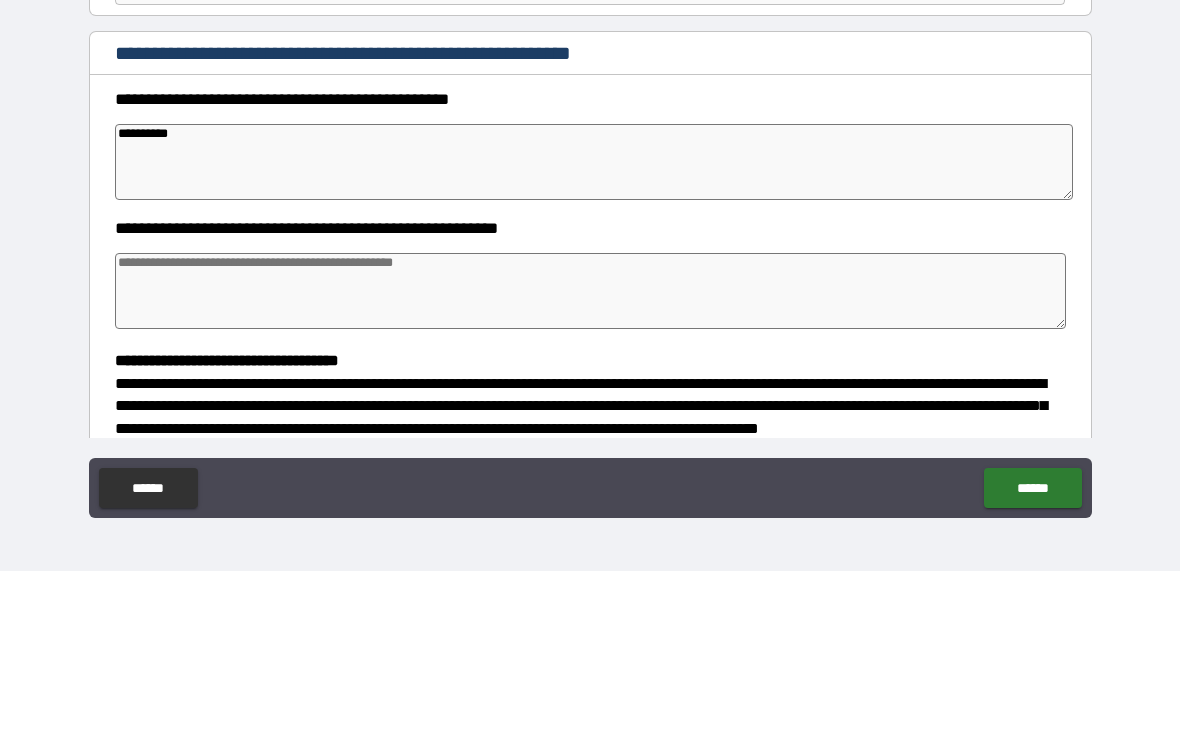type on "*" 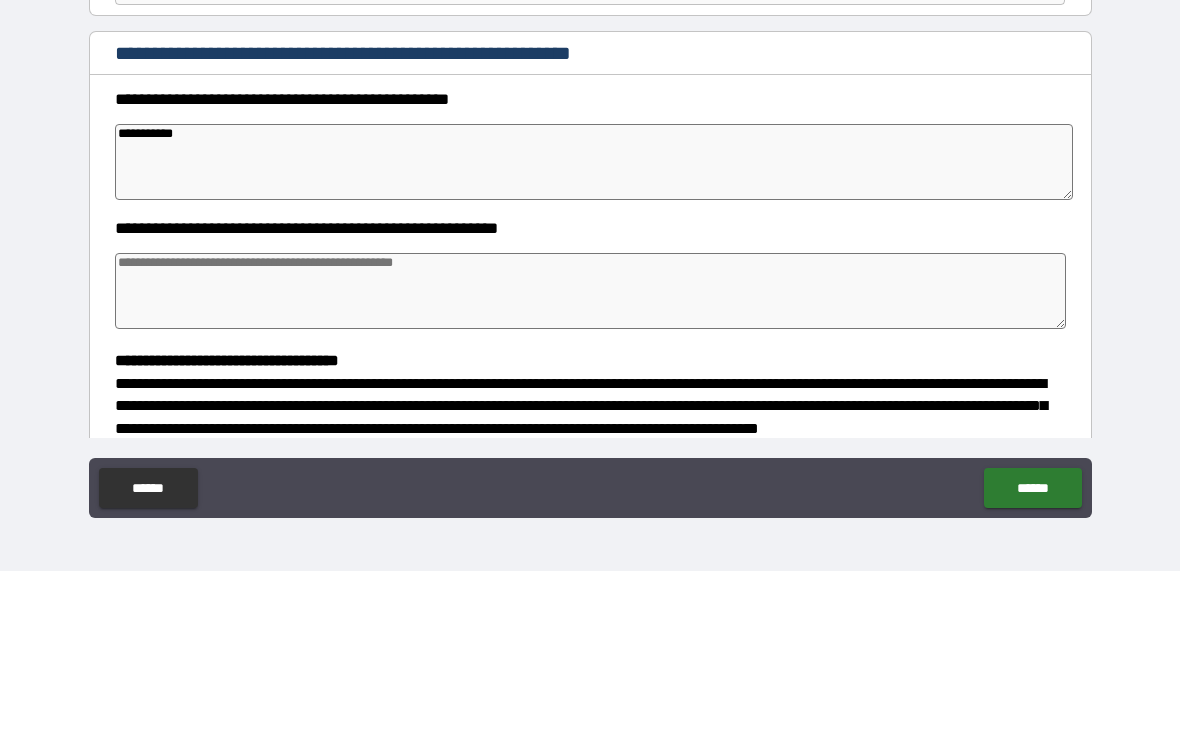 type on "*" 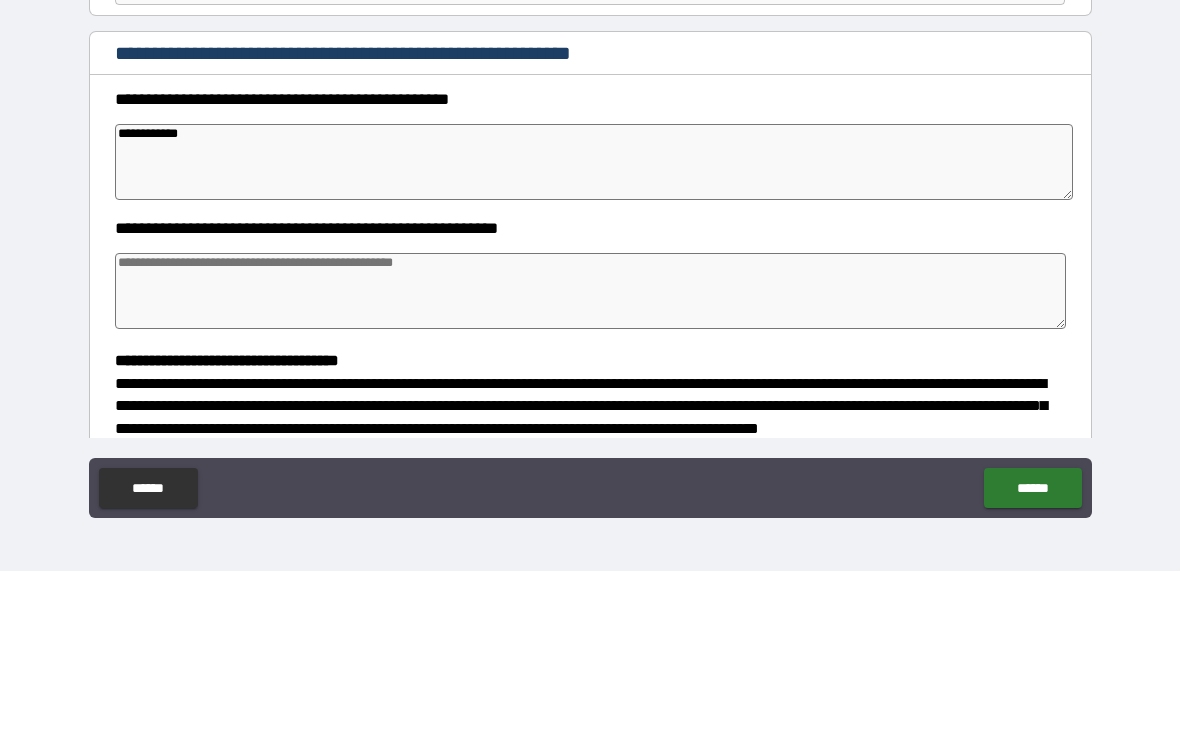 type on "*" 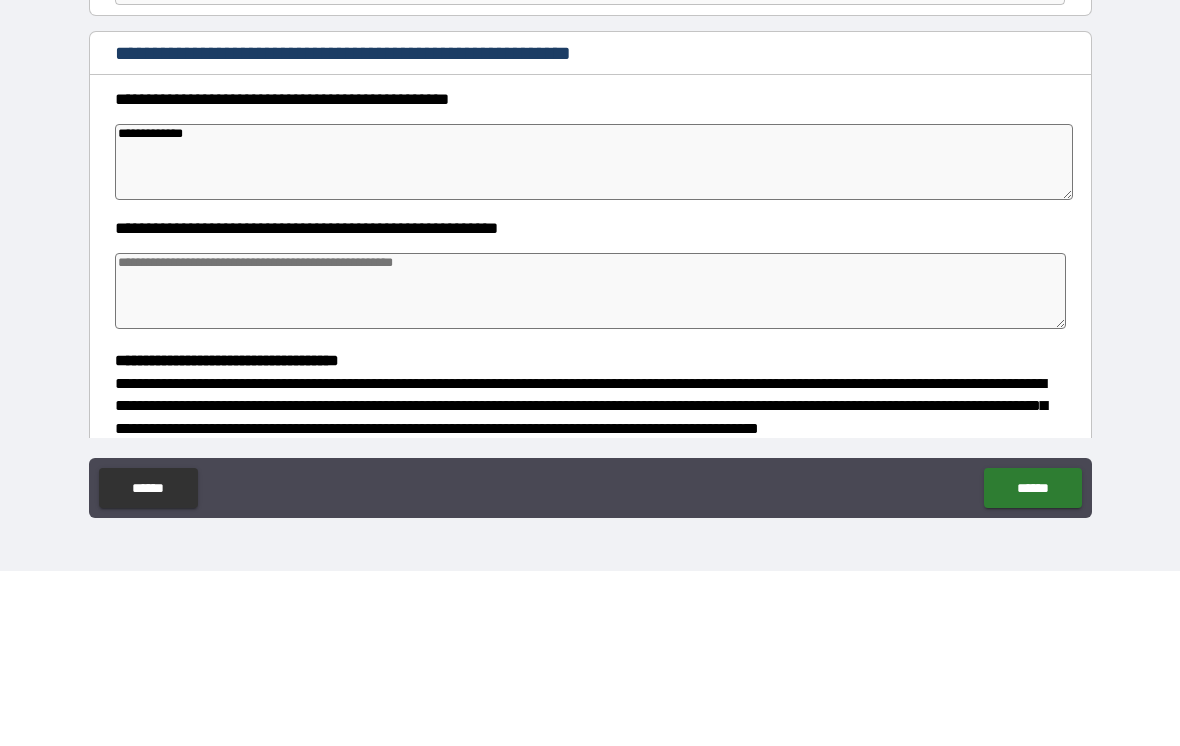 type on "*" 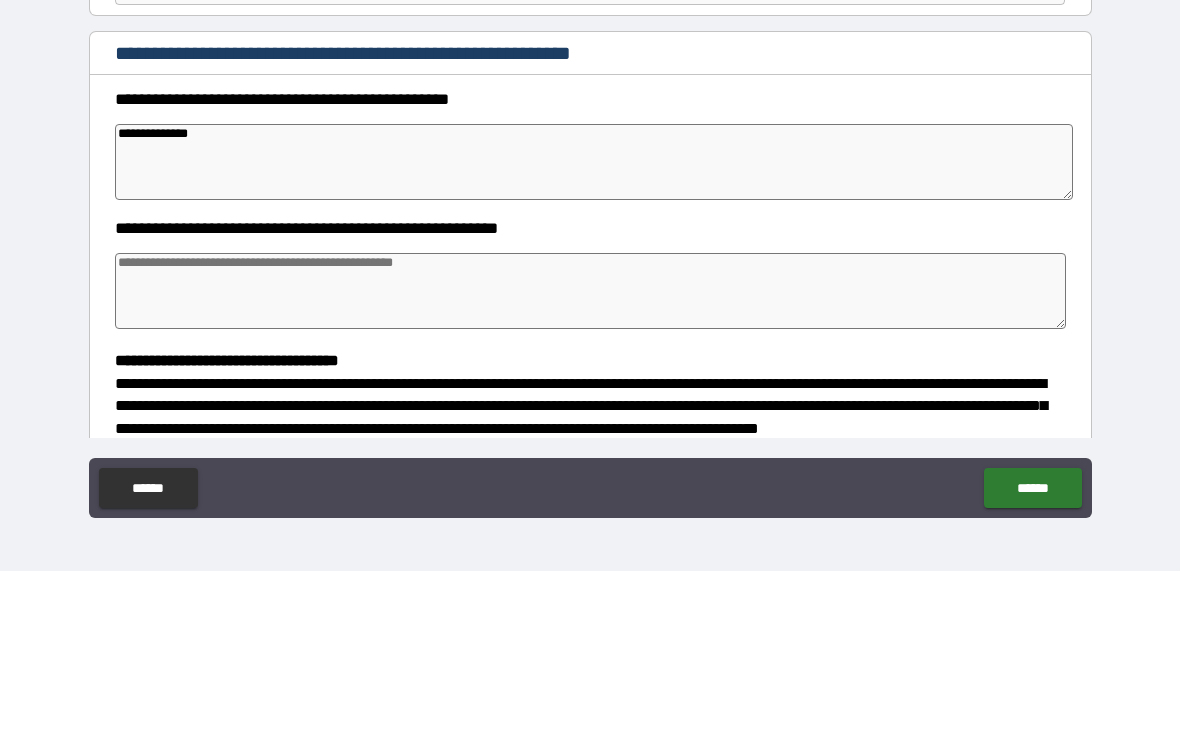type on "*" 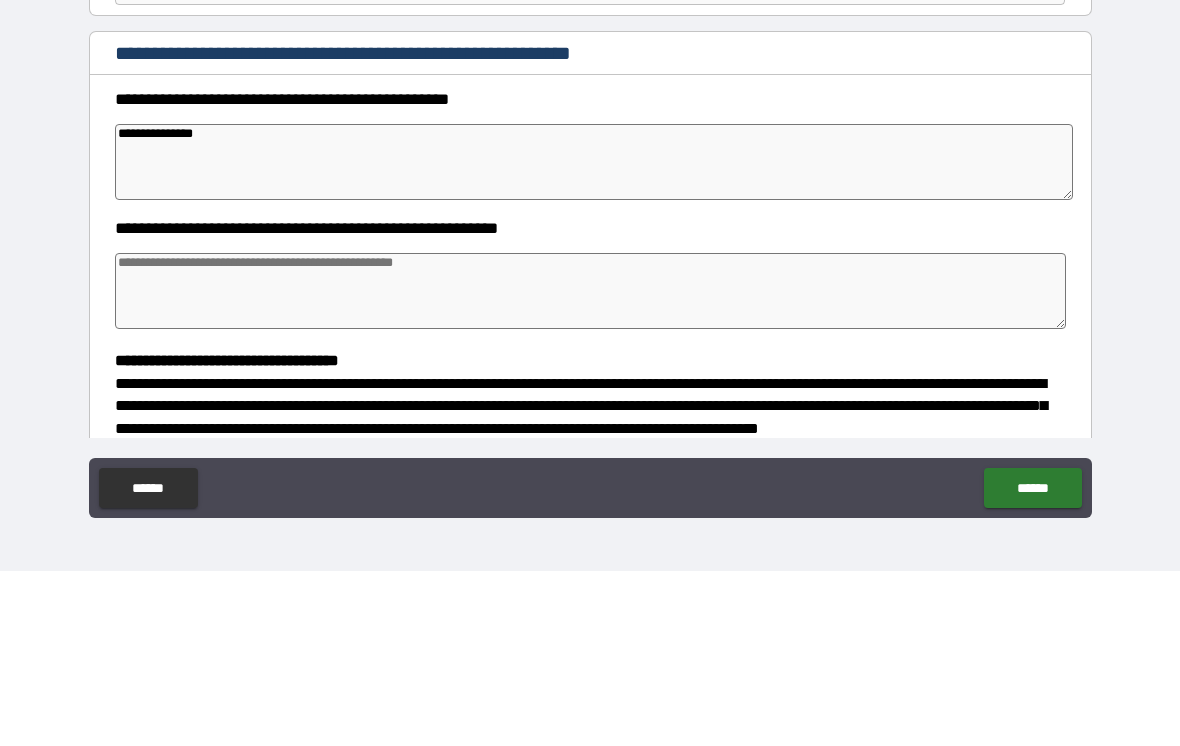 type on "*" 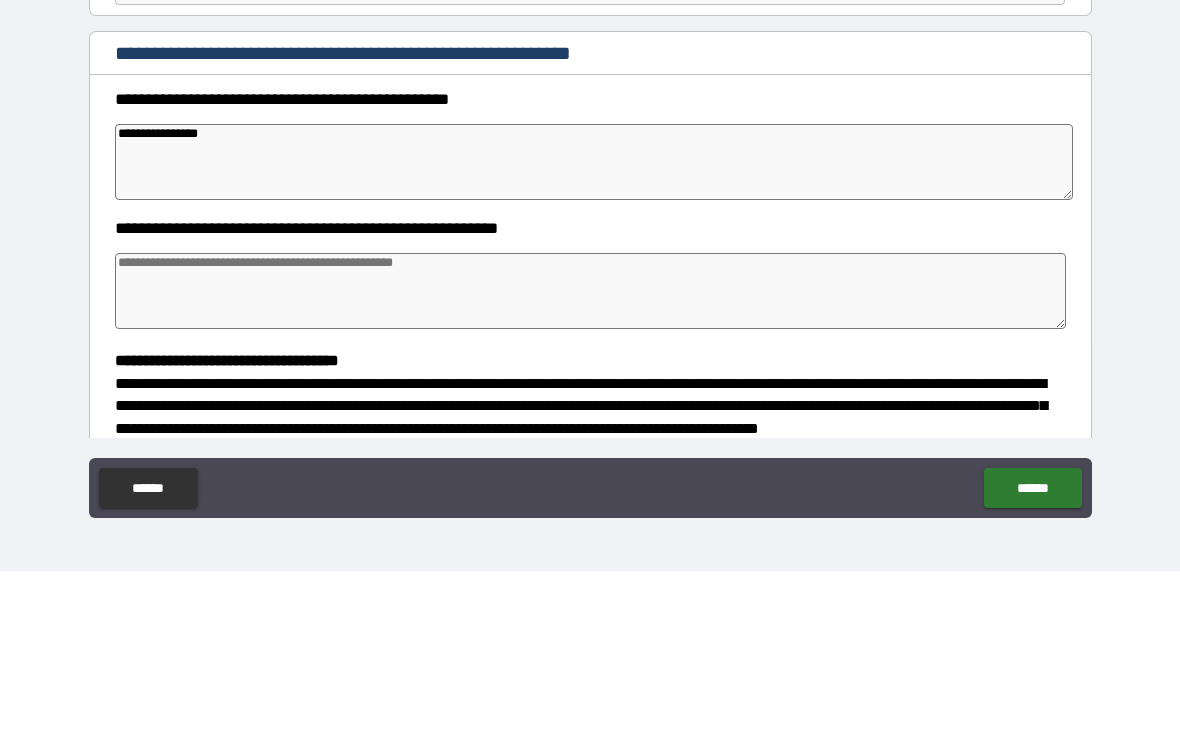 type on "*" 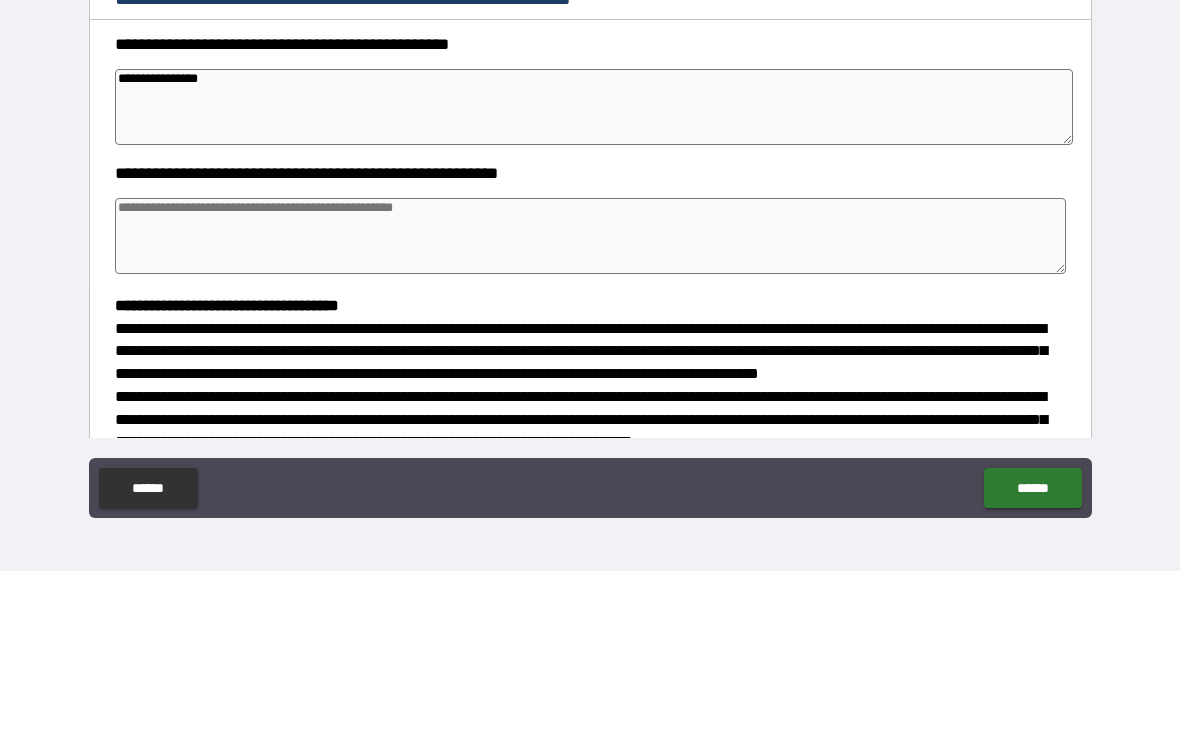 scroll, scrollTop: 130, scrollLeft: 0, axis: vertical 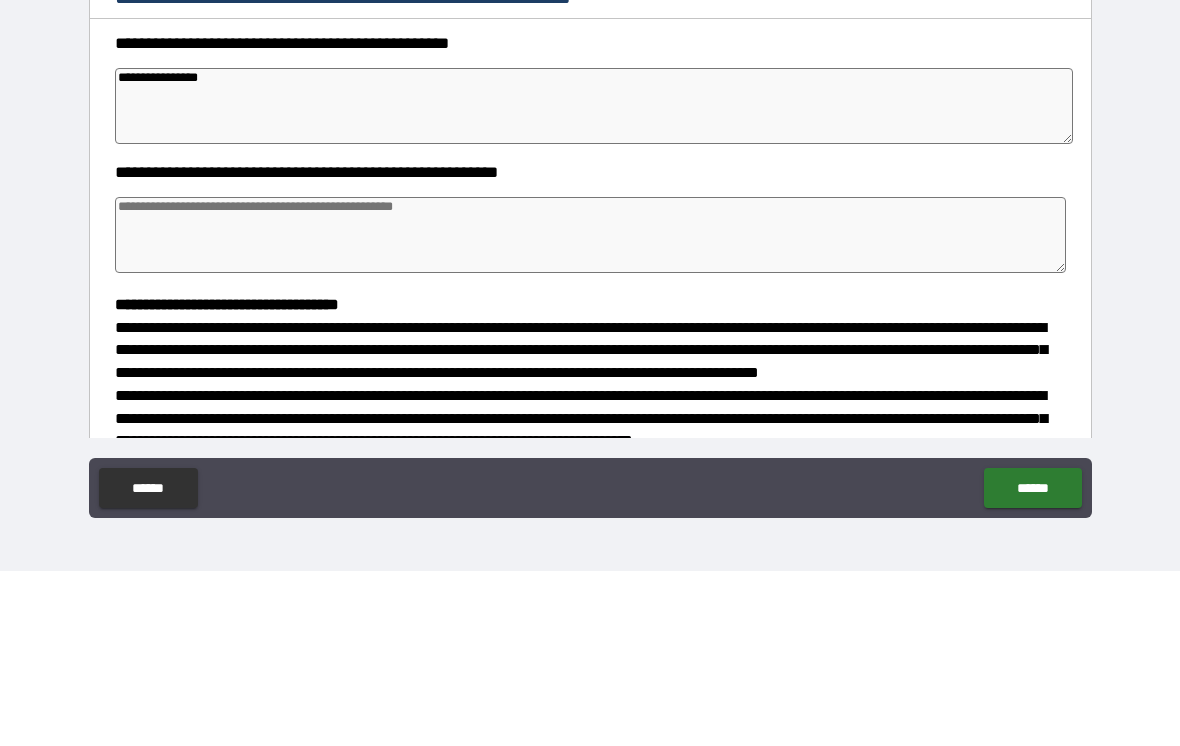 type on "**********" 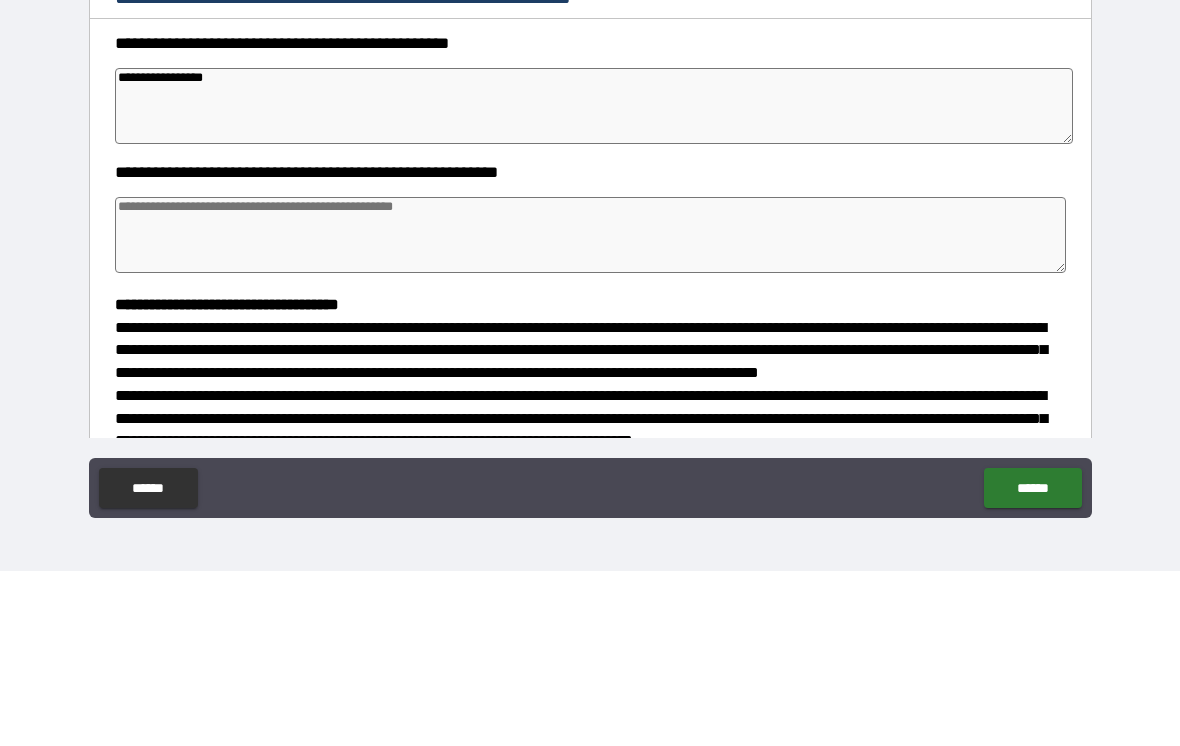 type on "*" 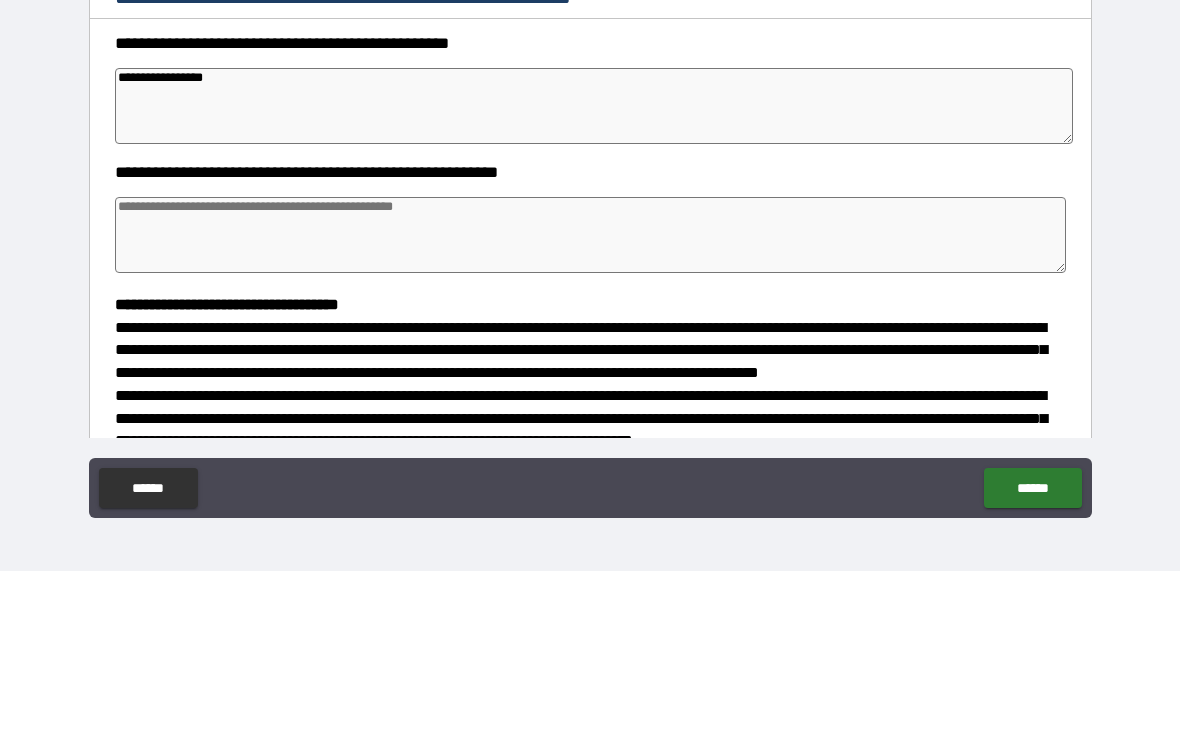 type on "*" 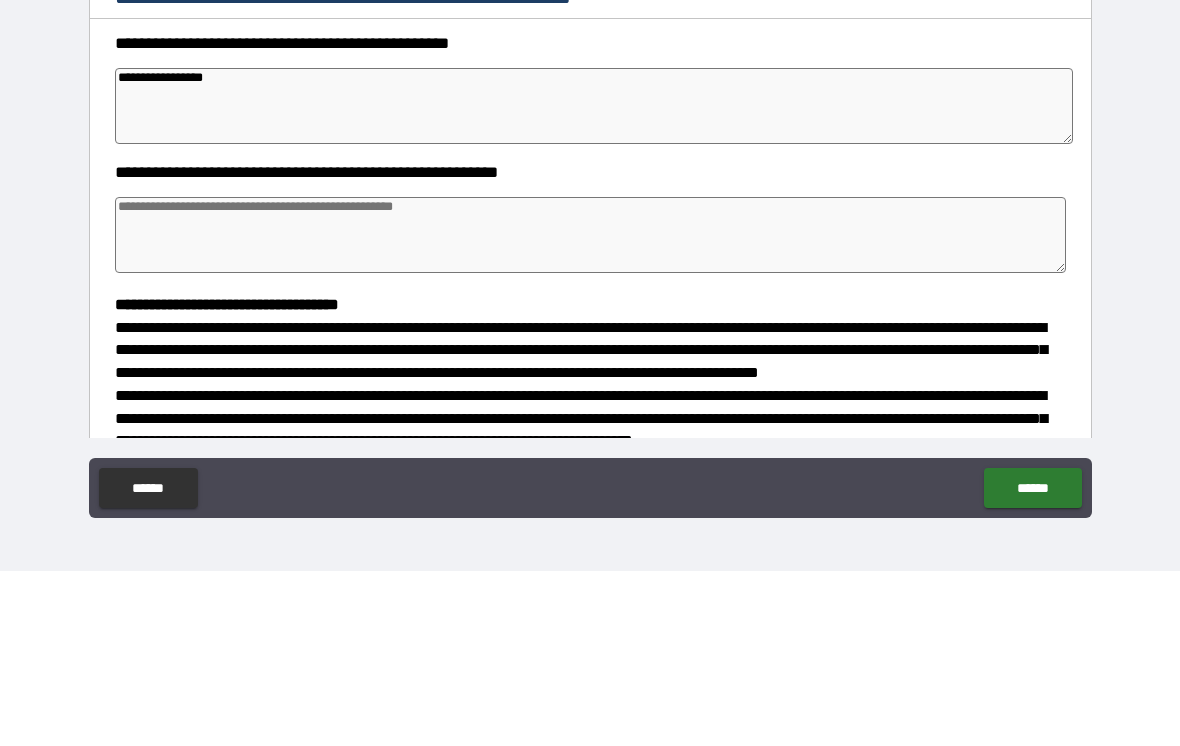 type on "*" 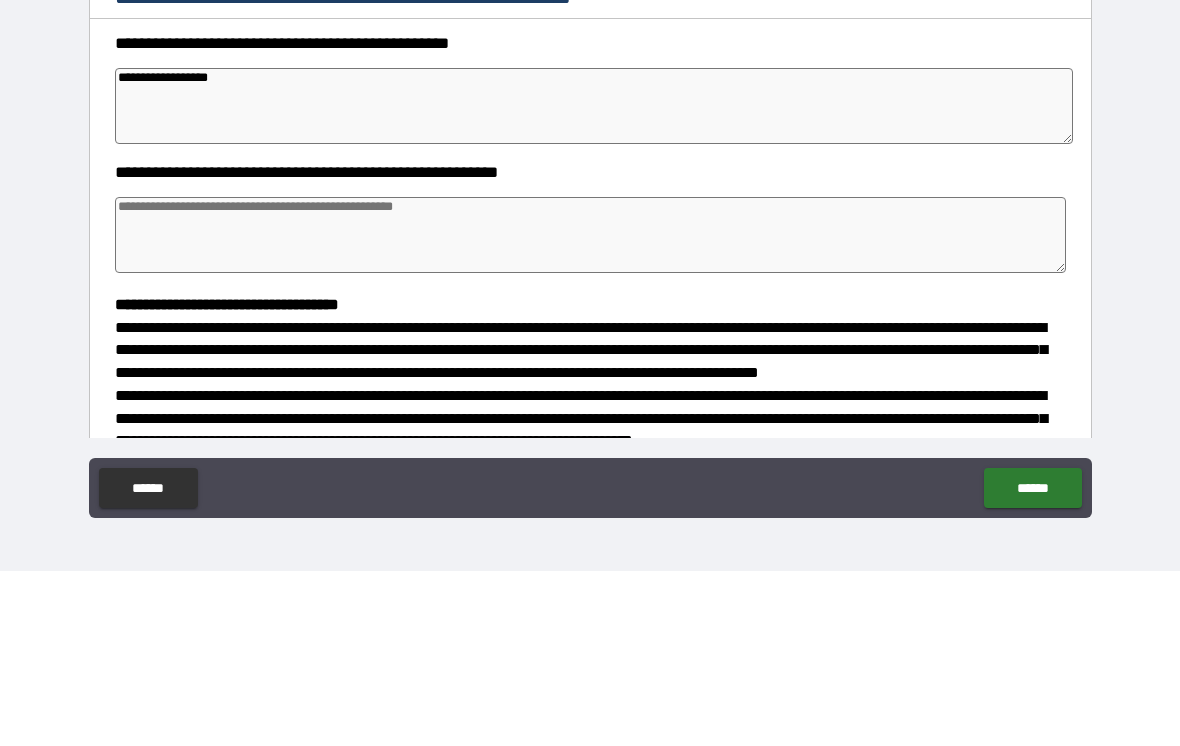 type on "*" 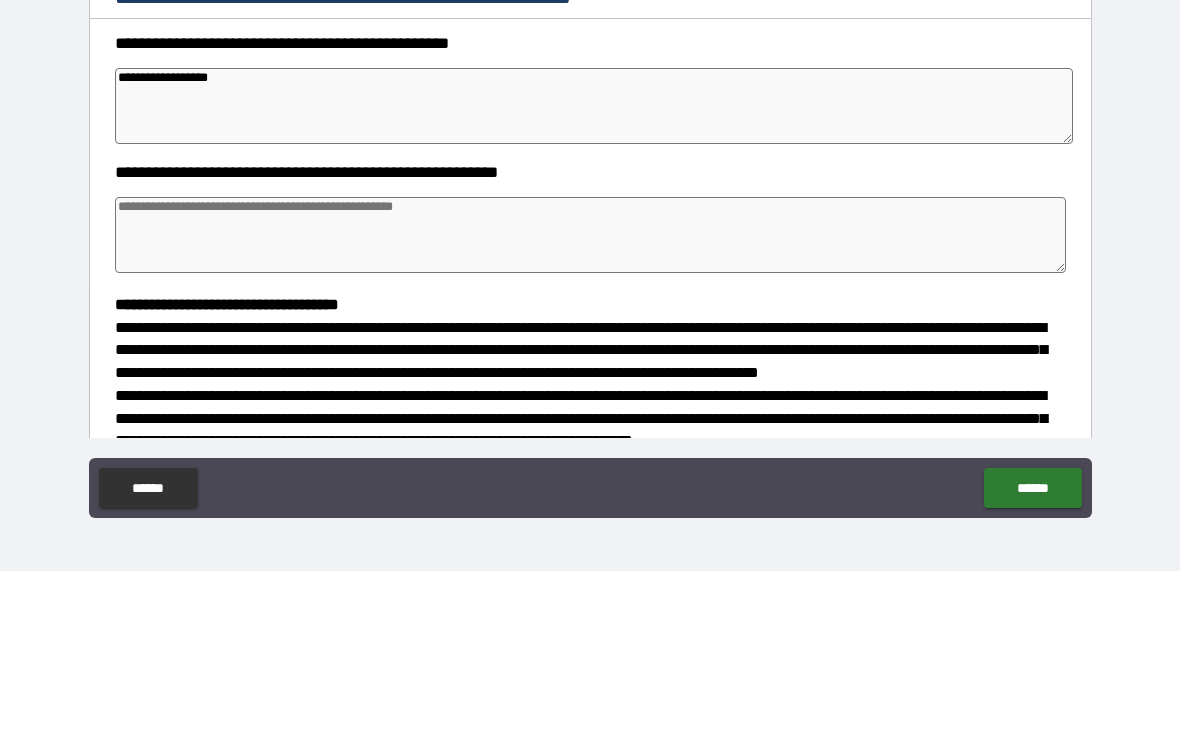 type on "*" 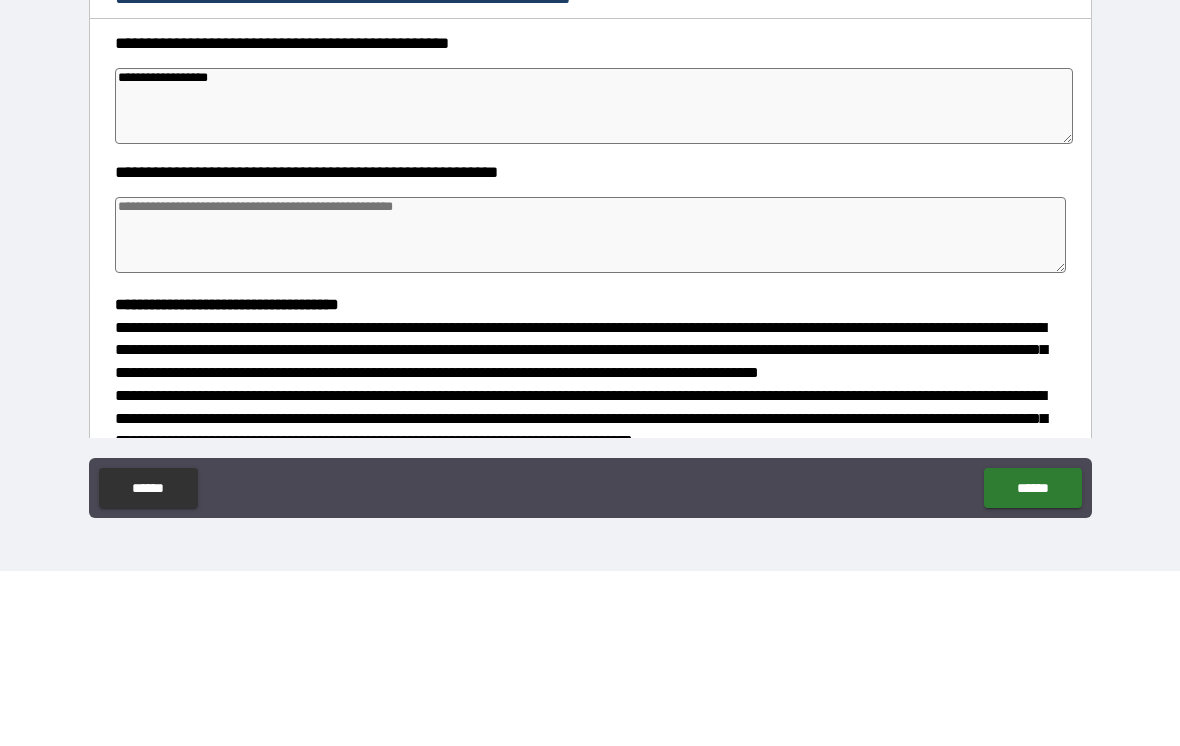 type on "*" 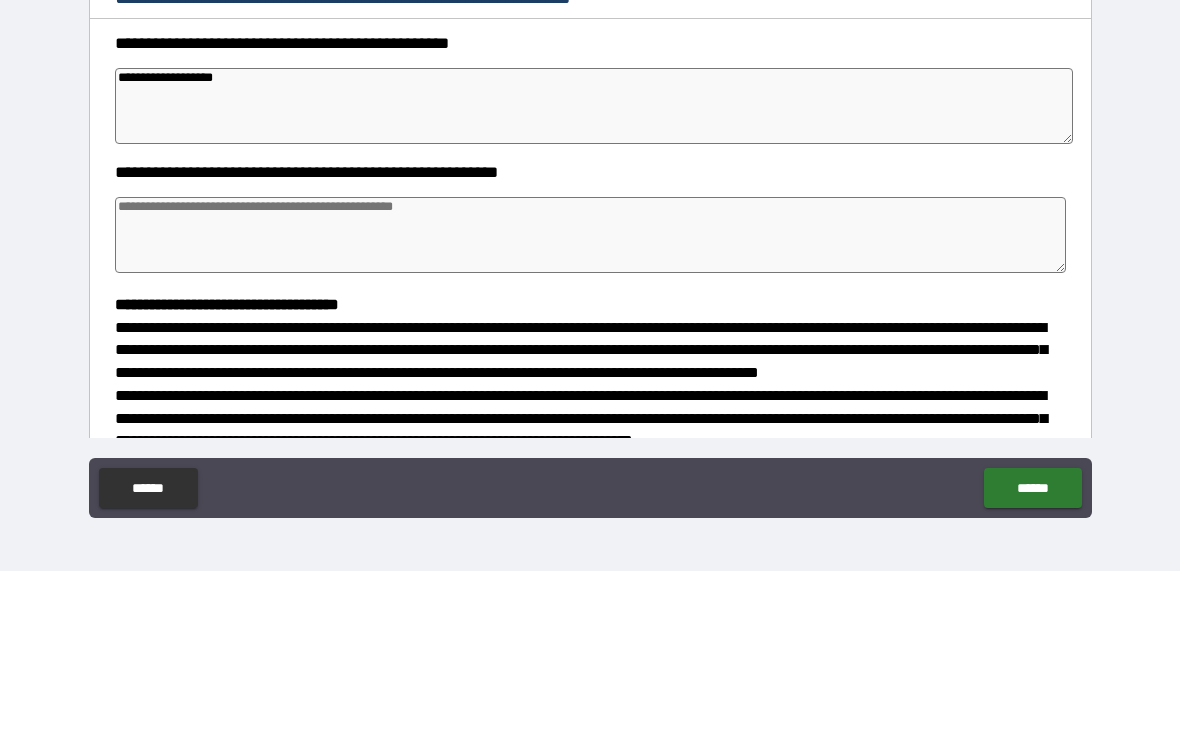 type on "*" 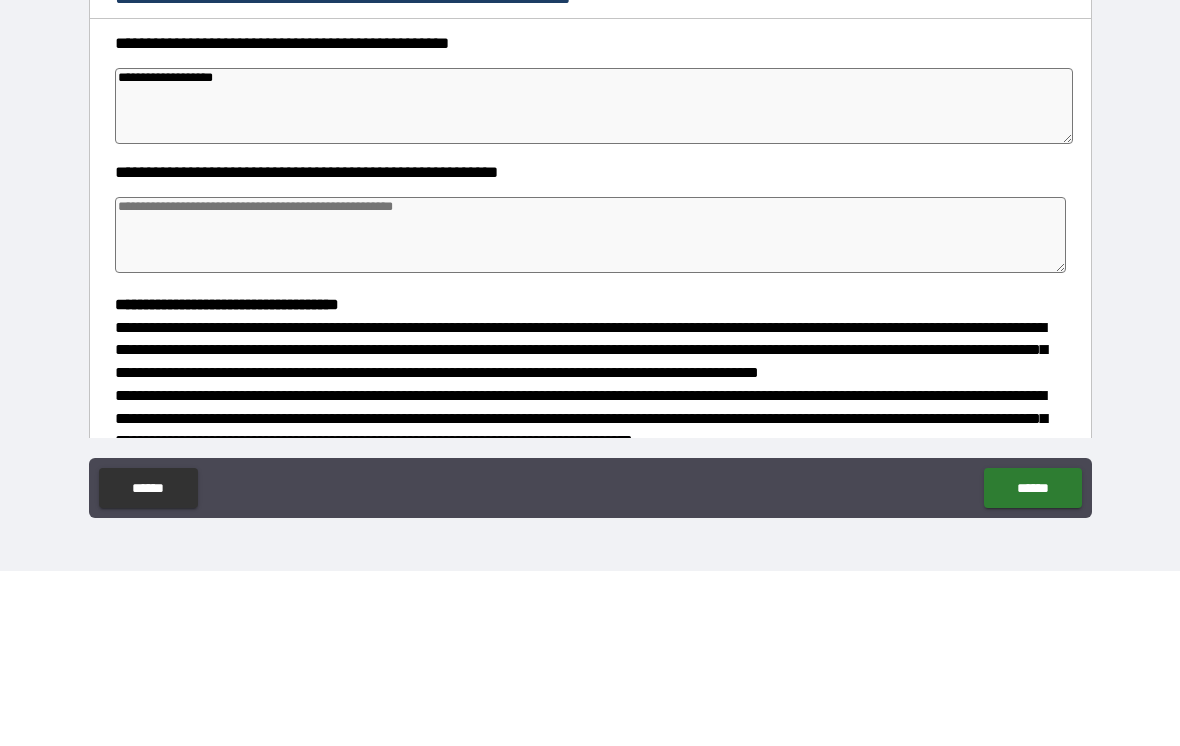 type on "**********" 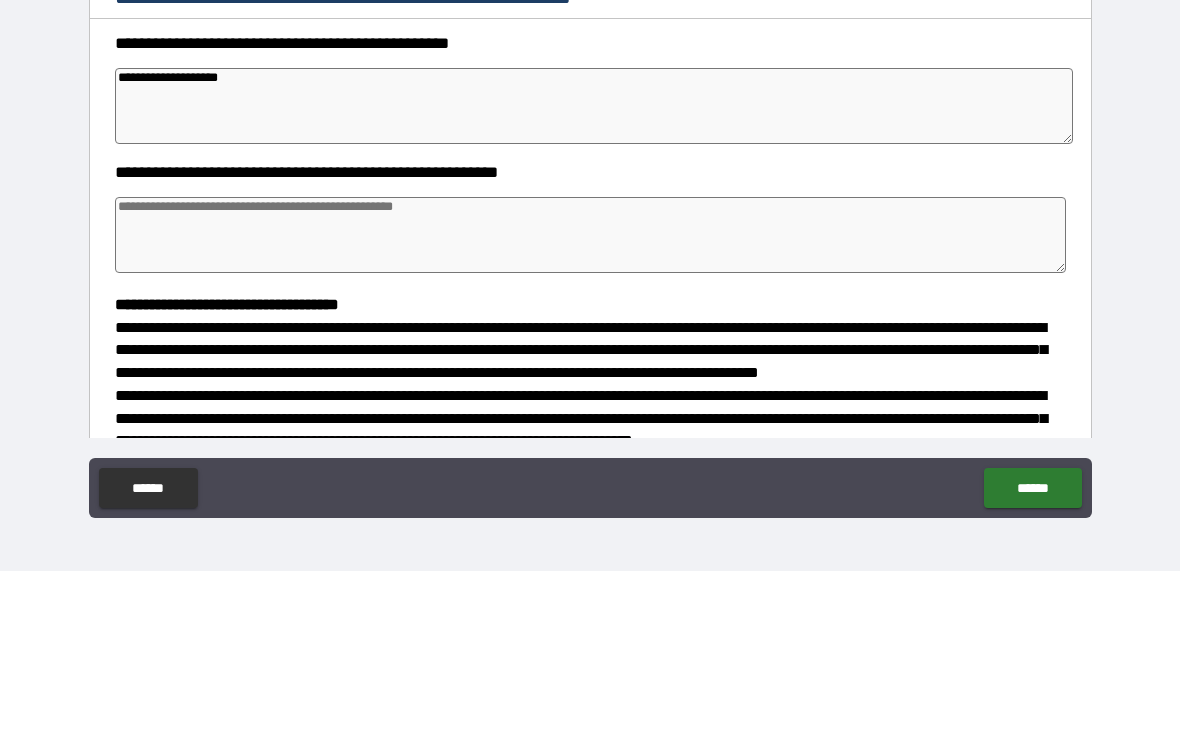 type on "*" 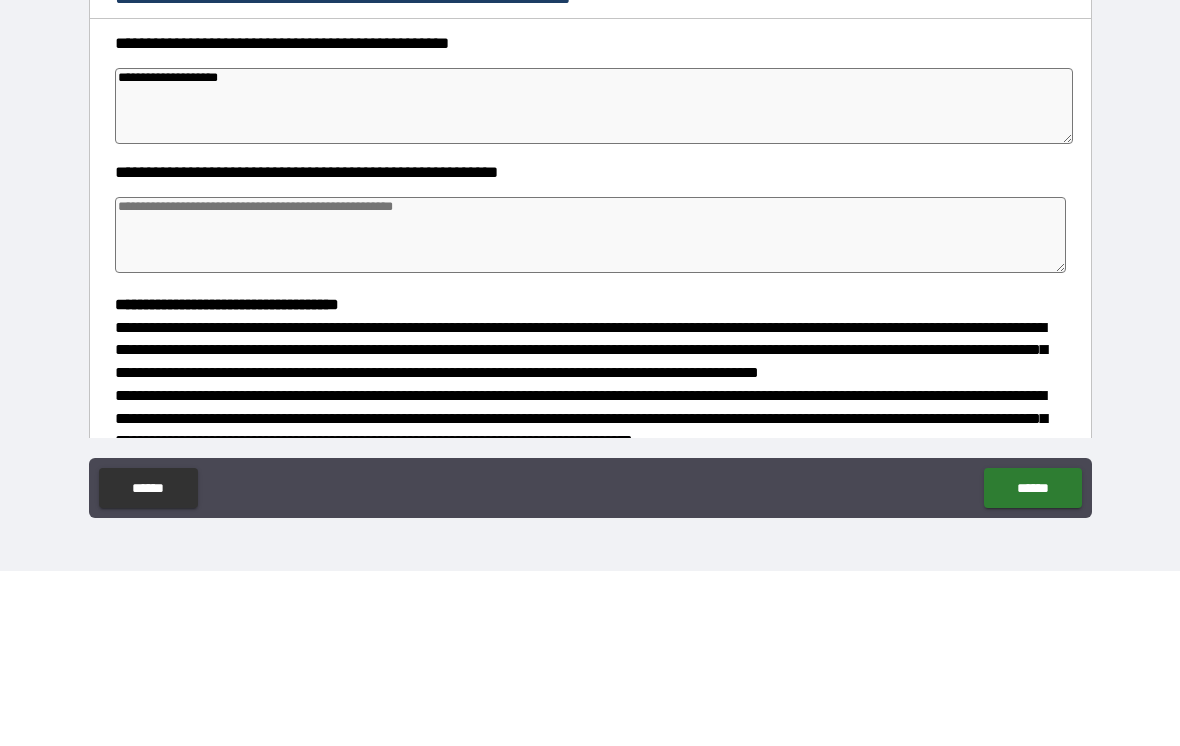 type on "*" 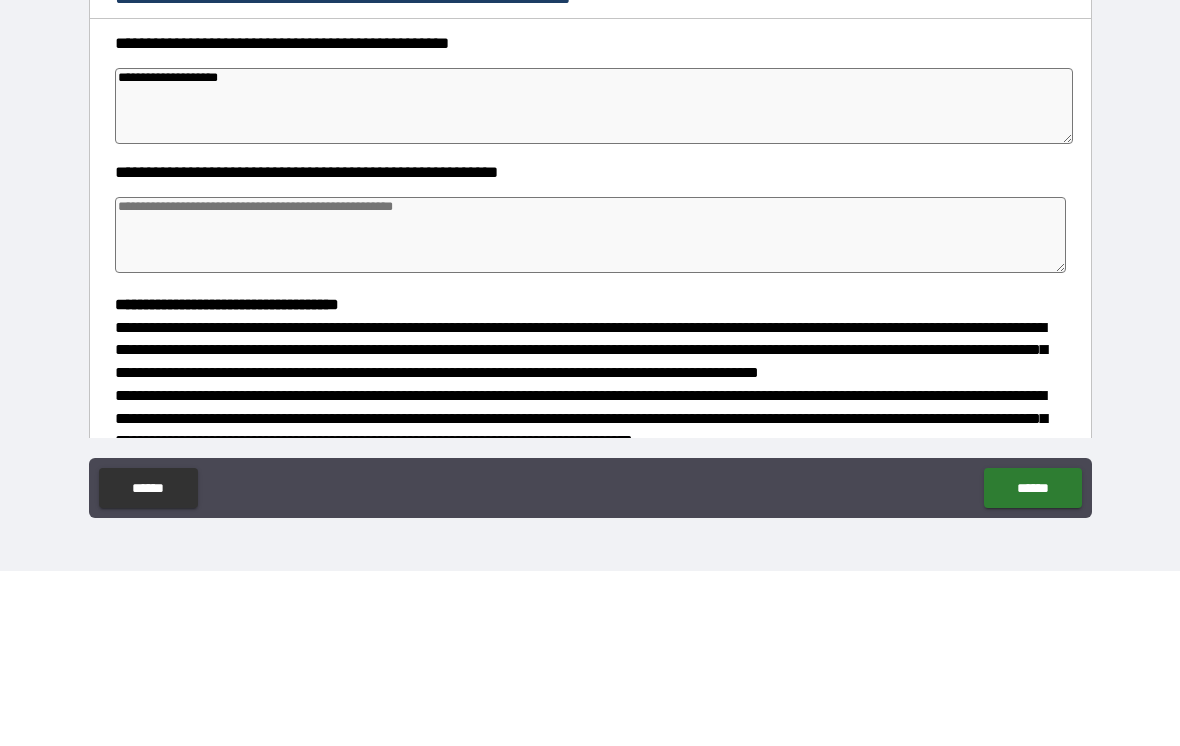 type on "*" 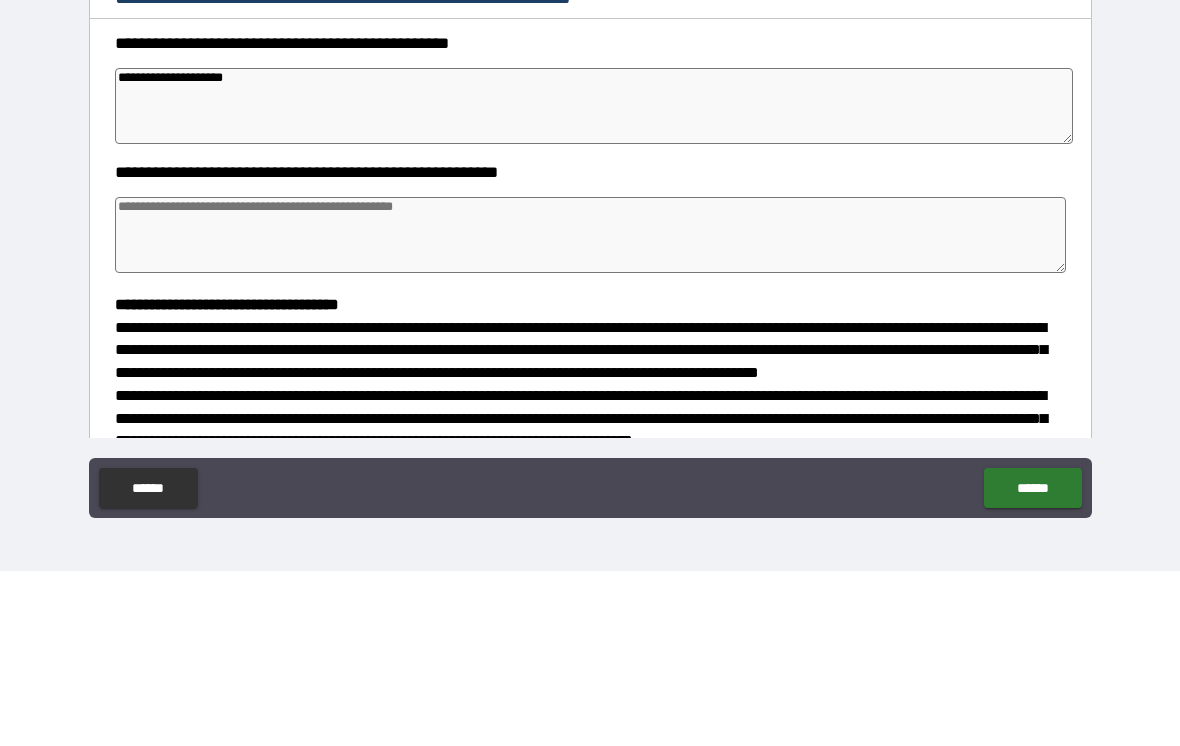 type on "*" 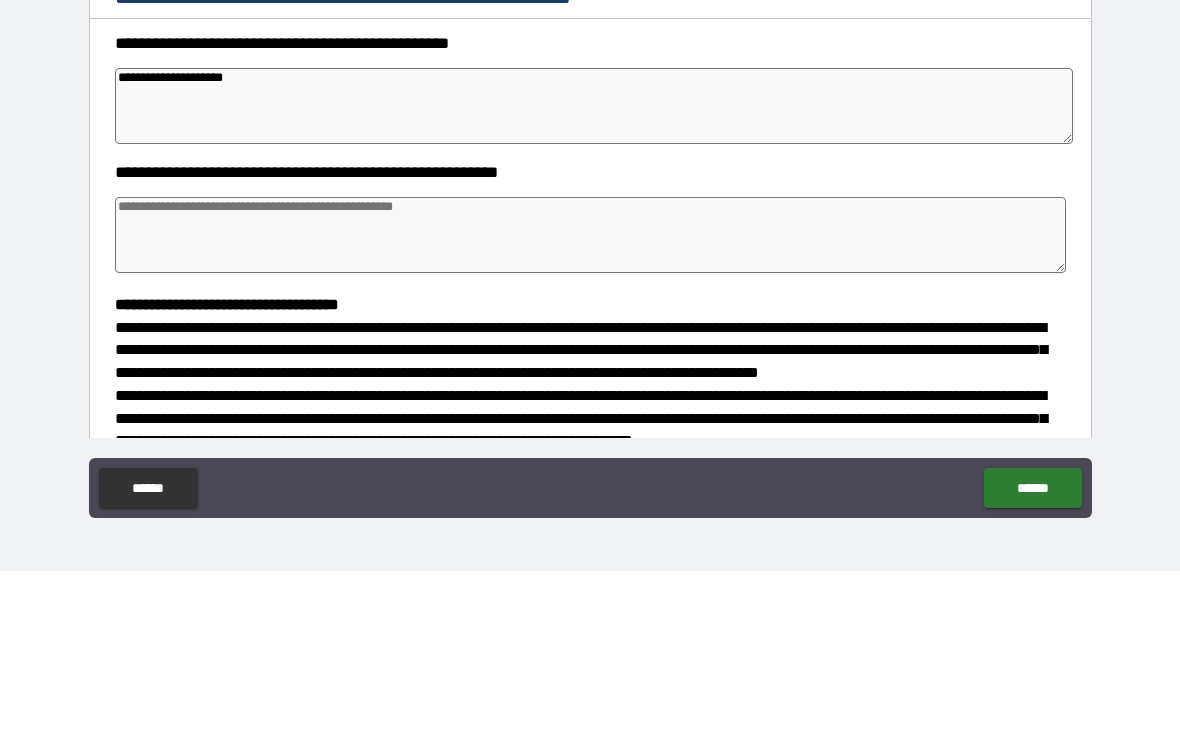 type on "*" 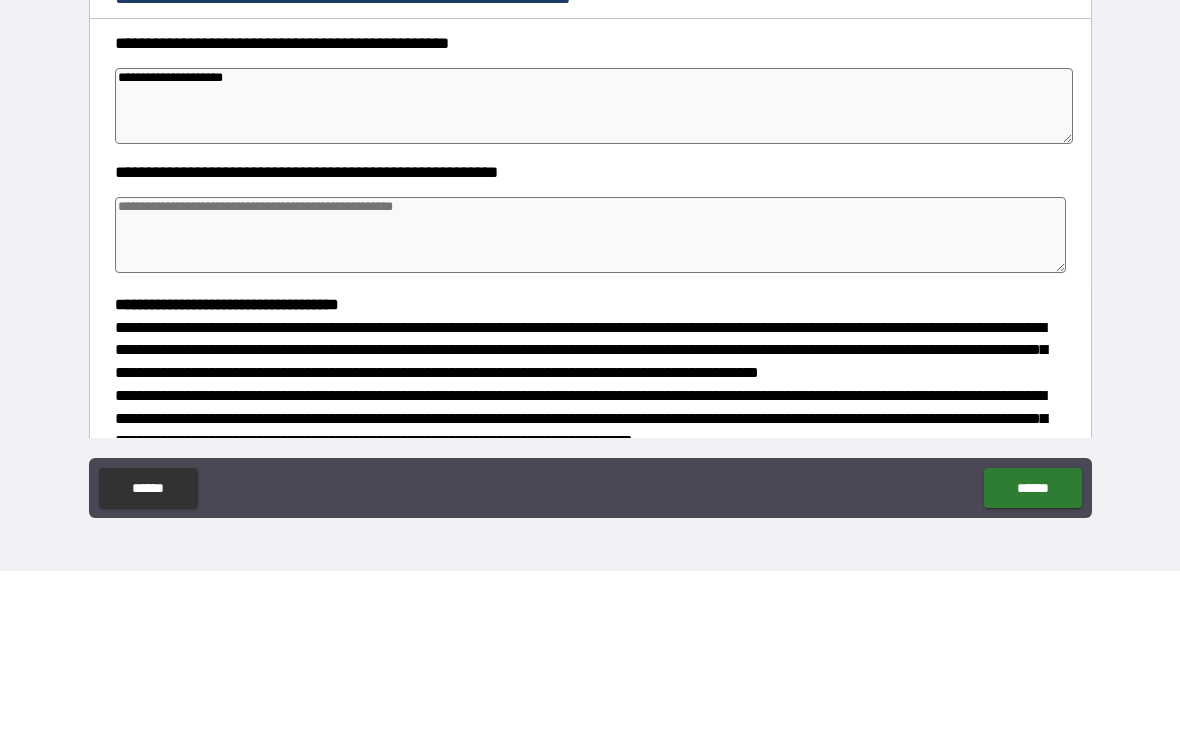 type on "*" 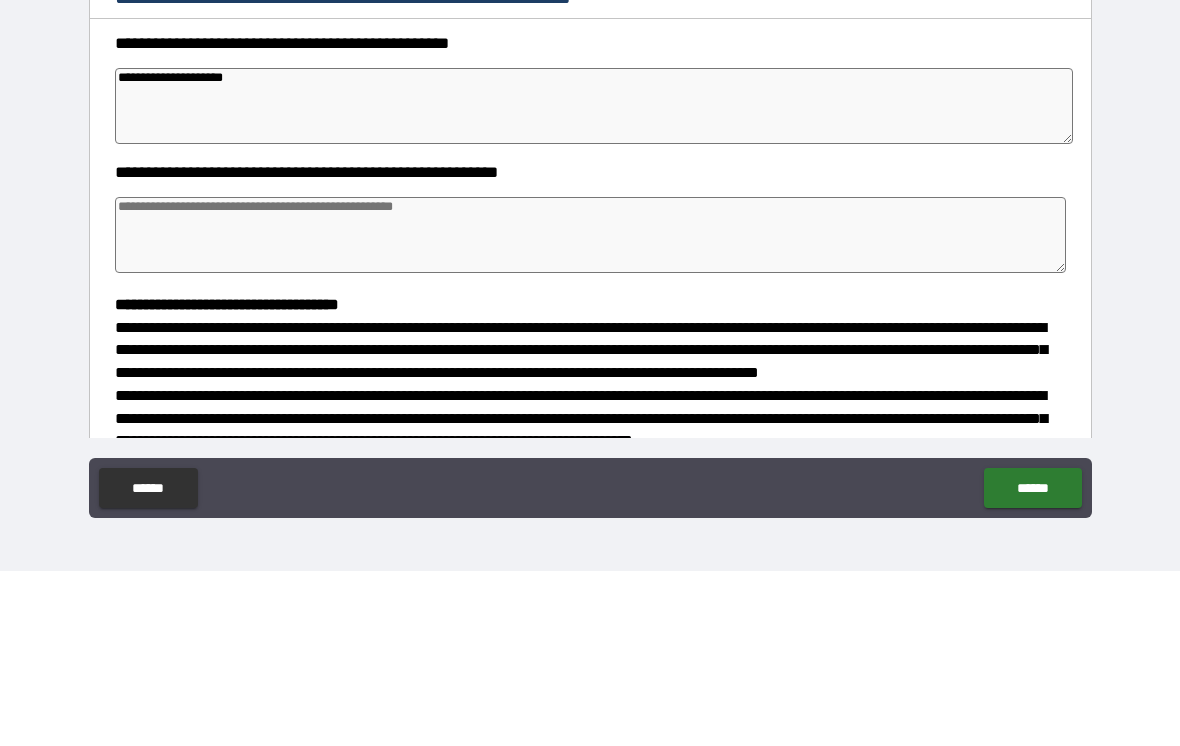 type on "**********" 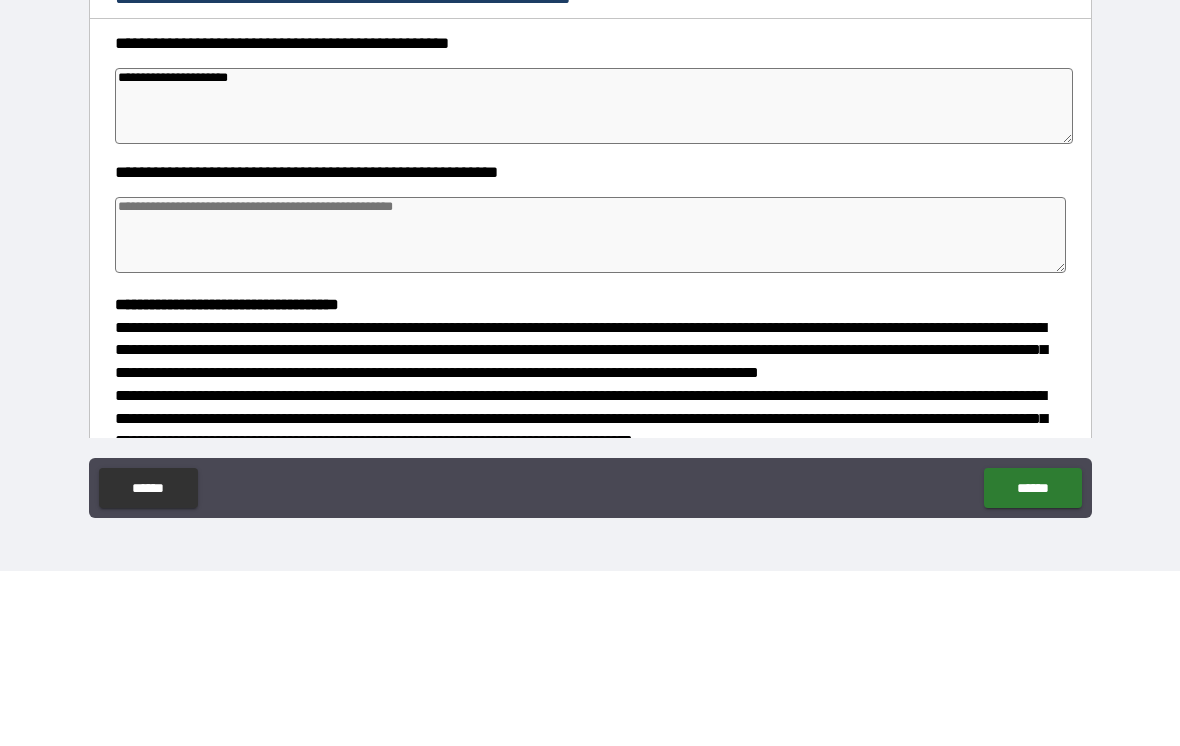 type on "*" 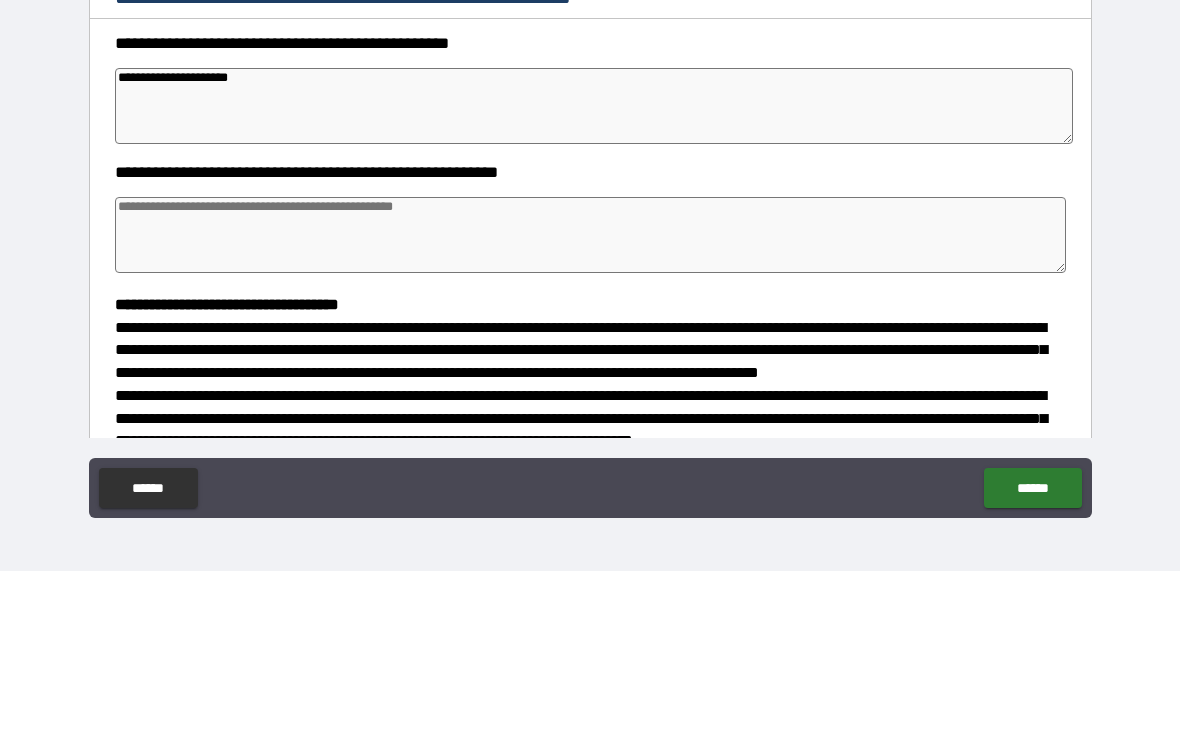 type on "*" 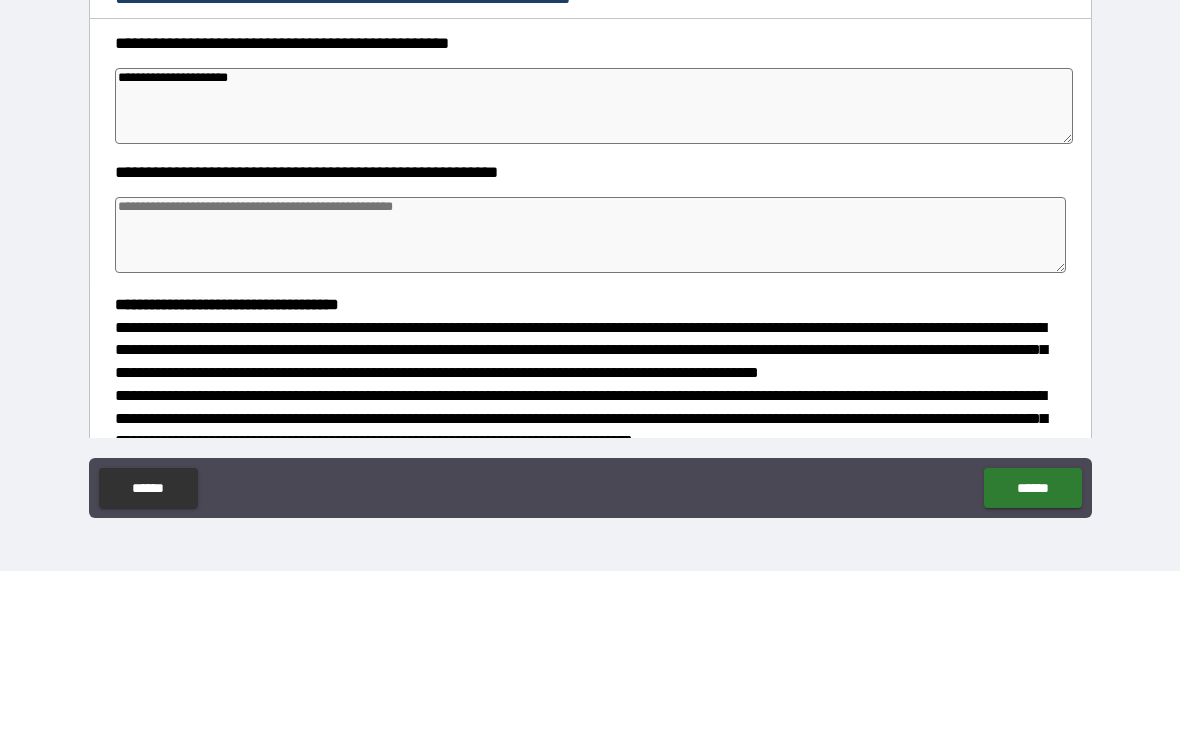 type on "*" 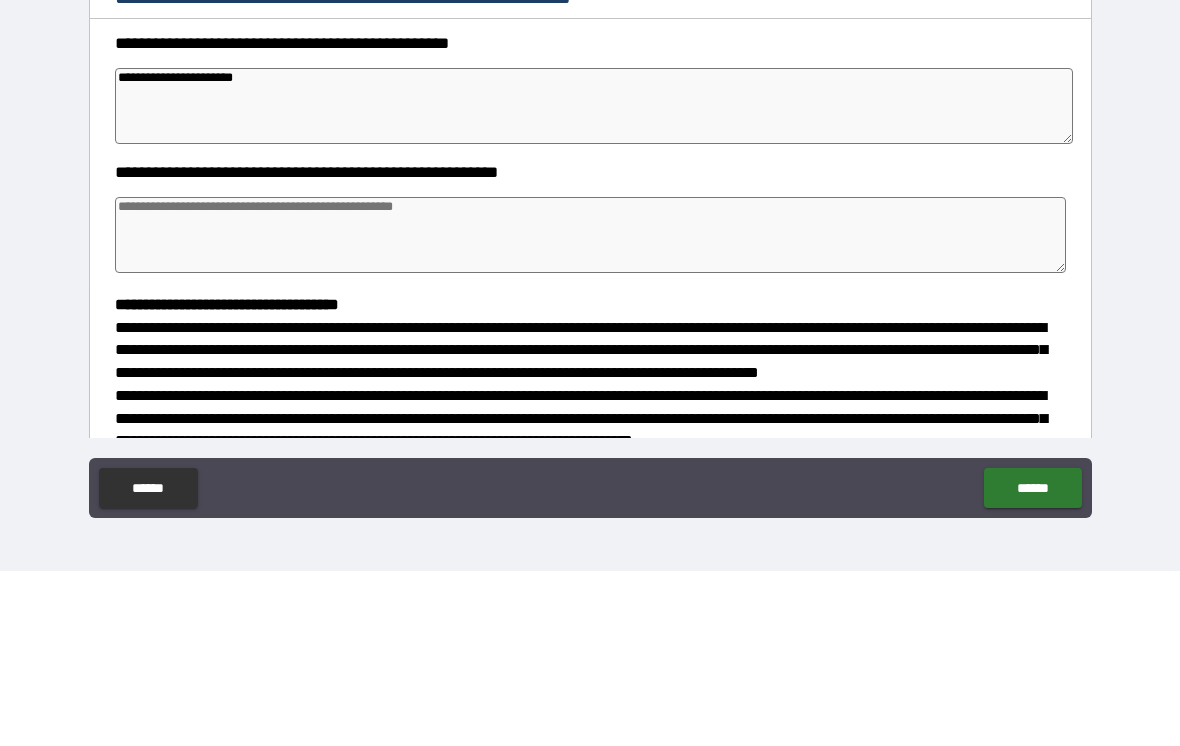 type on "*" 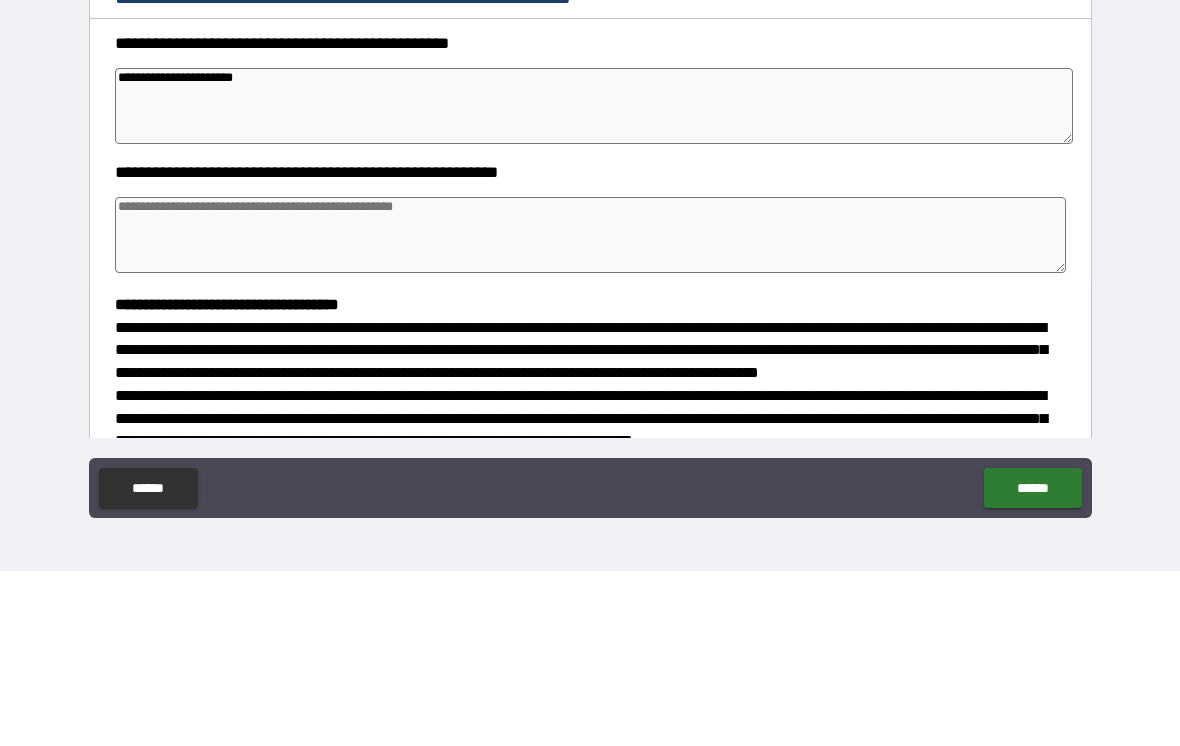 type on "**********" 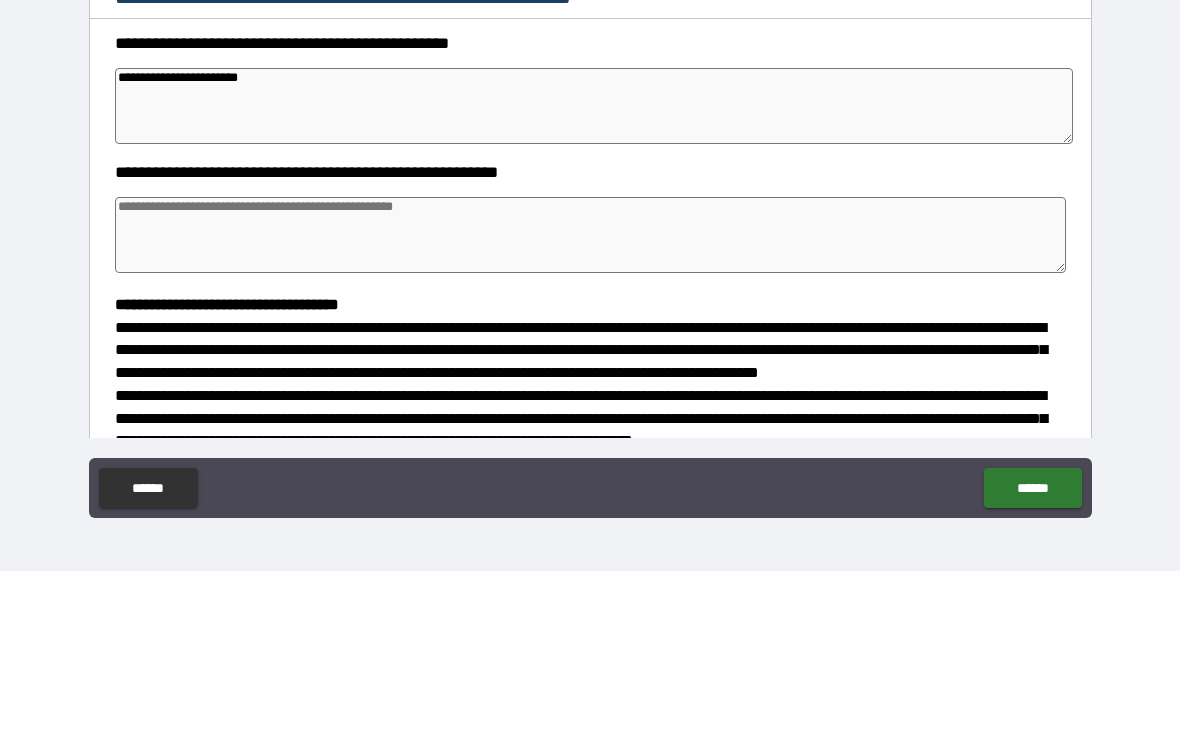 type on "*" 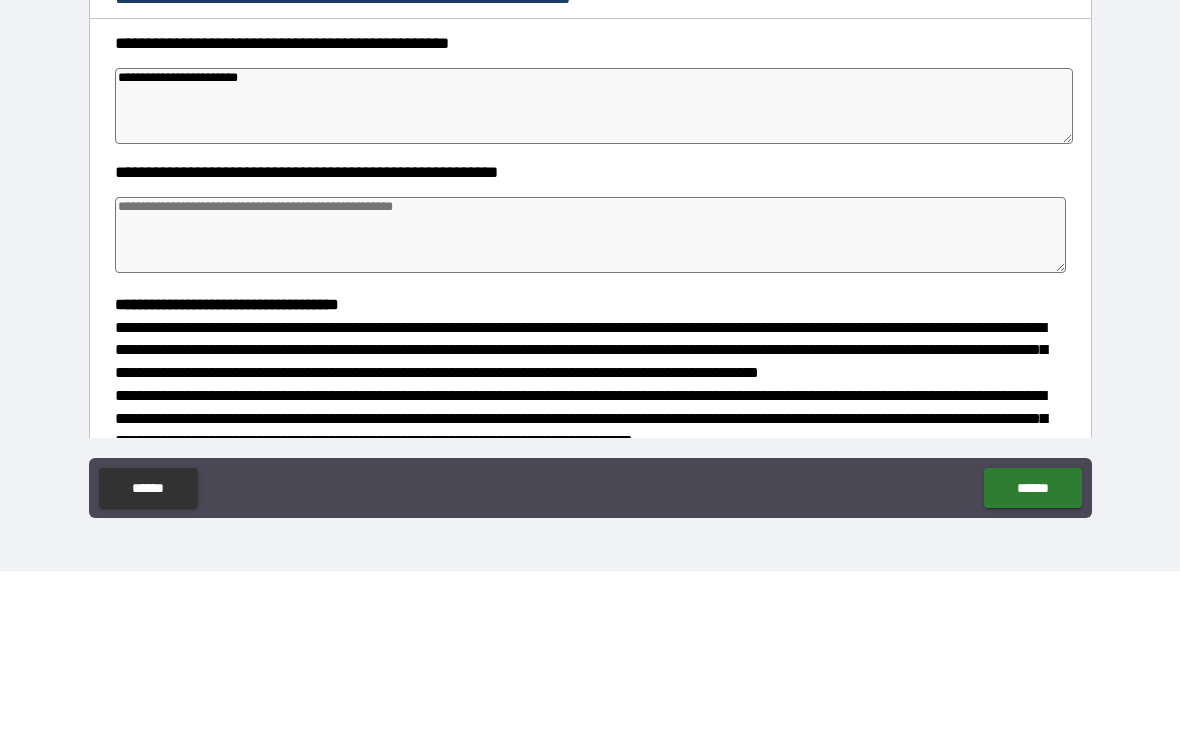 type on "*" 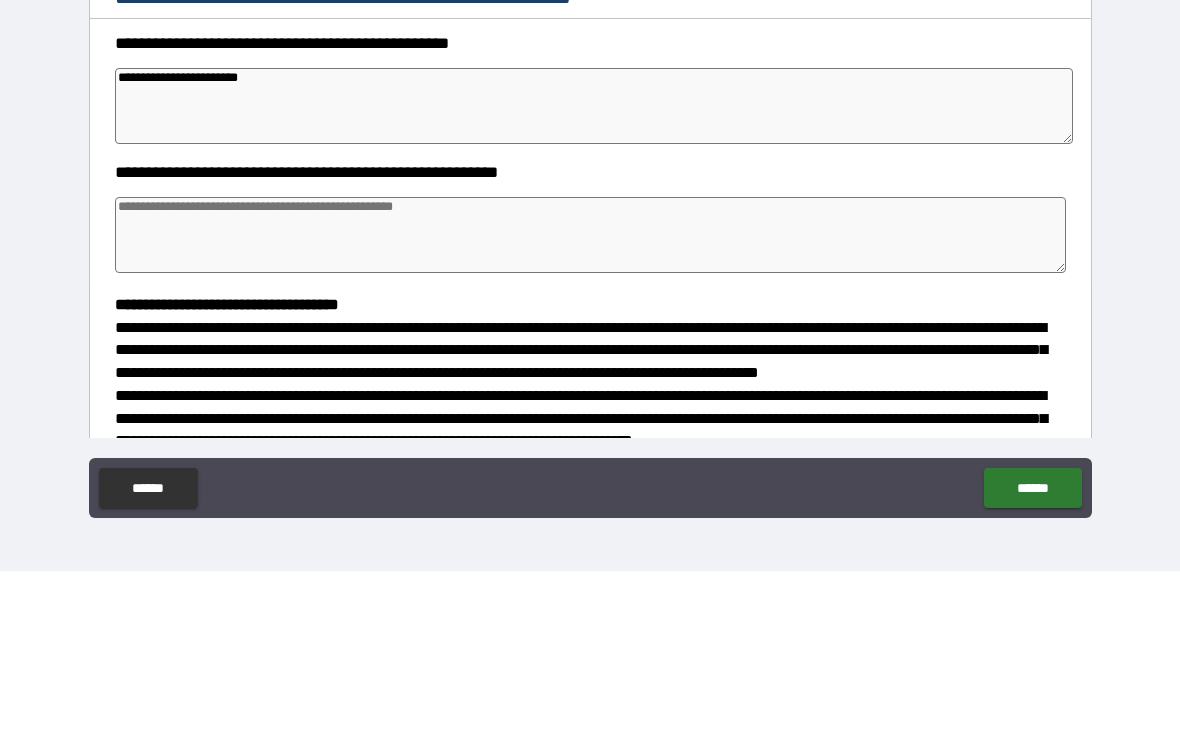 type on "*" 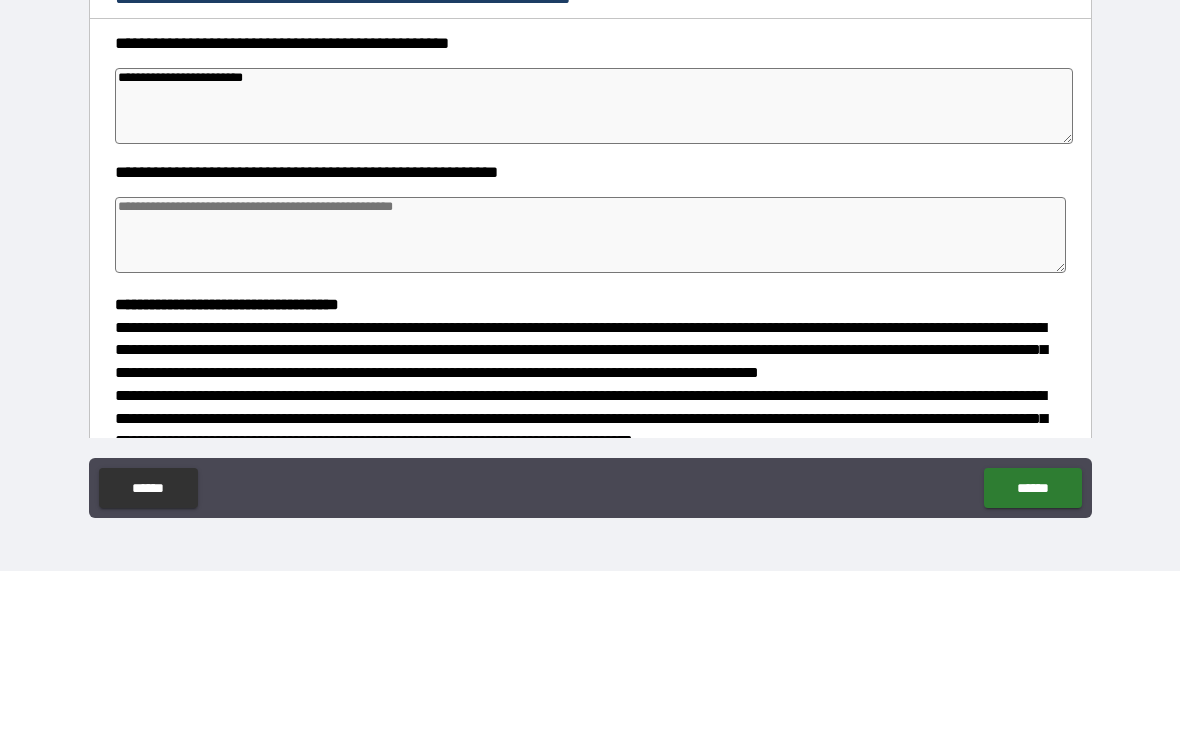 type on "*" 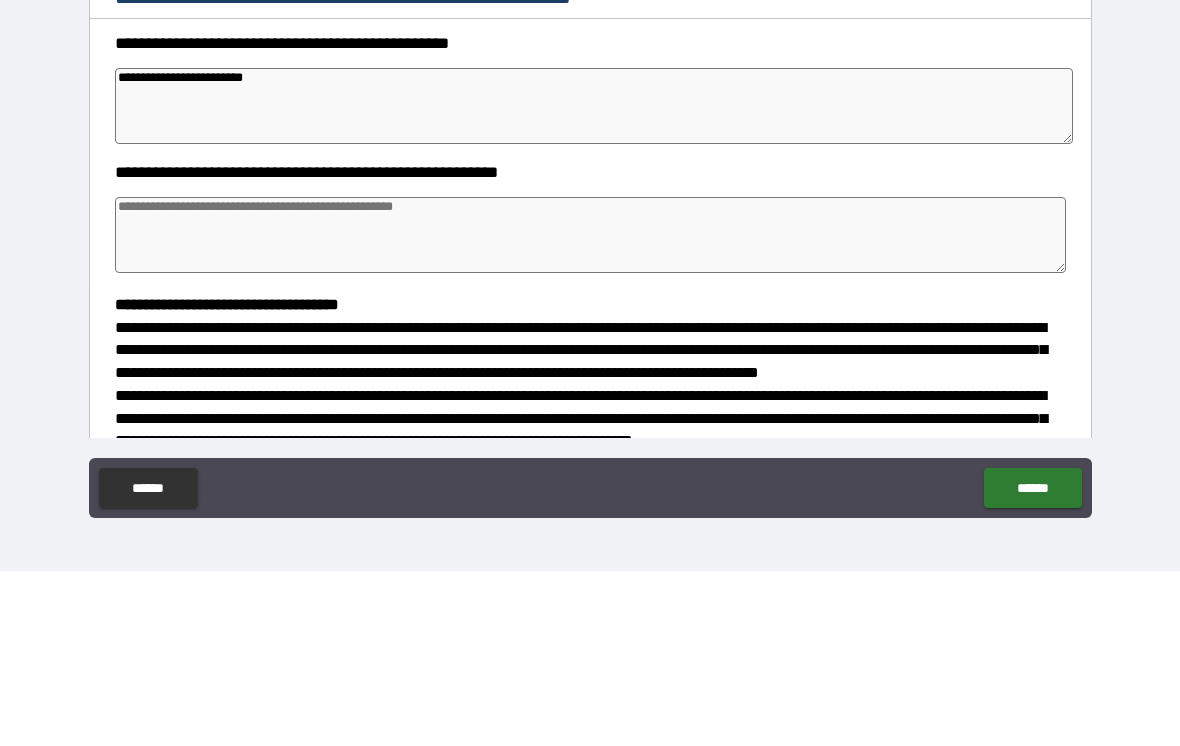 type on "*" 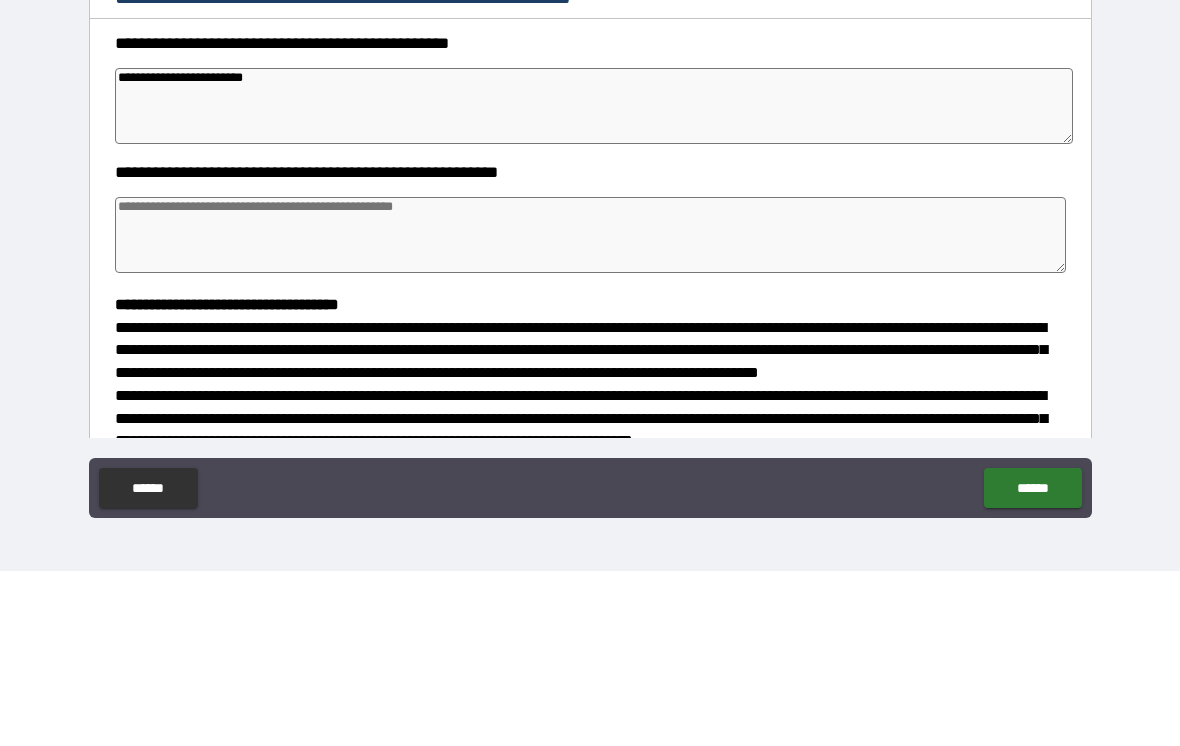 type on "*" 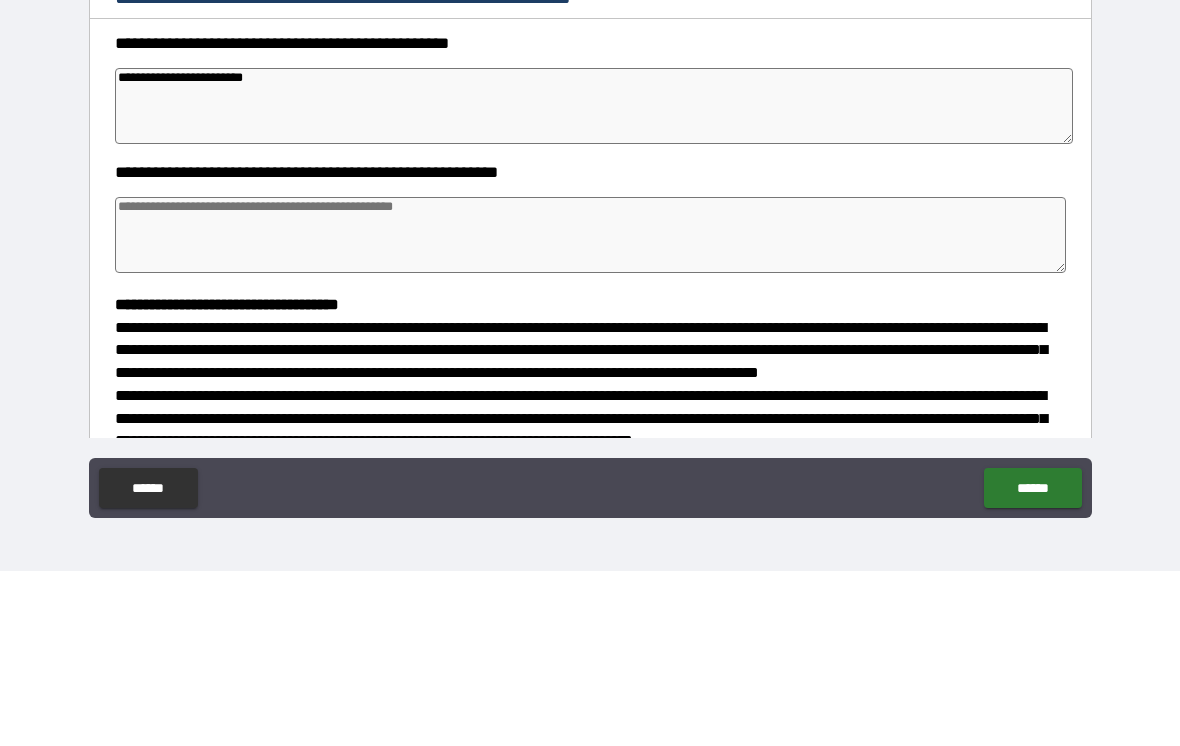 type on "**********" 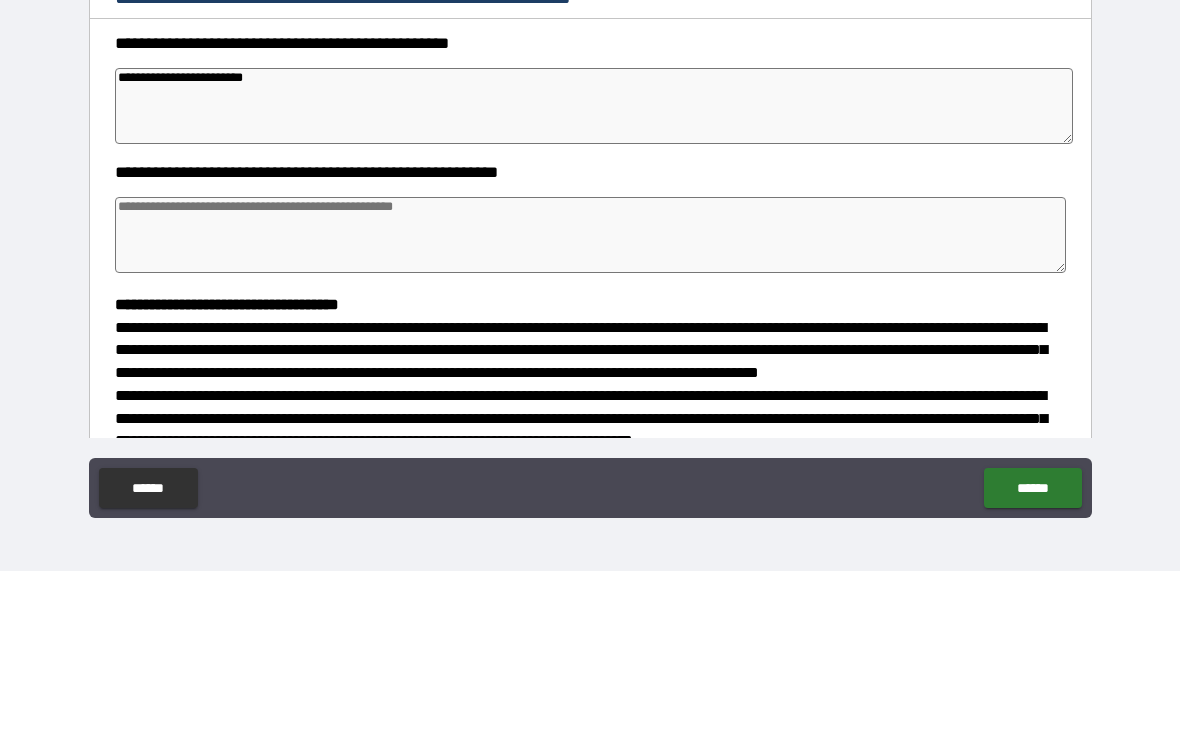 type on "*" 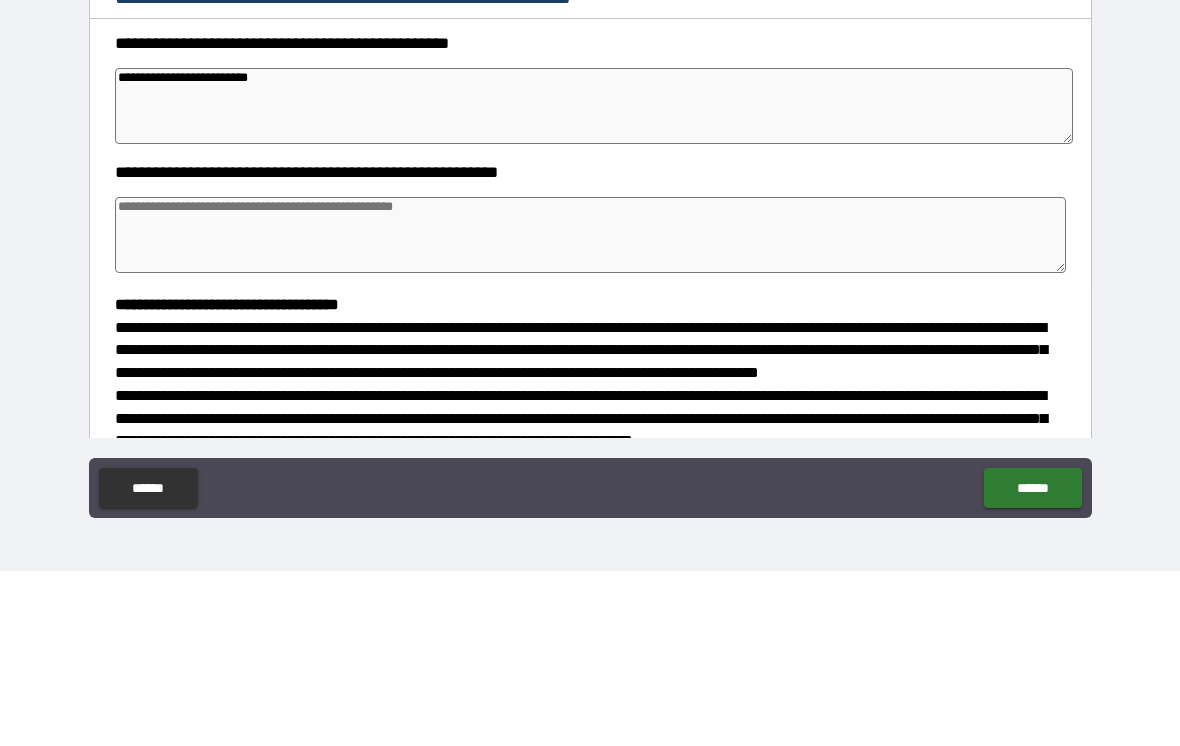 type on "*" 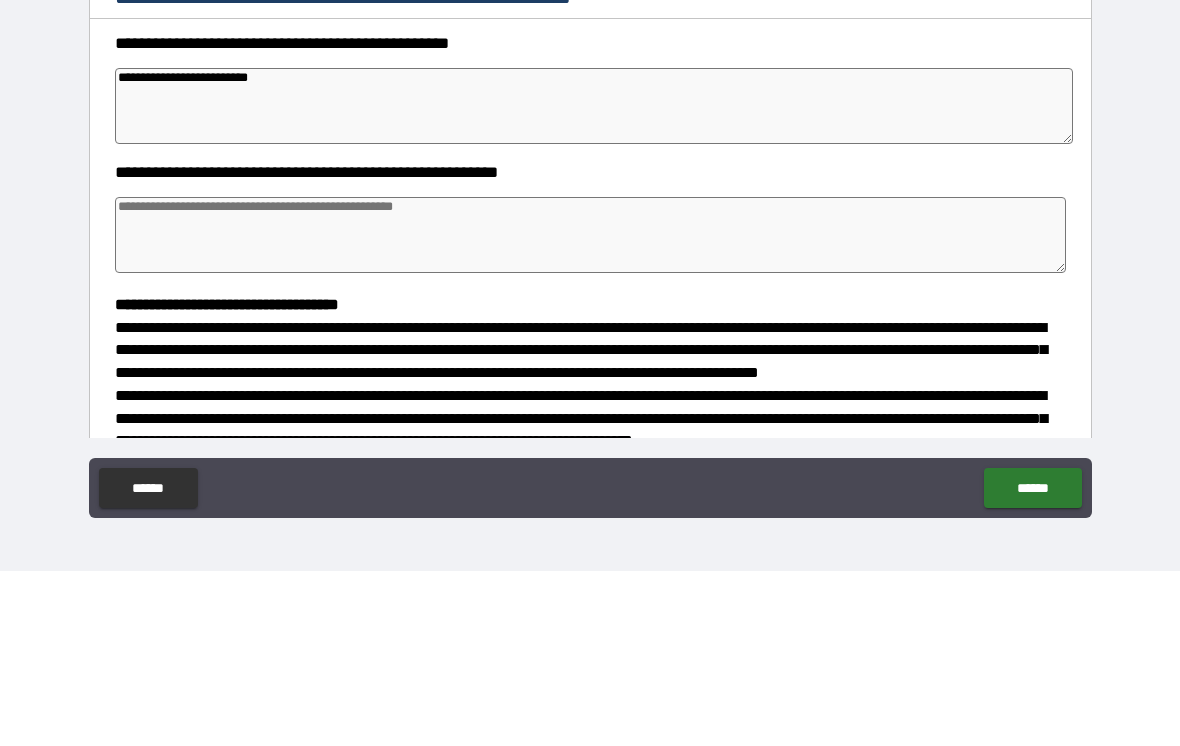 type on "**********" 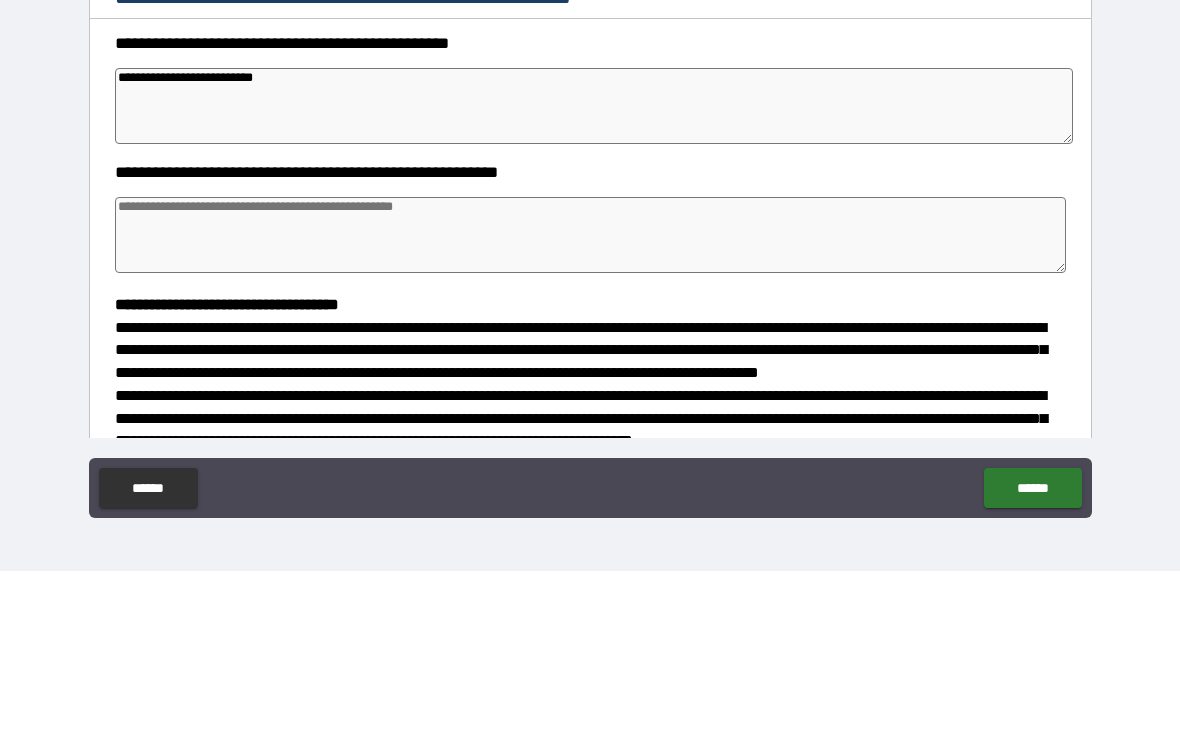 type on "*" 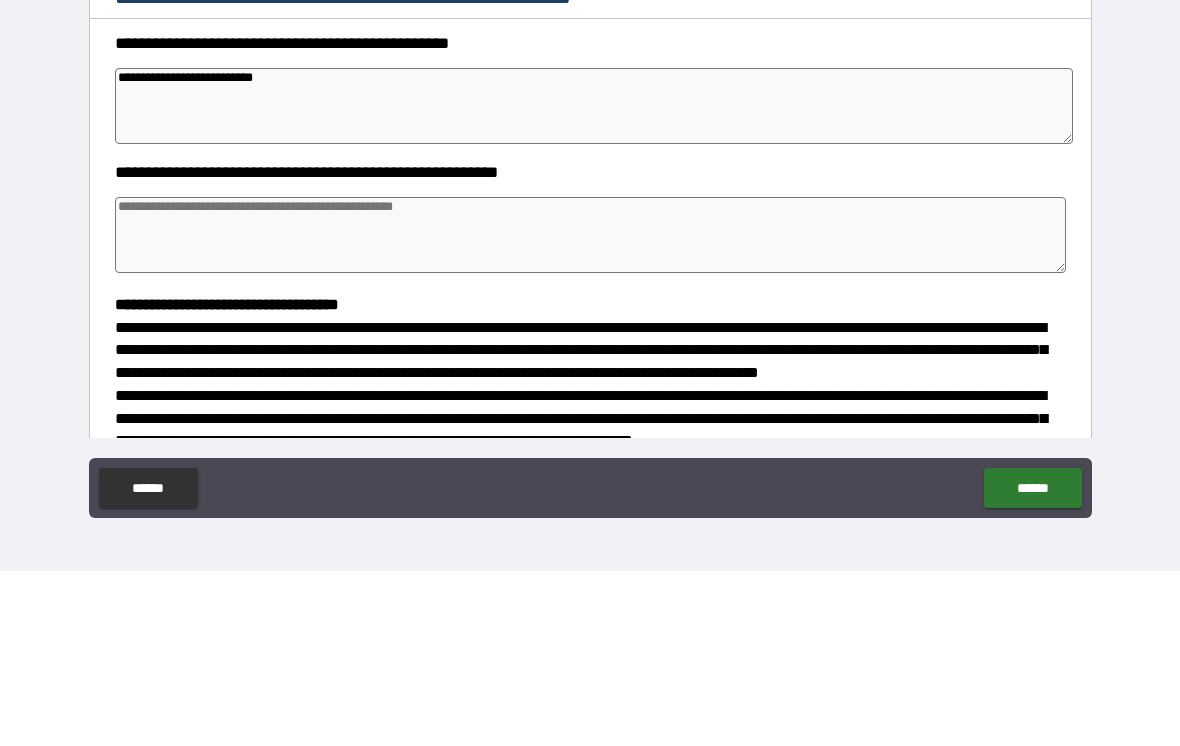 type on "*" 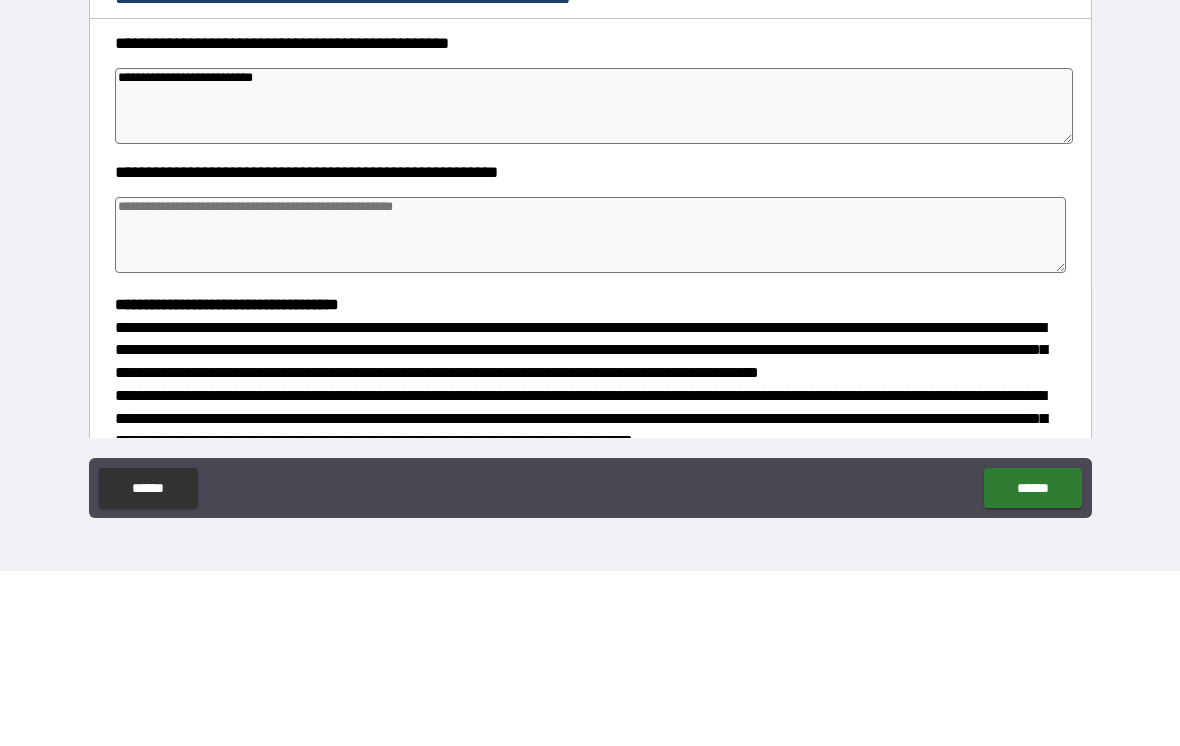 type on "*" 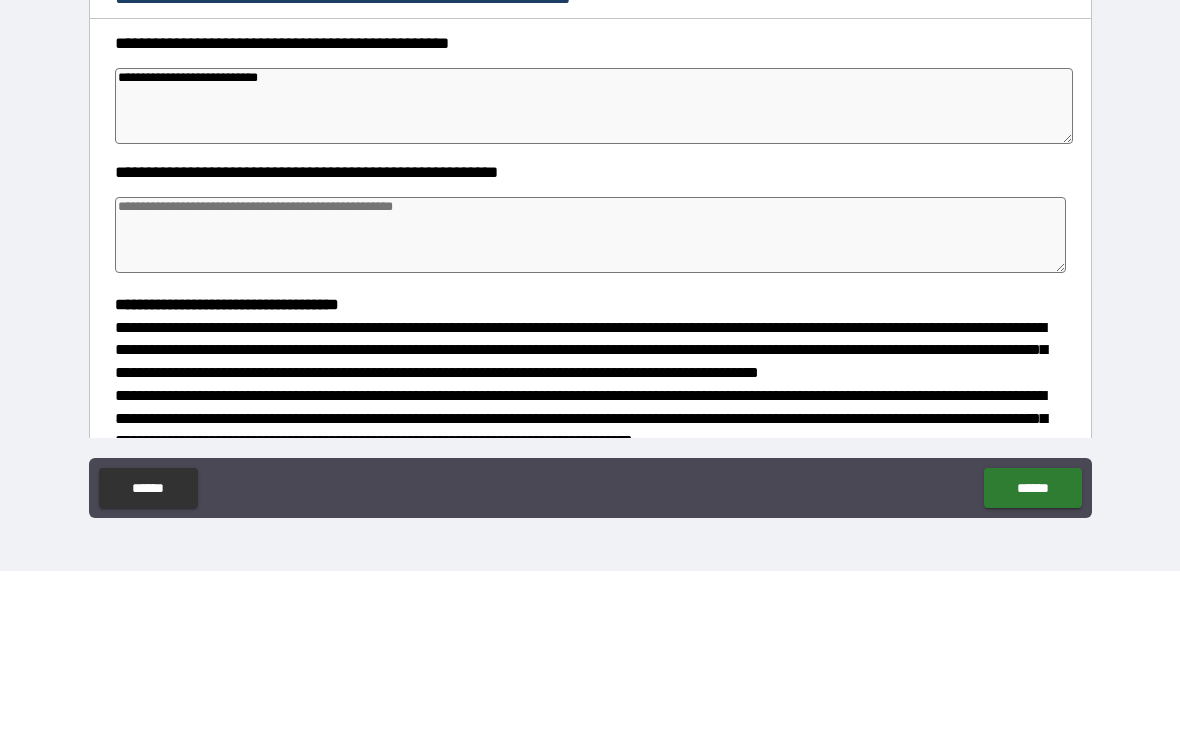 type on "*" 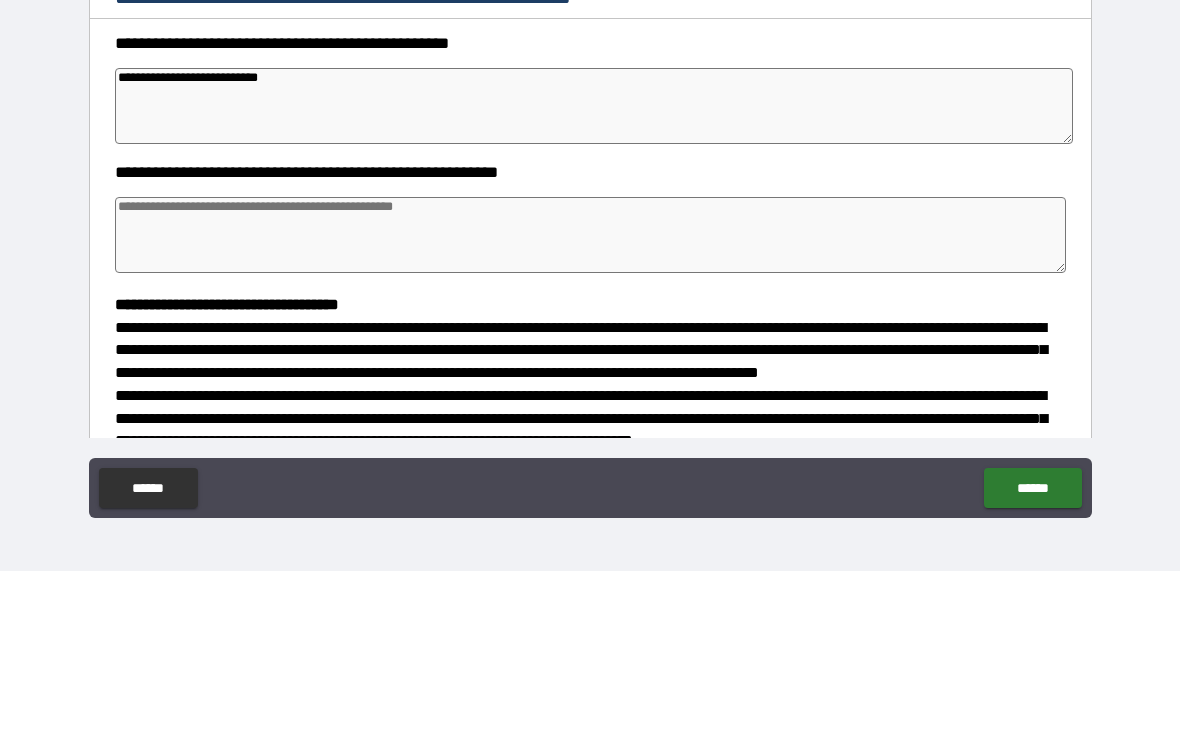 type on "*" 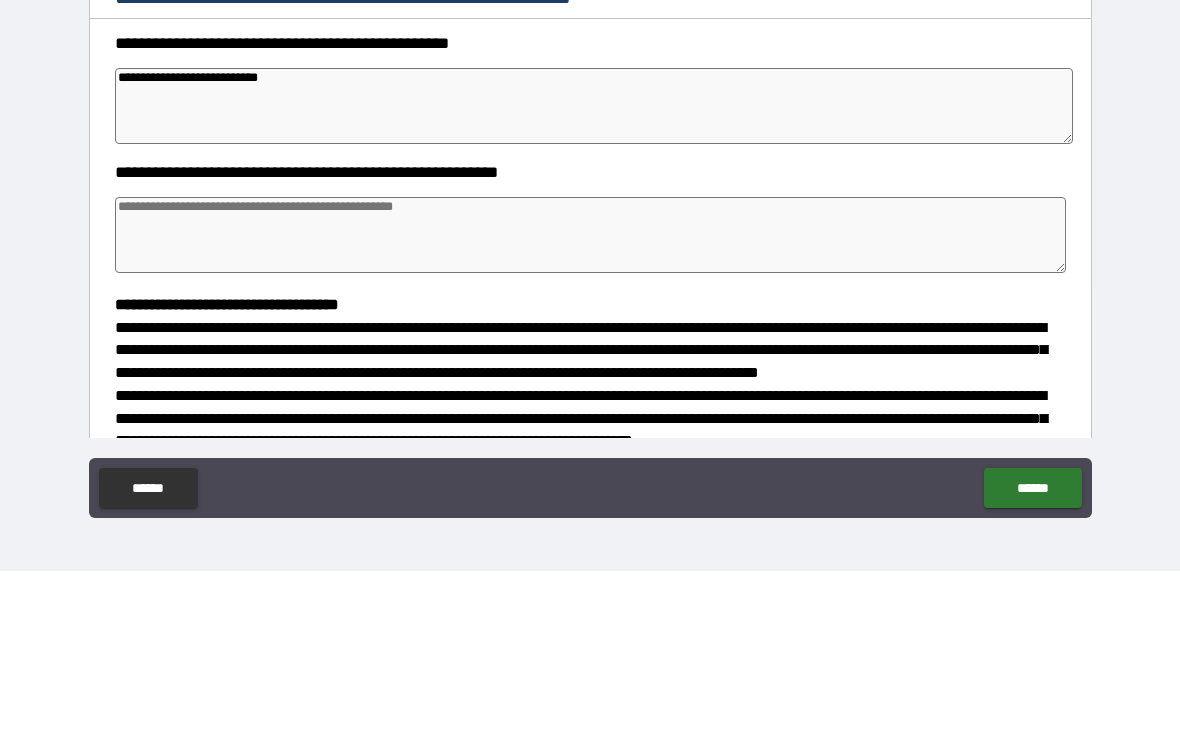 type on "*" 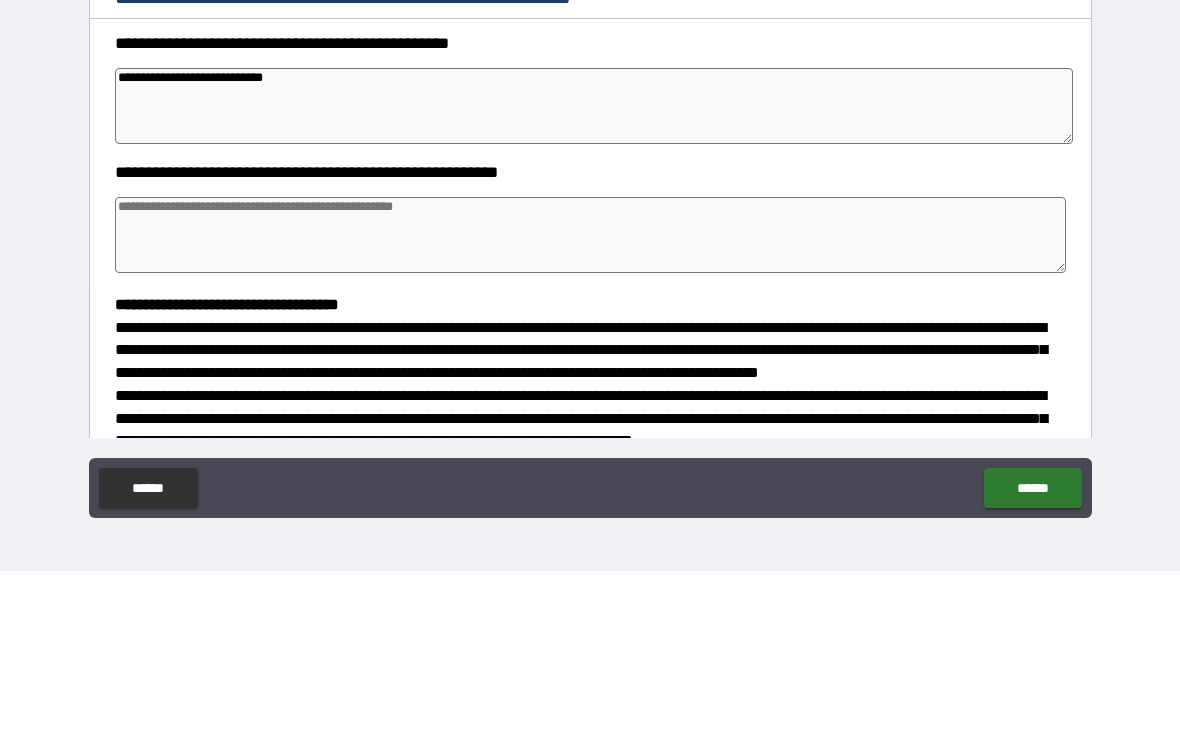 type on "*" 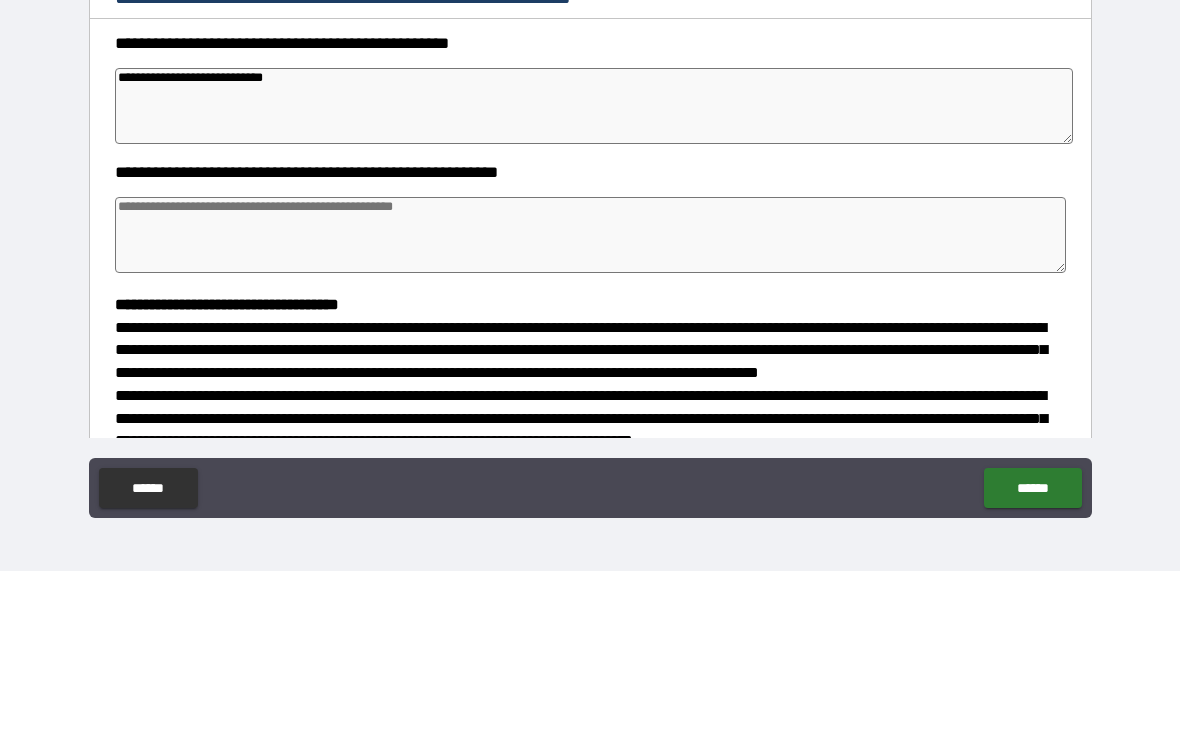 type on "*" 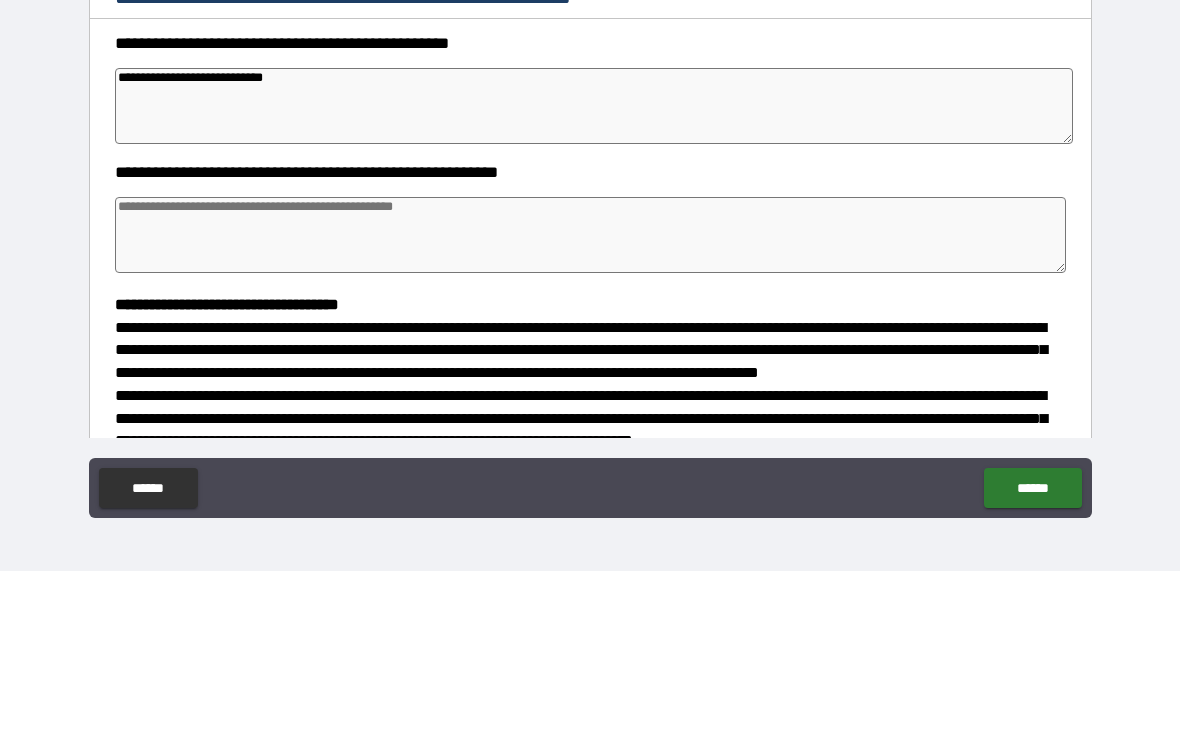 type on "*" 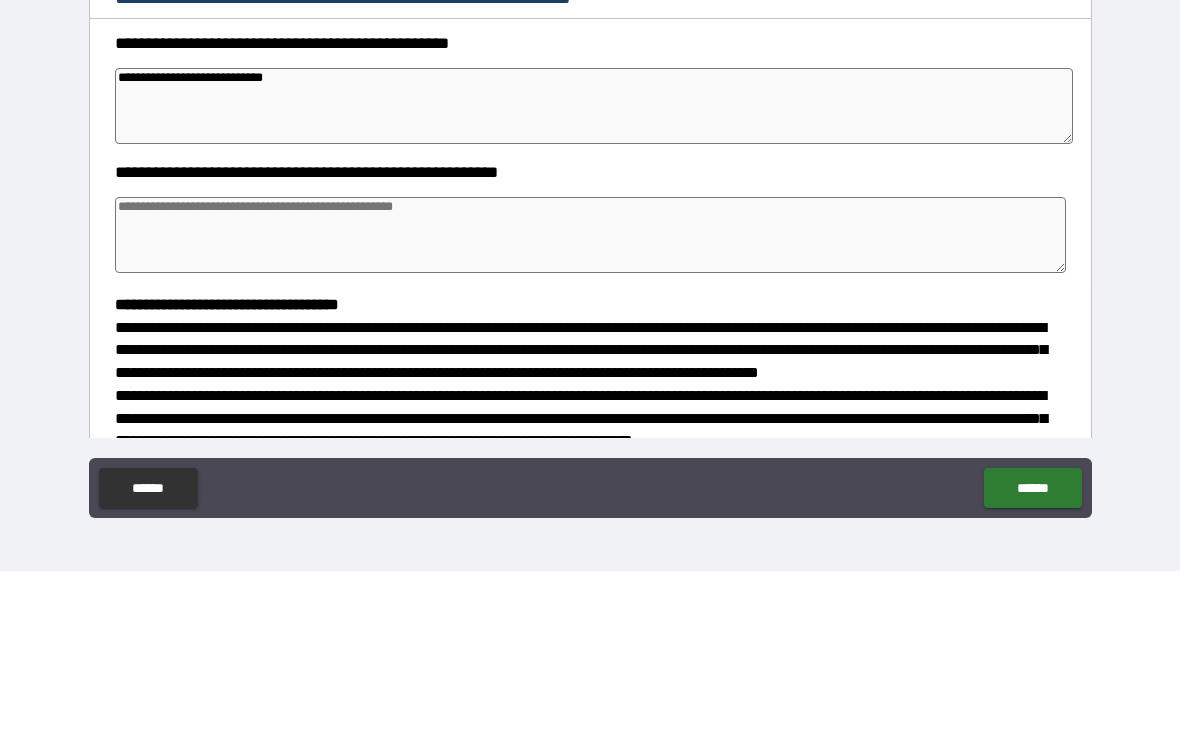 type on "**********" 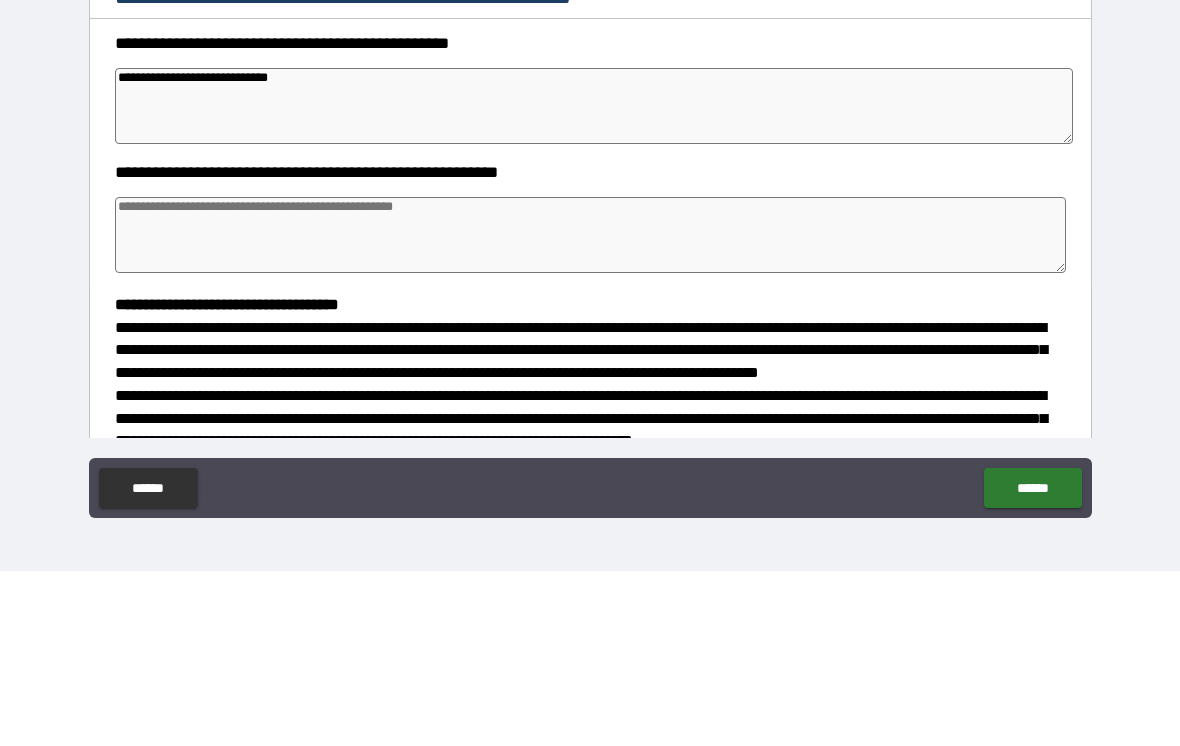 type on "*" 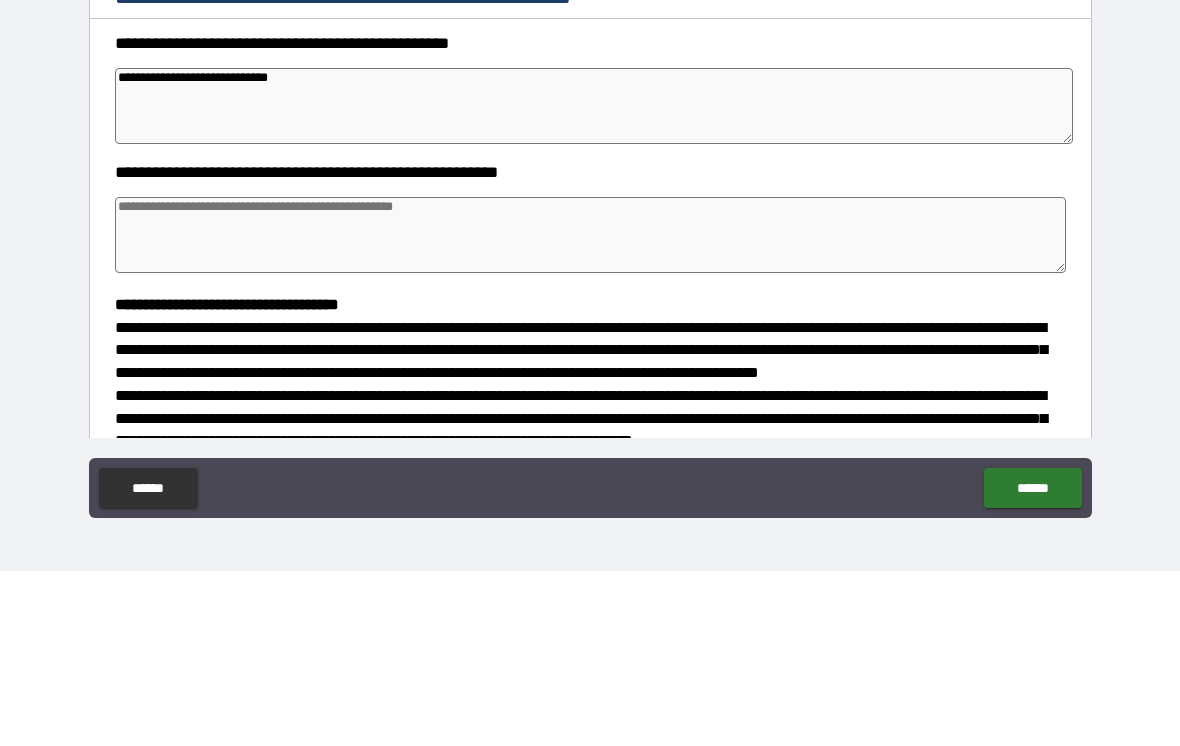 type on "*" 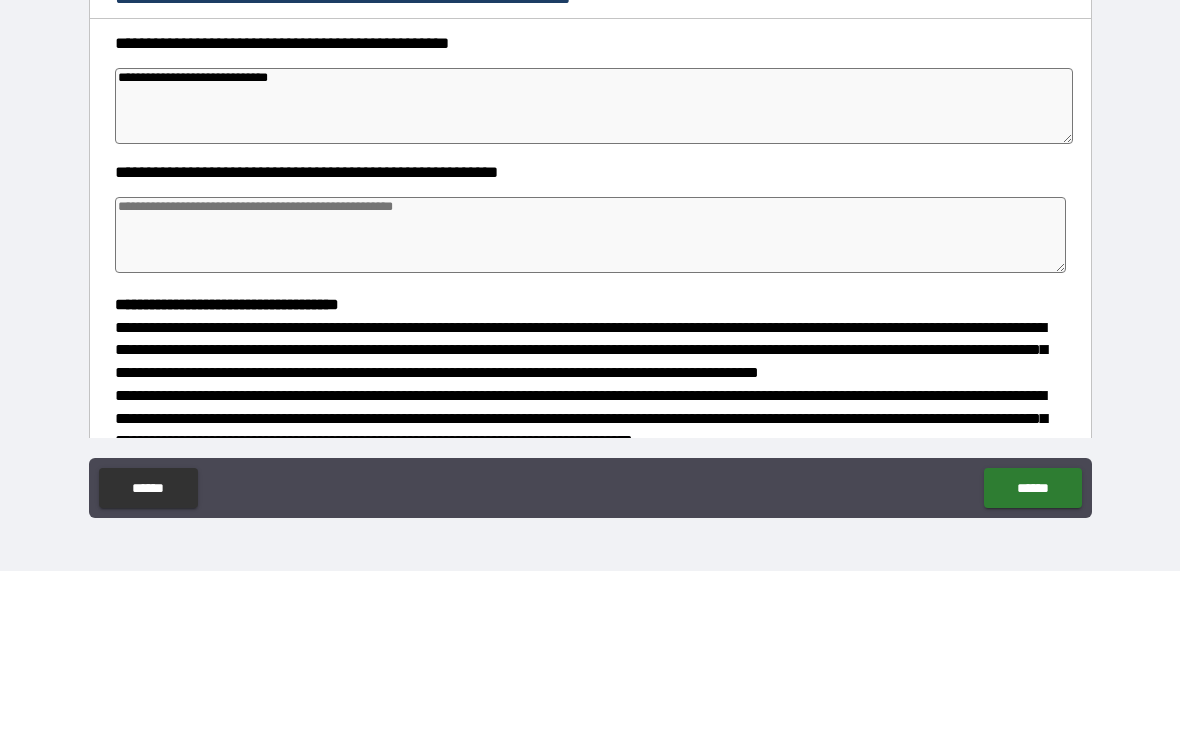 type on "*" 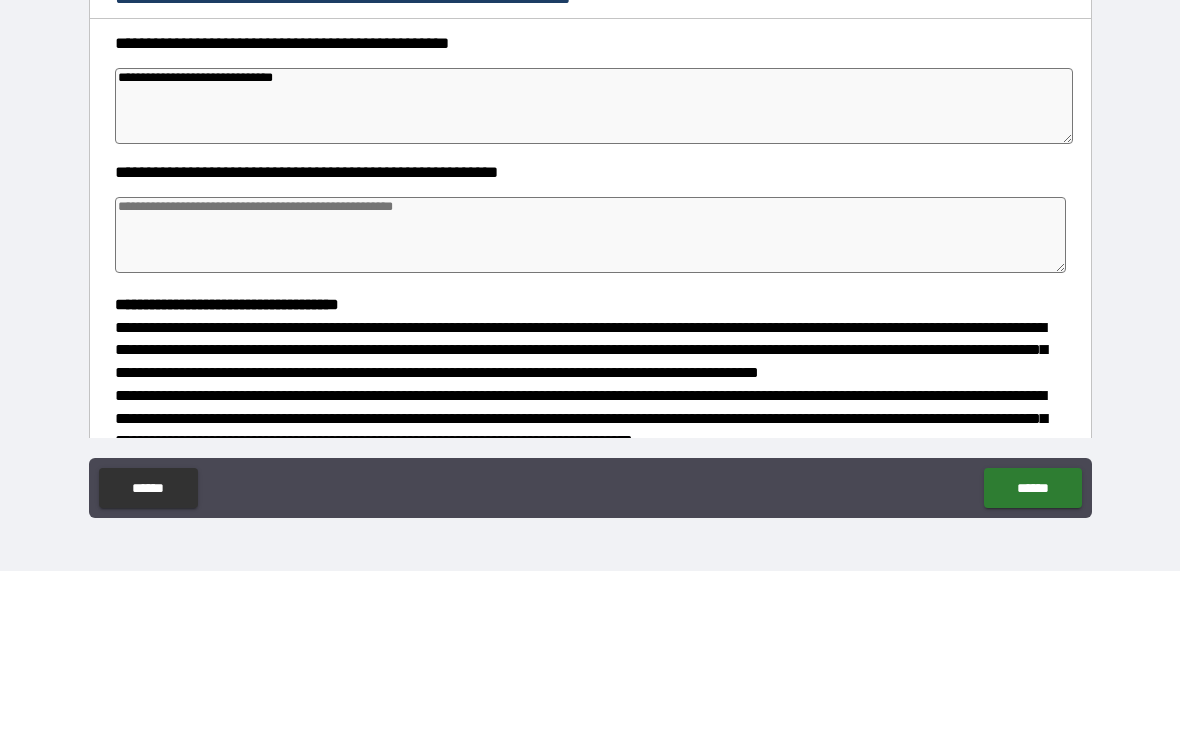 type on "*" 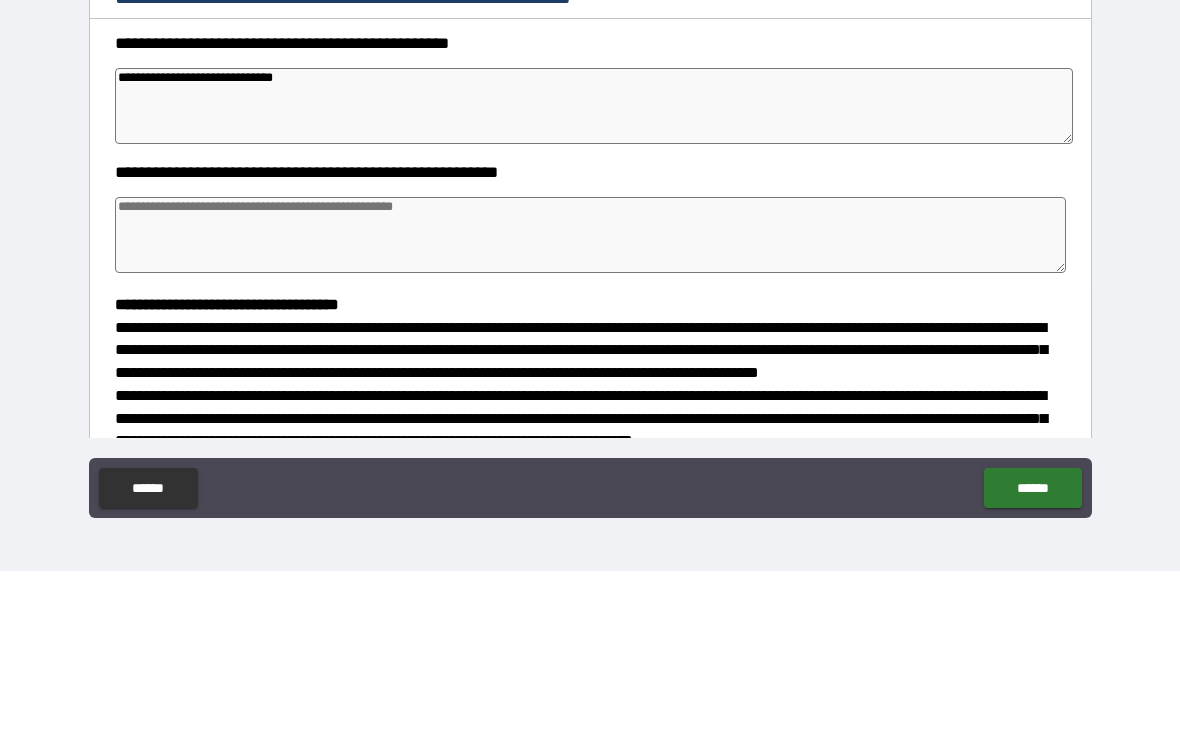 type on "**********" 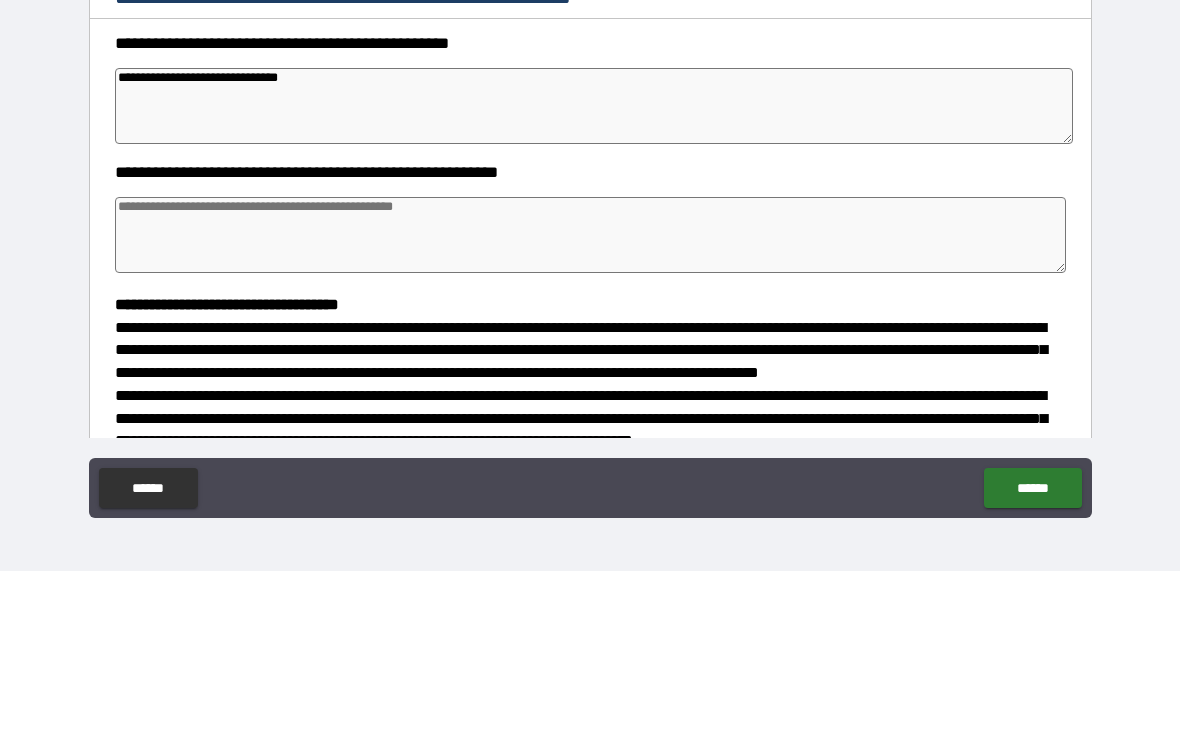 type on "*" 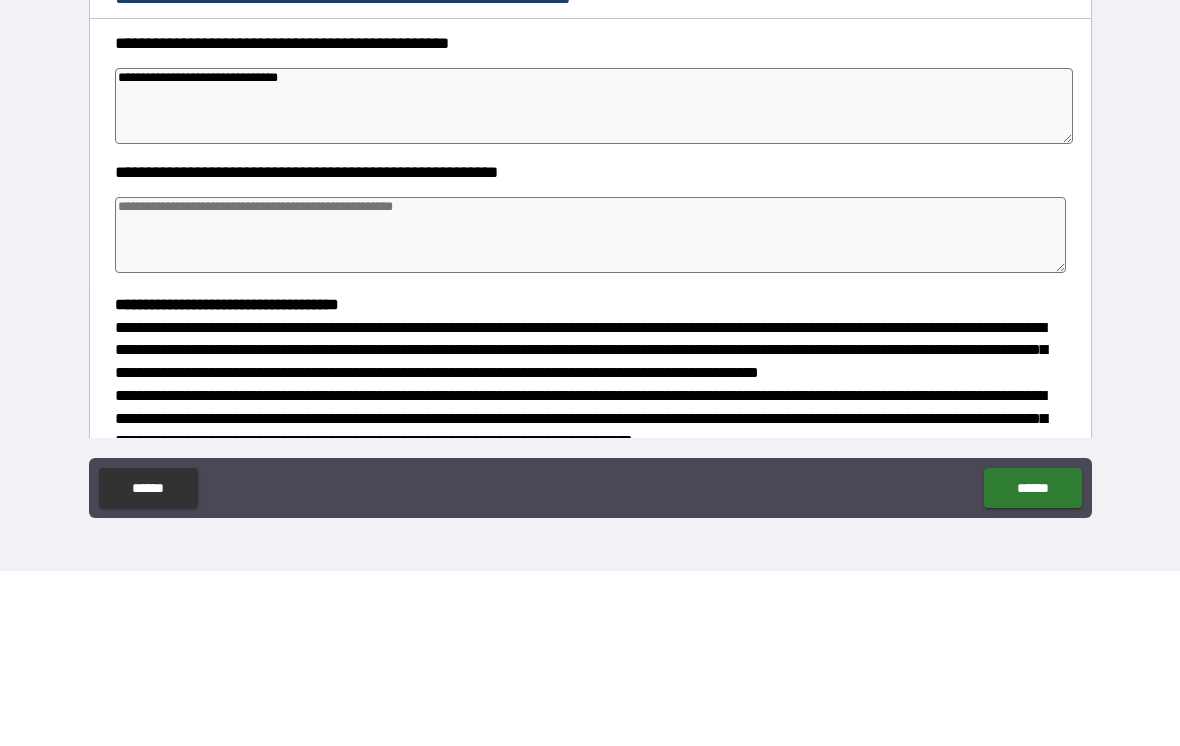 type on "*" 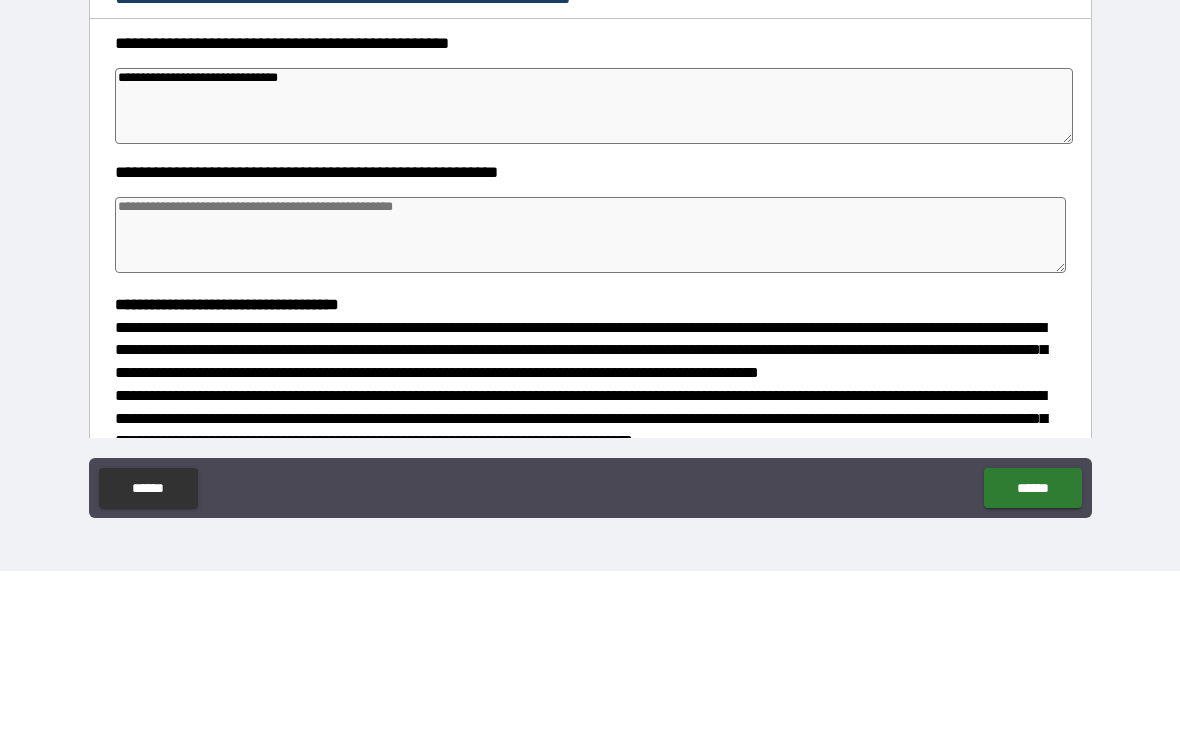 type on "*" 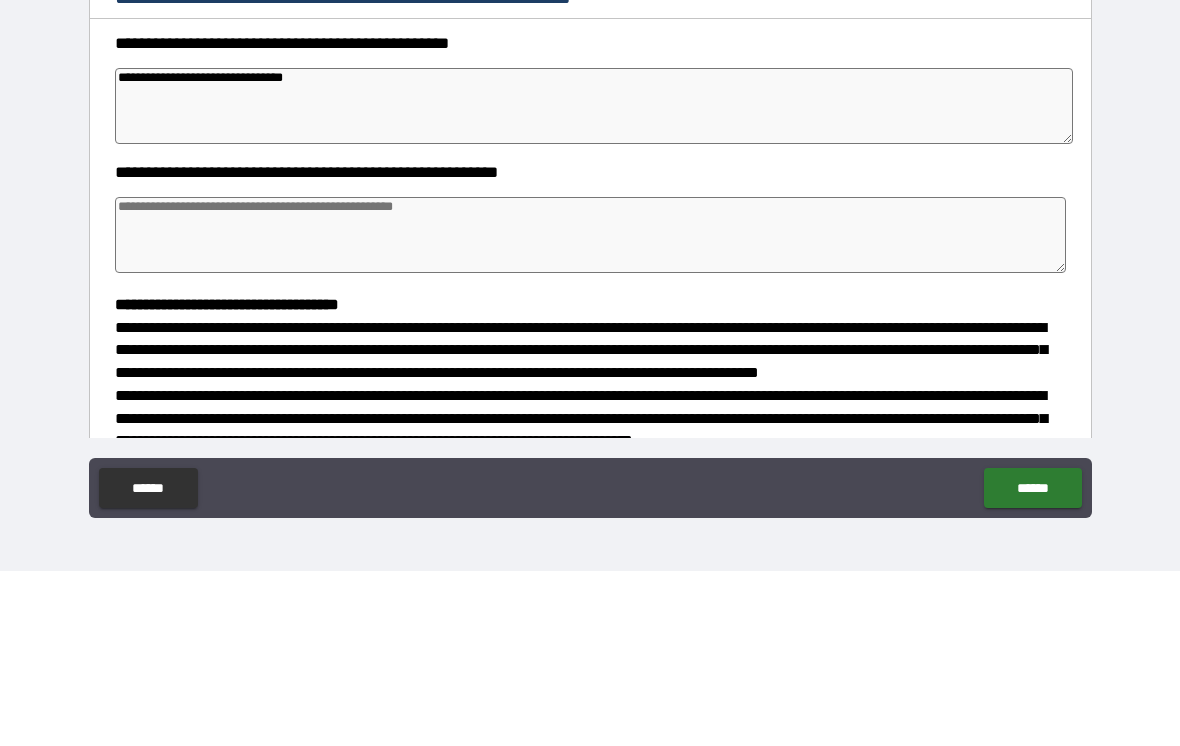 type on "*" 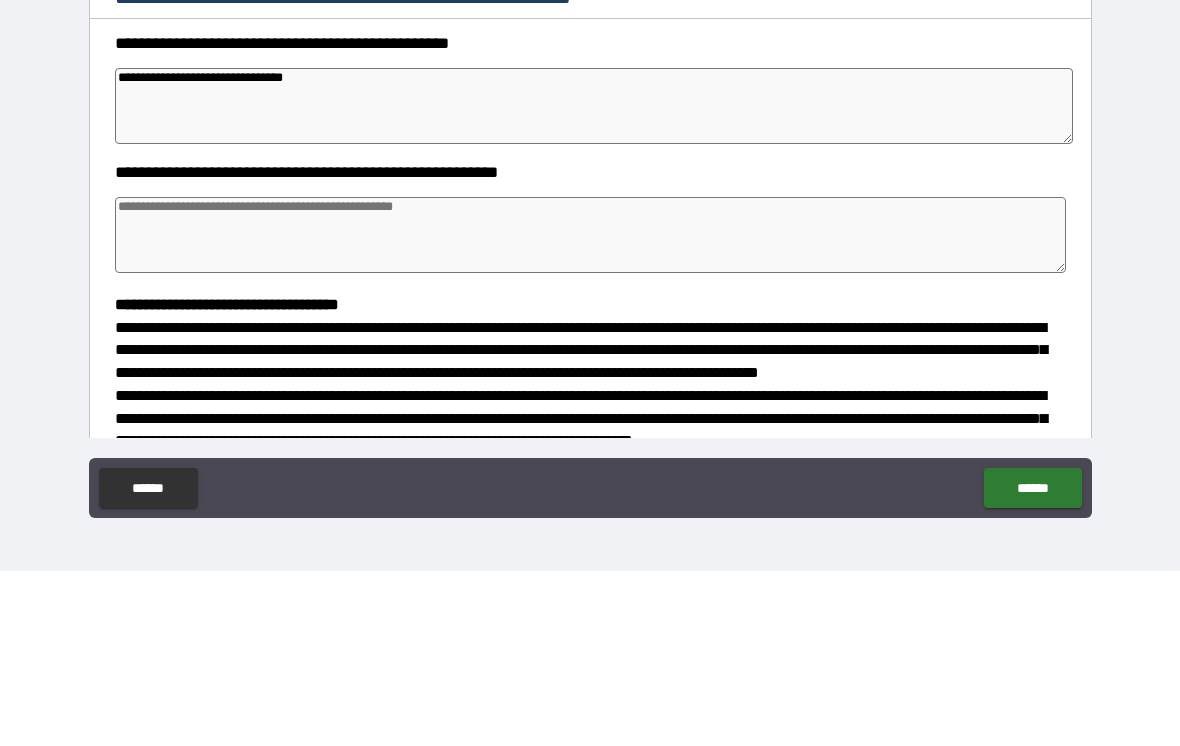 type on "*" 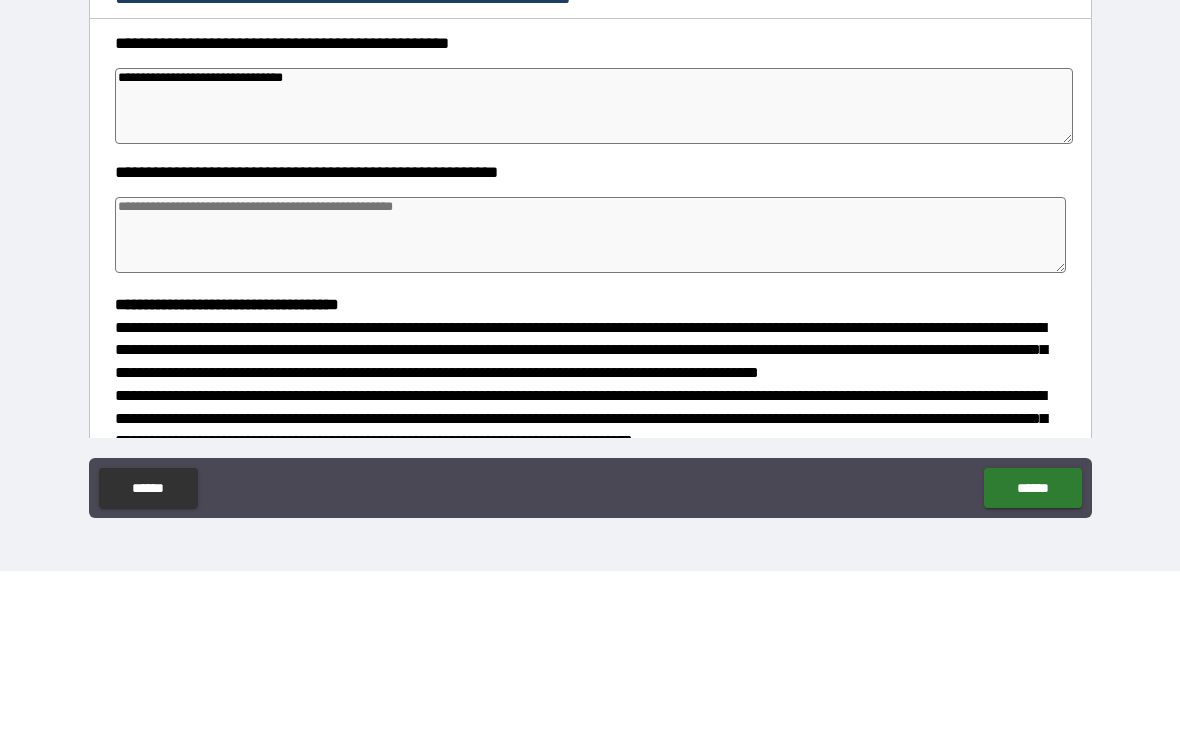 type on "*" 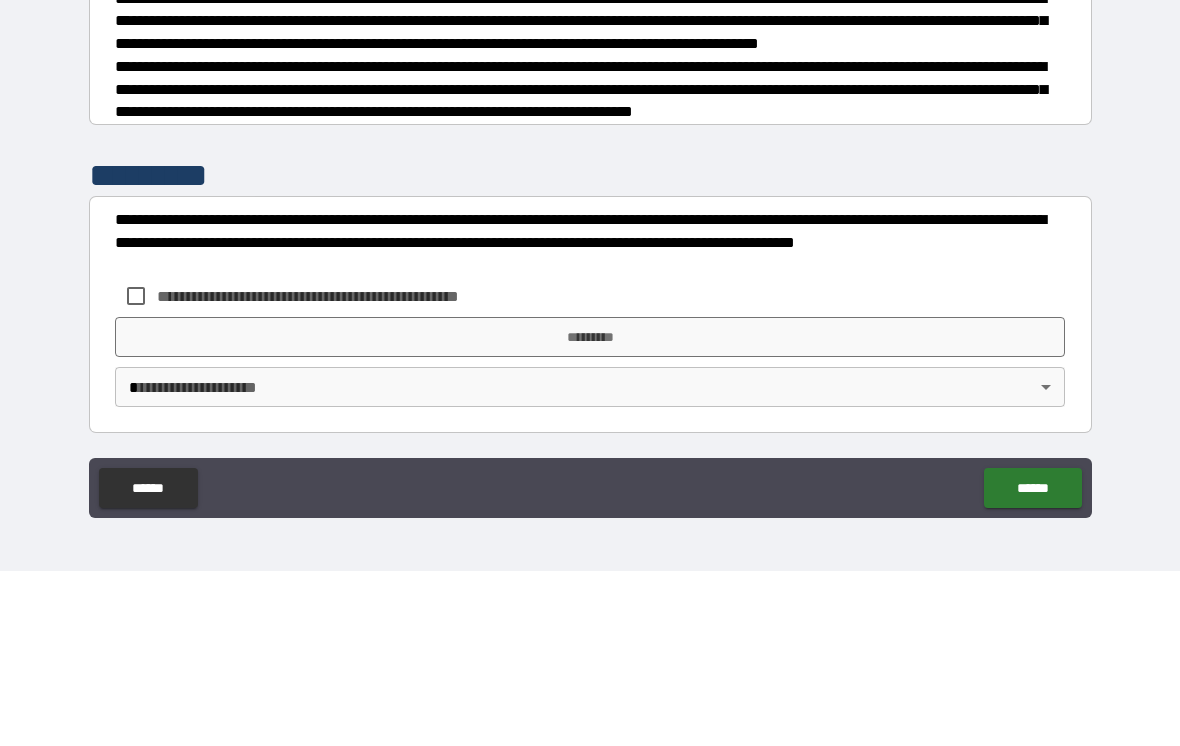 scroll, scrollTop: 476, scrollLeft: 0, axis: vertical 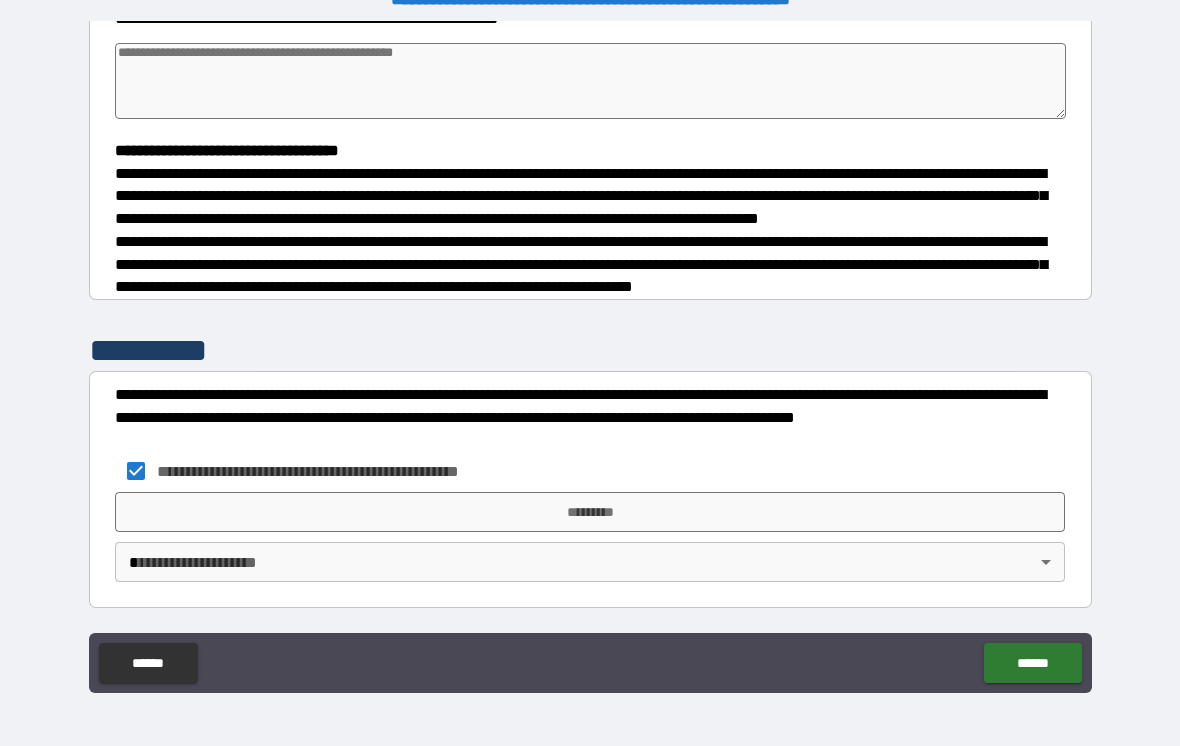 click on "*********" at bounding box center [590, 512] 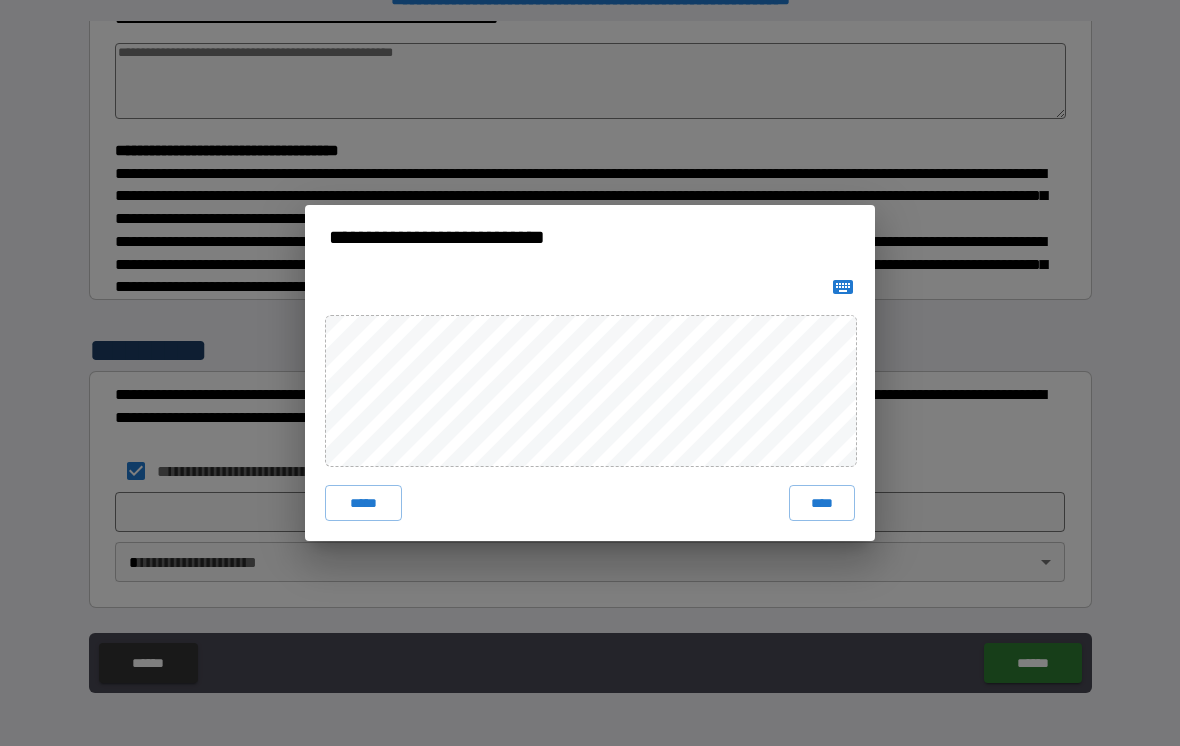 click on "***** ****" at bounding box center (590, 405) 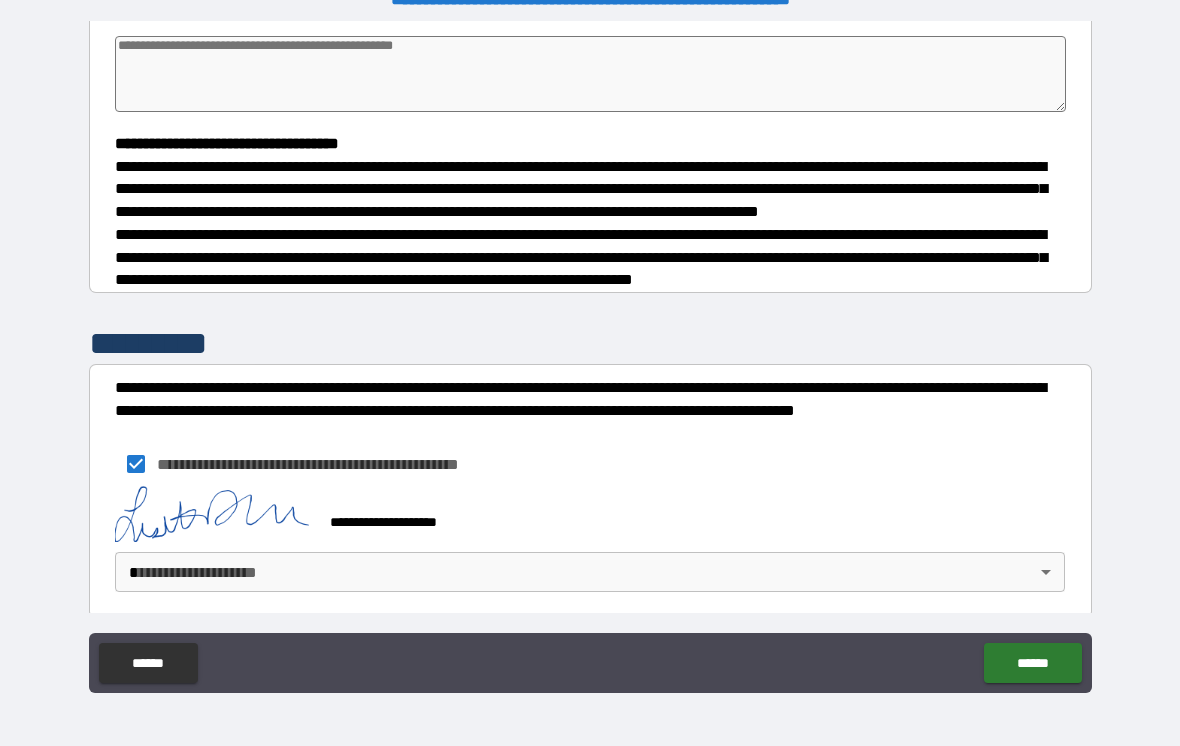 click on "******" at bounding box center (1032, 663) 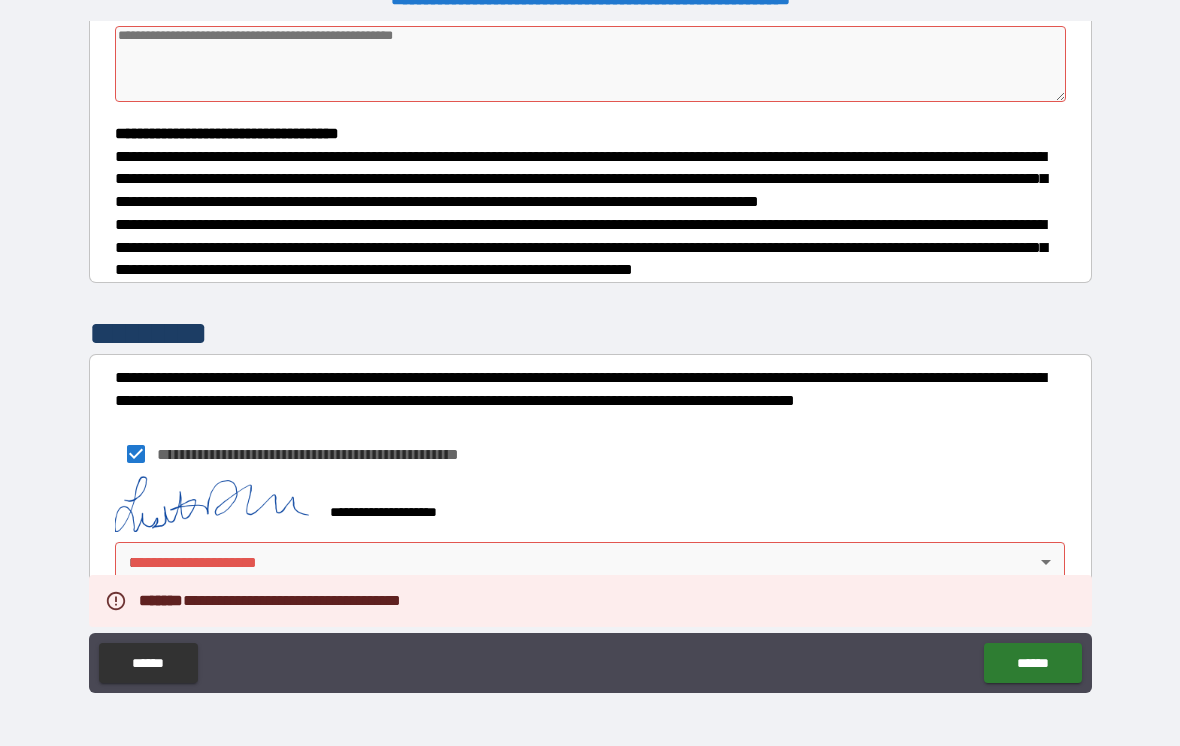 scroll, scrollTop: 493, scrollLeft: 0, axis: vertical 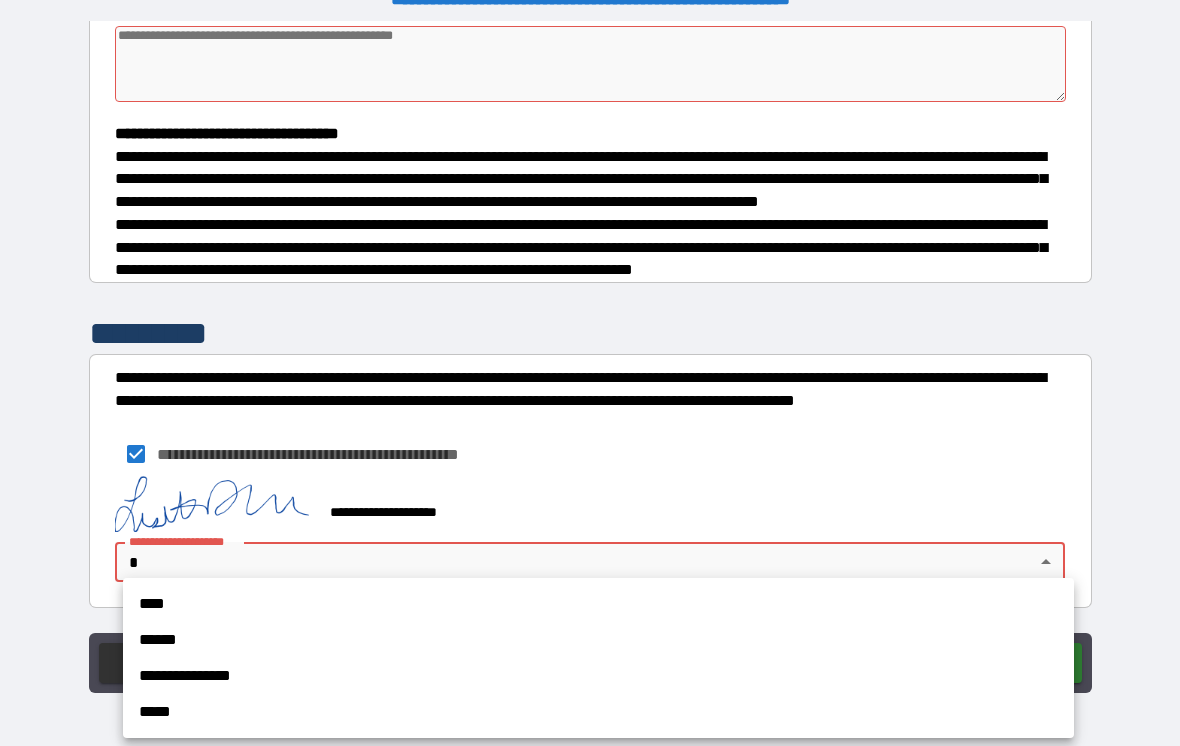 click on "****" at bounding box center [598, 604] 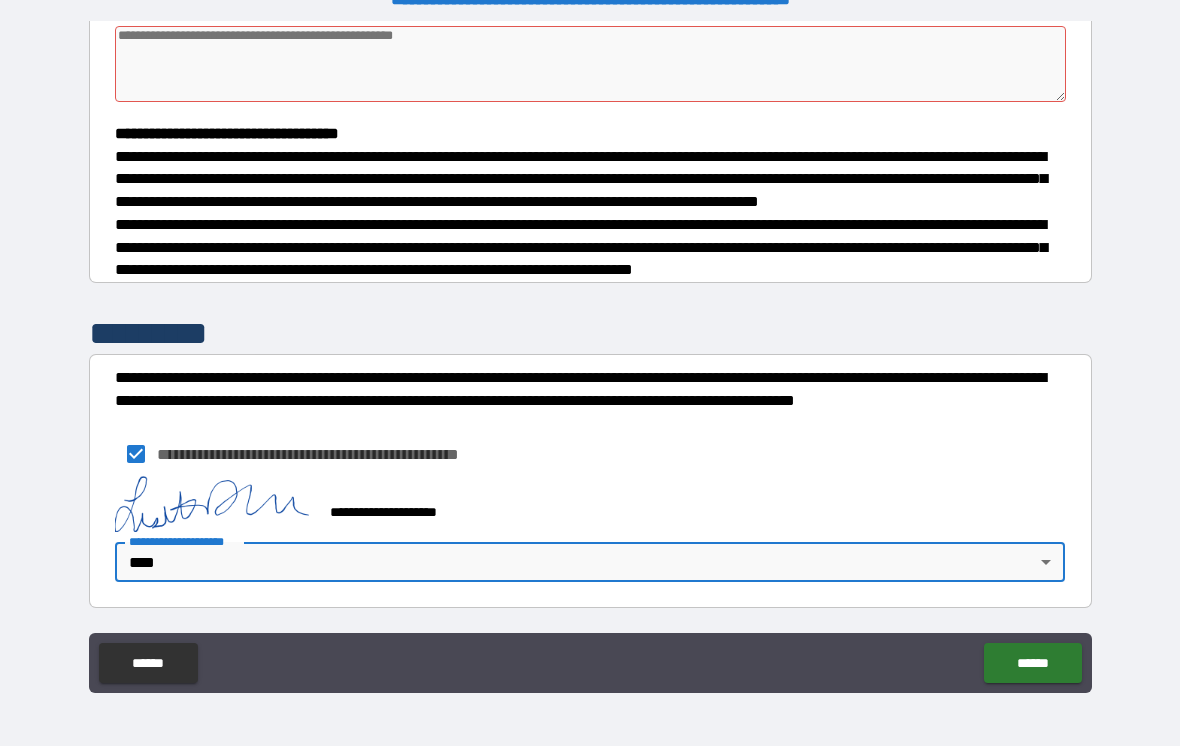 click on "******" at bounding box center (1032, 663) 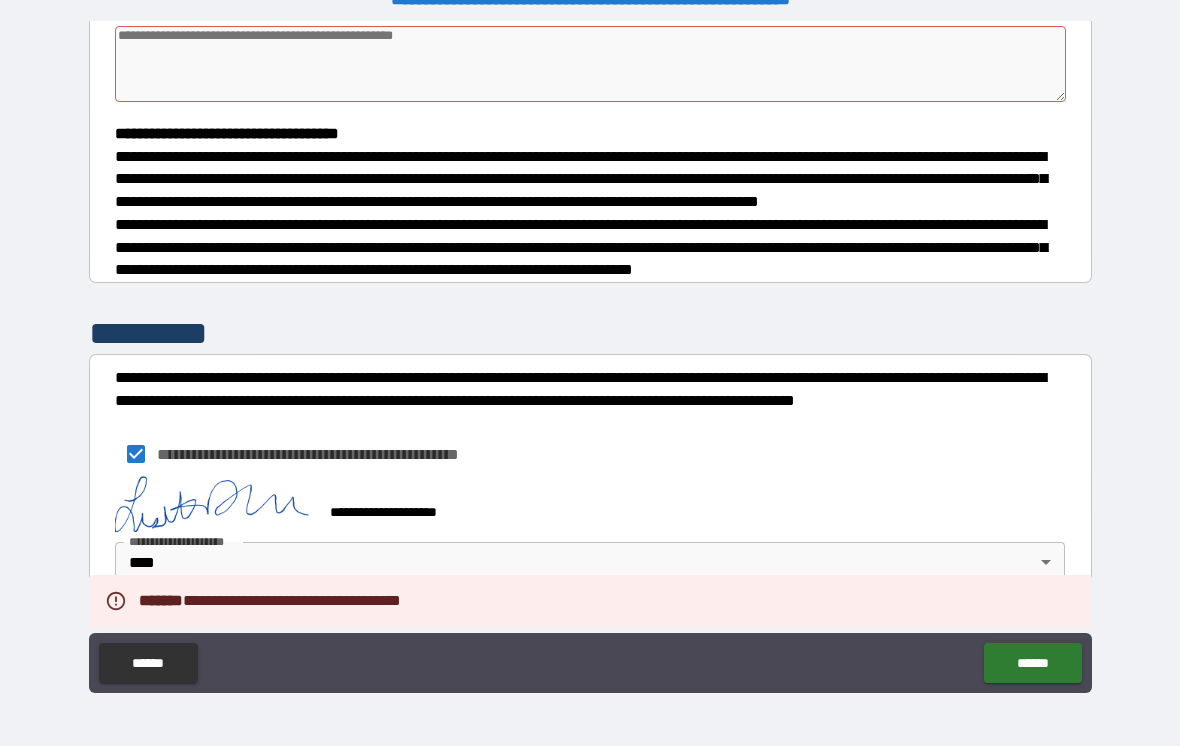 click on "******" at bounding box center (1032, 663) 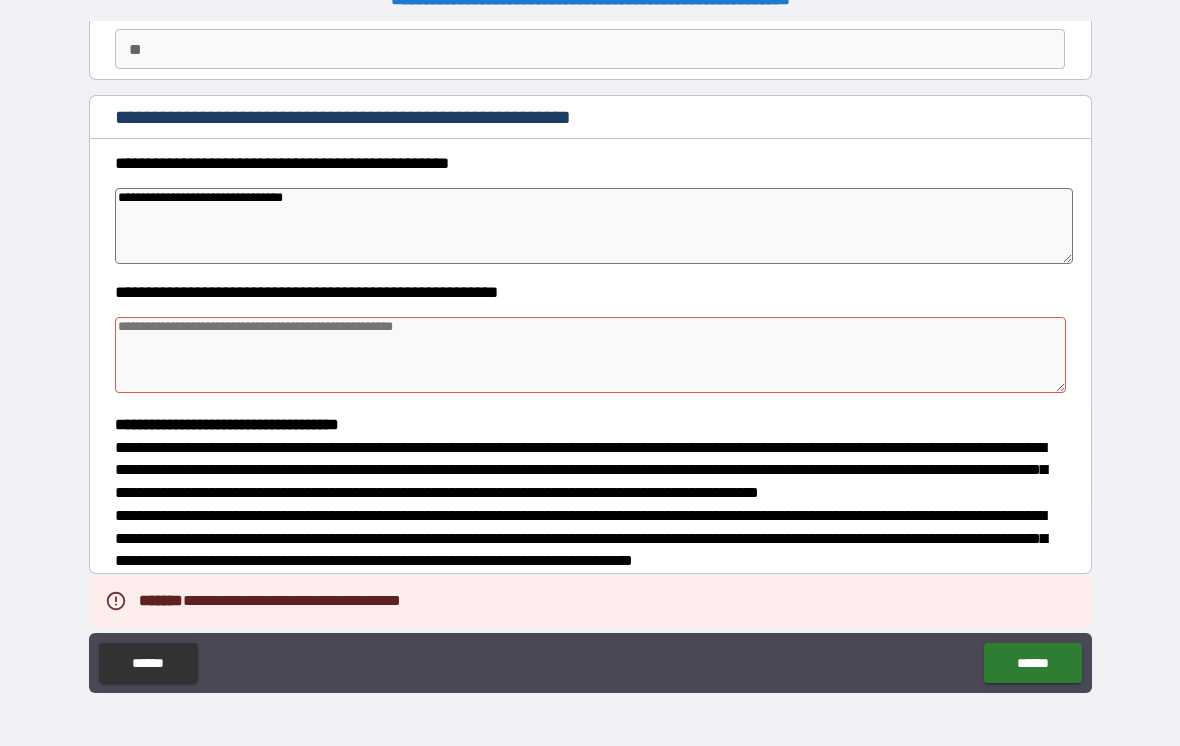 scroll, scrollTop: 61, scrollLeft: 0, axis: vertical 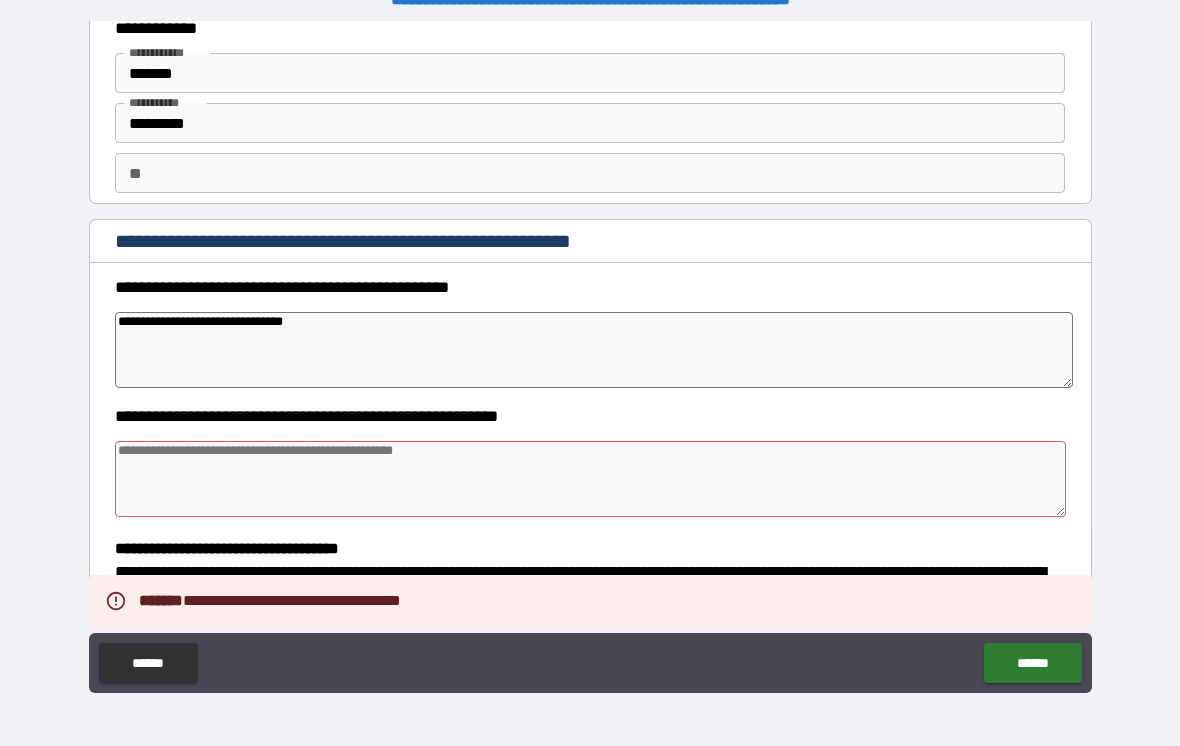 click at bounding box center (591, 479) 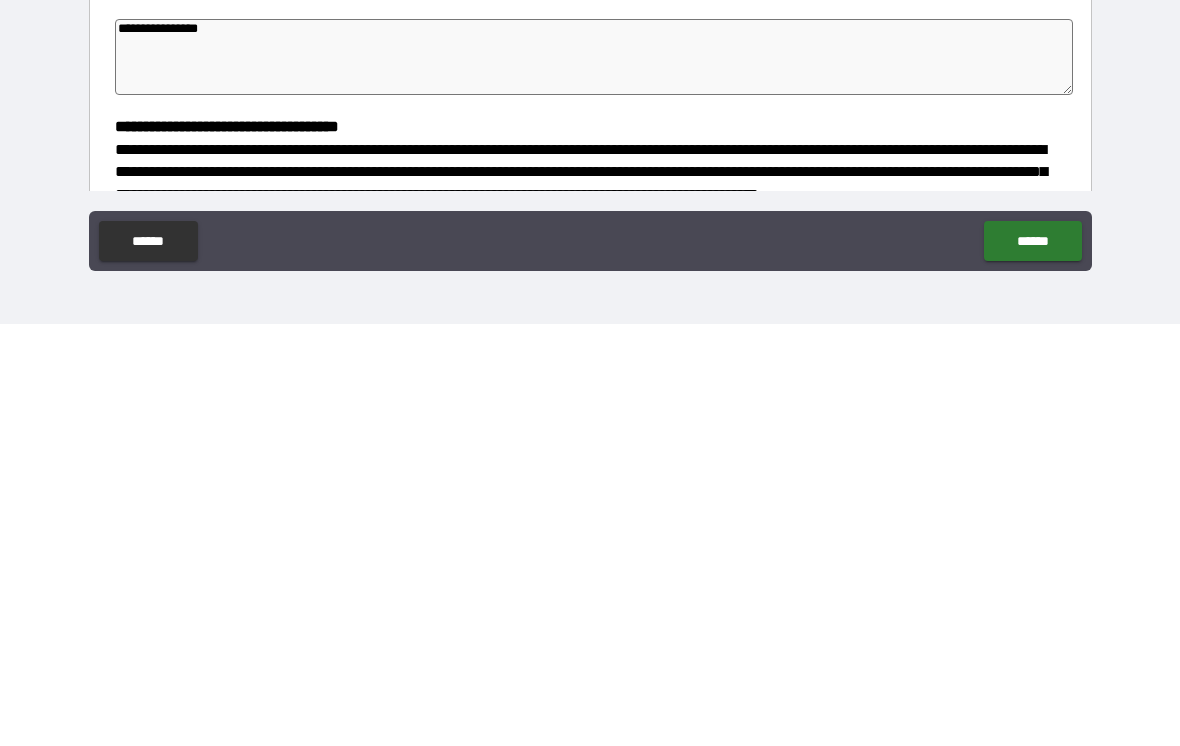 click on "******" at bounding box center [1032, 663] 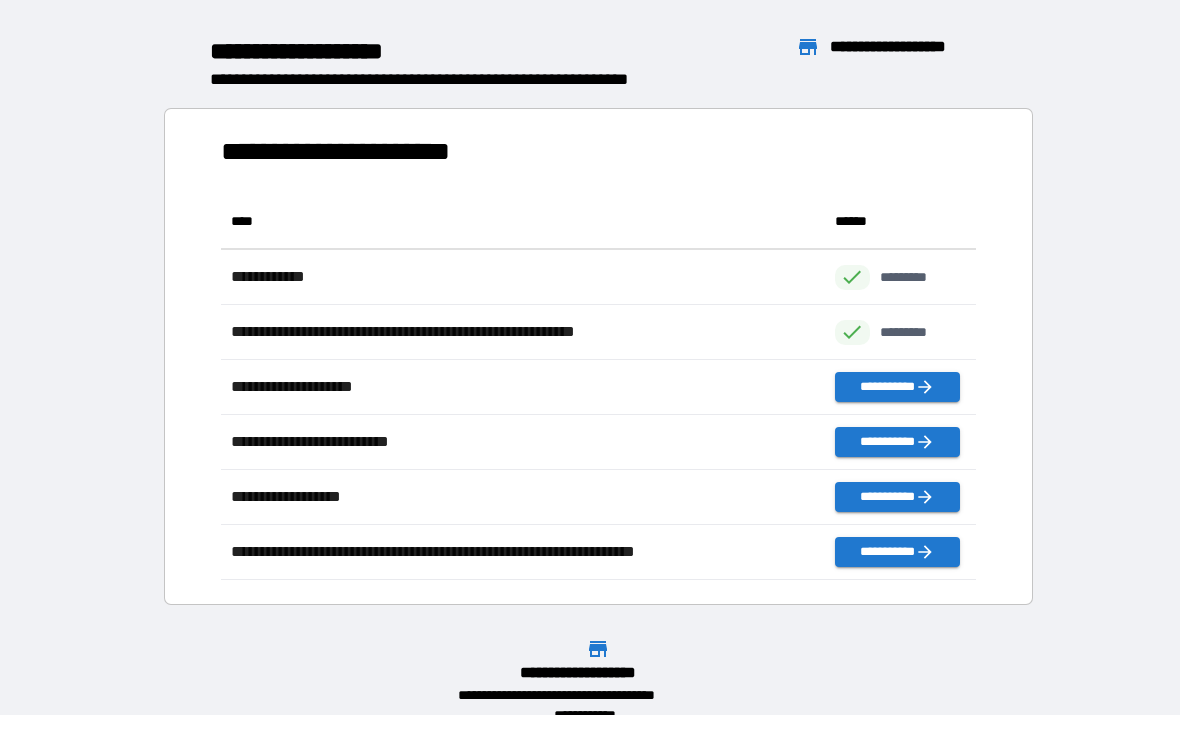 scroll, scrollTop: 1, scrollLeft: 1, axis: both 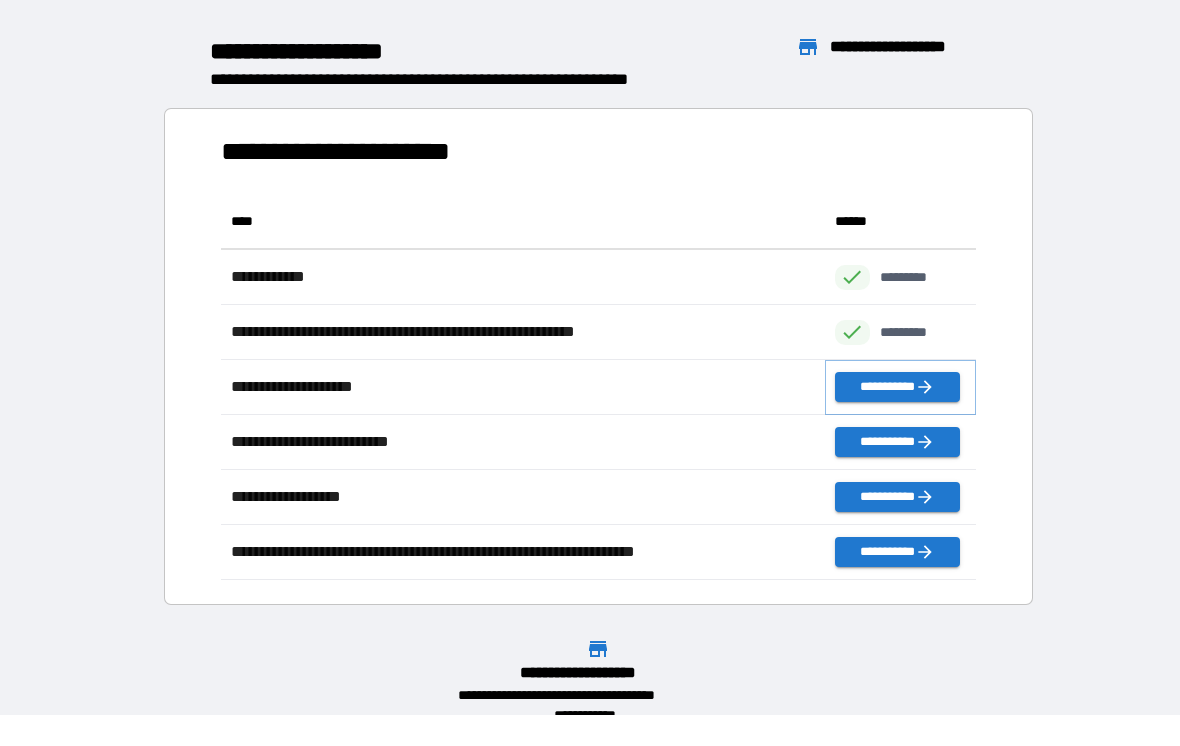 click on "**********" at bounding box center (897, 387) 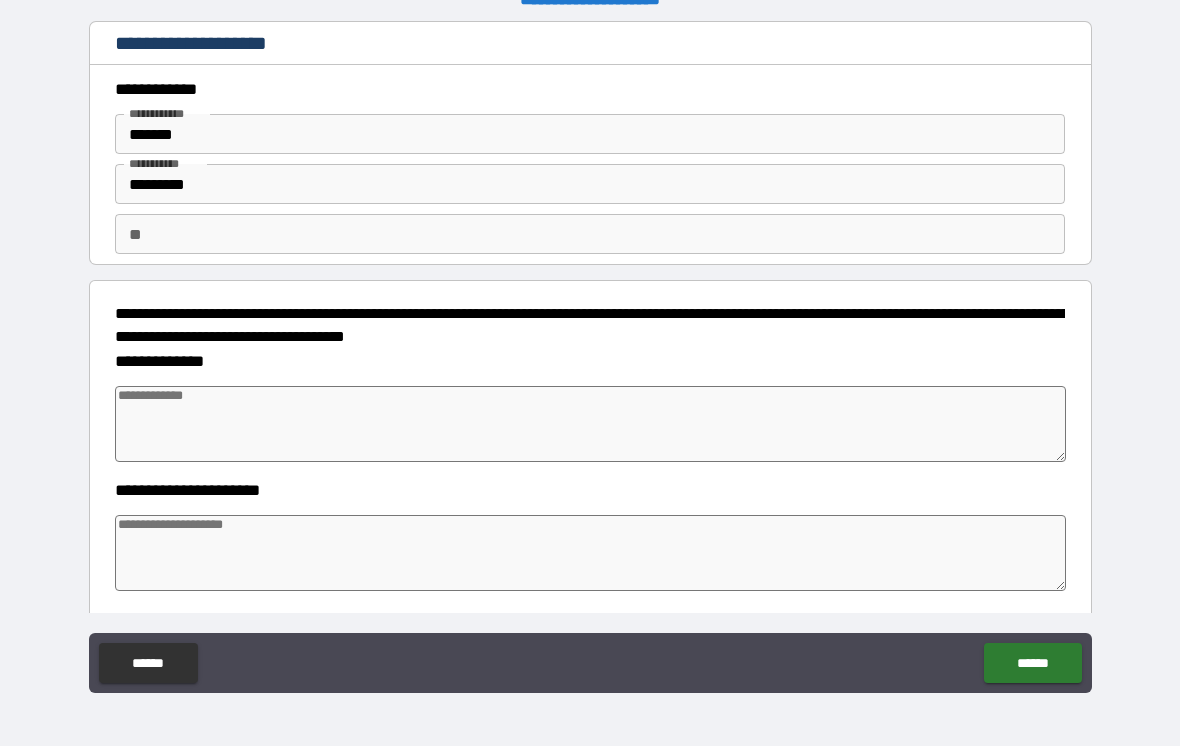 click at bounding box center [591, 424] 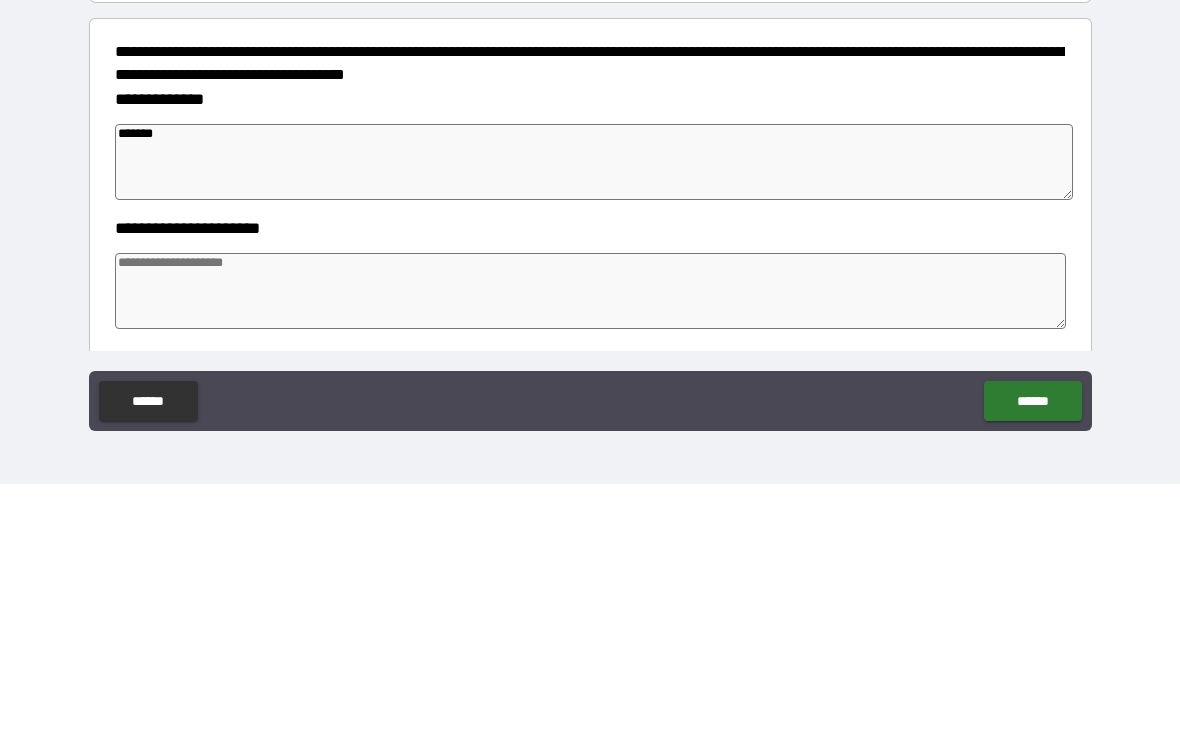 click at bounding box center [591, 553] 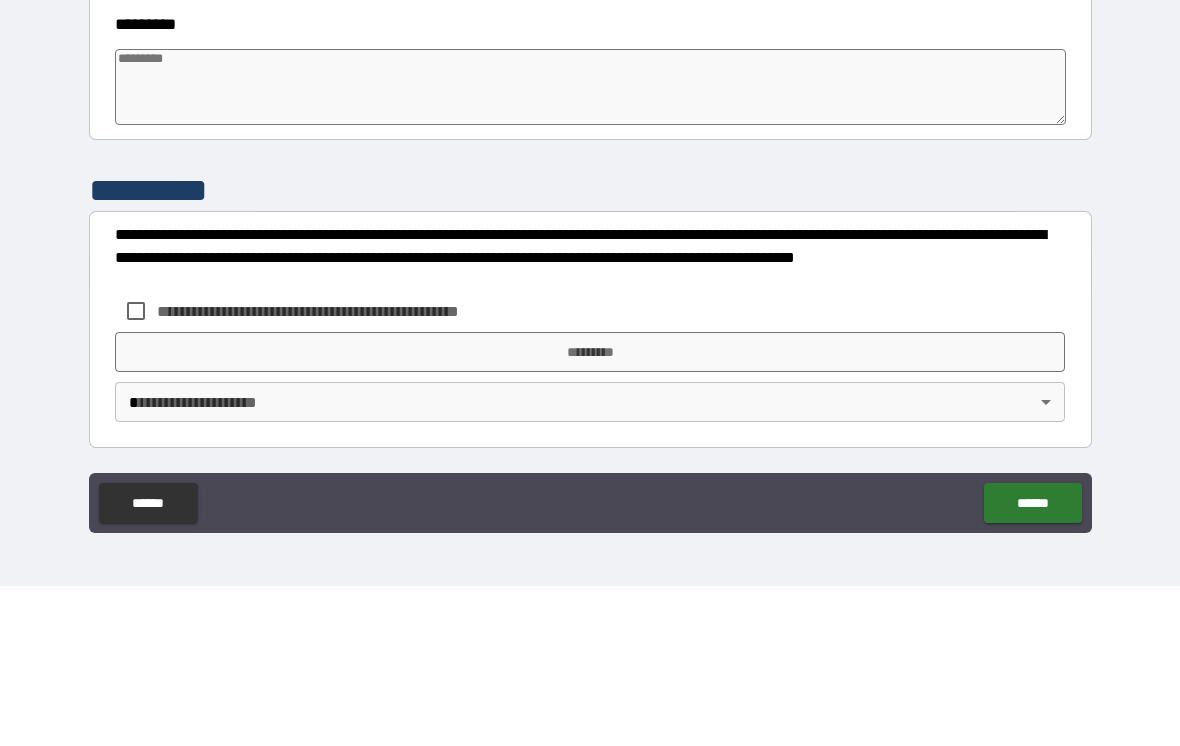 scroll, scrollTop: 564, scrollLeft: 0, axis: vertical 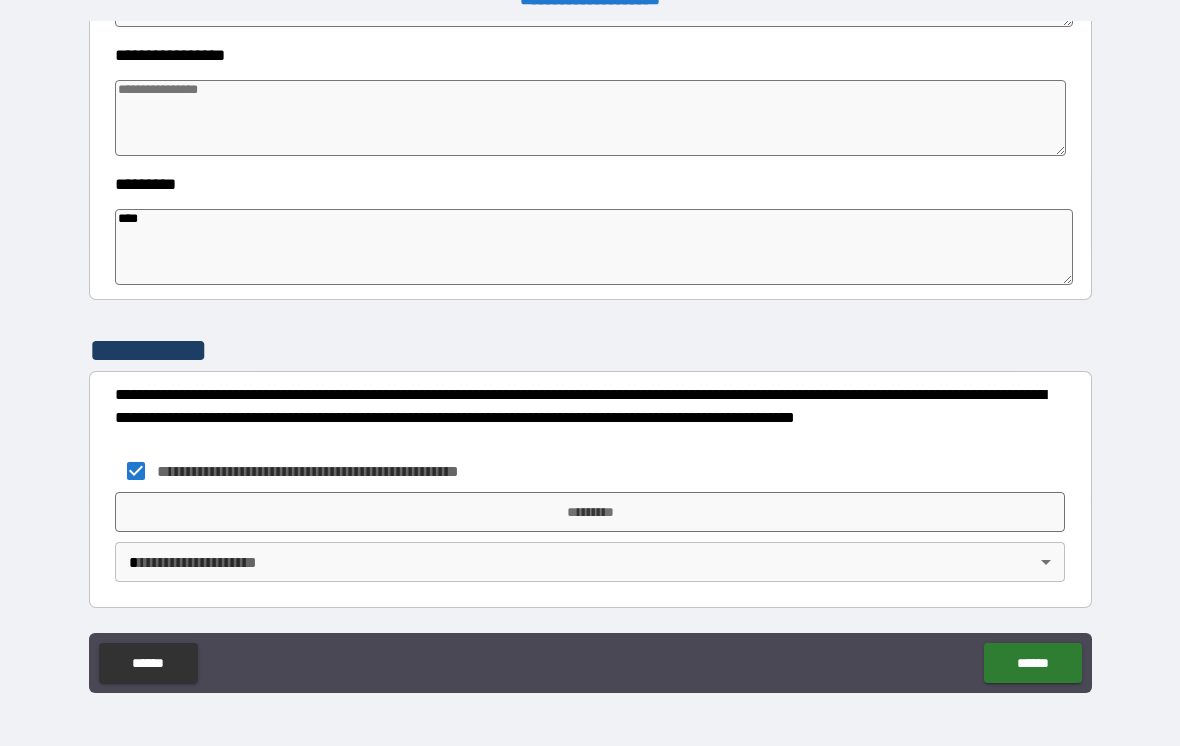 click on "*********" at bounding box center (590, 512) 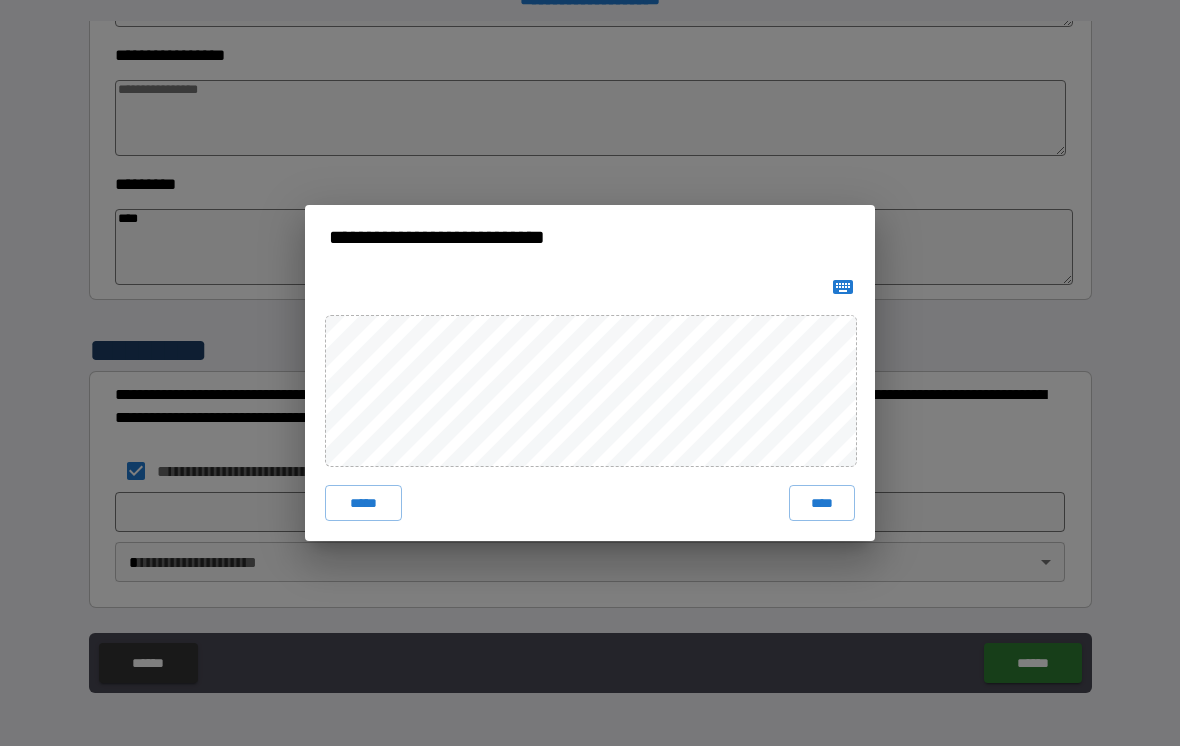 click on "****" at bounding box center [822, 503] 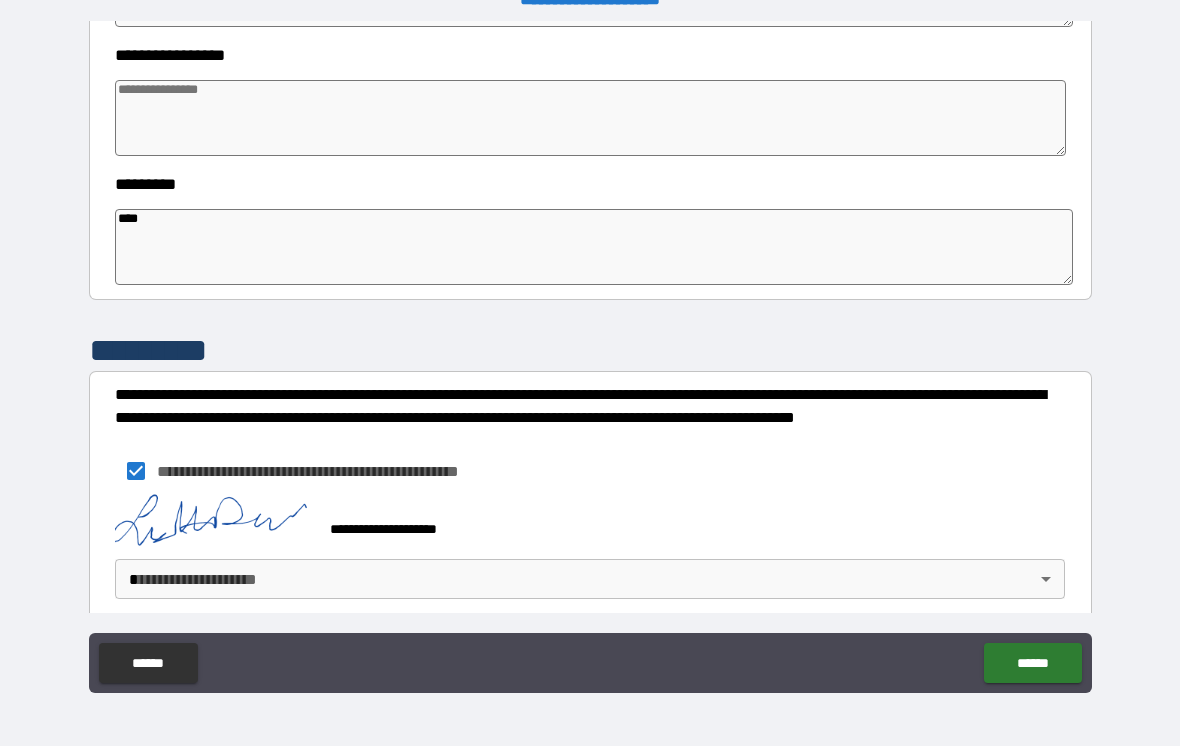 scroll, scrollTop: 554, scrollLeft: 0, axis: vertical 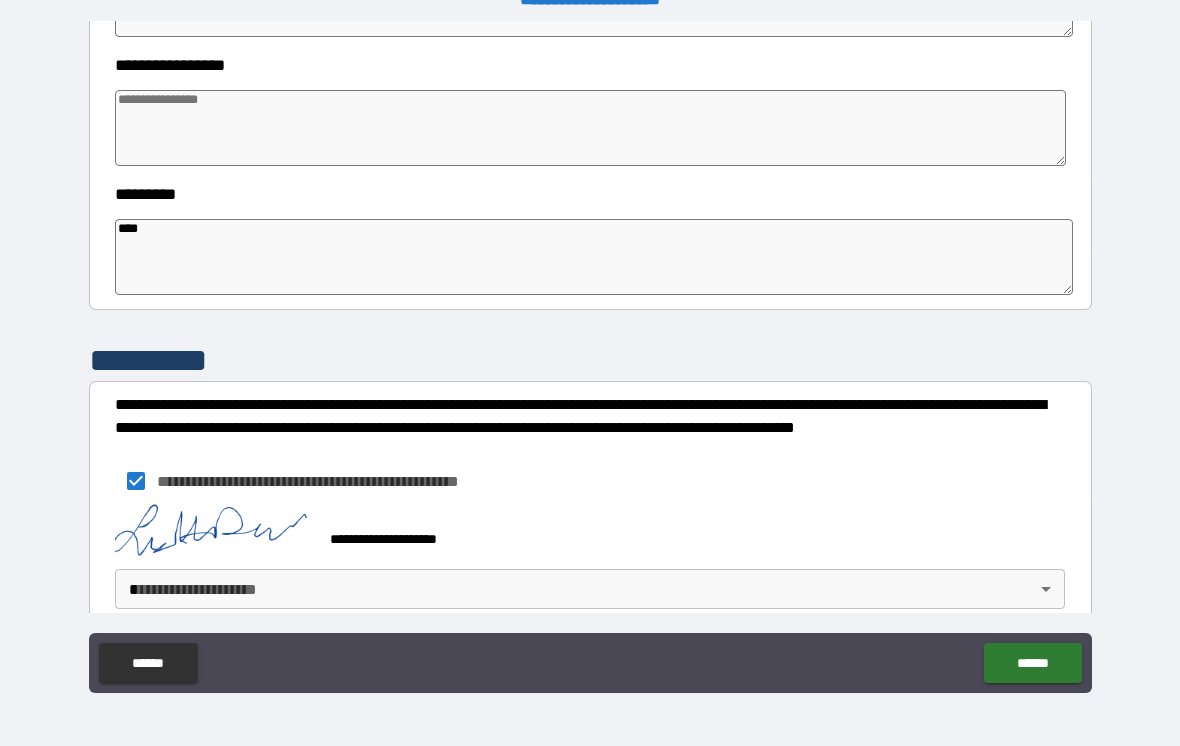click on "**********" at bounding box center (590, 357) 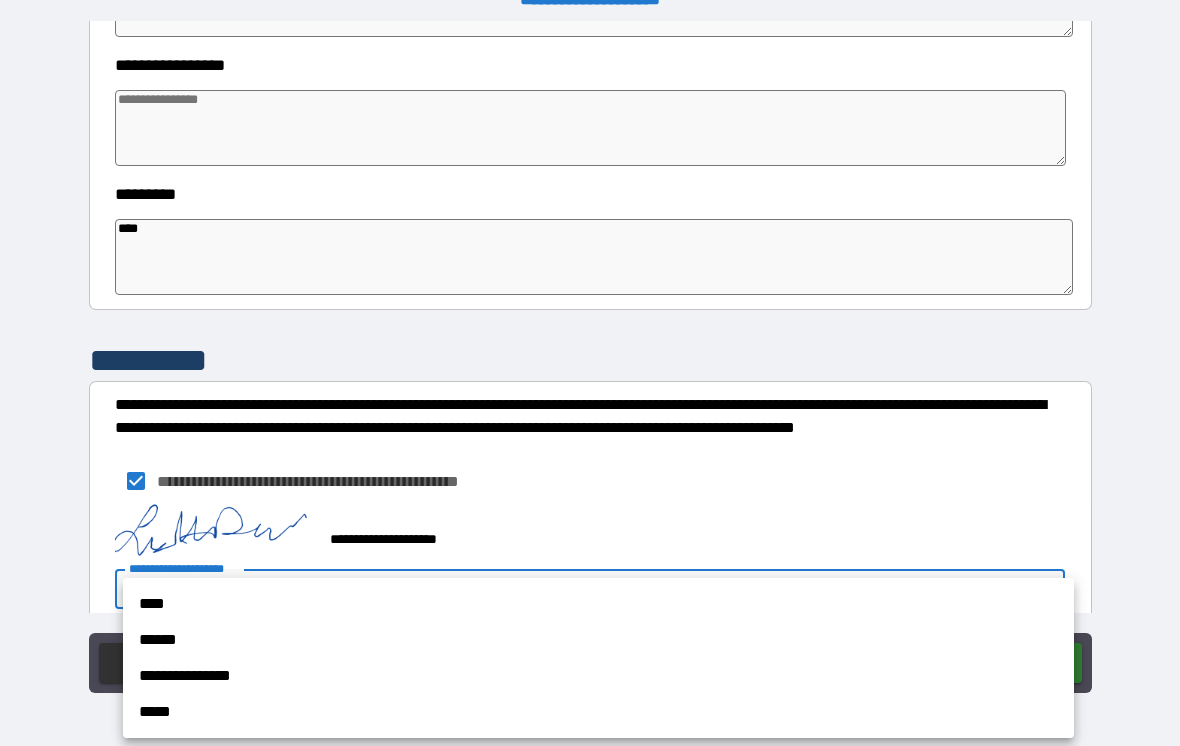click on "****" at bounding box center (598, 604) 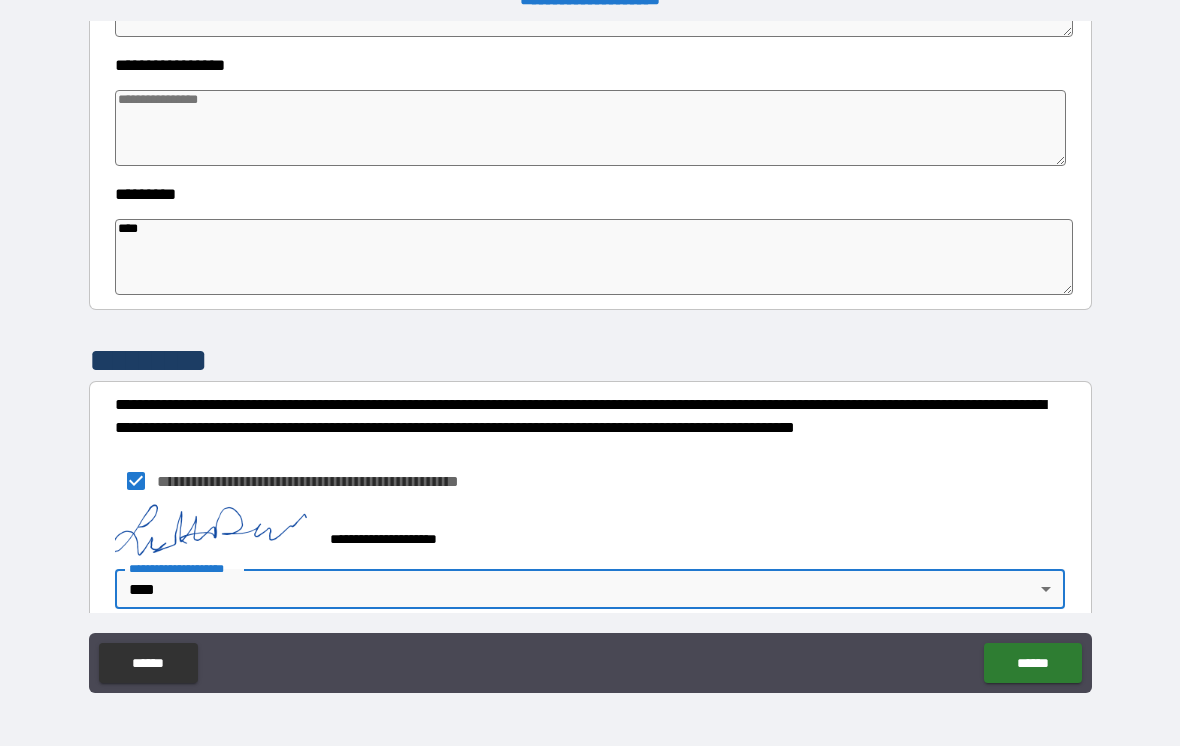 click on "******" at bounding box center (1032, 663) 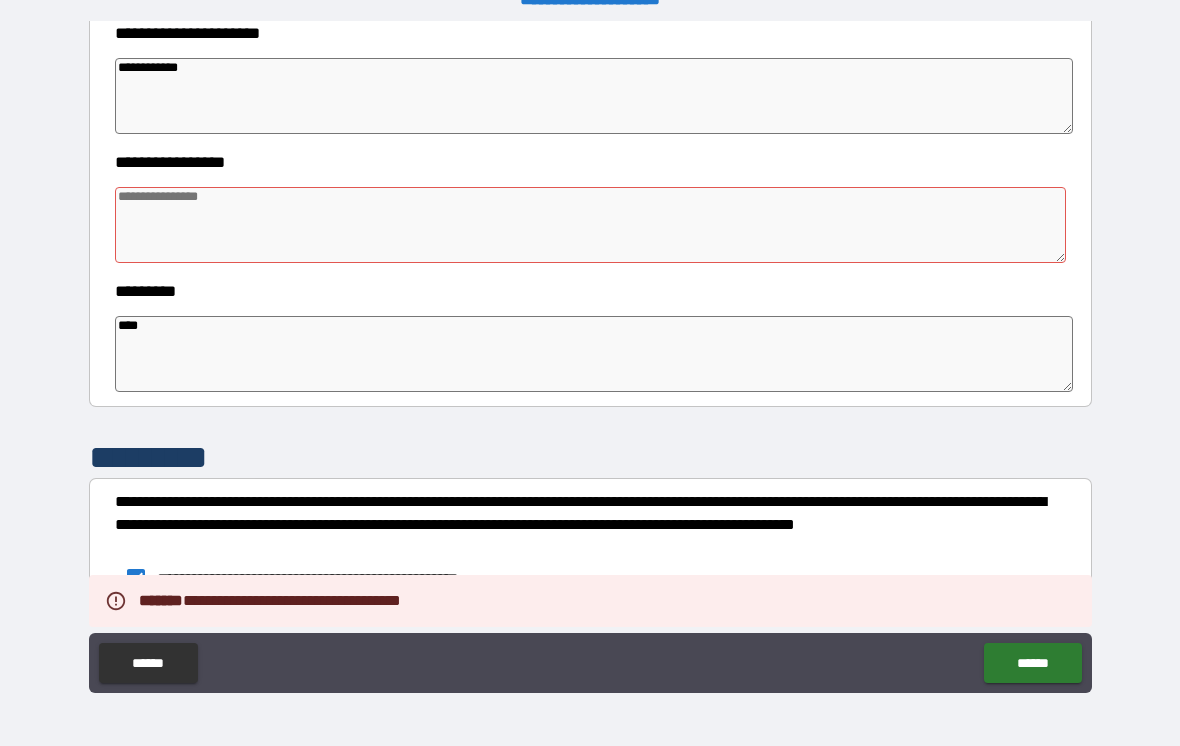 scroll, scrollTop: 457, scrollLeft: 0, axis: vertical 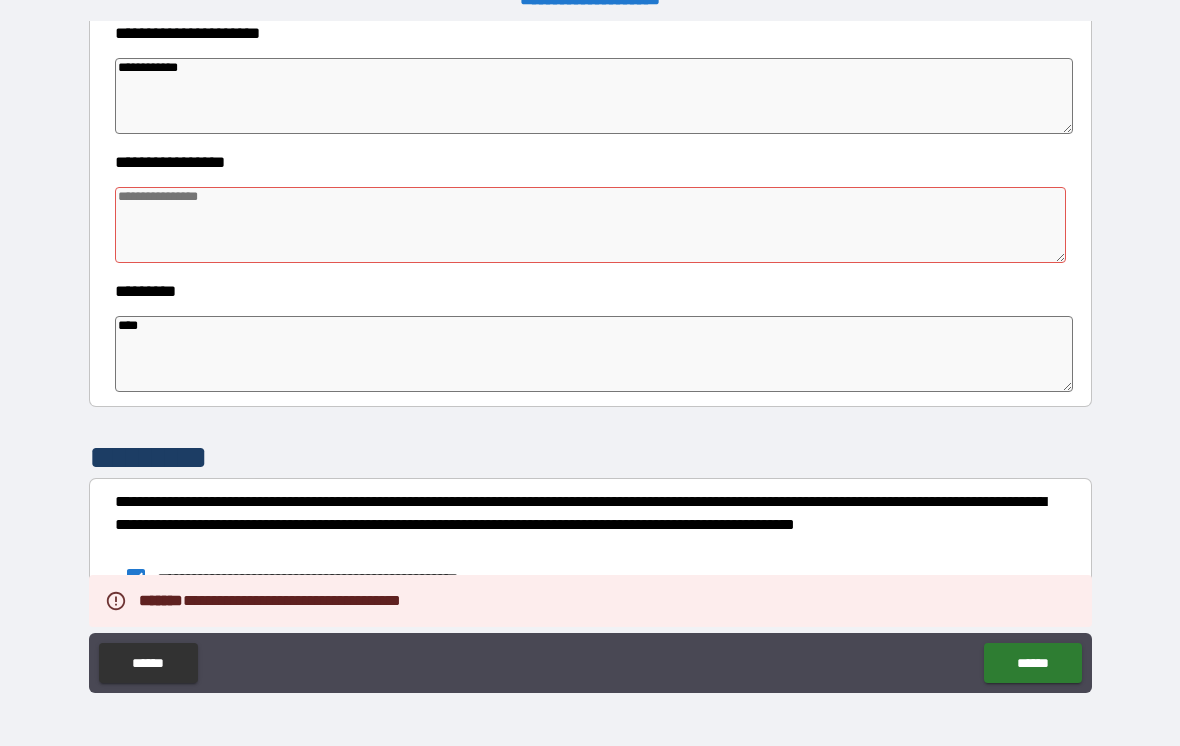 click at bounding box center (591, 225) 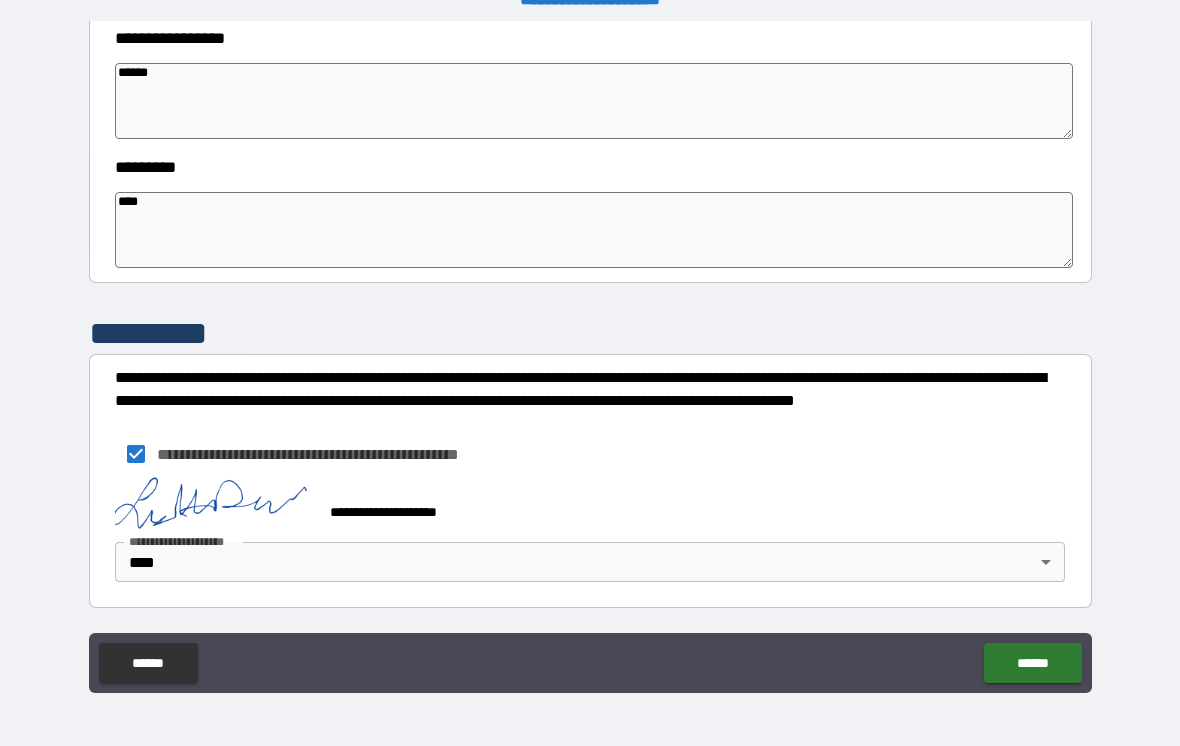 scroll, scrollTop: 581, scrollLeft: 0, axis: vertical 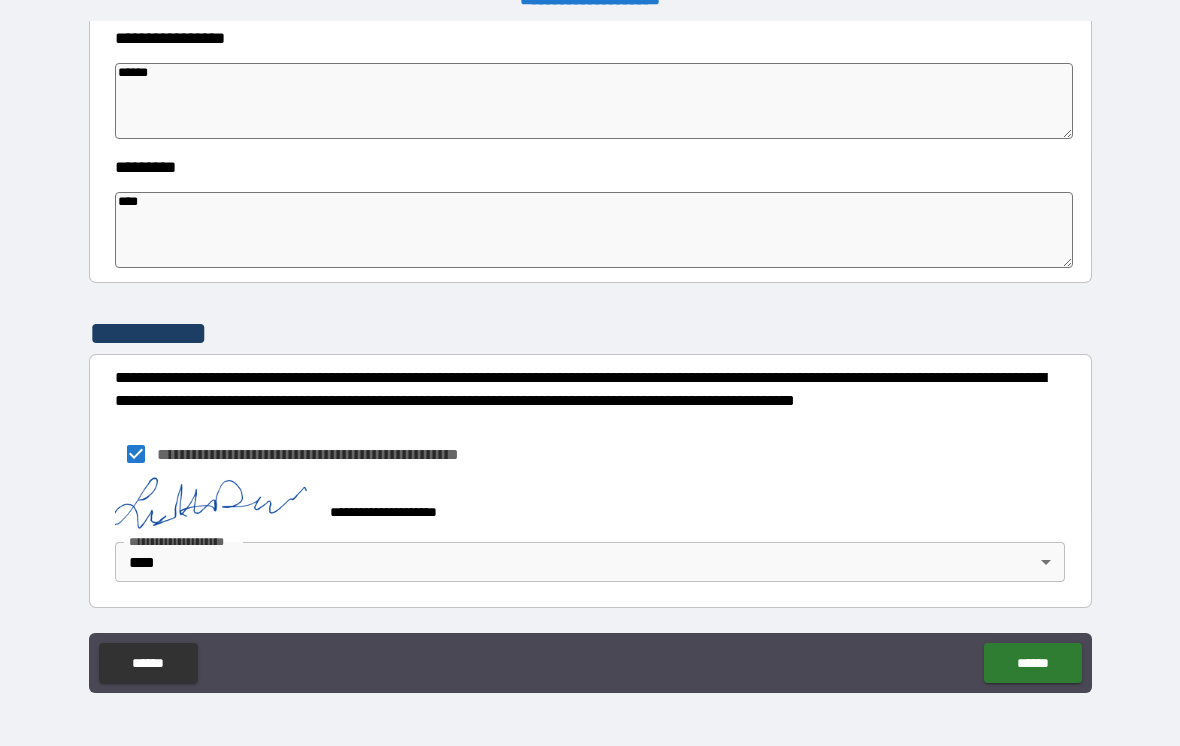 click on "**********" at bounding box center [590, 360] 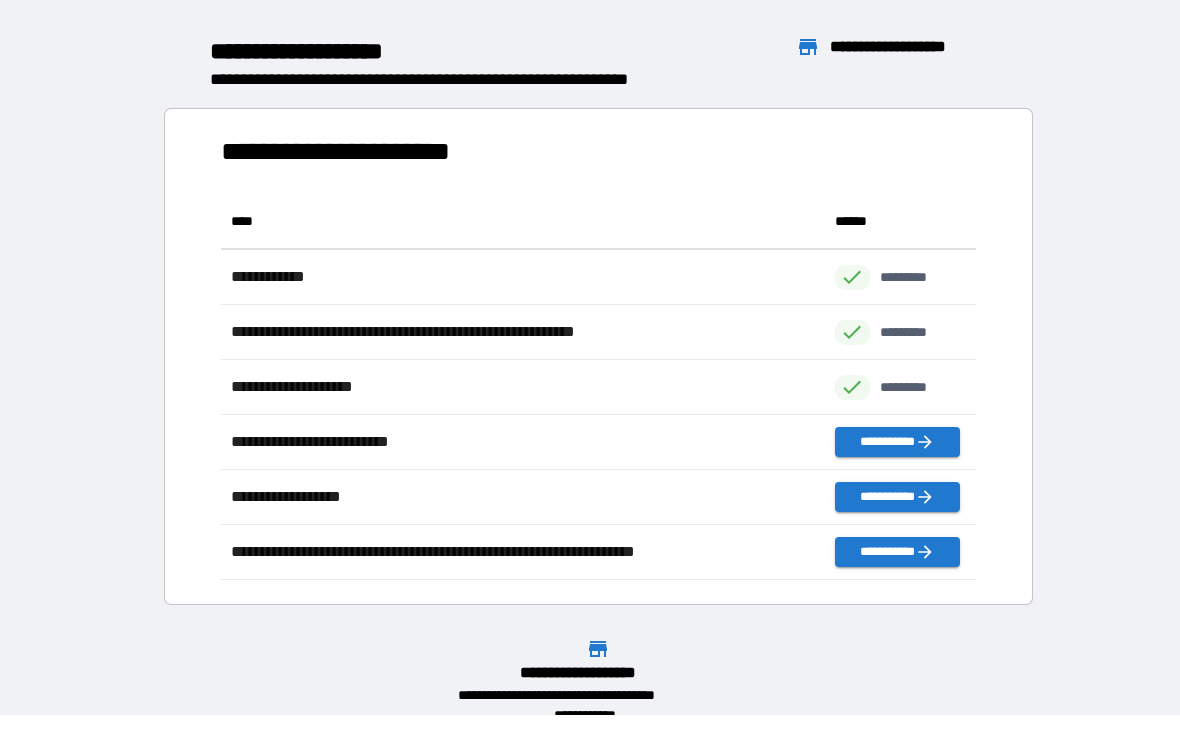 scroll, scrollTop: 1, scrollLeft: 1, axis: both 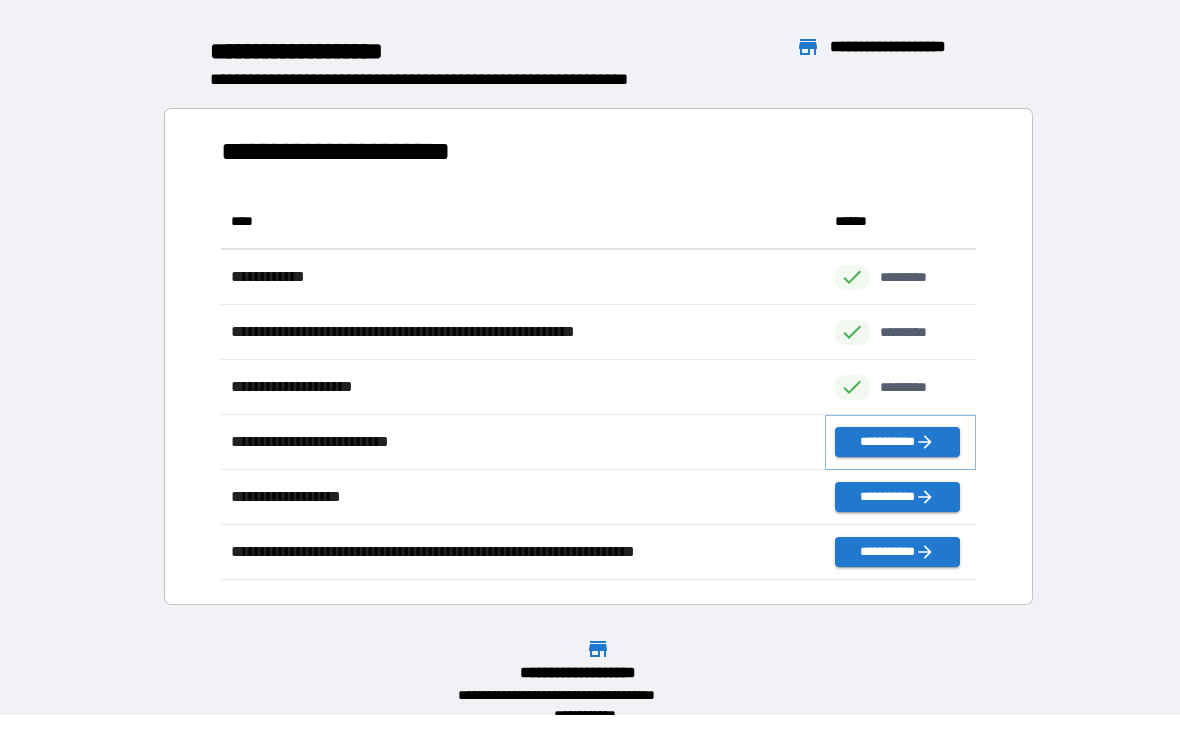 click on "**********" at bounding box center (897, 442) 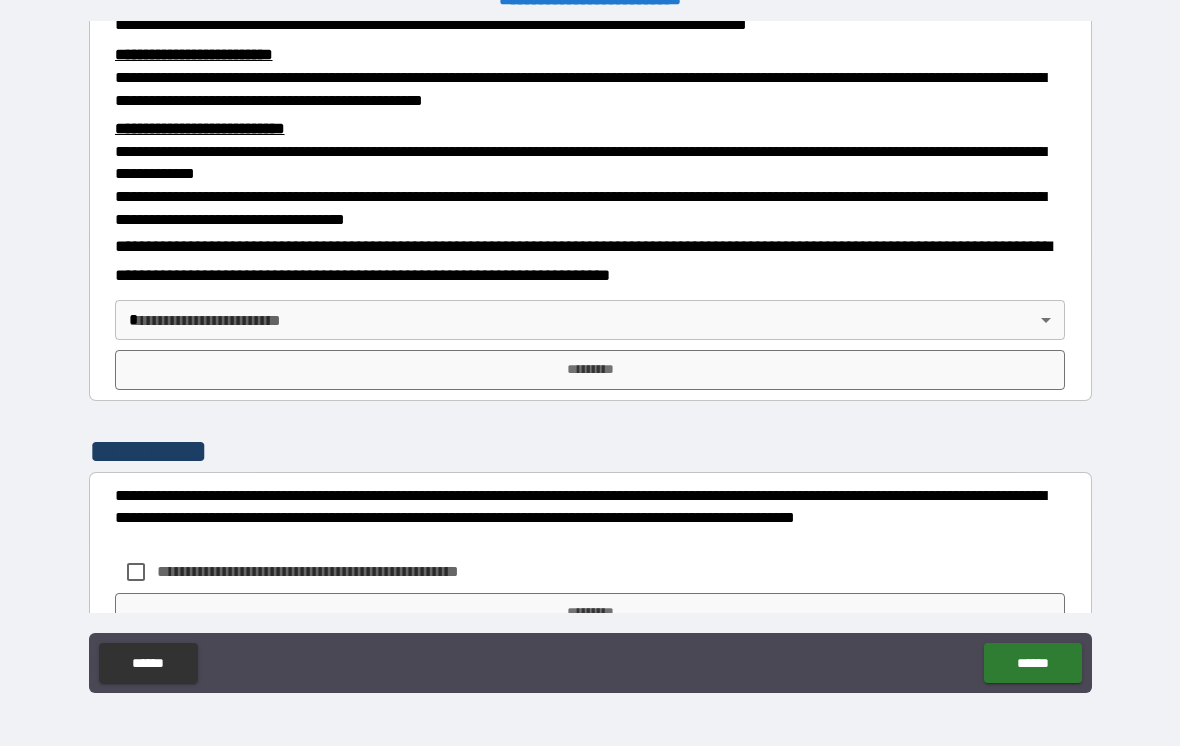 scroll, scrollTop: 542, scrollLeft: 0, axis: vertical 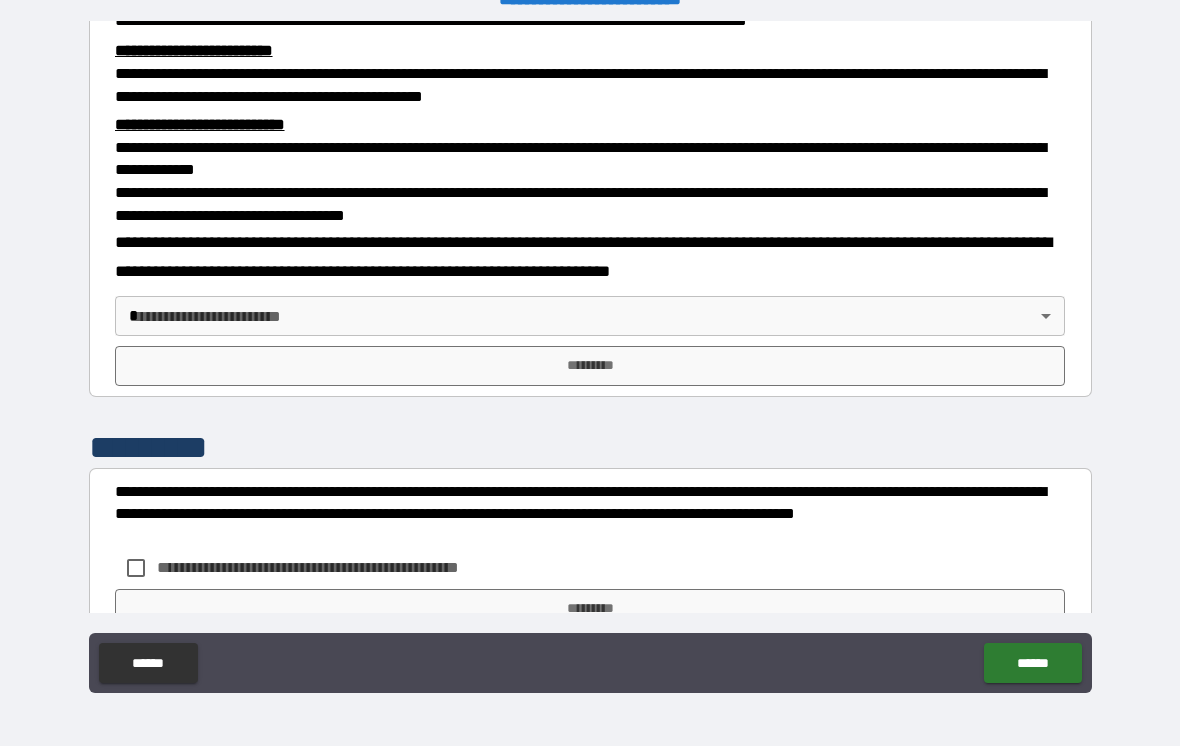 click on "**********" at bounding box center [590, 357] 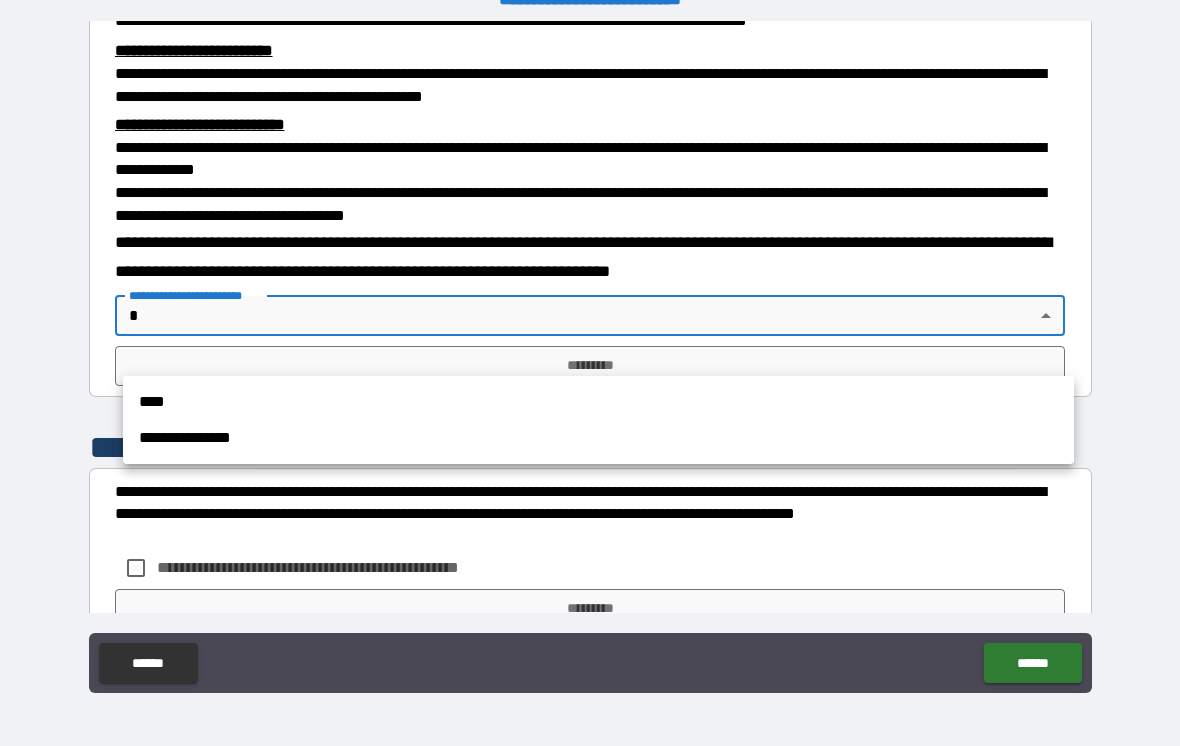 click on "**********" at bounding box center (598, 420) 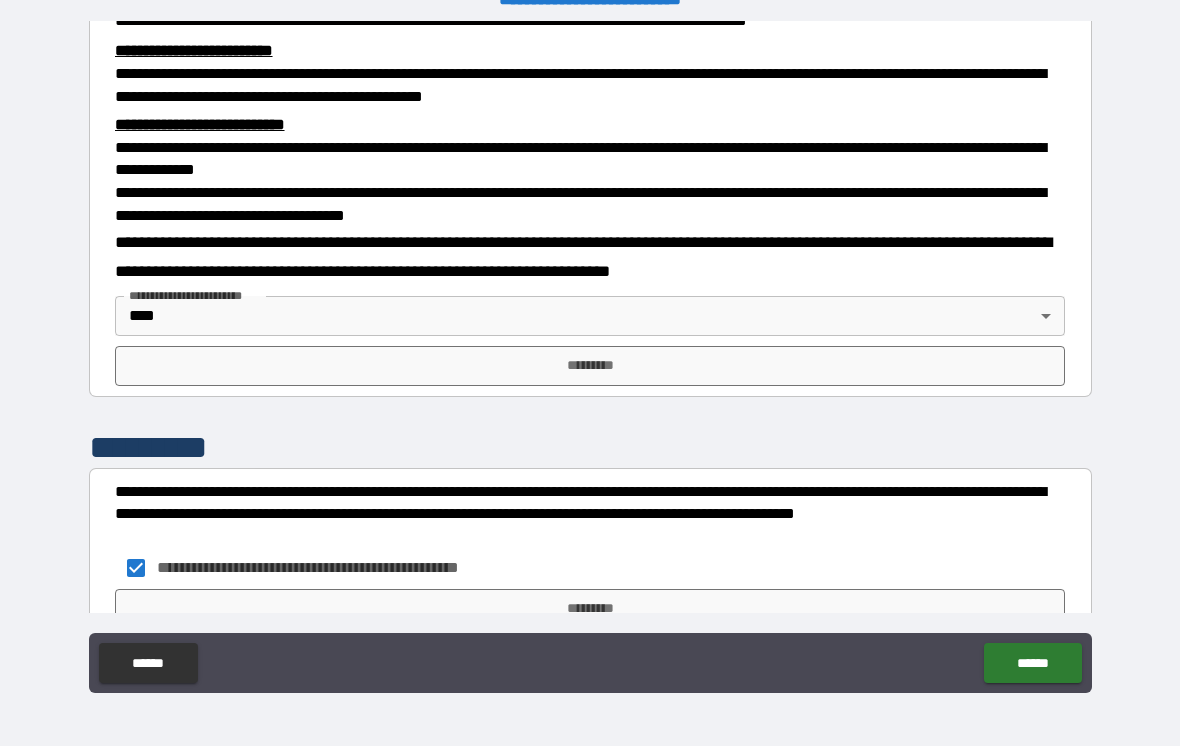 click on "*********" at bounding box center (590, 366) 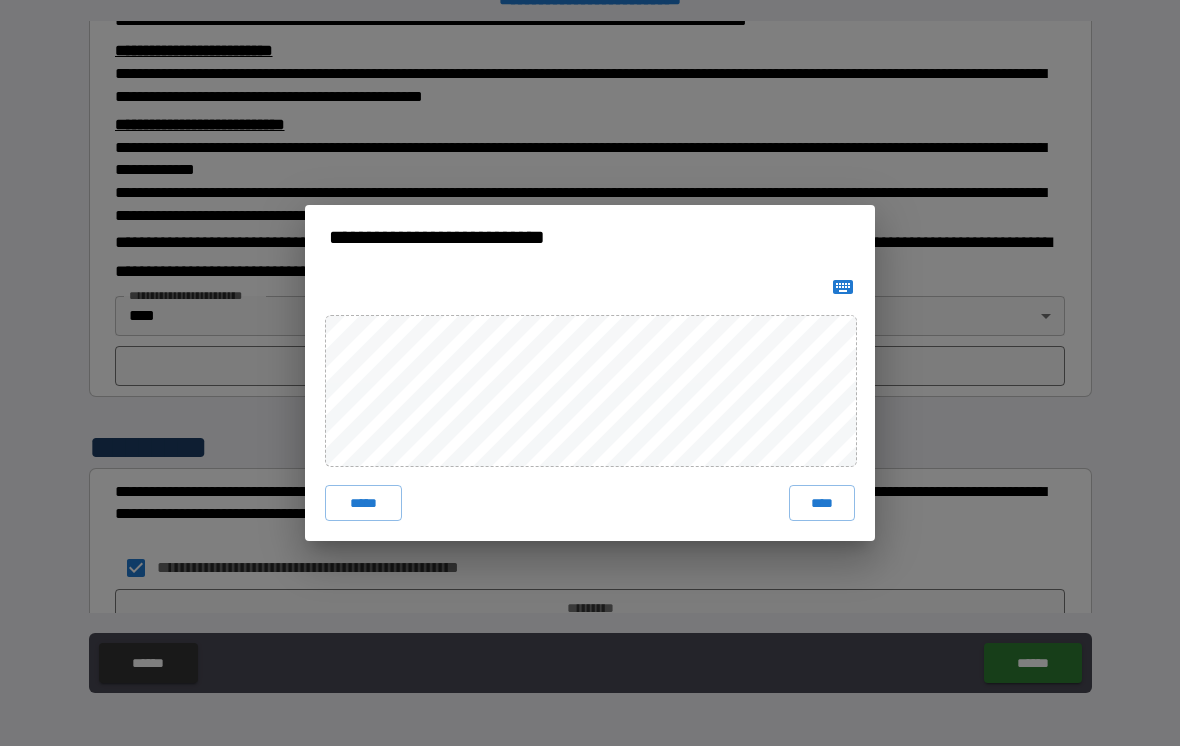 click on "****" at bounding box center [822, 503] 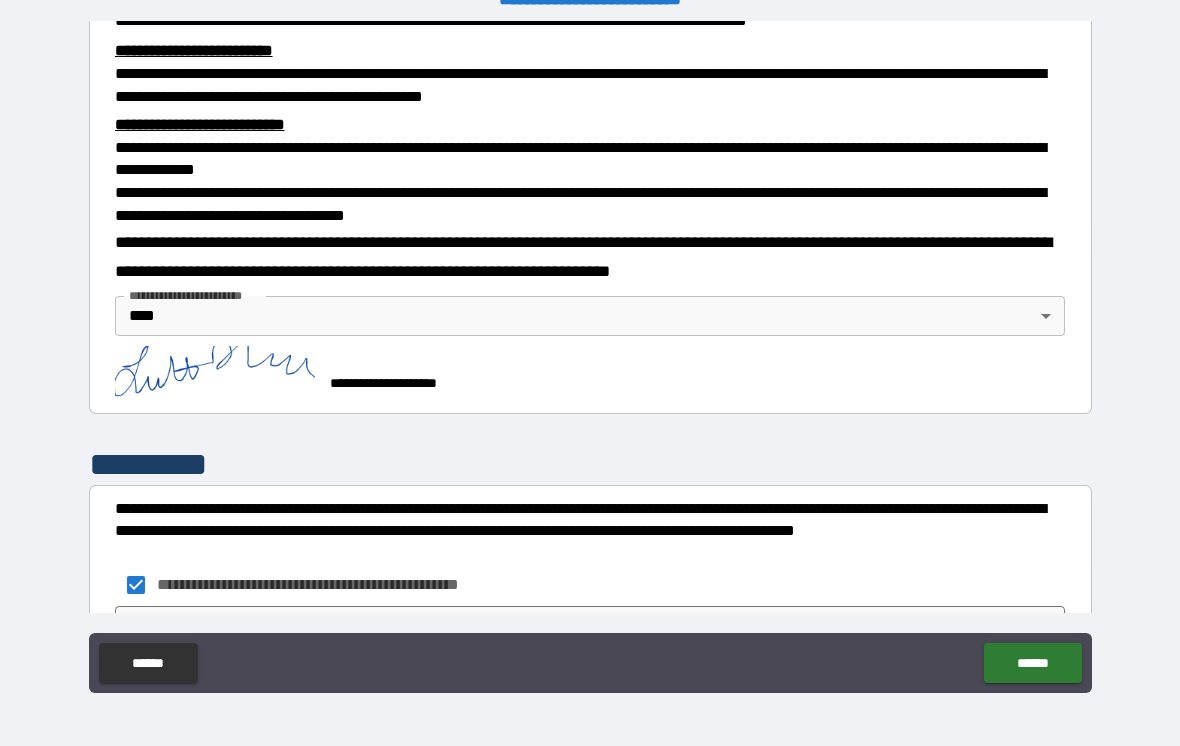 click on "******" at bounding box center [1032, 663] 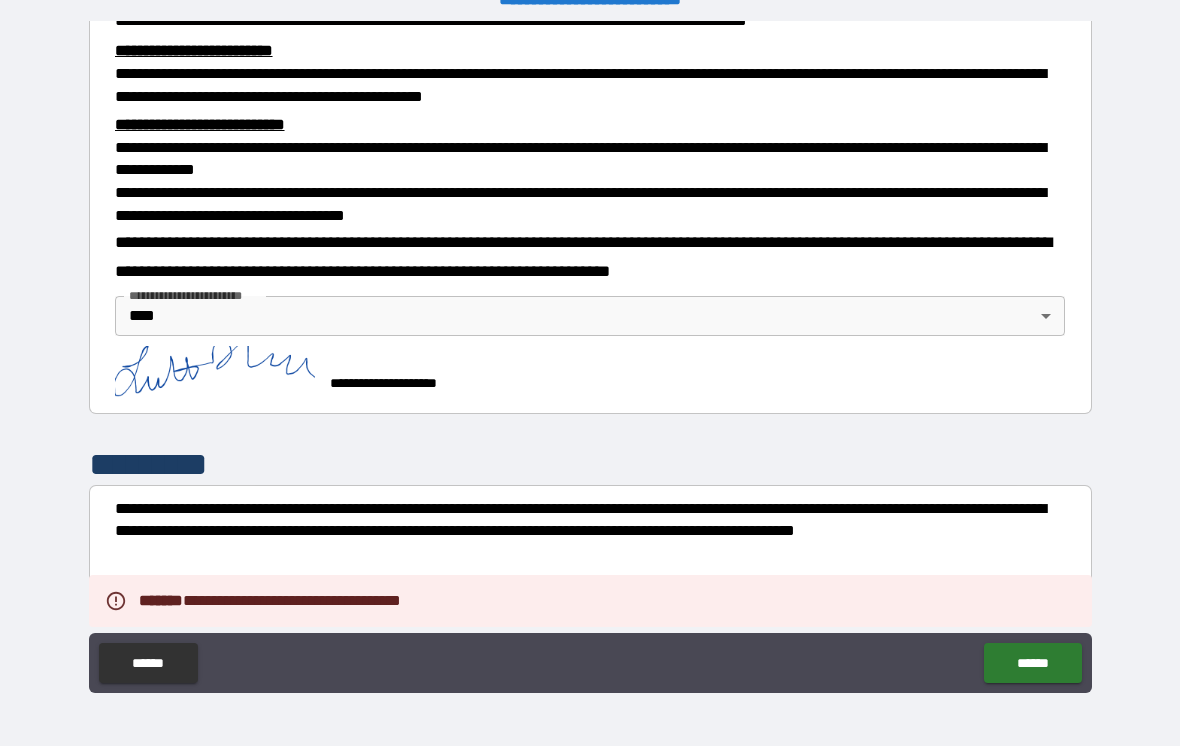 click on "******" at bounding box center [1032, 663] 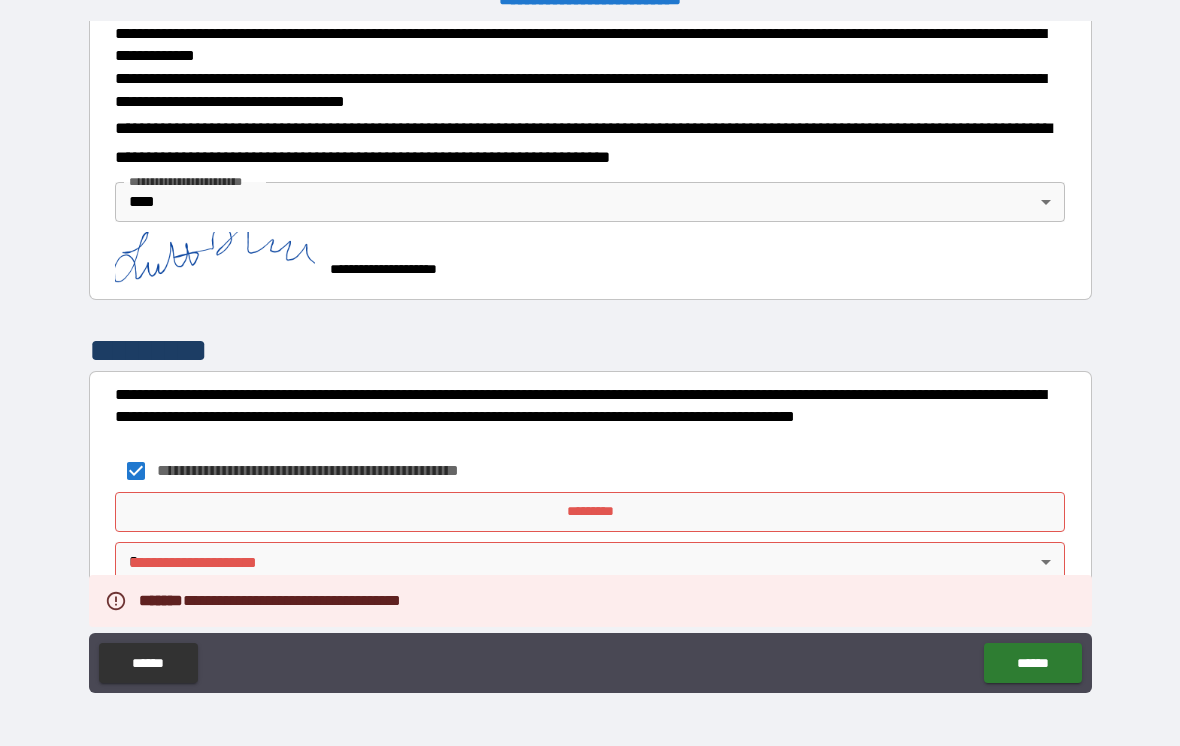 scroll, scrollTop: 688, scrollLeft: 0, axis: vertical 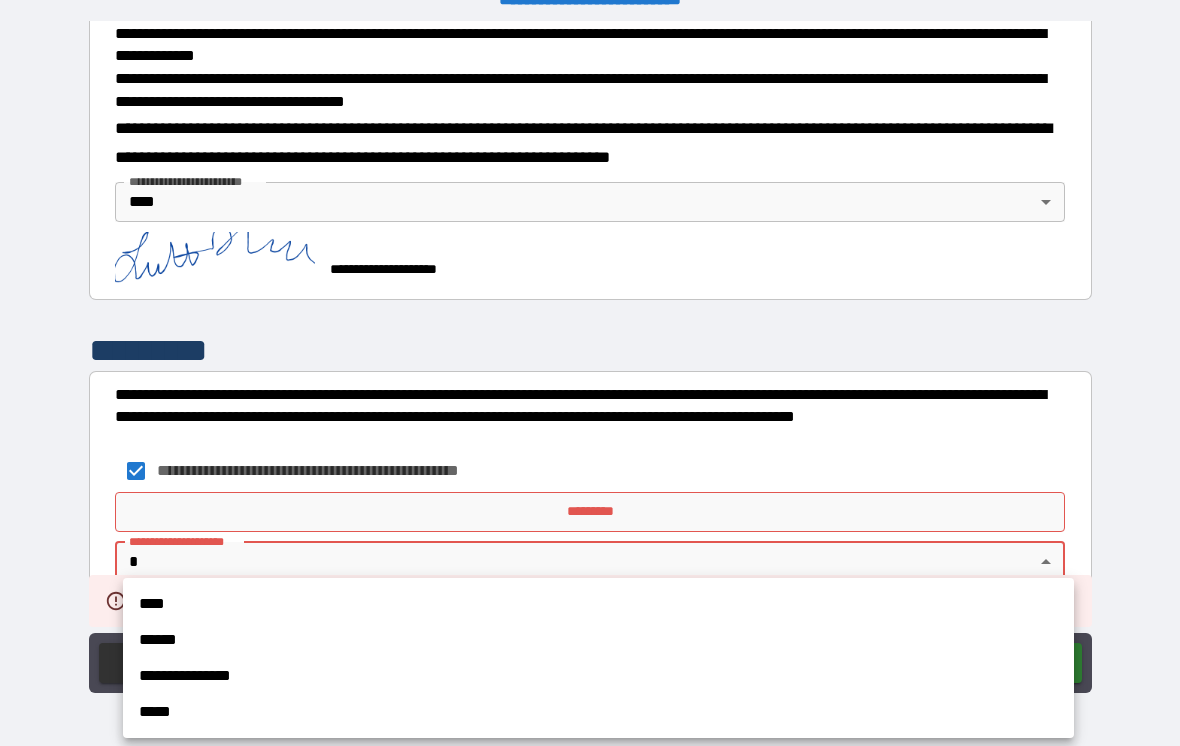click on "****" at bounding box center (598, 604) 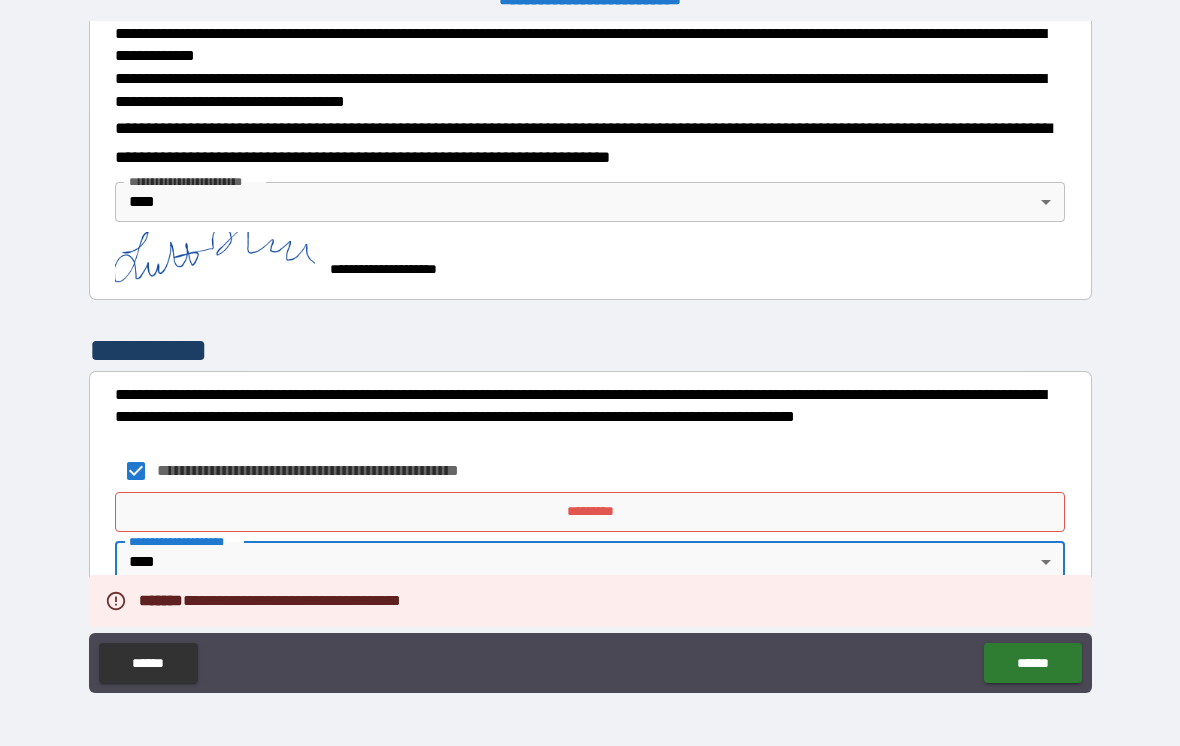 click on "******" at bounding box center (1032, 663) 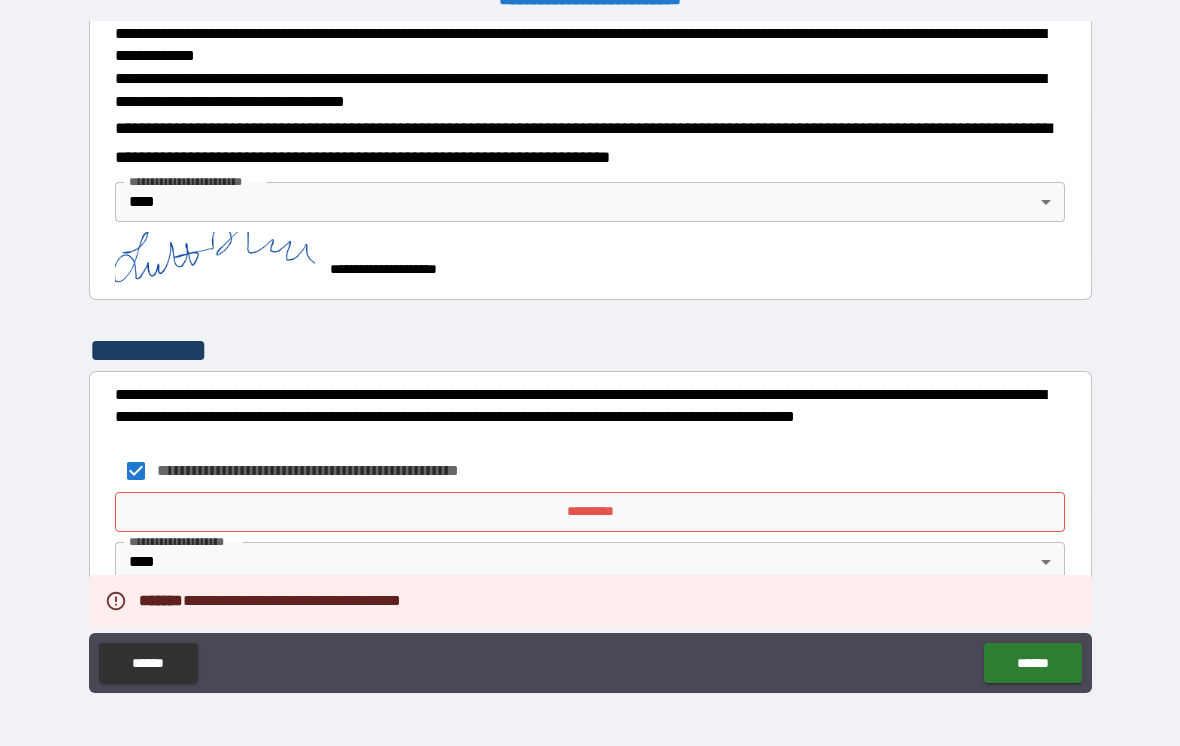 scroll, scrollTop: 688, scrollLeft: 0, axis: vertical 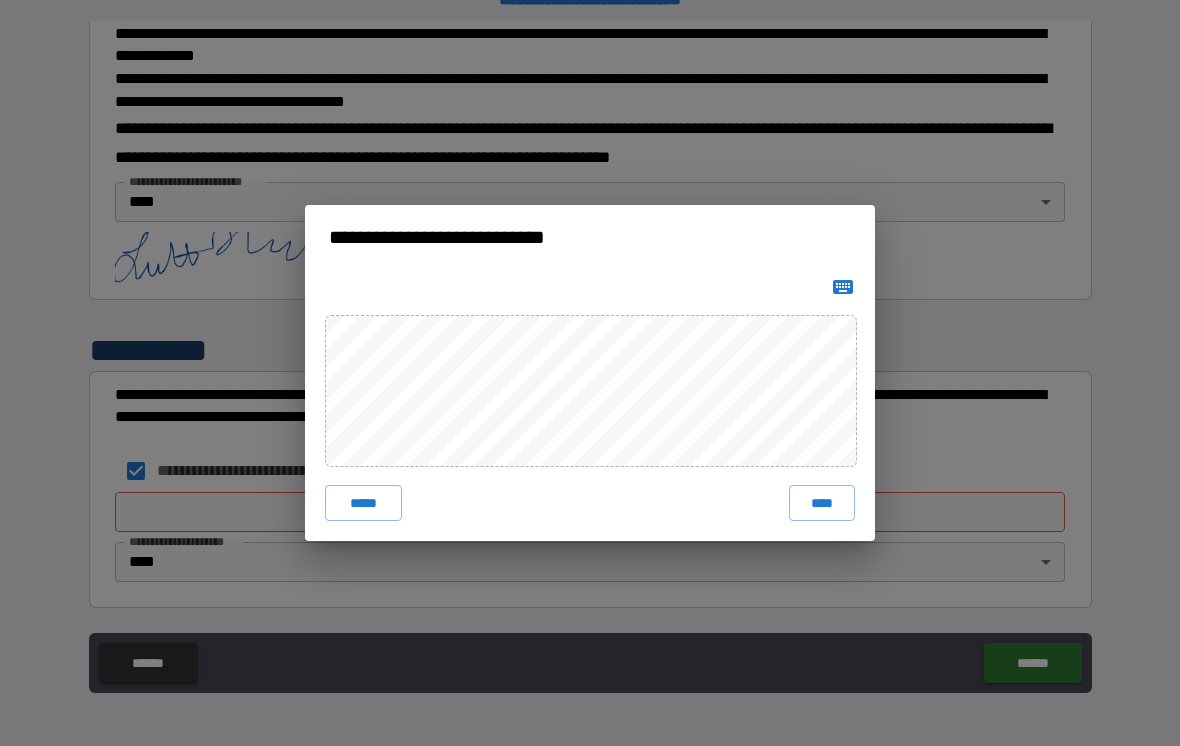 click on "****" at bounding box center (822, 503) 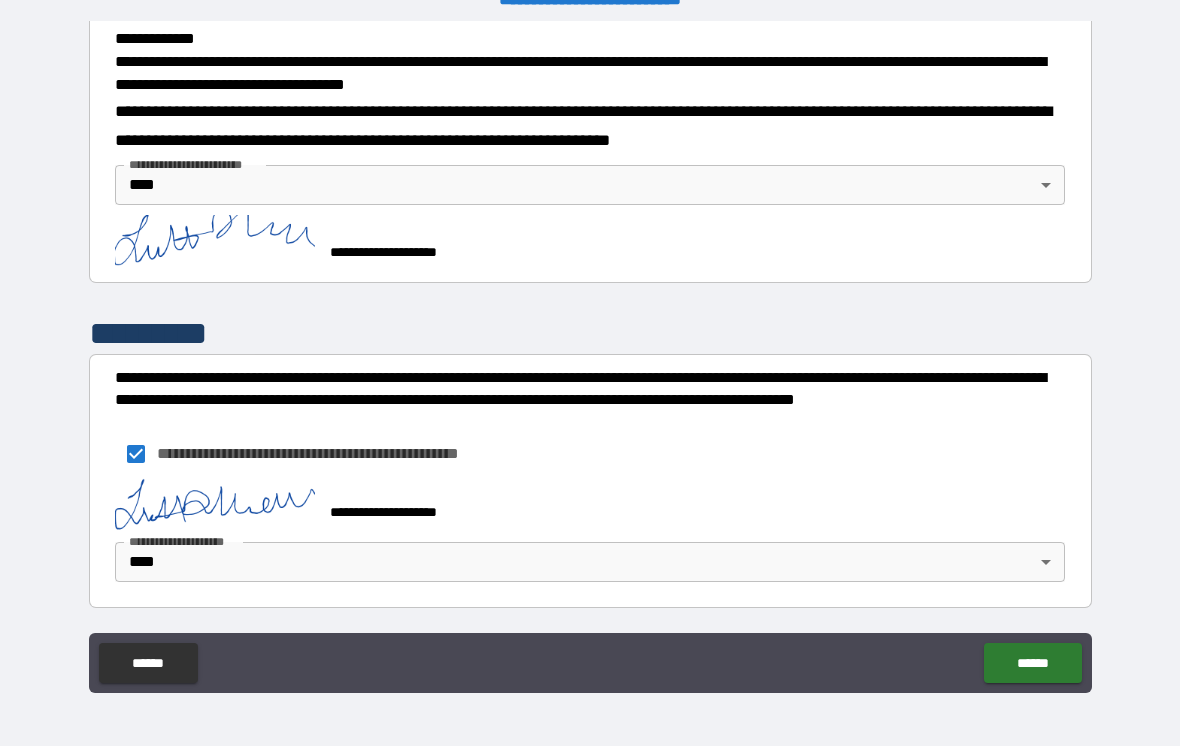 click on "******" at bounding box center (1032, 663) 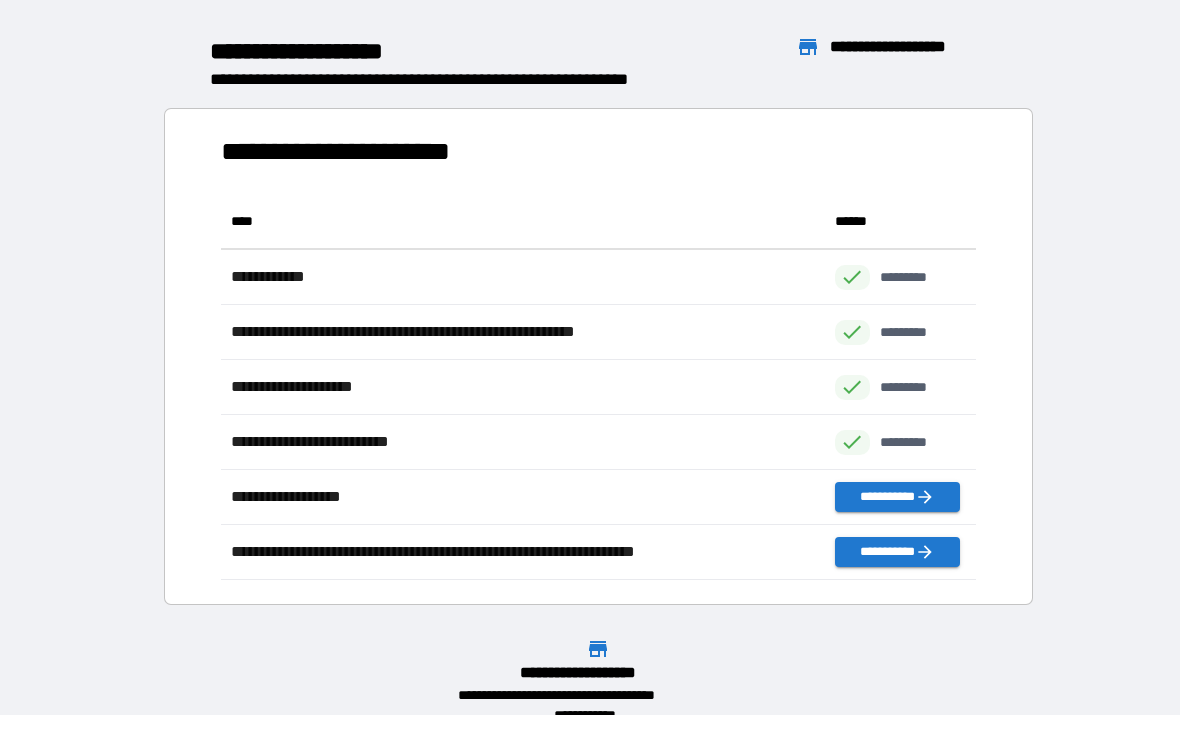 scroll, scrollTop: 1, scrollLeft: 1, axis: both 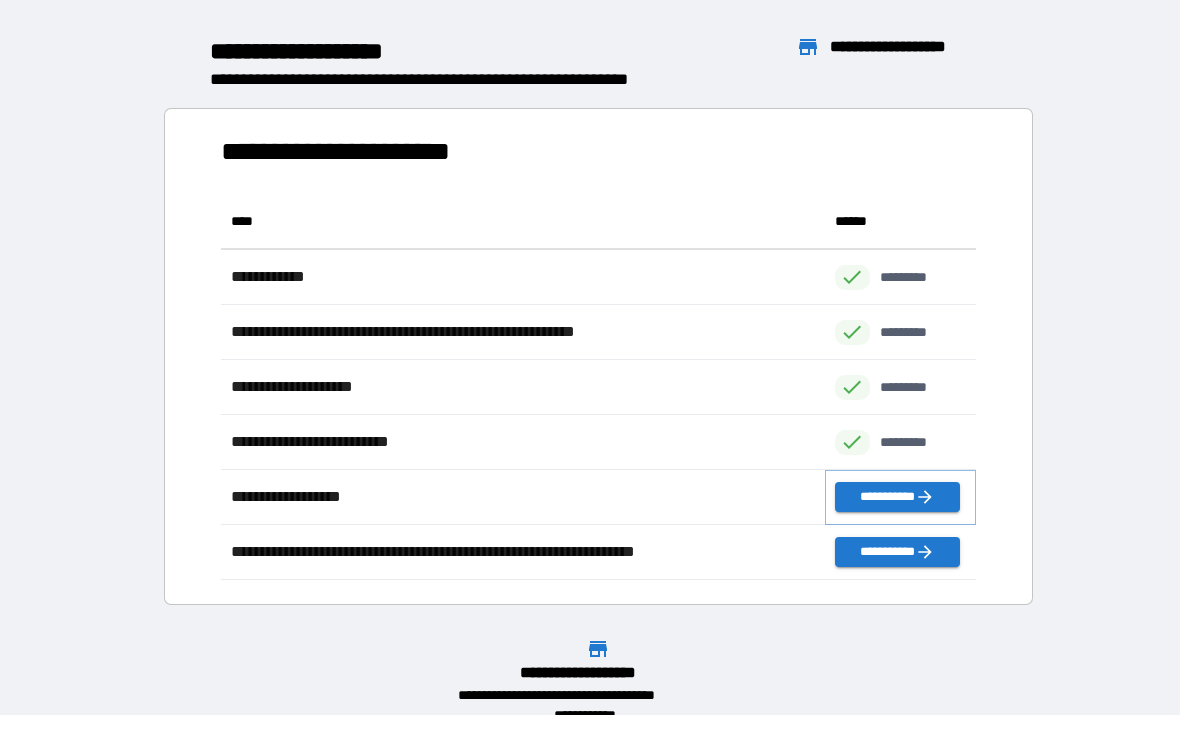click on "**********" at bounding box center (897, 497) 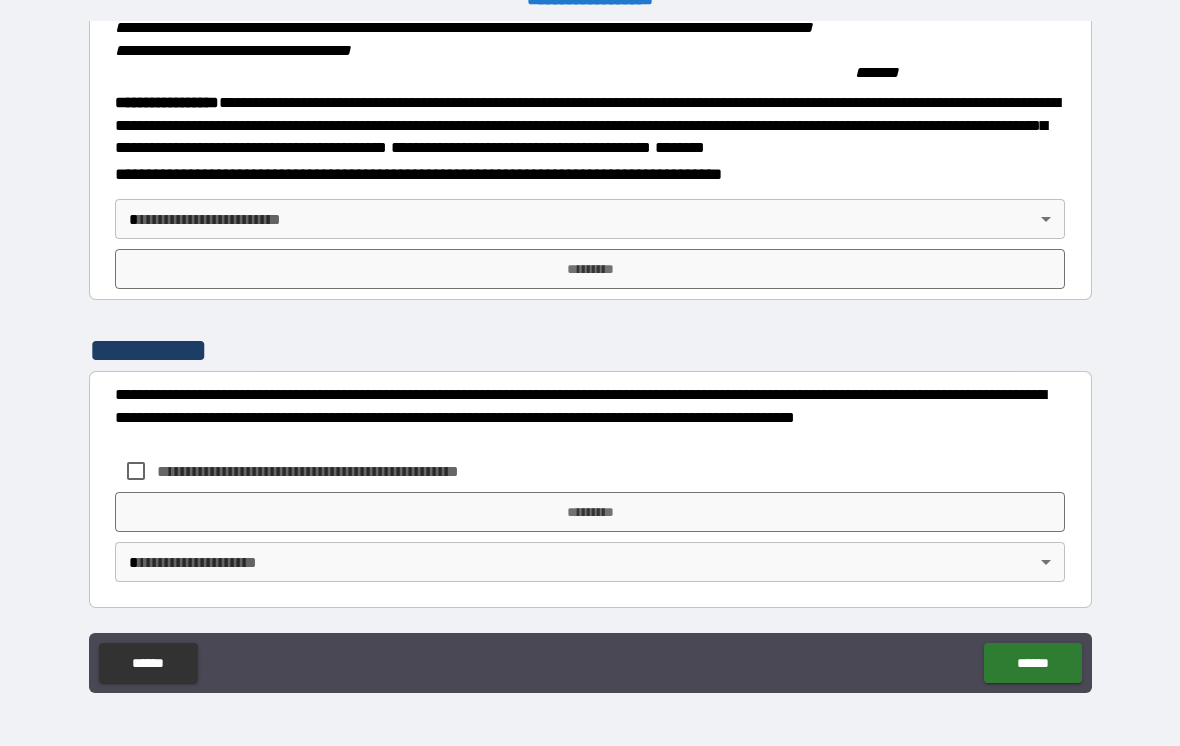 scroll, scrollTop: 2019, scrollLeft: 0, axis: vertical 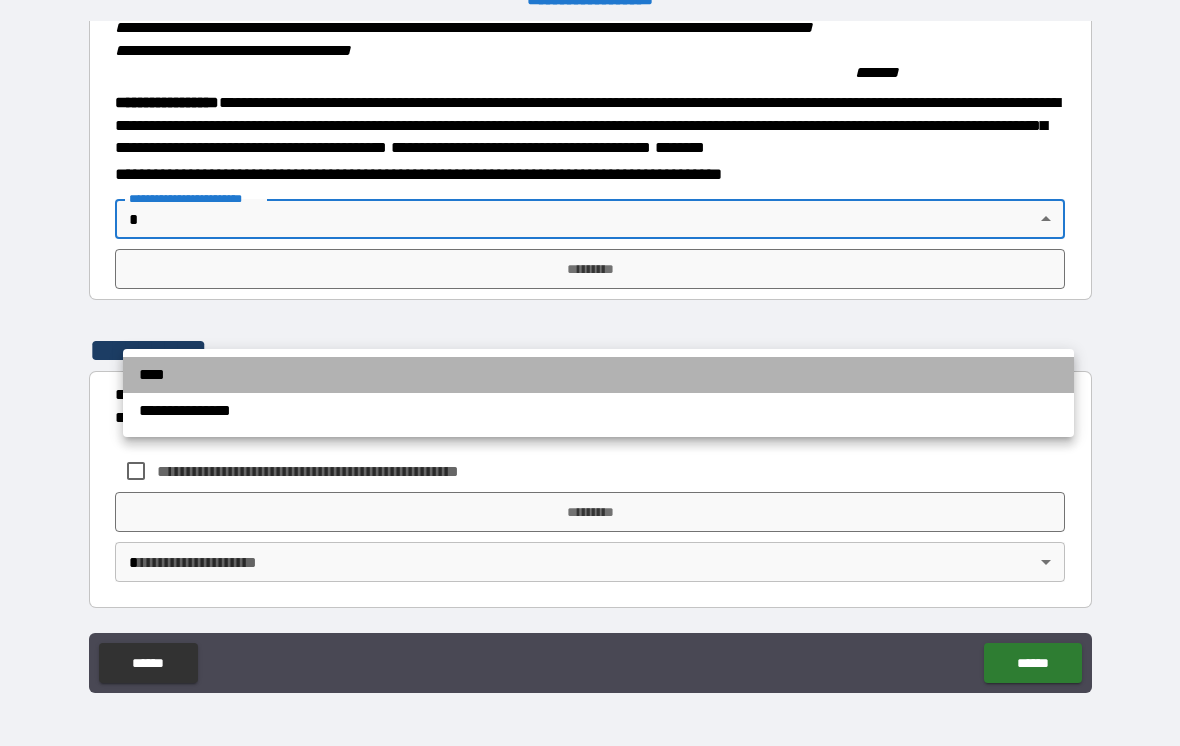 click on "****" at bounding box center [598, 375] 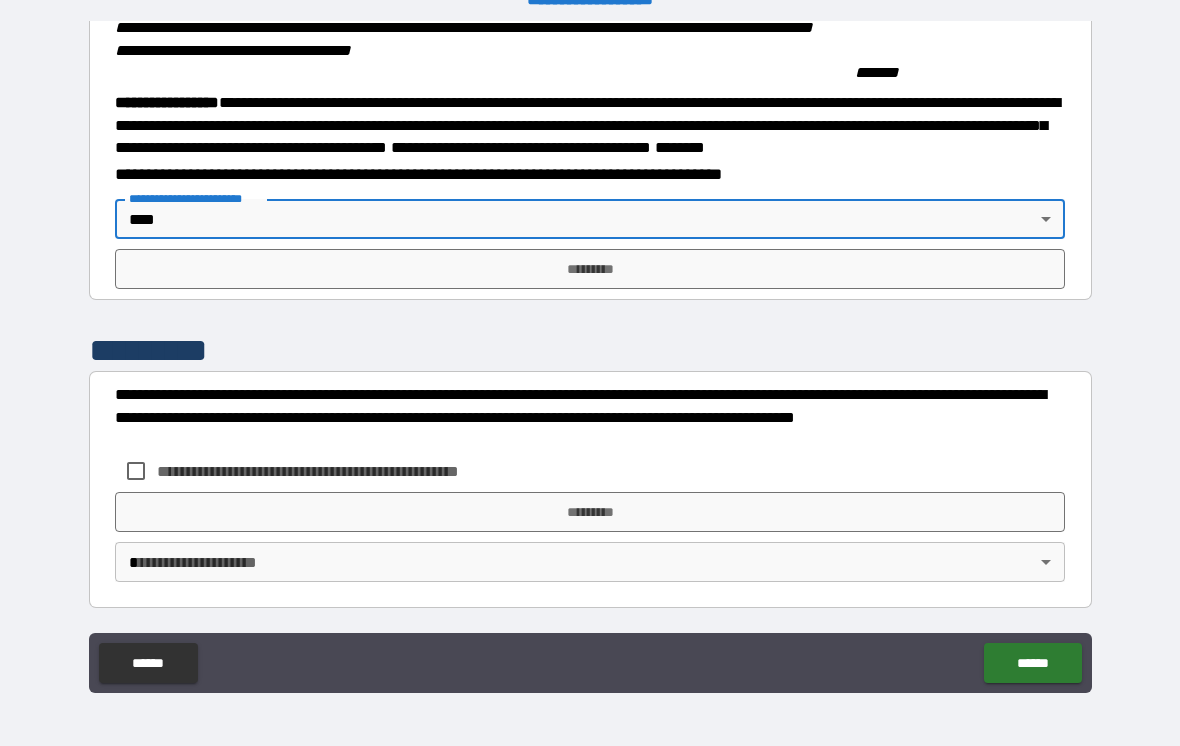 click on "*********" at bounding box center [590, 269] 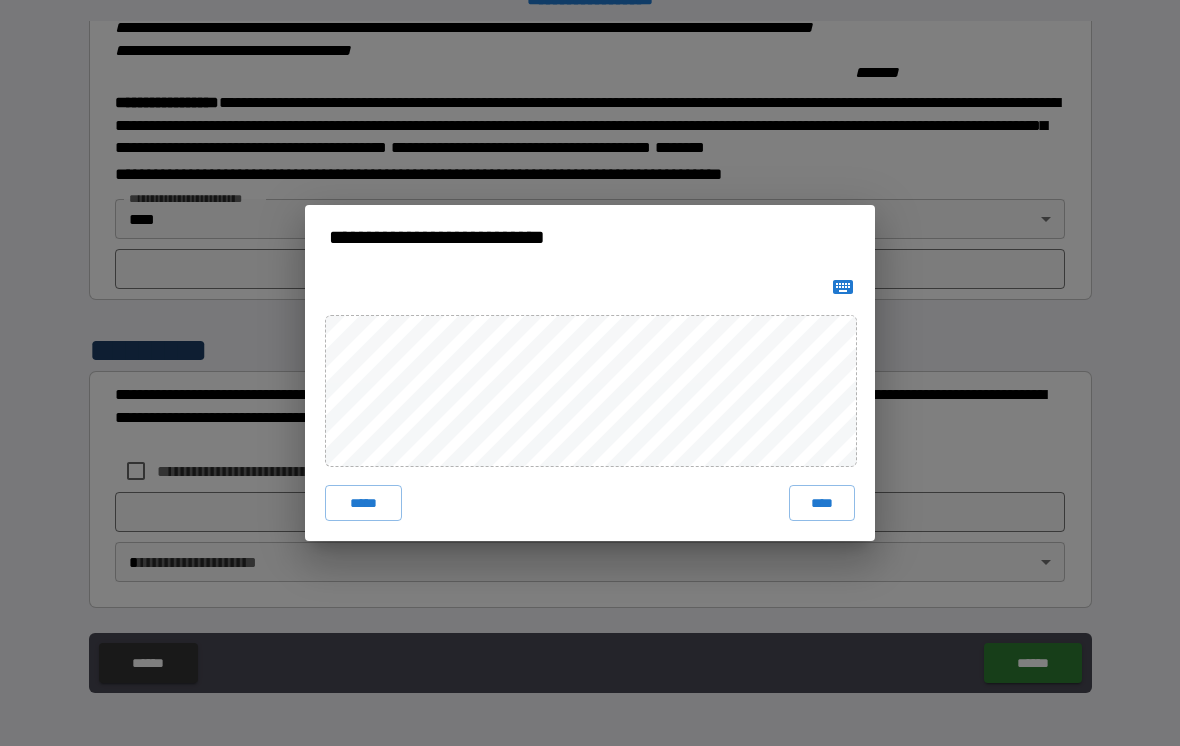 click on "****" at bounding box center [822, 503] 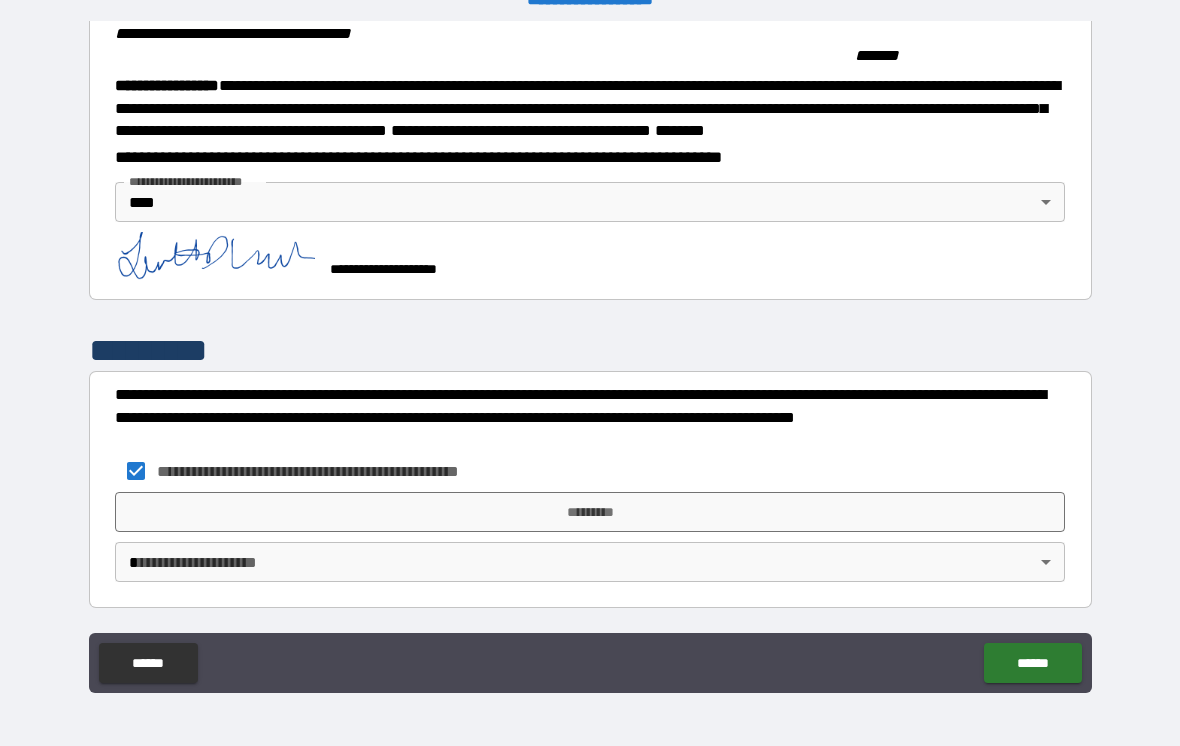scroll, scrollTop: 2138, scrollLeft: 0, axis: vertical 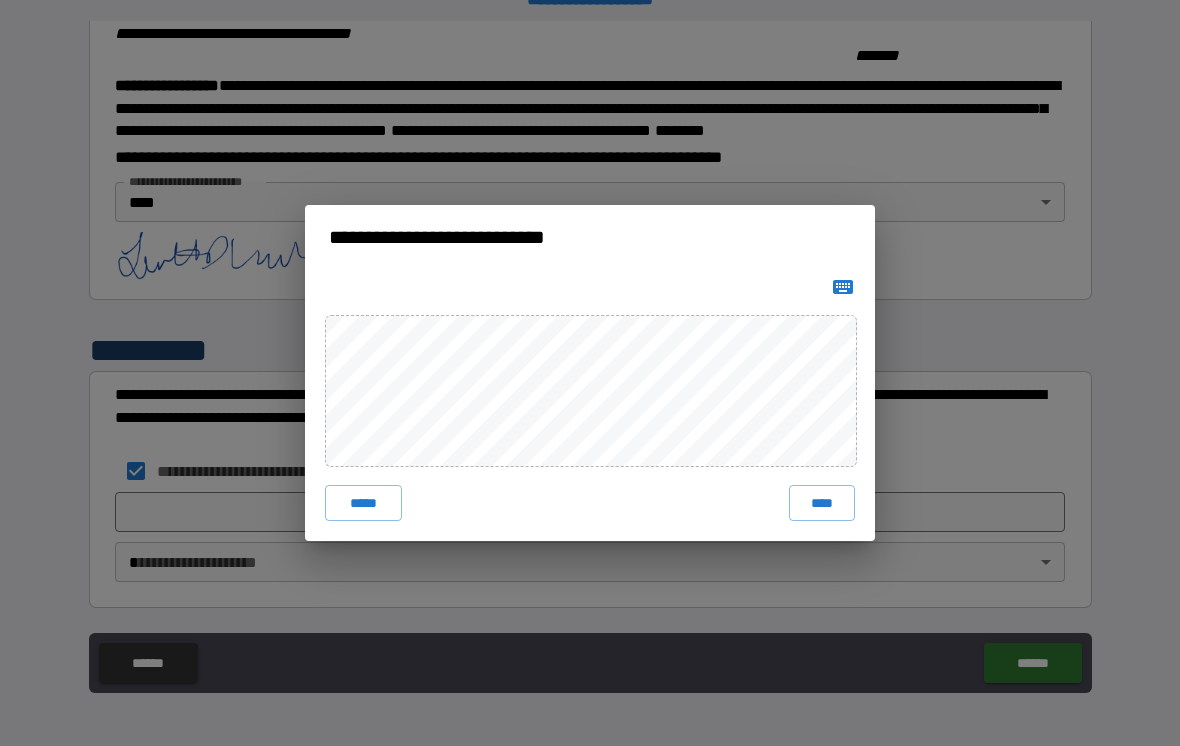 click on "****" at bounding box center [822, 503] 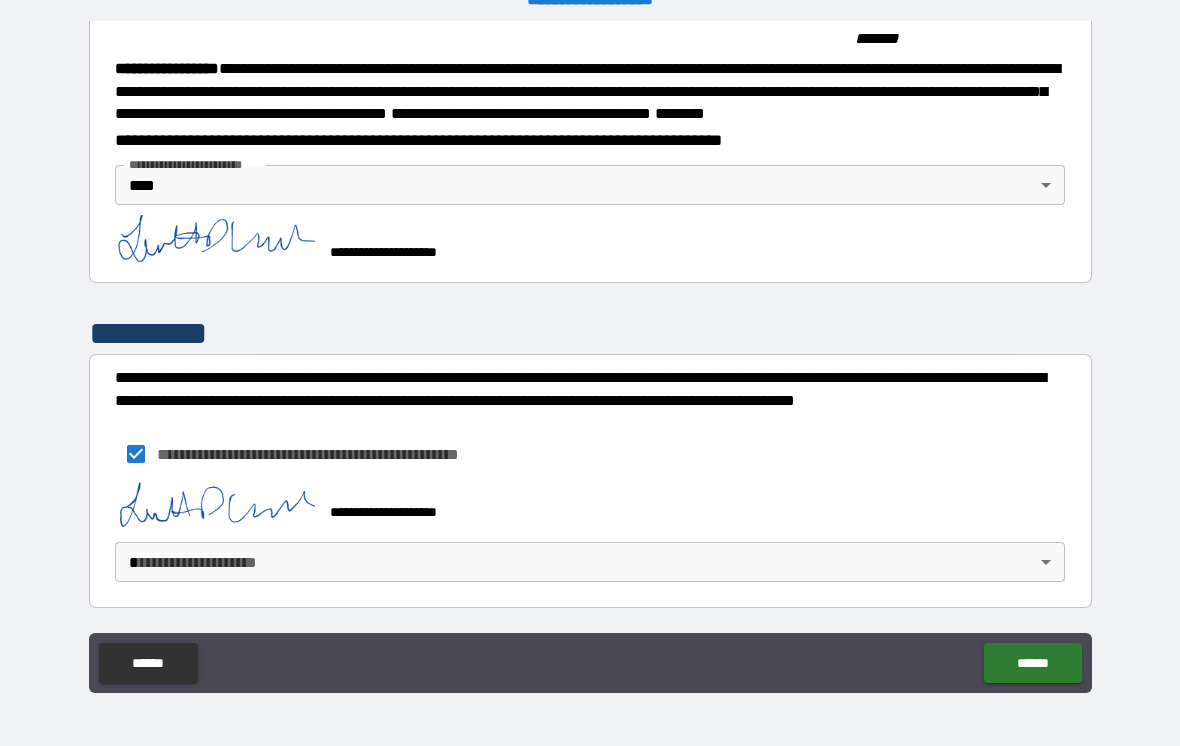 scroll, scrollTop: 2155, scrollLeft: 0, axis: vertical 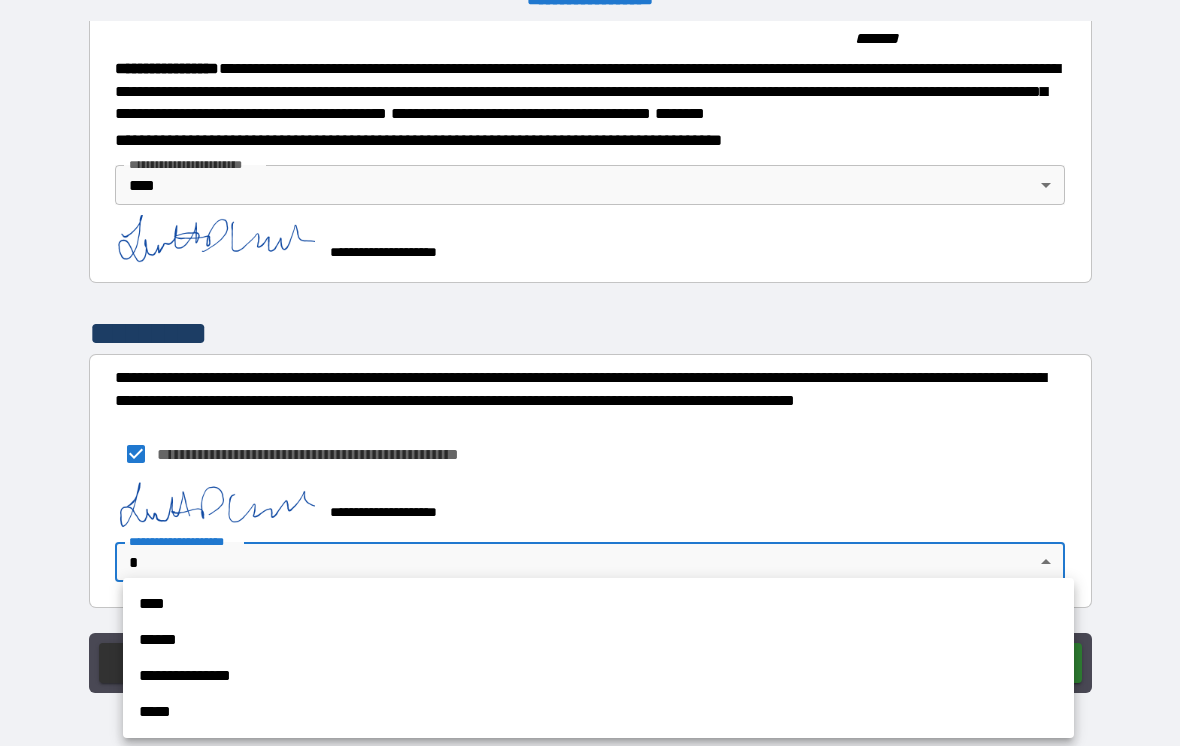 click on "****" at bounding box center (598, 604) 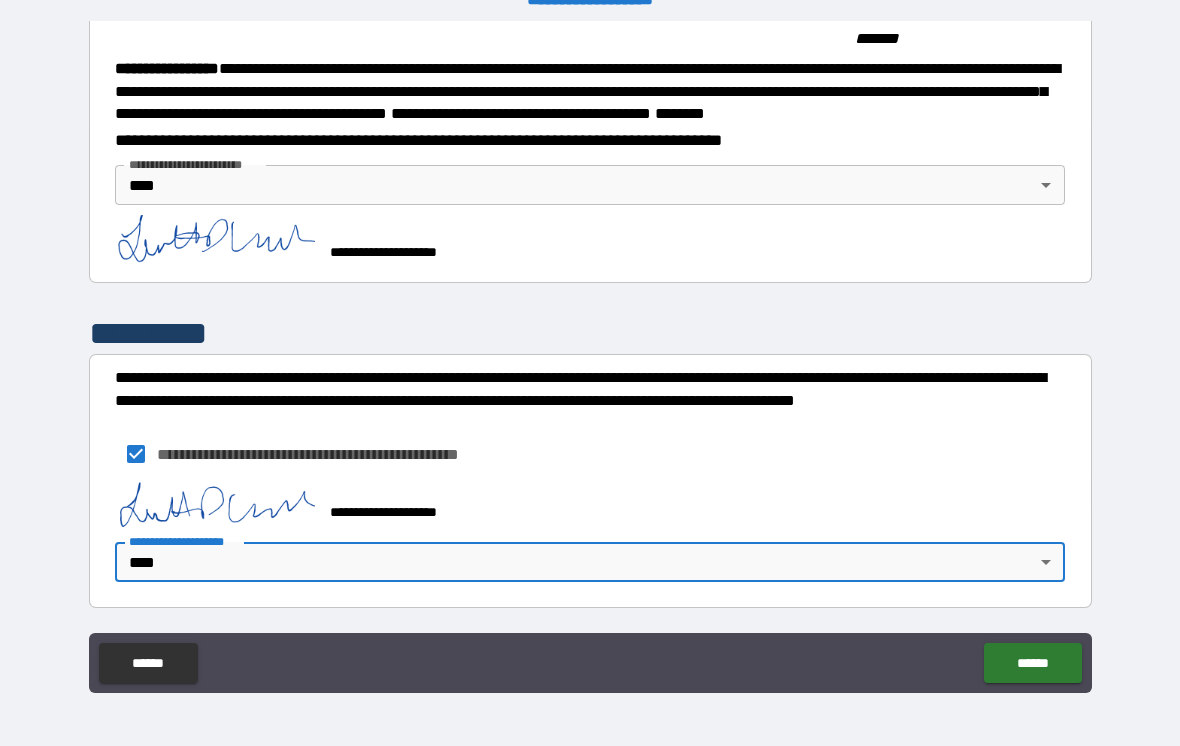 click on "******" at bounding box center [1032, 663] 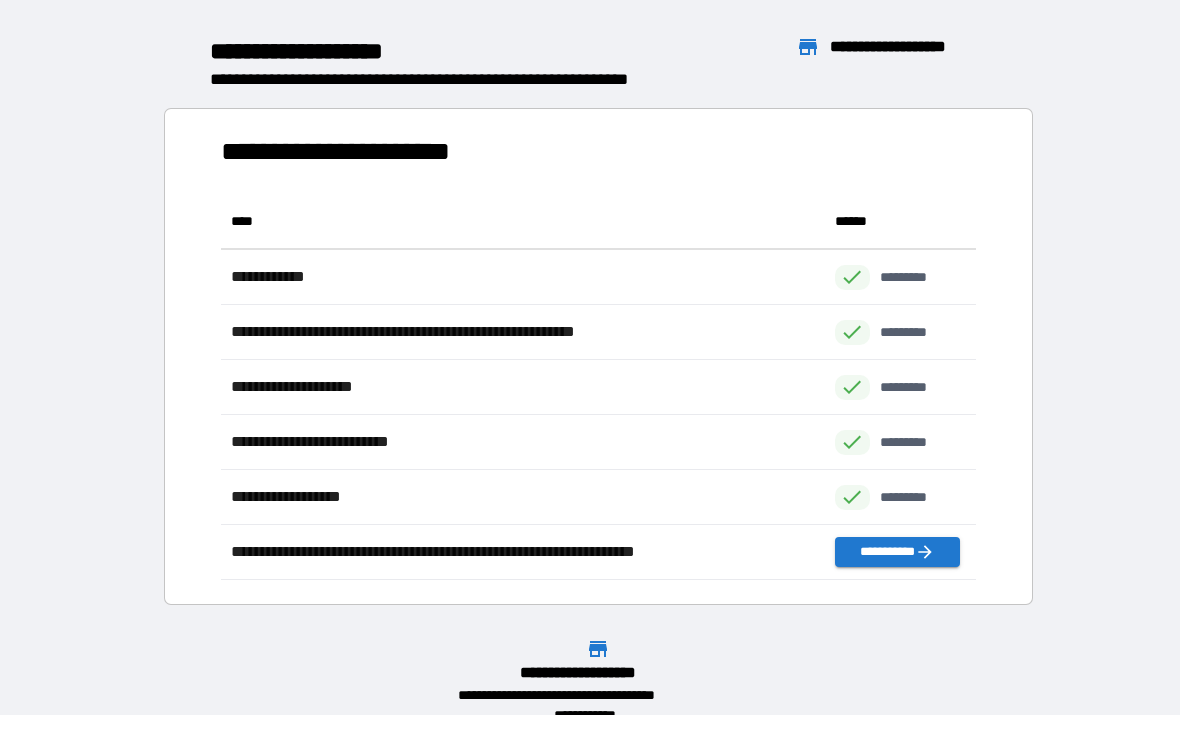 scroll, scrollTop: 1, scrollLeft: 1, axis: both 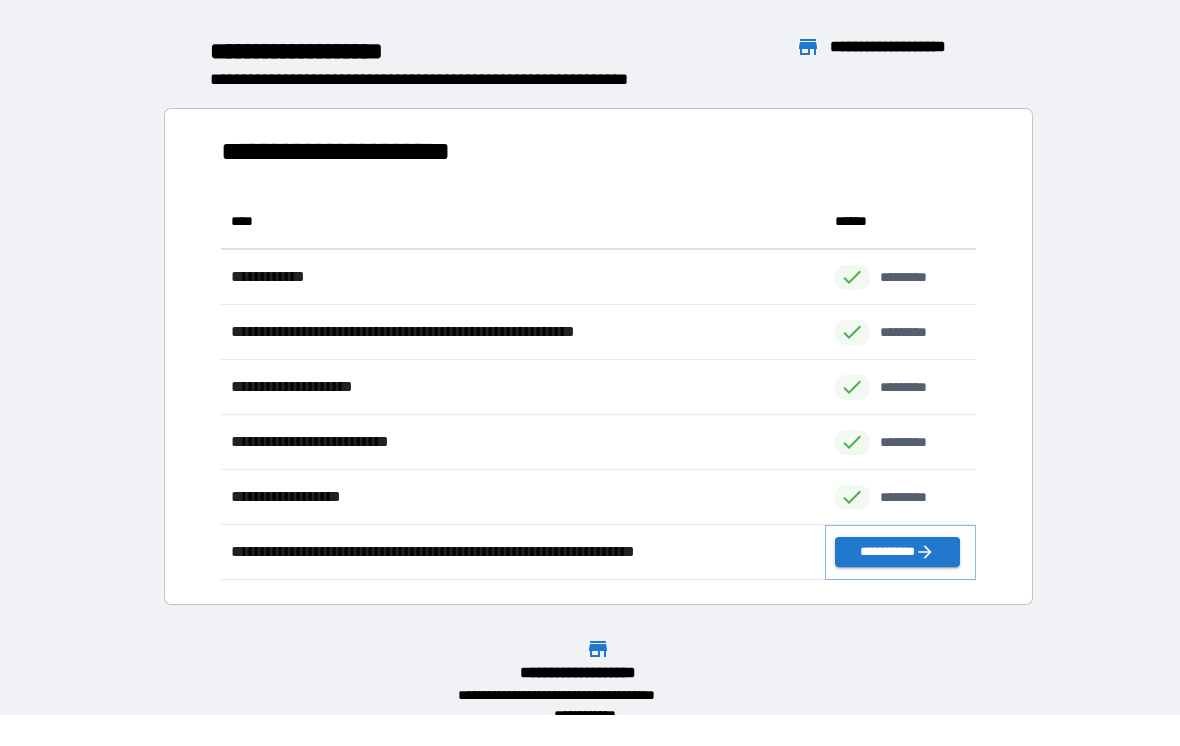 click on "**********" at bounding box center (897, 552) 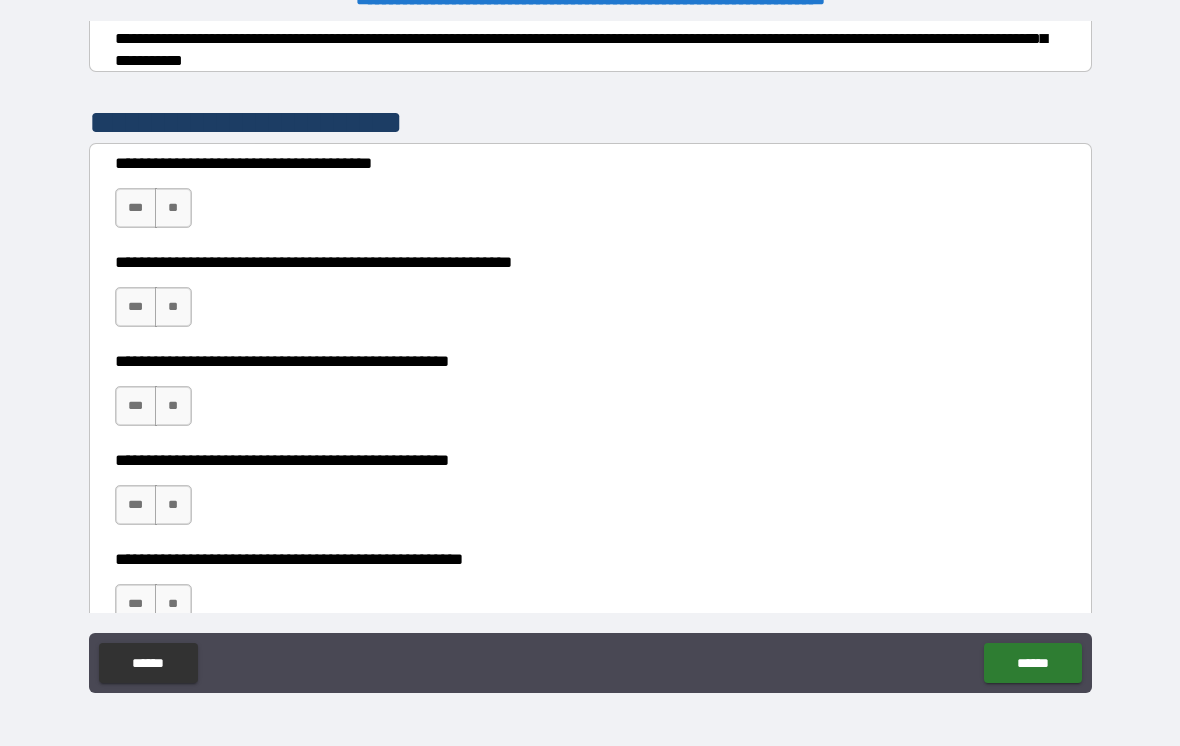 scroll, scrollTop: 348, scrollLeft: 0, axis: vertical 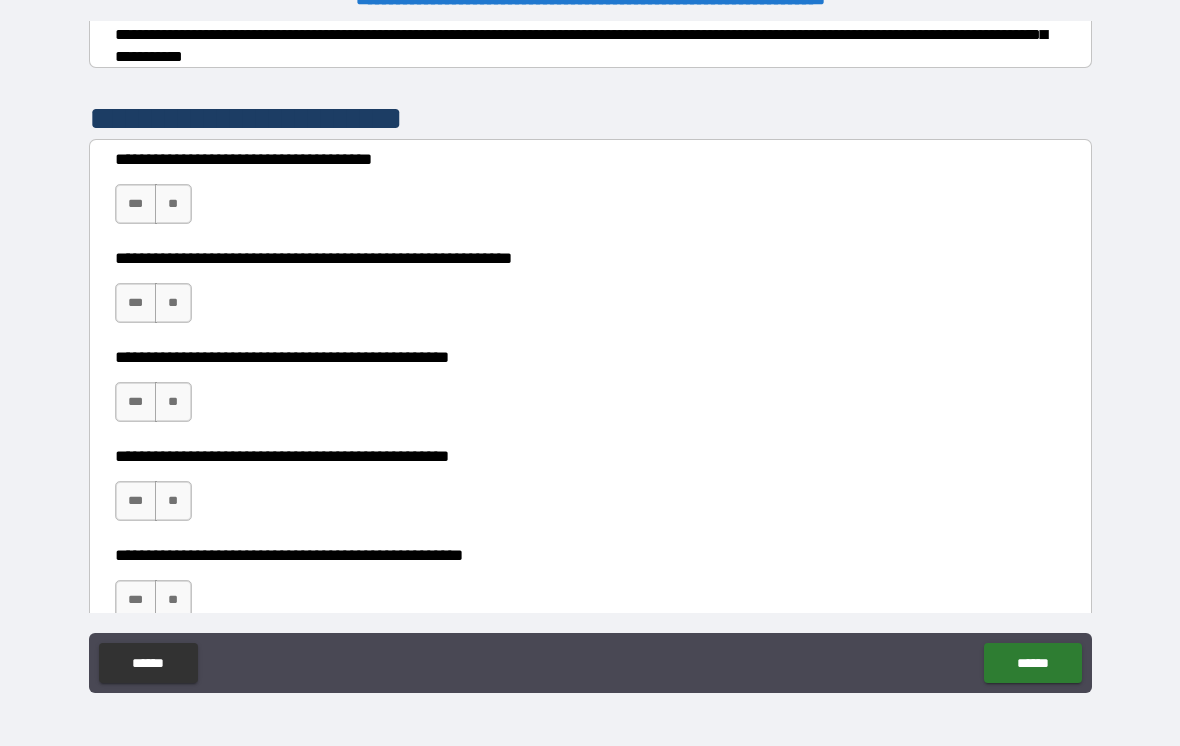 click on "**" at bounding box center (173, 204) 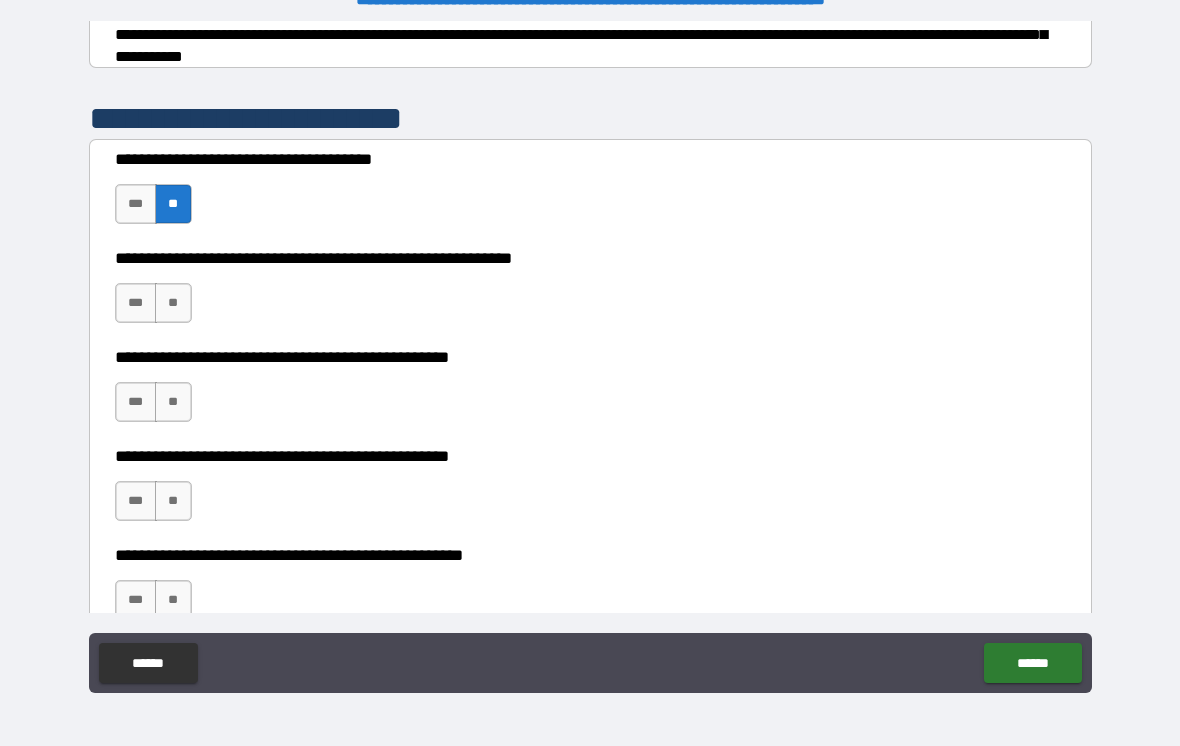 click on "***" at bounding box center (136, 303) 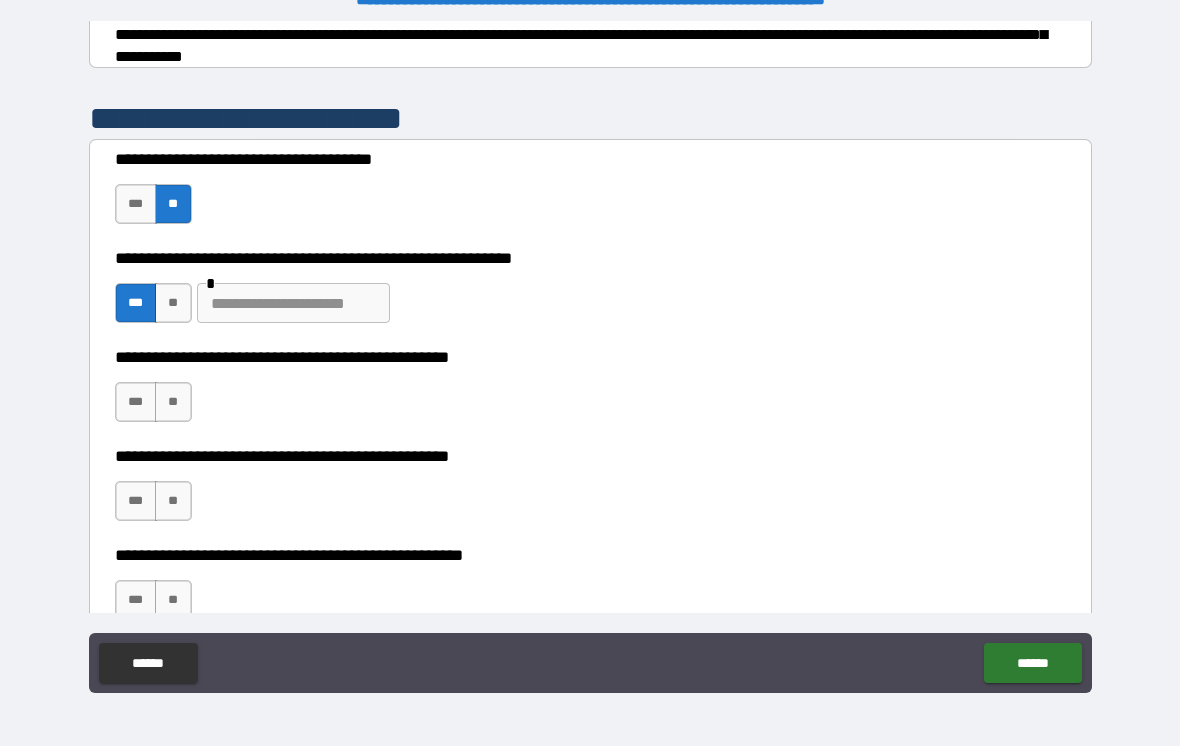 click at bounding box center [293, 303] 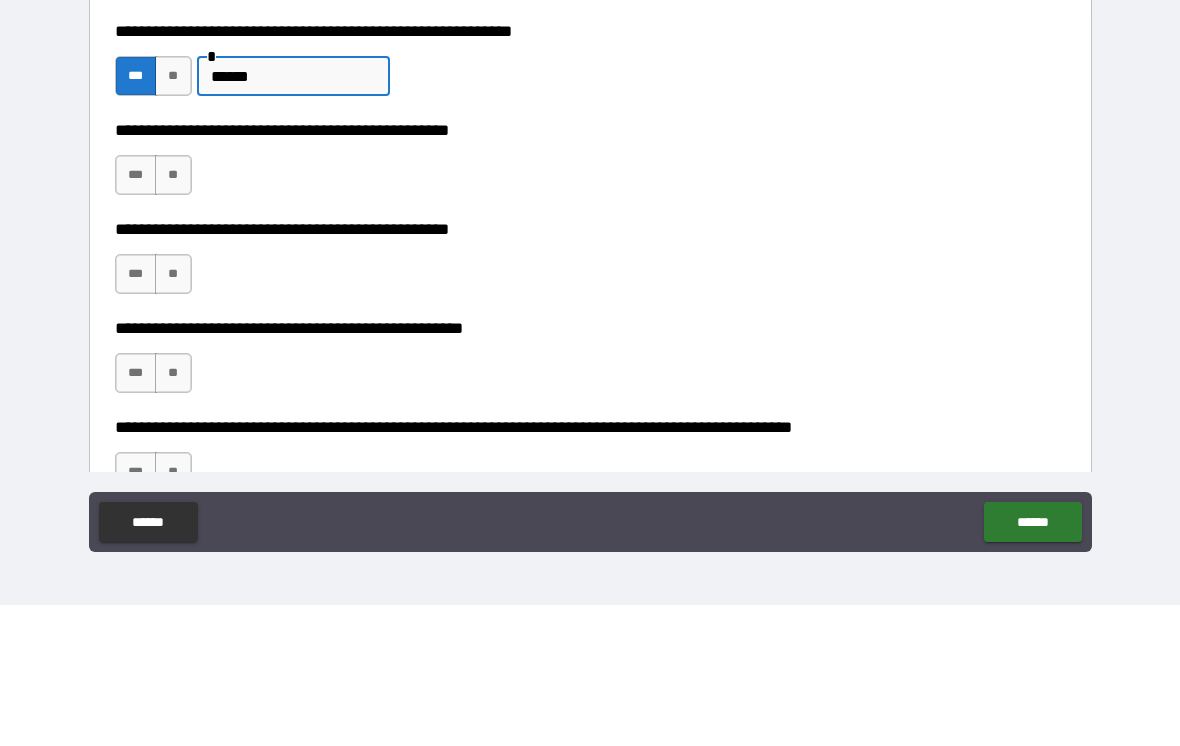 scroll, scrollTop: 444, scrollLeft: 0, axis: vertical 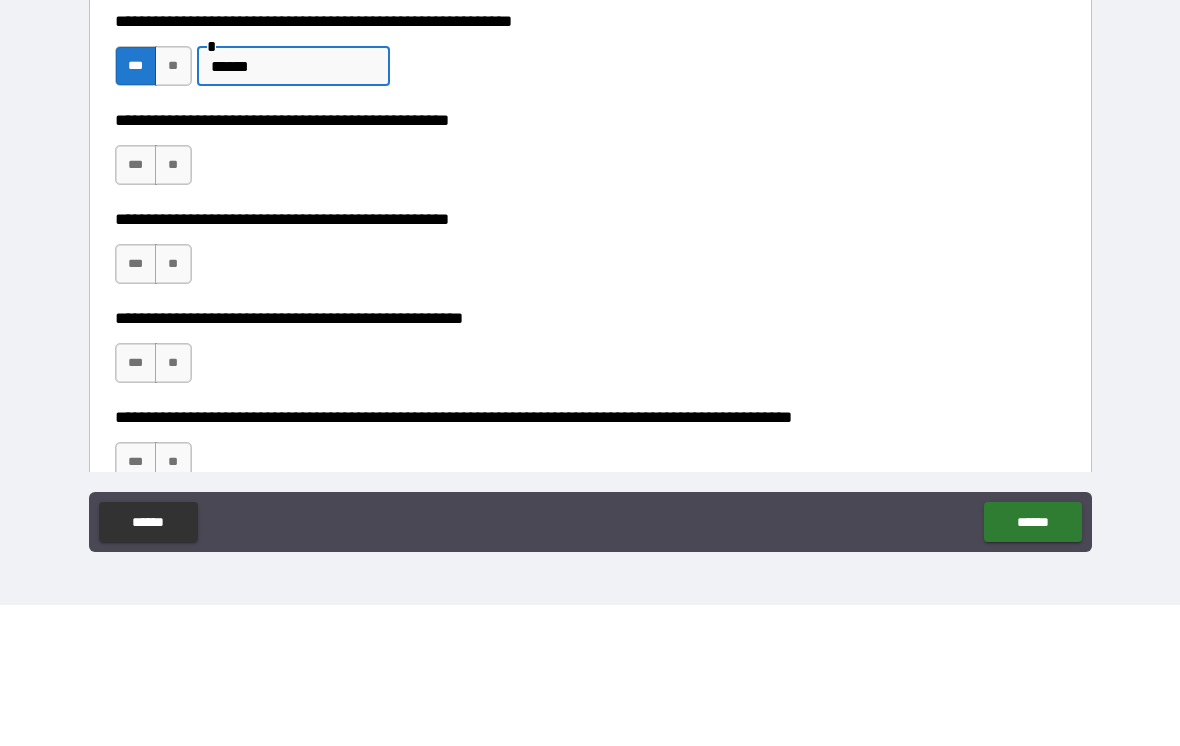 click on "**" at bounding box center (173, 306) 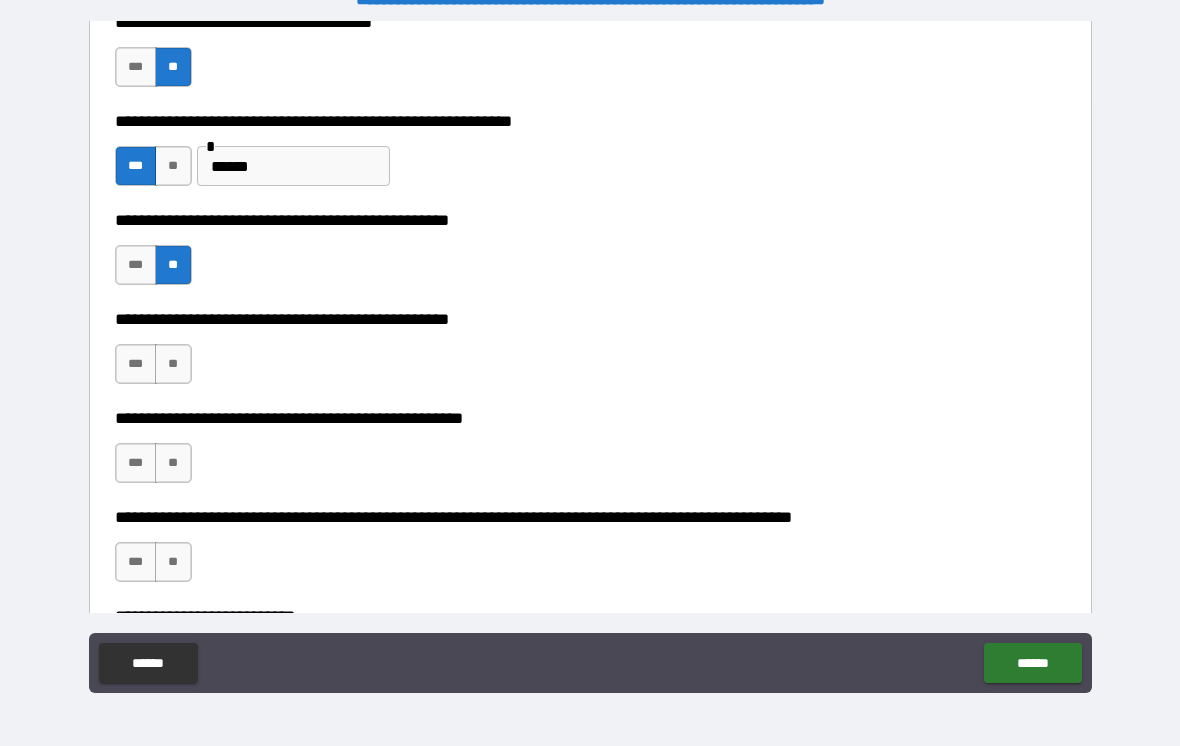 scroll, scrollTop: 559, scrollLeft: 0, axis: vertical 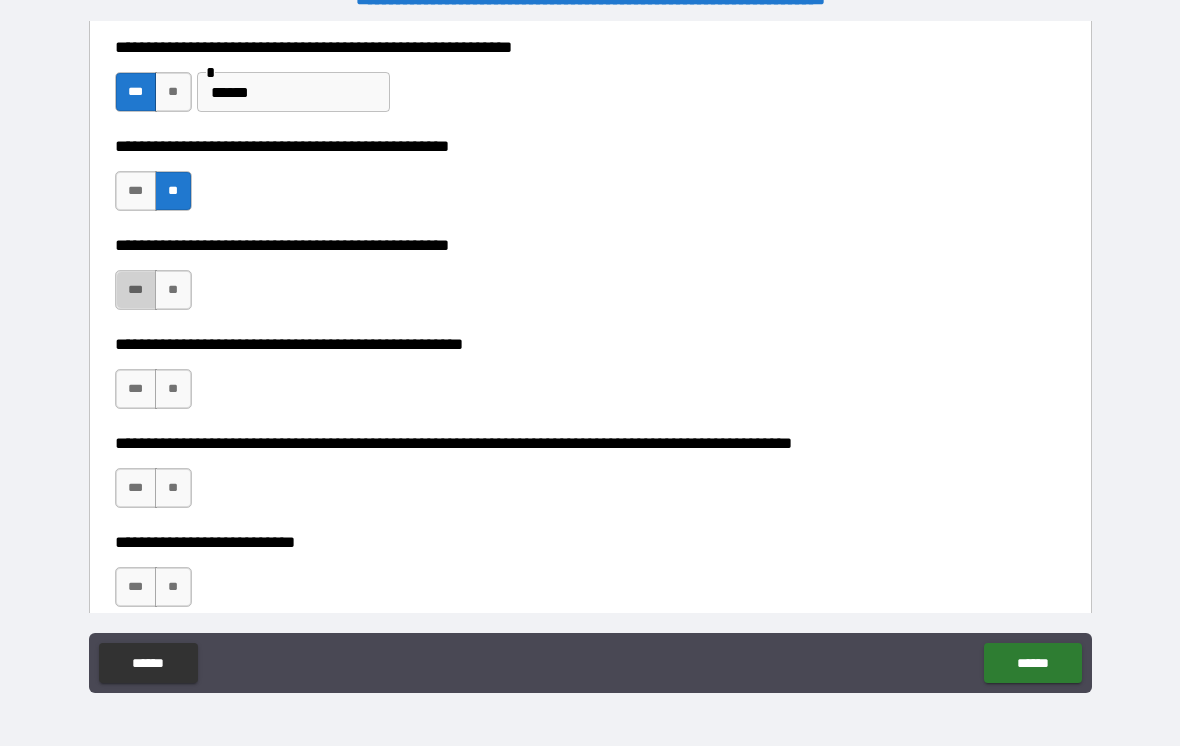 click on "***" at bounding box center (136, 290) 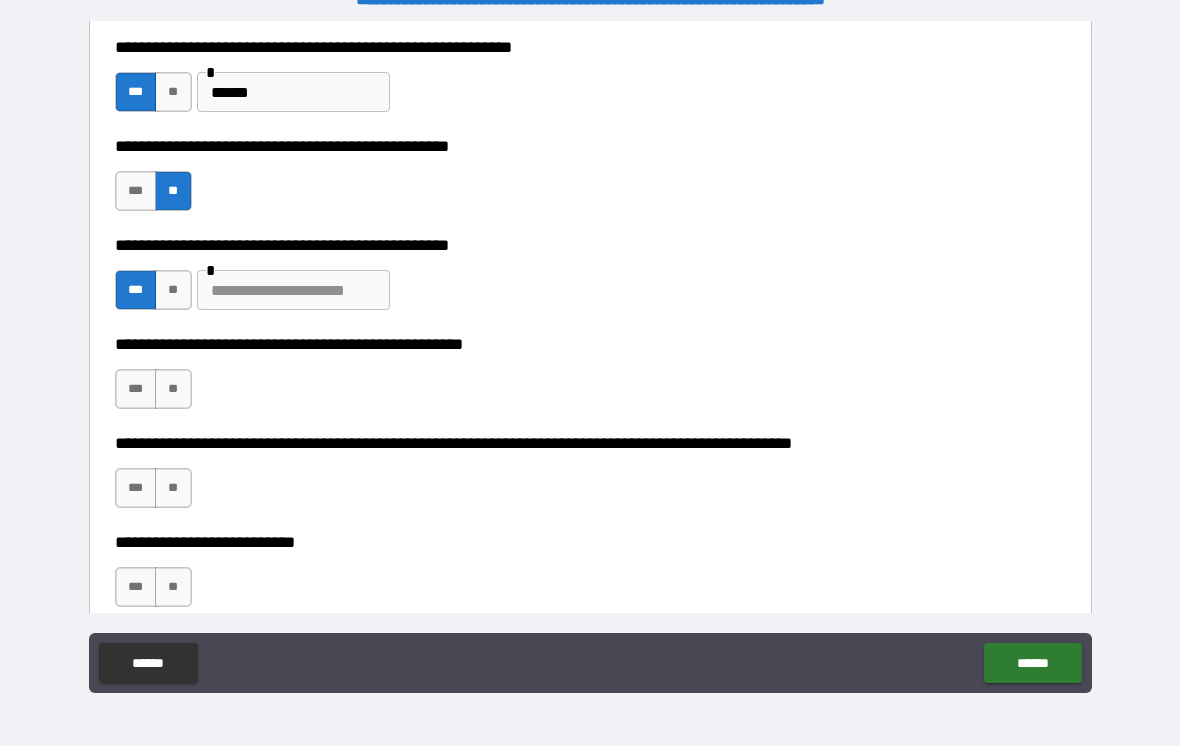 click at bounding box center (293, 290) 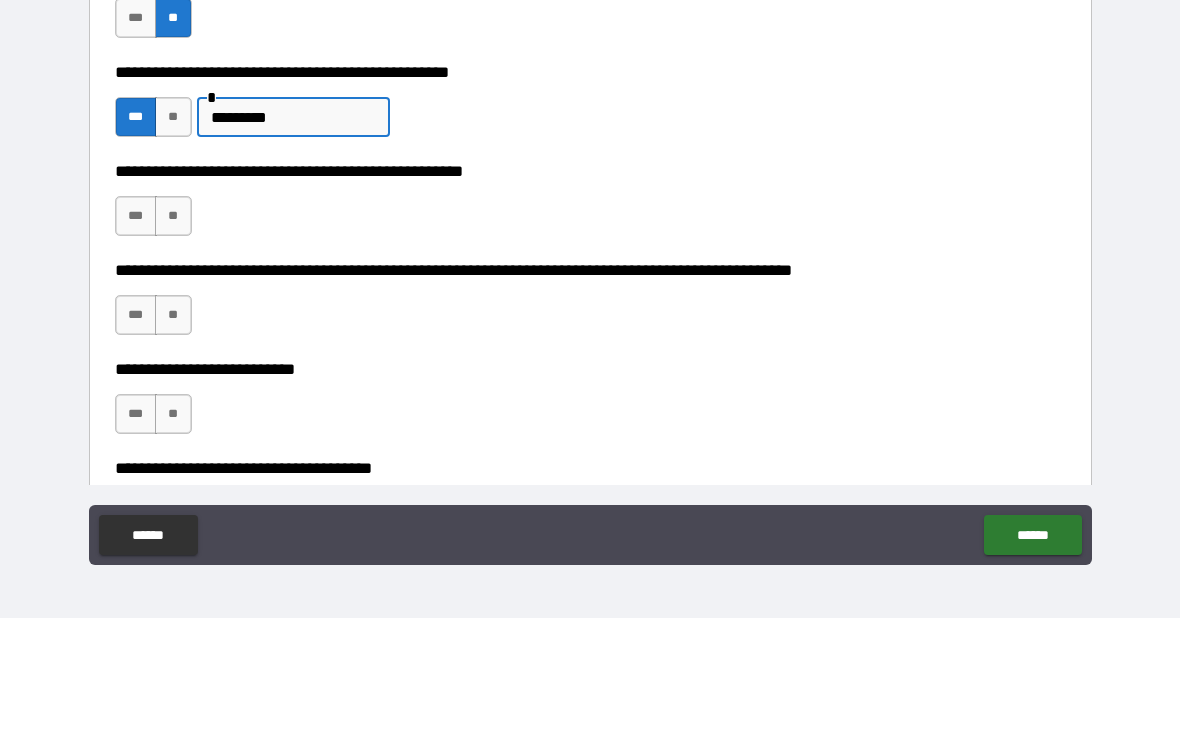 scroll, scrollTop: 606, scrollLeft: 0, axis: vertical 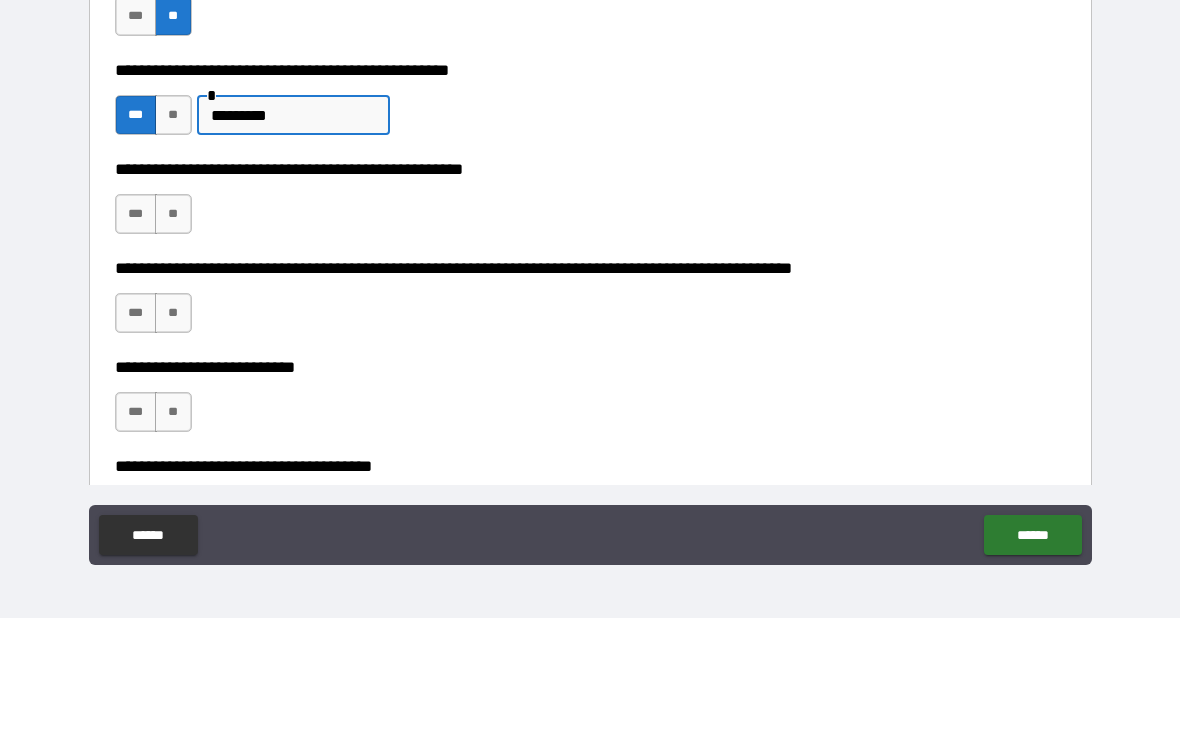 click on "**" at bounding box center (173, 342) 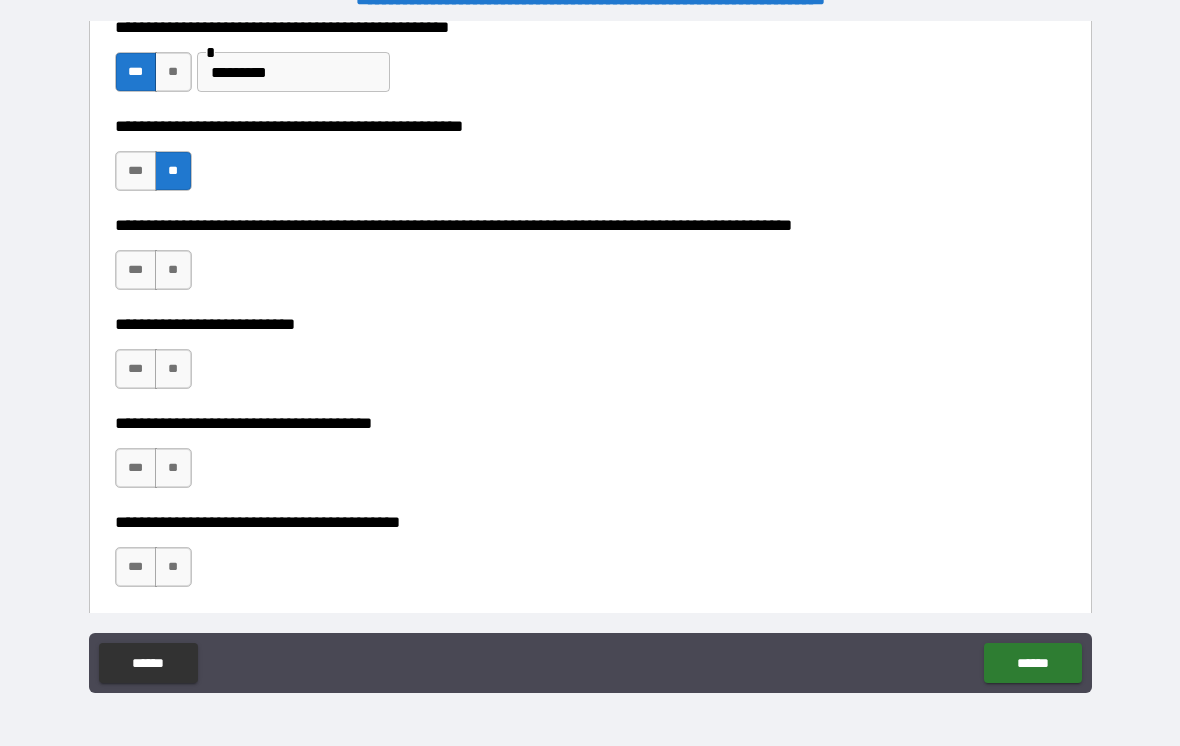 scroll, scrollTop: 784, scrollLeft: 0, axis: vertical 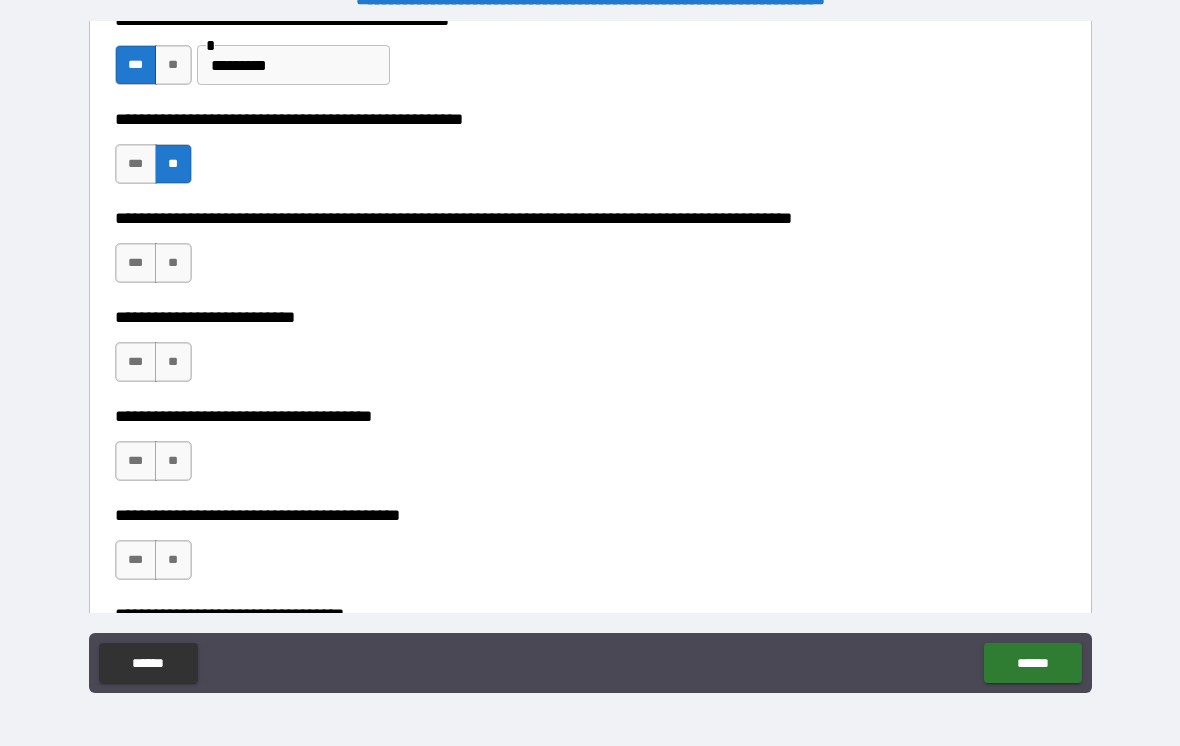 click on "**" at bounding box center (173, 263) 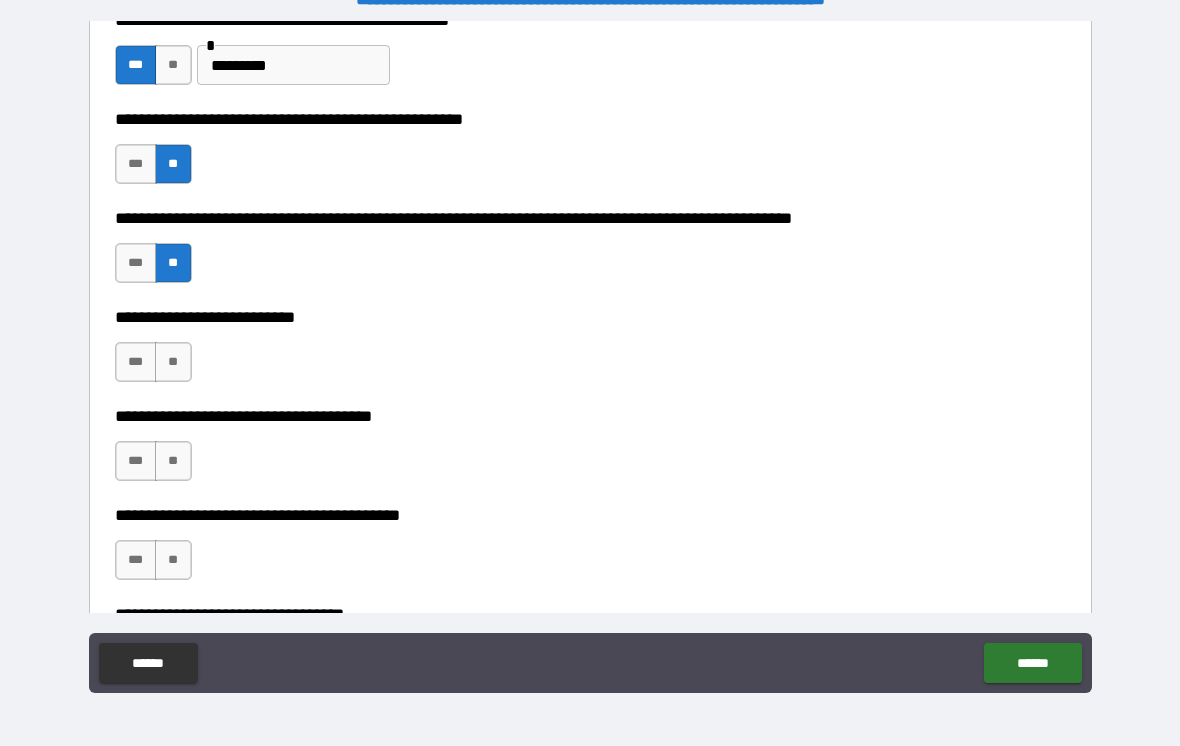 click on "**" at bounding box center [173, 362] 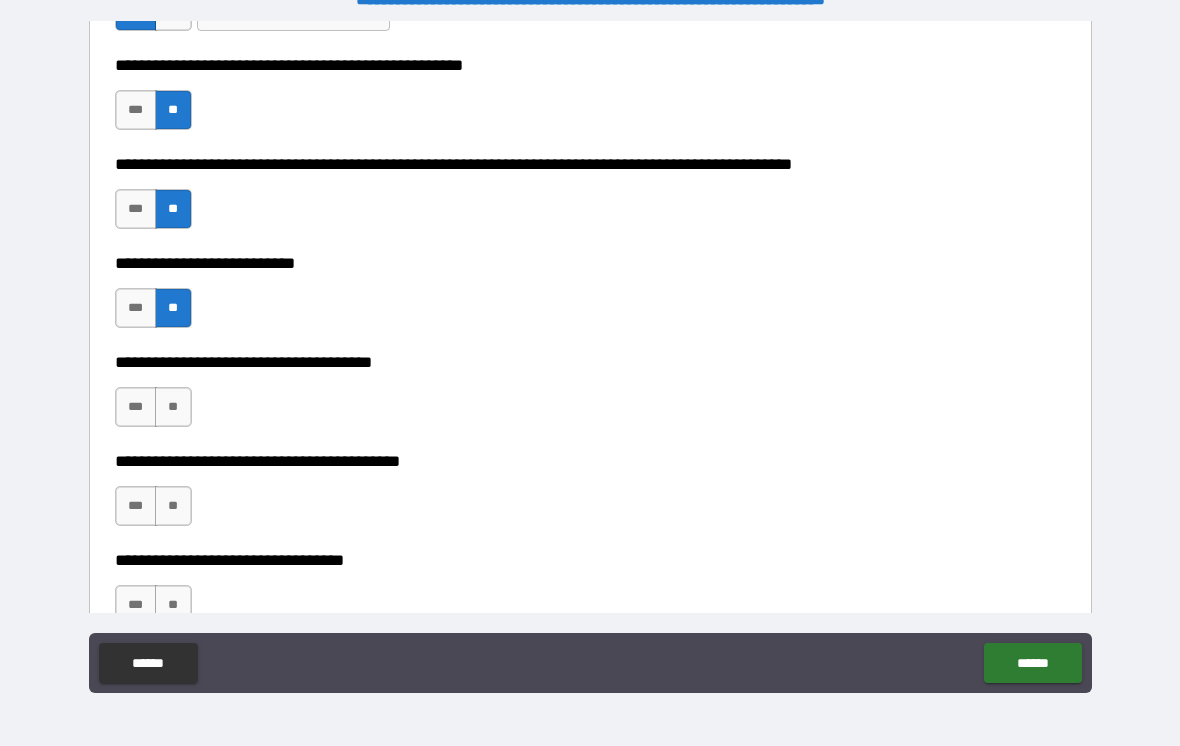 scroll, scrollTop: 894, scrollLeft: 0, axis: vertical 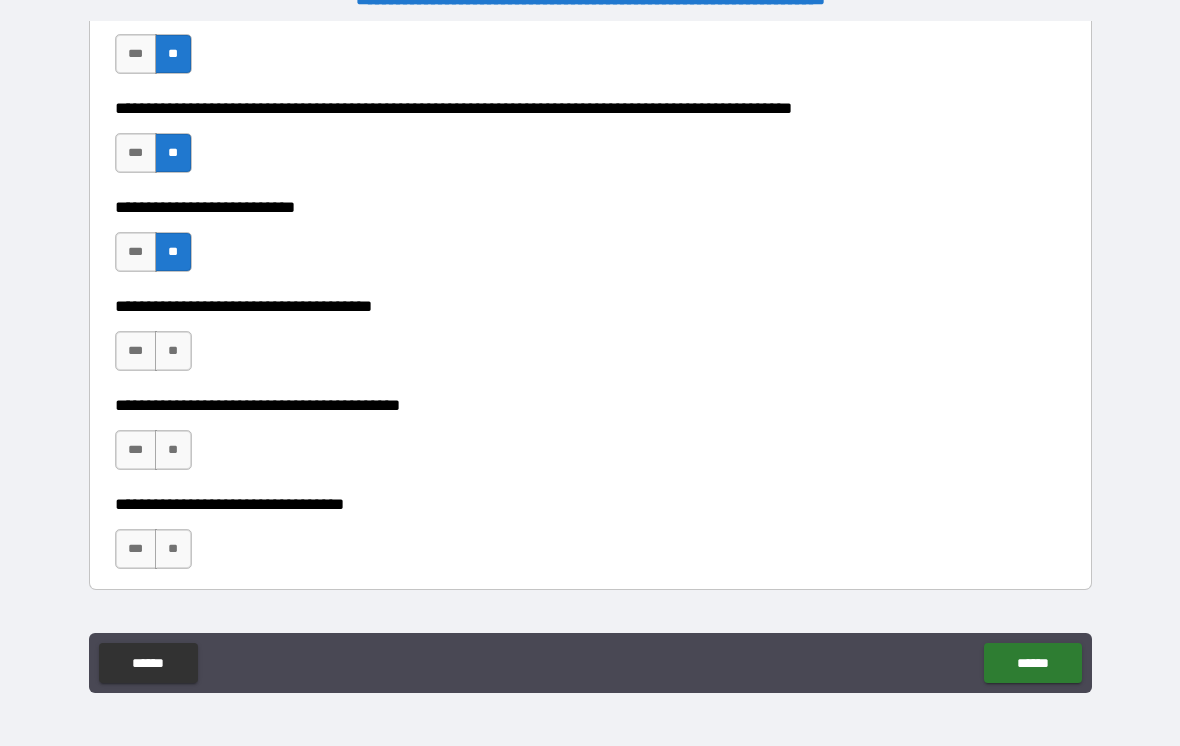 click on "**" at bounding box center [173, 351] 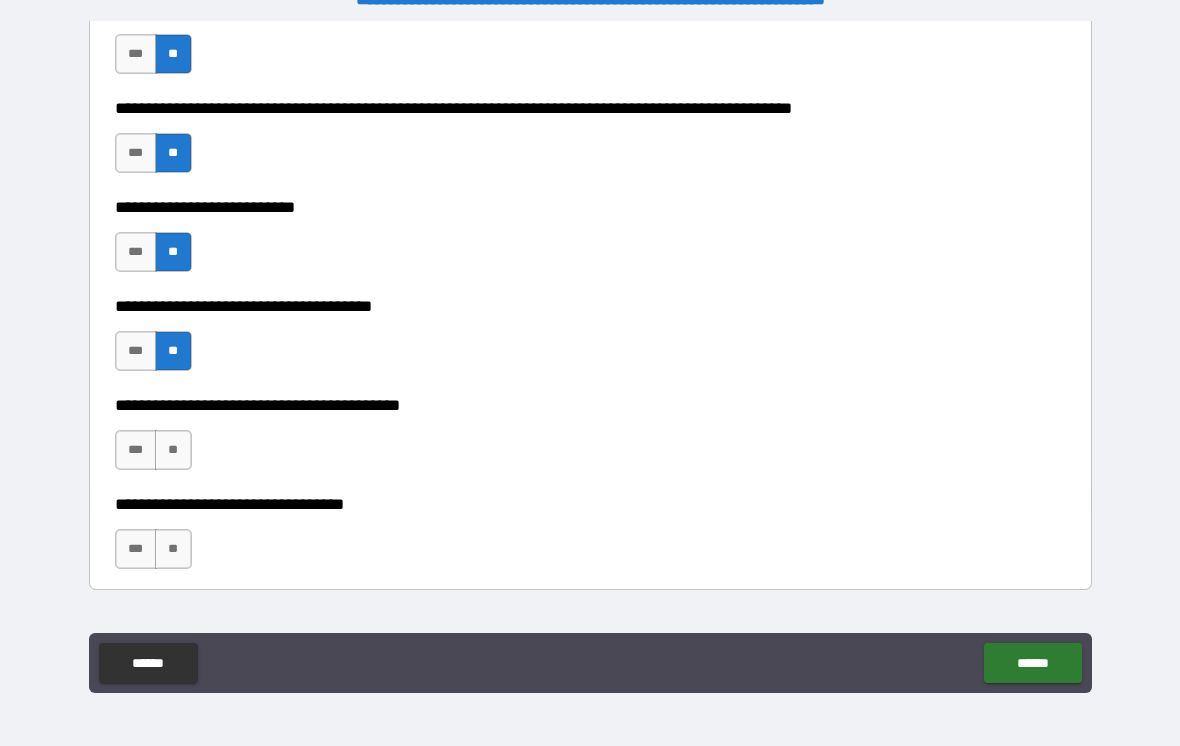 click on "**" at bounding box center [173, 450] 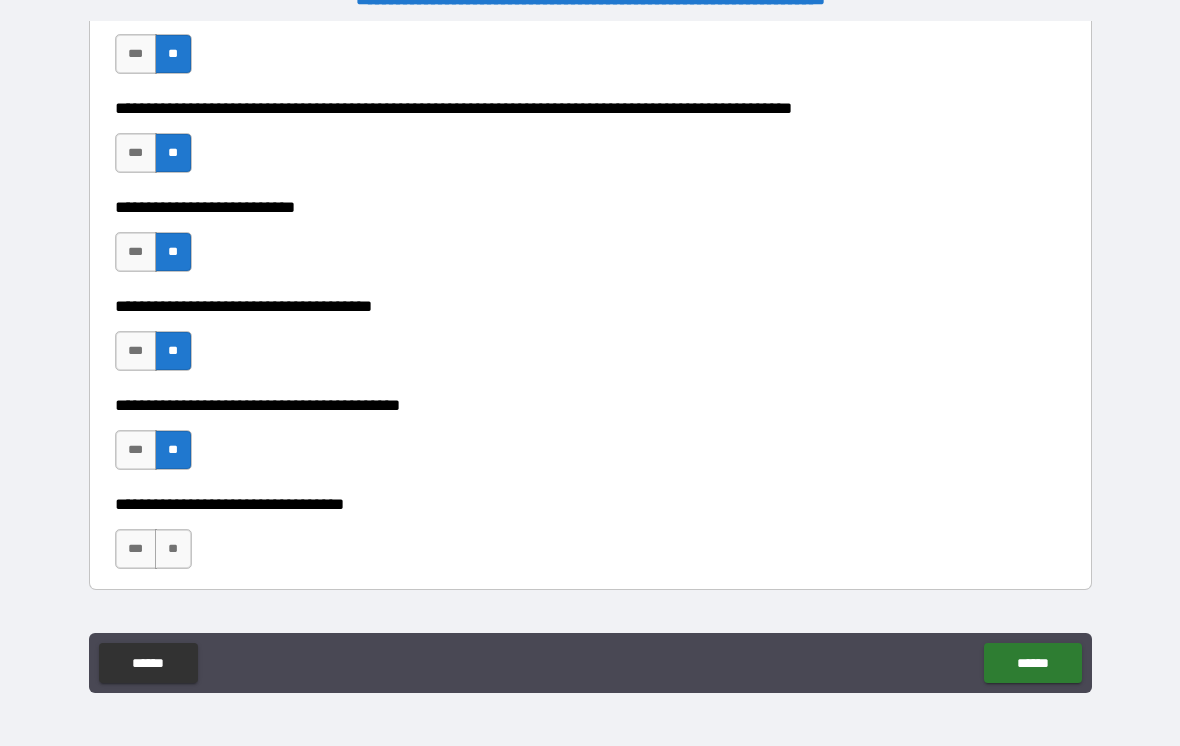 click on "***" at bounding box center [136, 450] 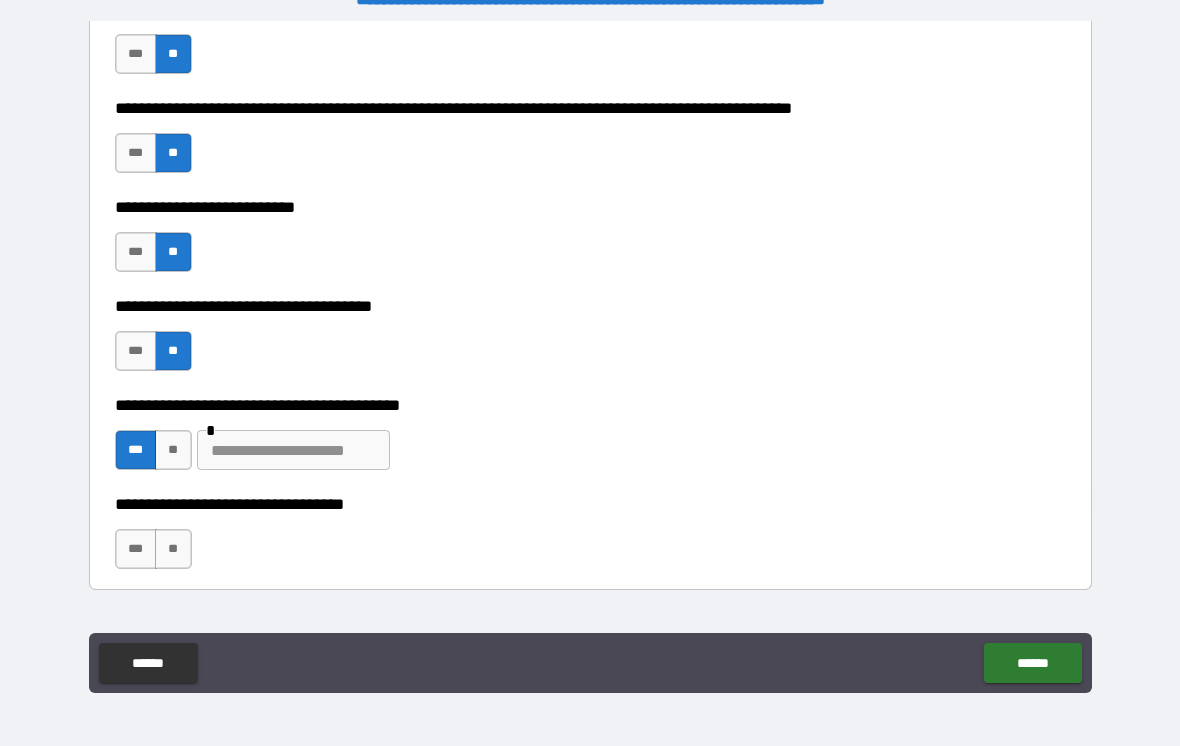 click at bounding box center (293, 450) 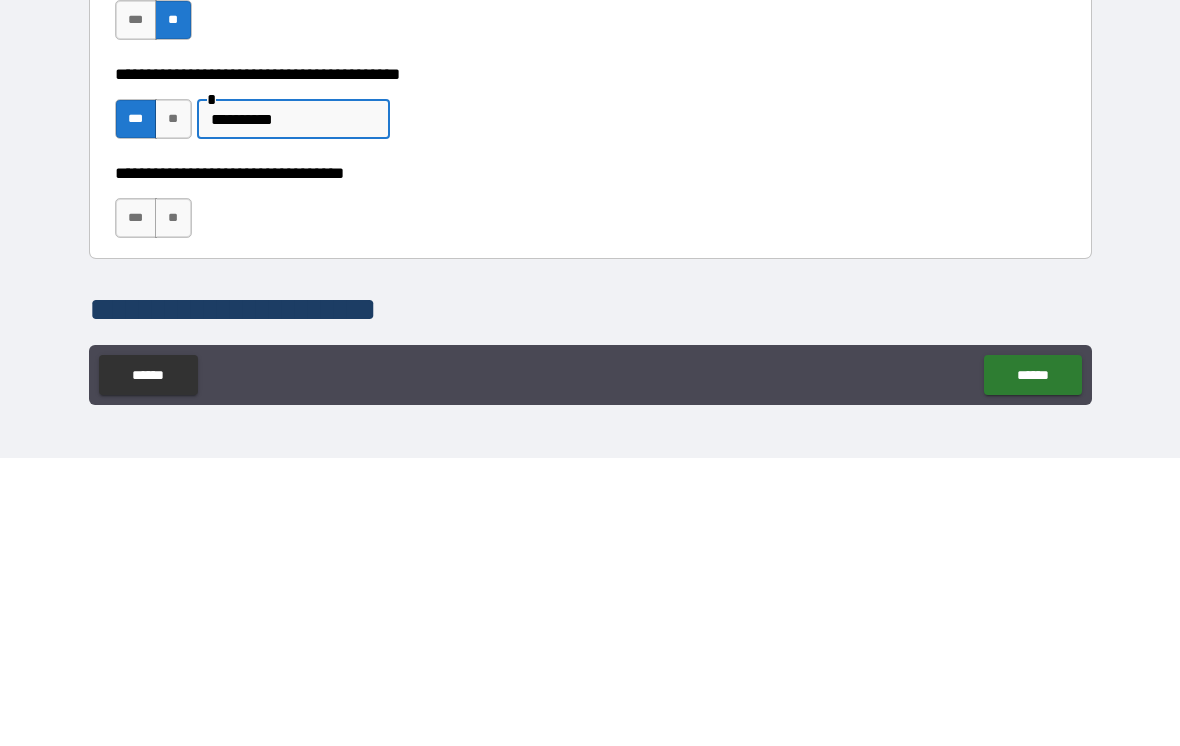 scroll, scrollTop: 961, scrollLeft: 0, axis: vertical 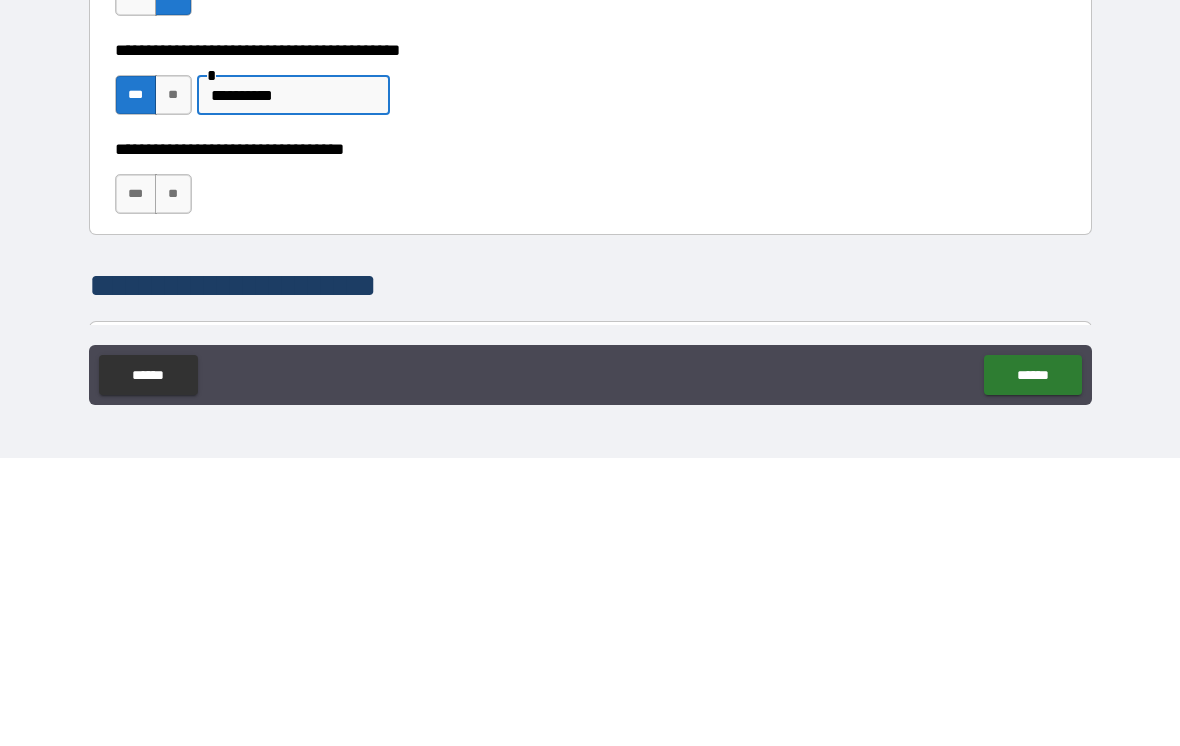 click on "**" at bounding box center [173, 482] 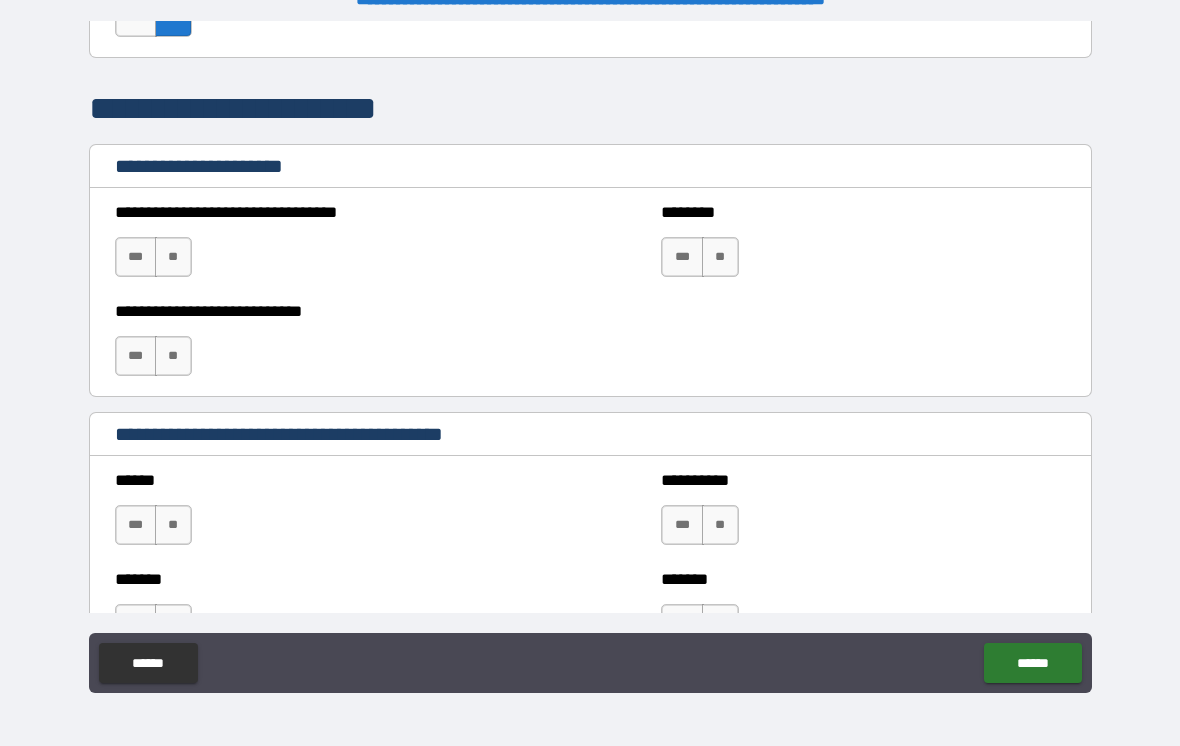 scroll, scrollTop: 1427, scrollLeft: 0, axis: vertical 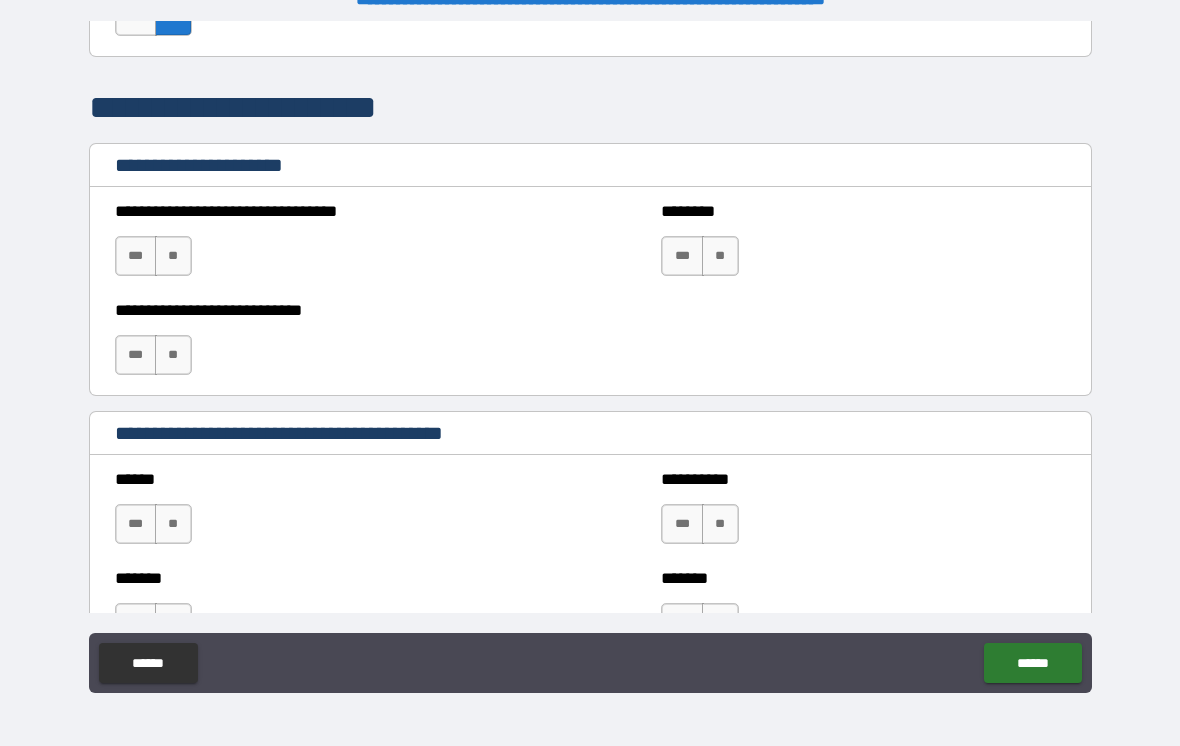 click on "**" at bounding box center (173, 256) 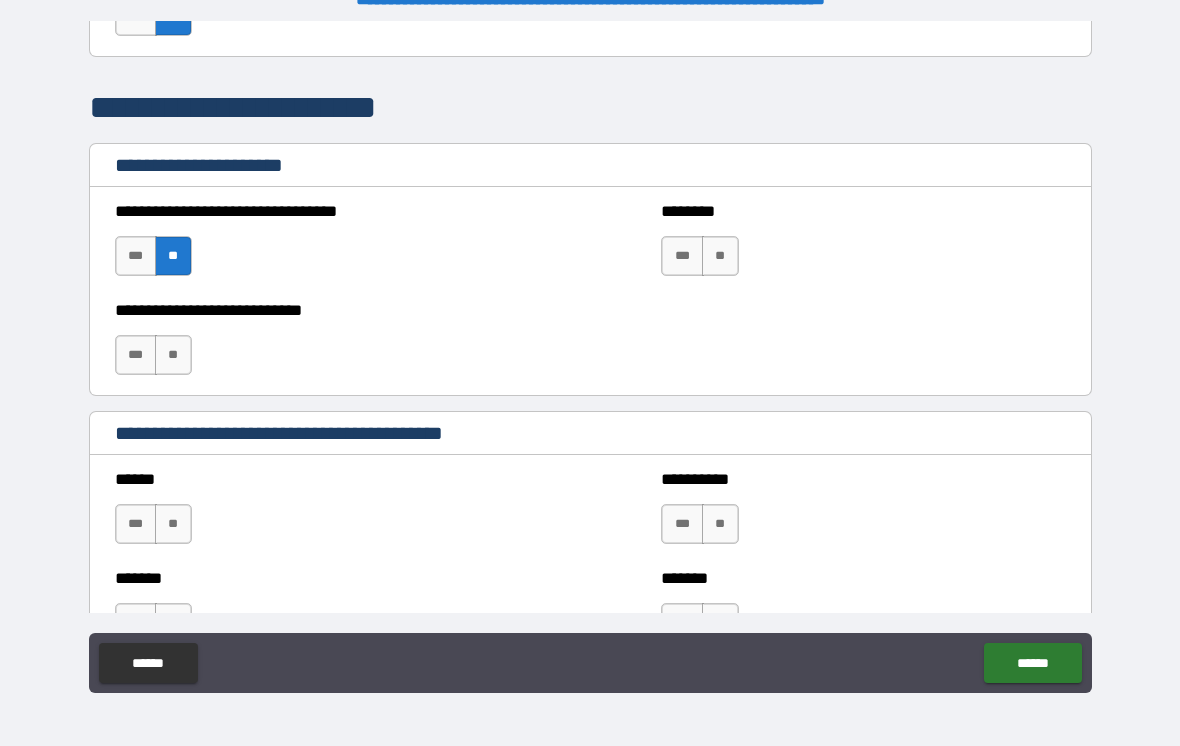 click on "**" at bounding box center (720, 256) 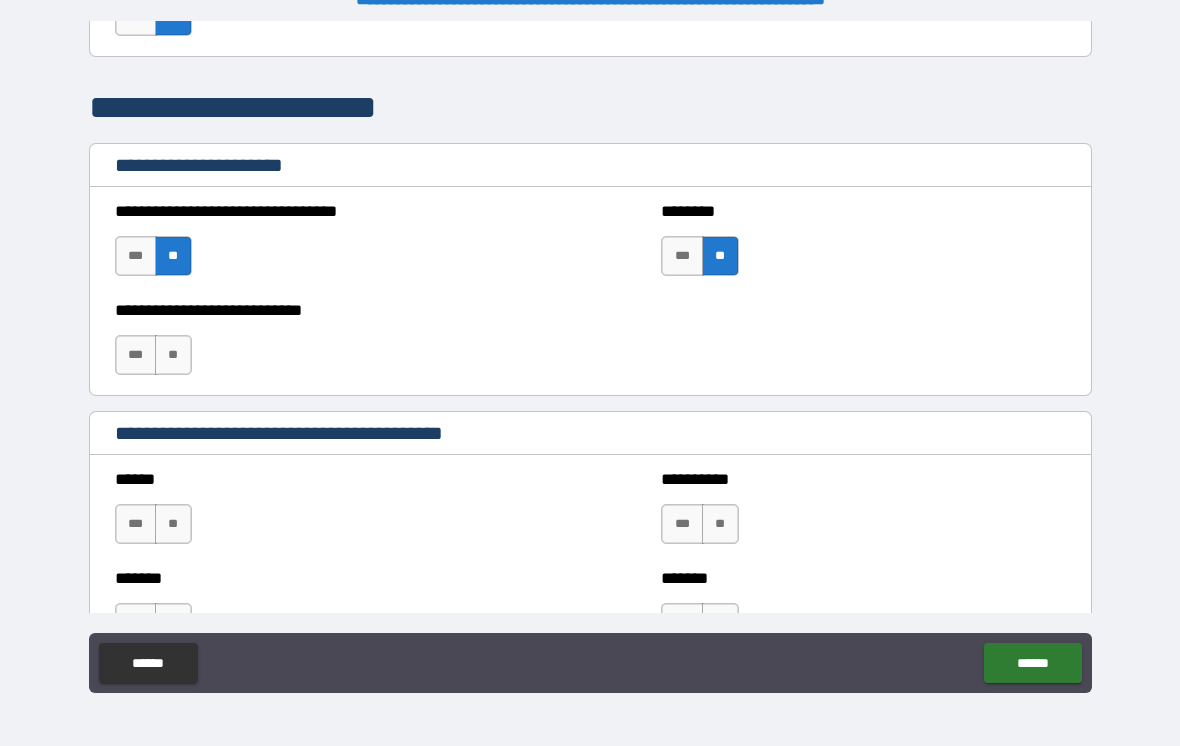 click on "**" at bounding box center (173, 355) 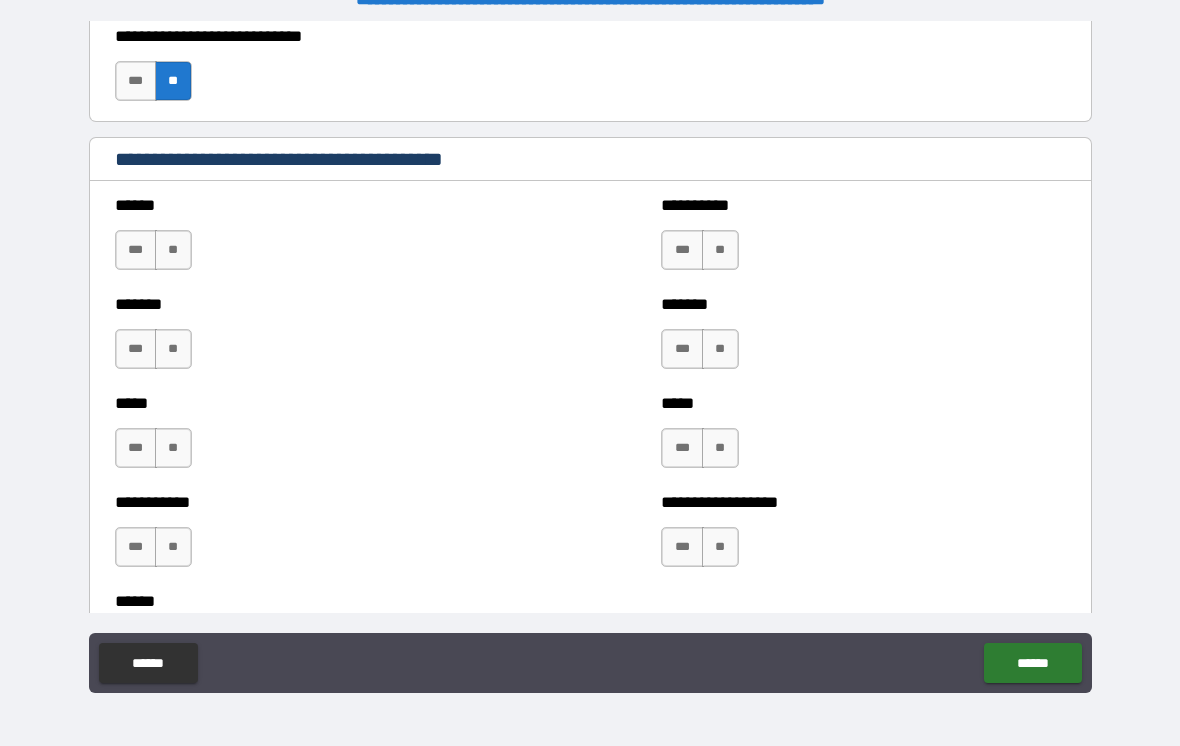 scroll, scrollTop: 1715, scrollLeft: 0, axis: vertical 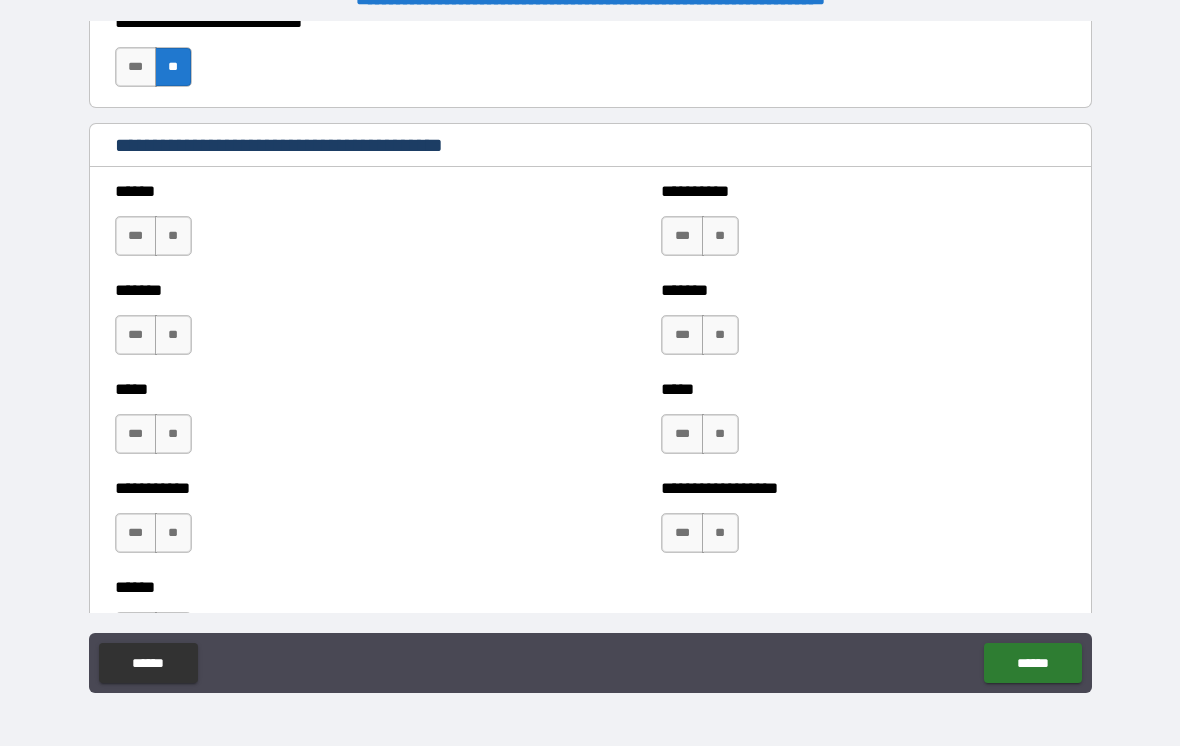 click on "**" at bounding box center [173, 236] 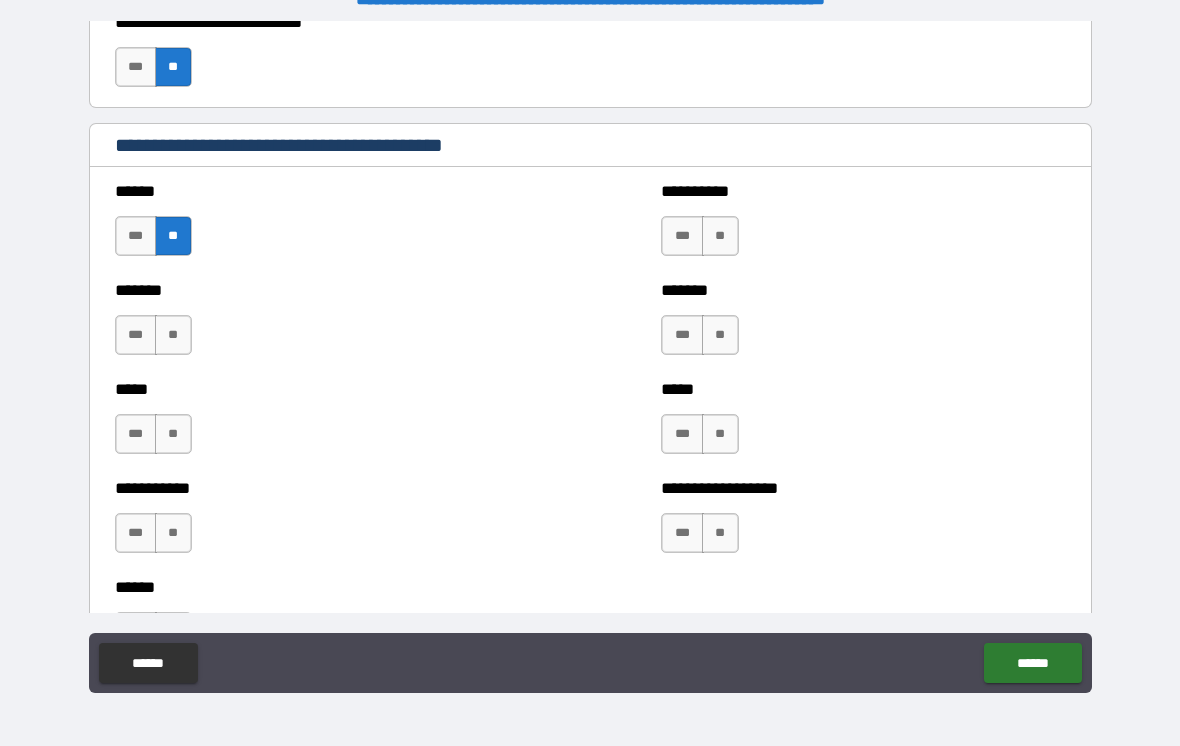 click on "**" at bounding box center [173, 335] 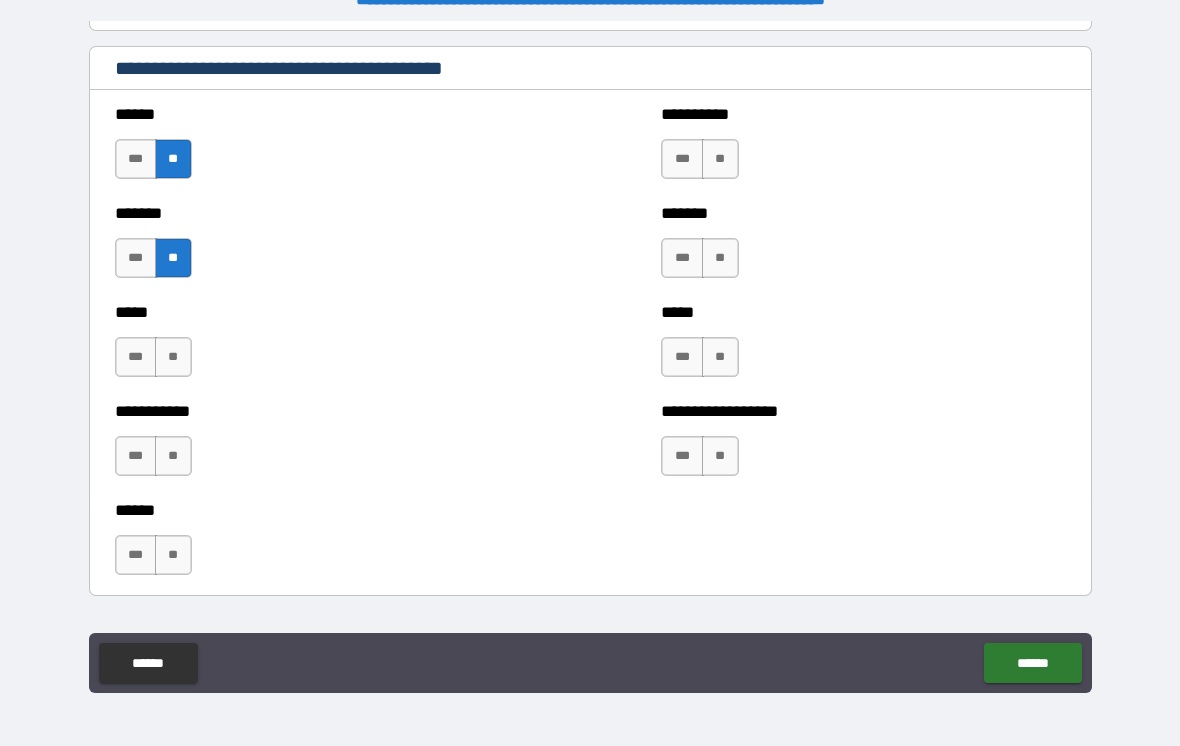 scroll, scrollTop: 1839, scrollLeft: 0, axis: vertical 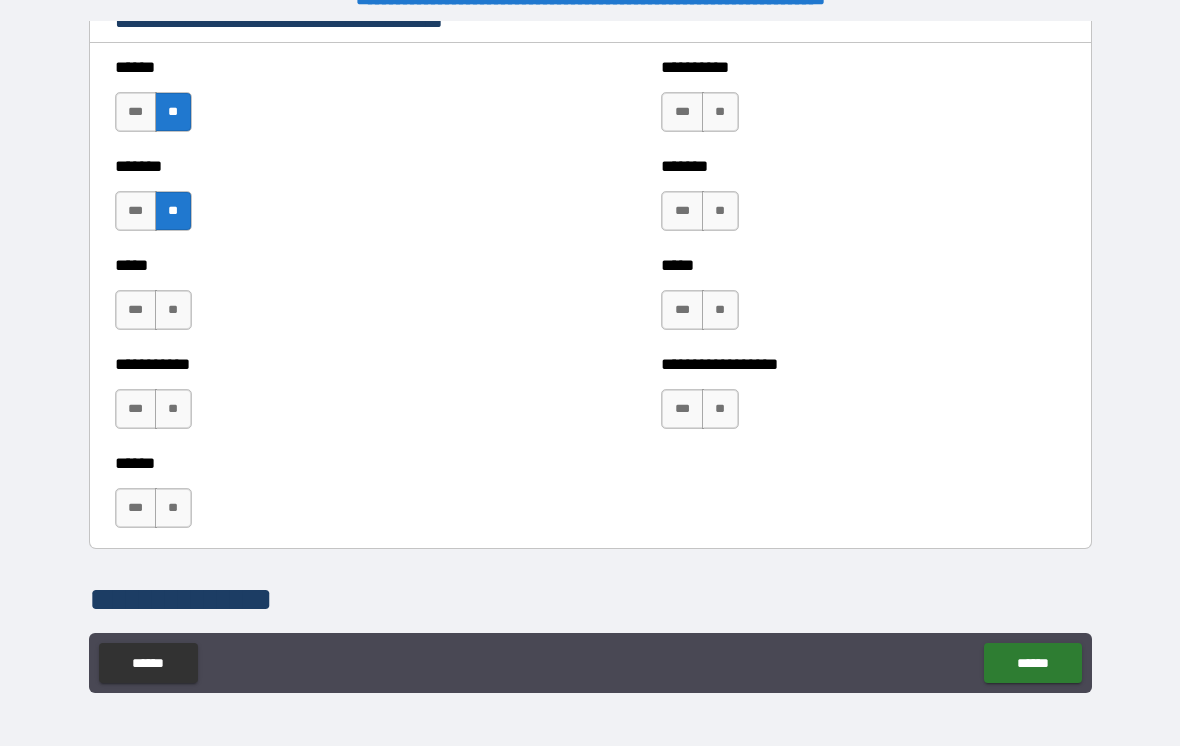 click on "**" at bounding box center (173, 310) 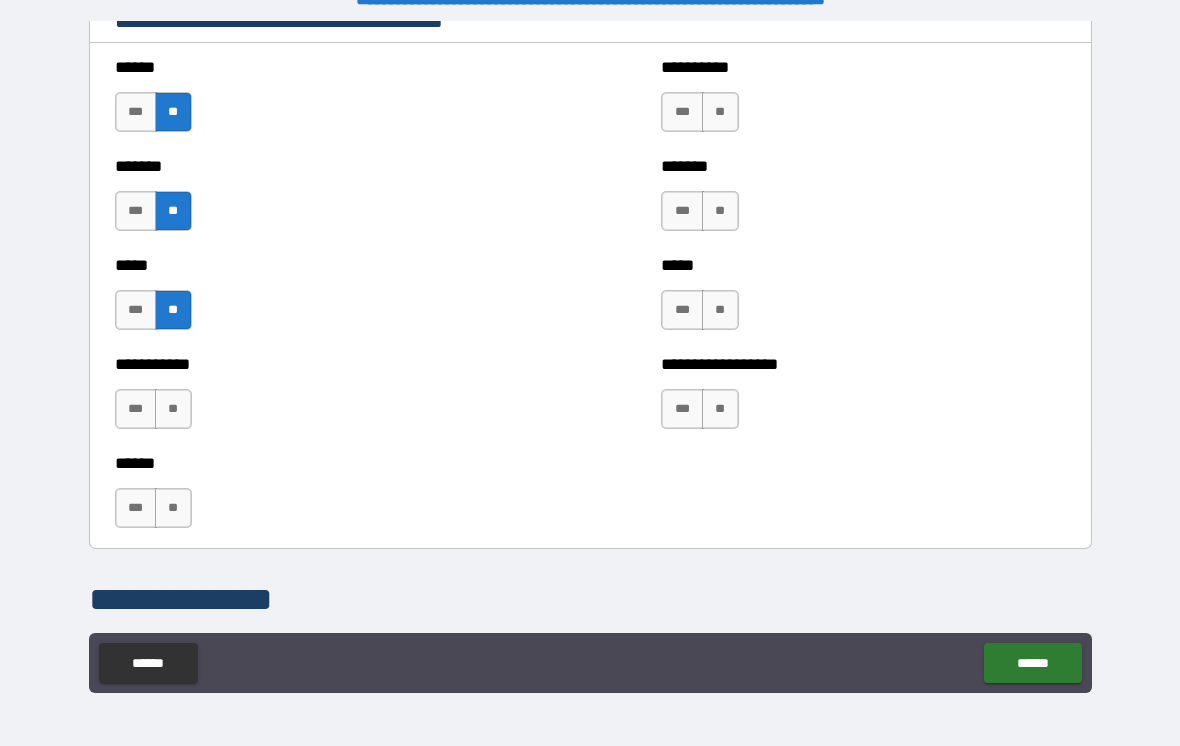 click on "**" at bounding box center (173, 409) 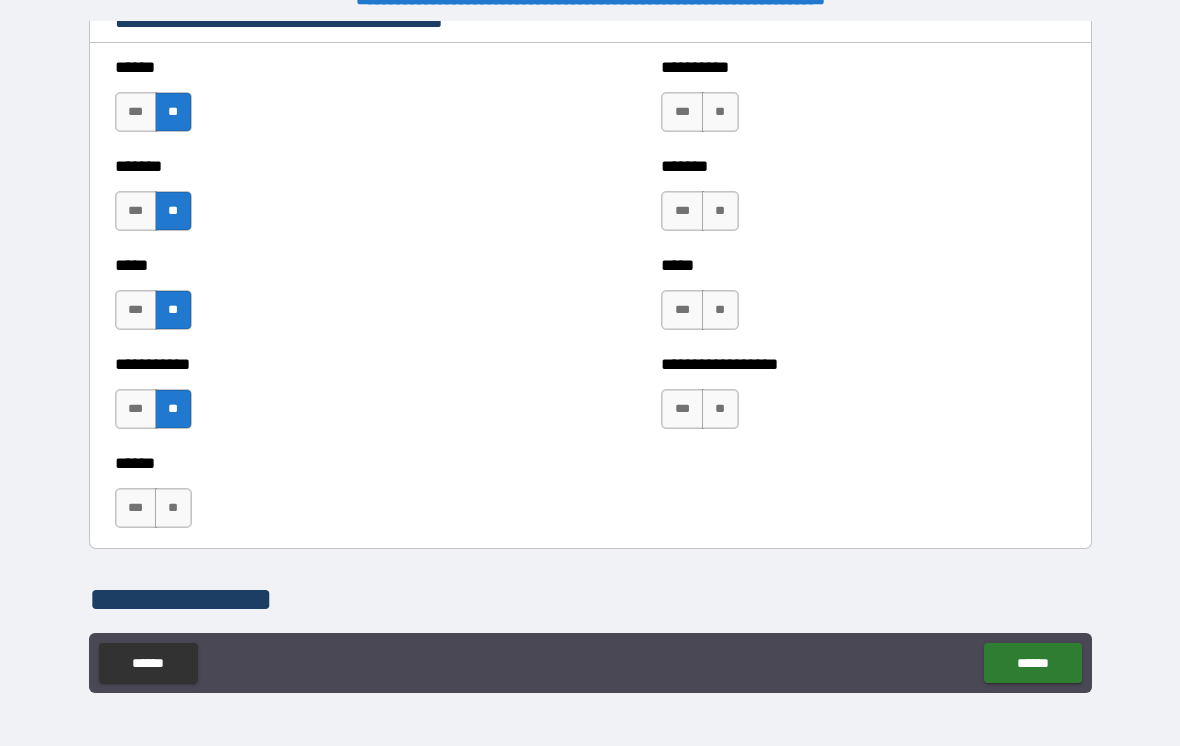 click on "**" at bounding box center [173, 508] 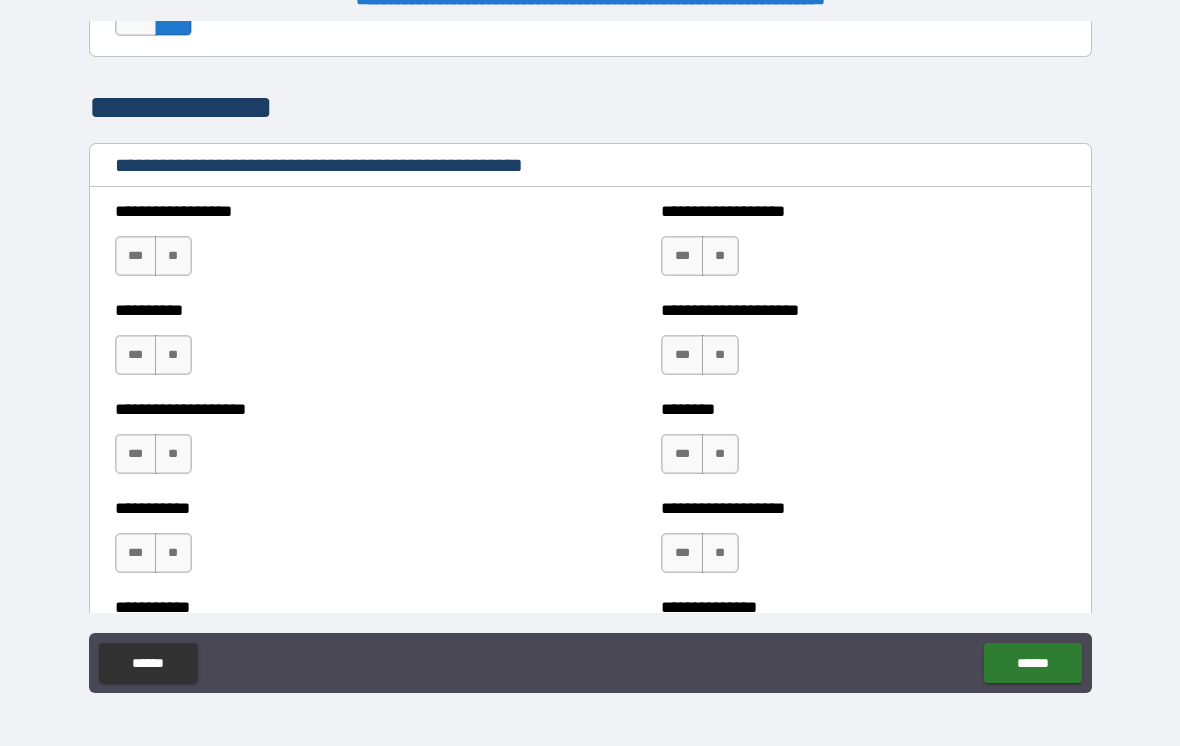 scroll, scrollTop: 2390, scrollLeft: 0, axis: vertical 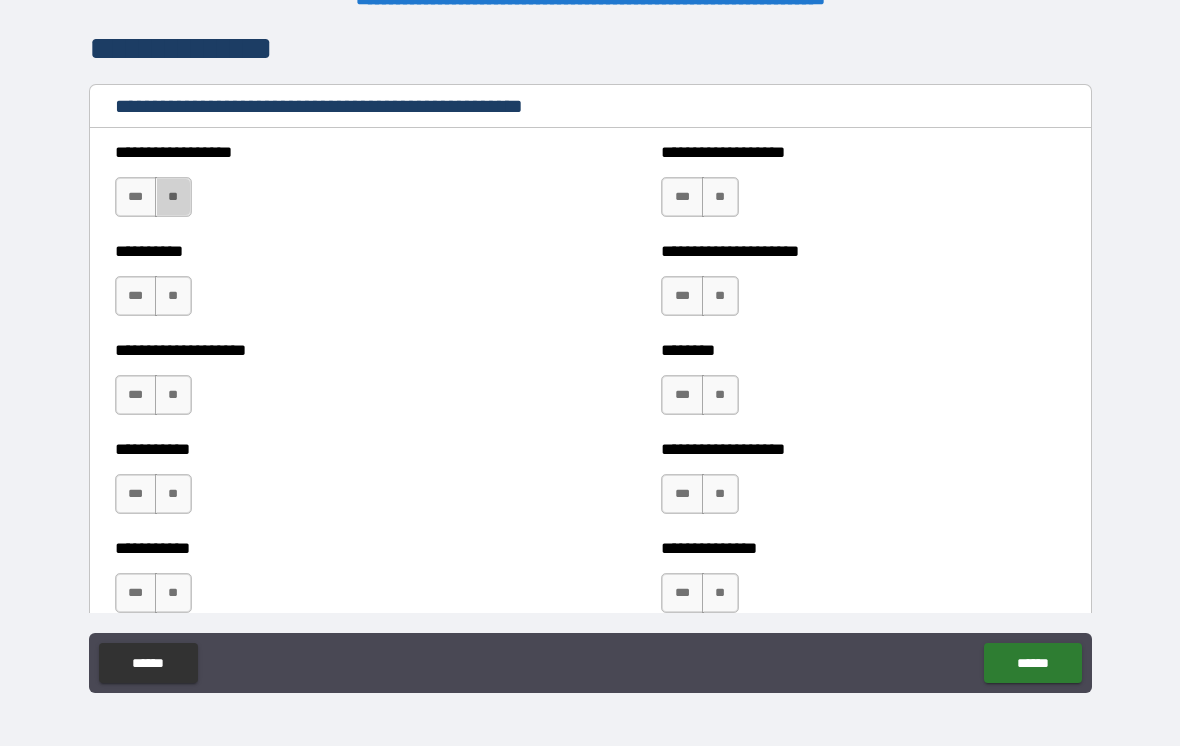 click on "**" at bounding box center (173, 197) 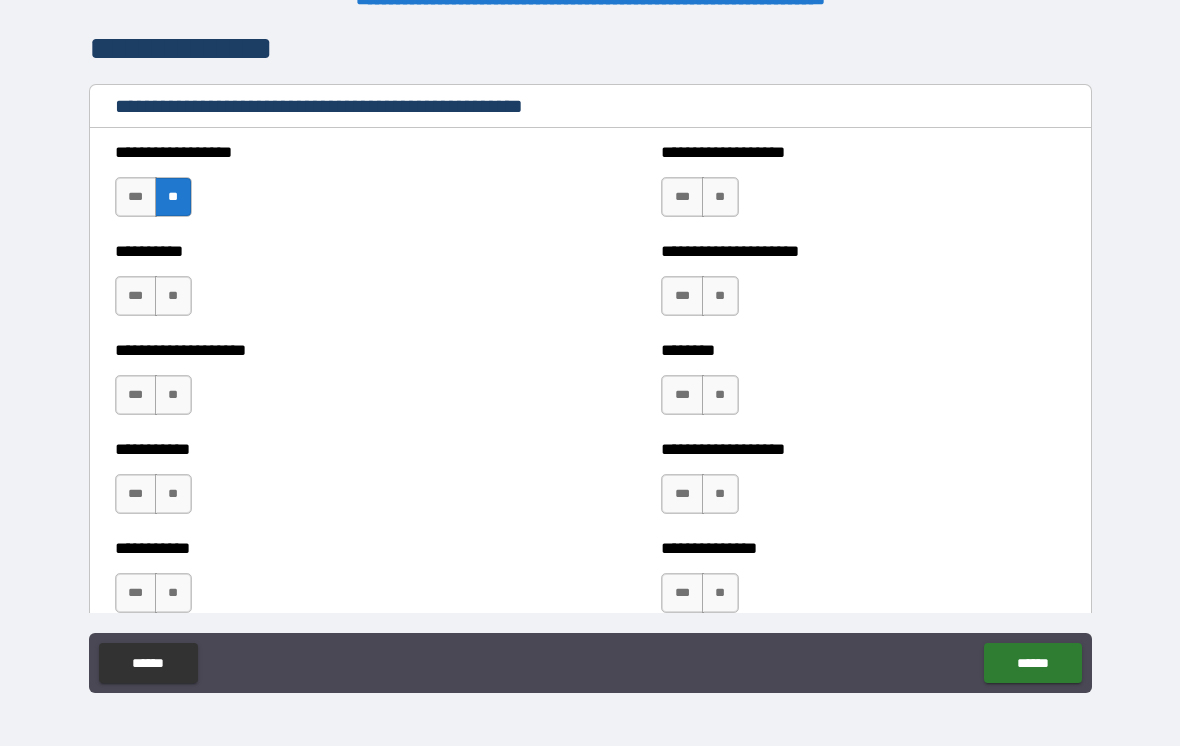 click on "**" at bounding box center (720, 197) 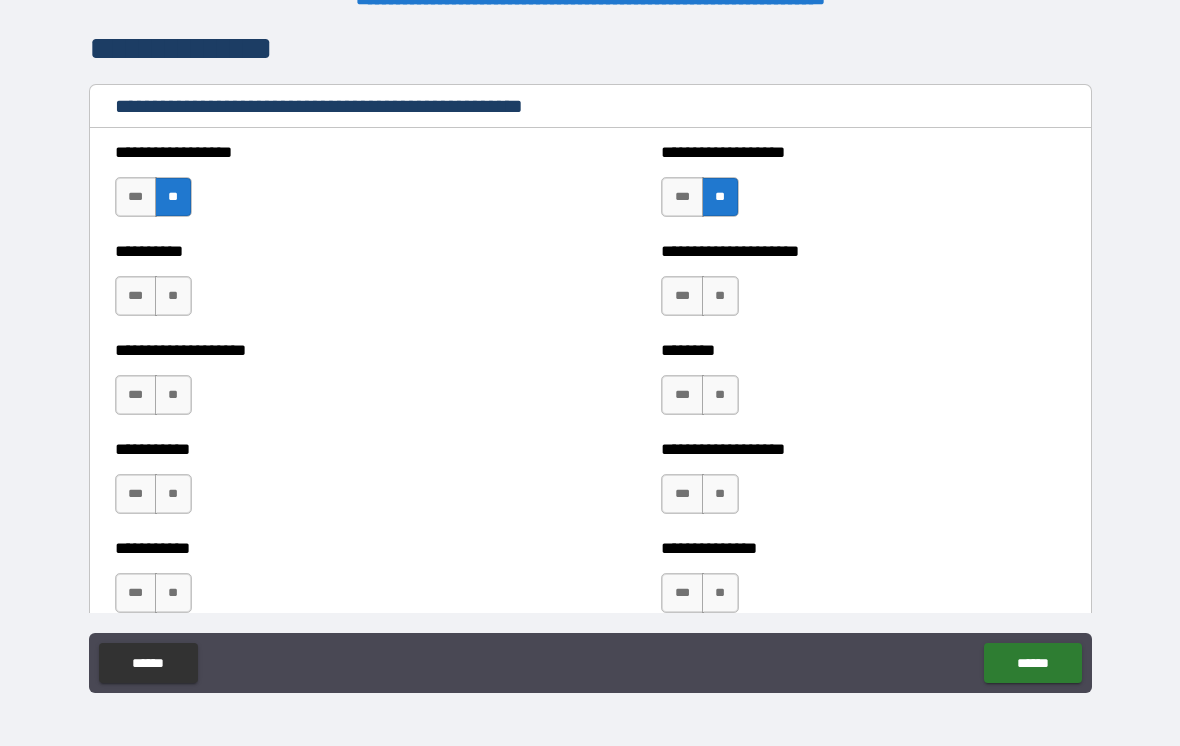 click on "**" at bounding box center (173, 296) 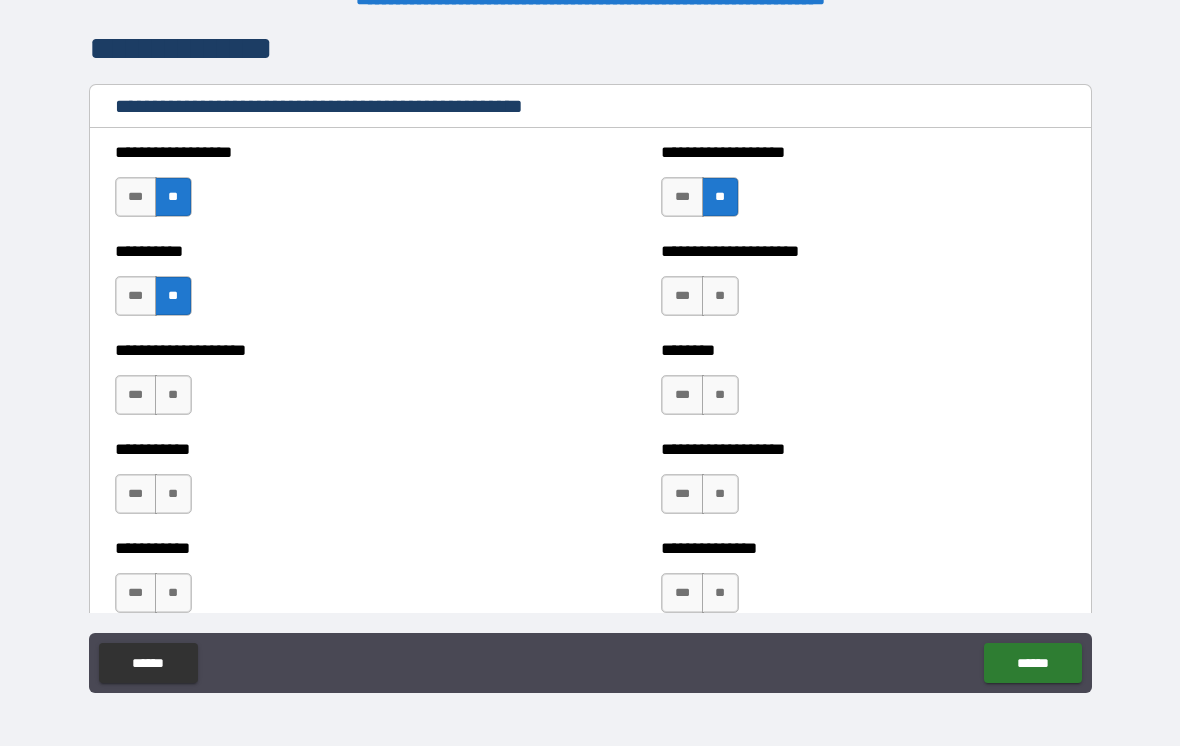 click on "**" at bounding box center [720, 296] 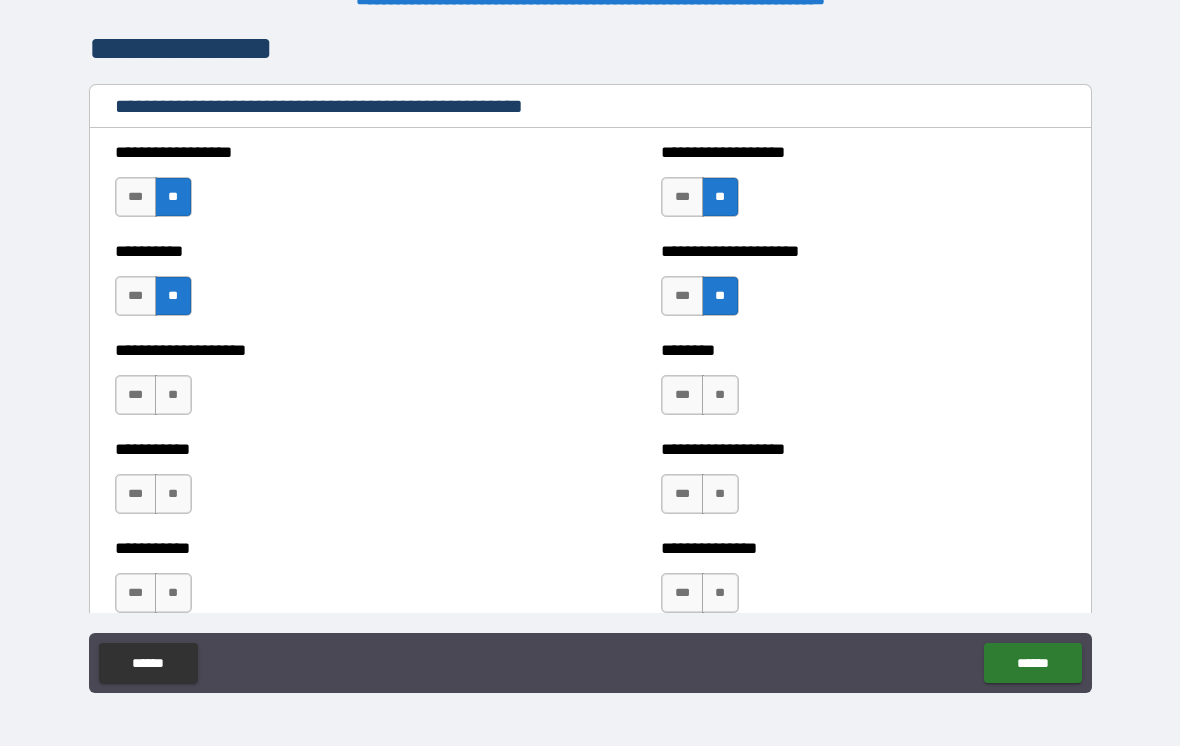 click on "**" at bounding box center [173, 395] 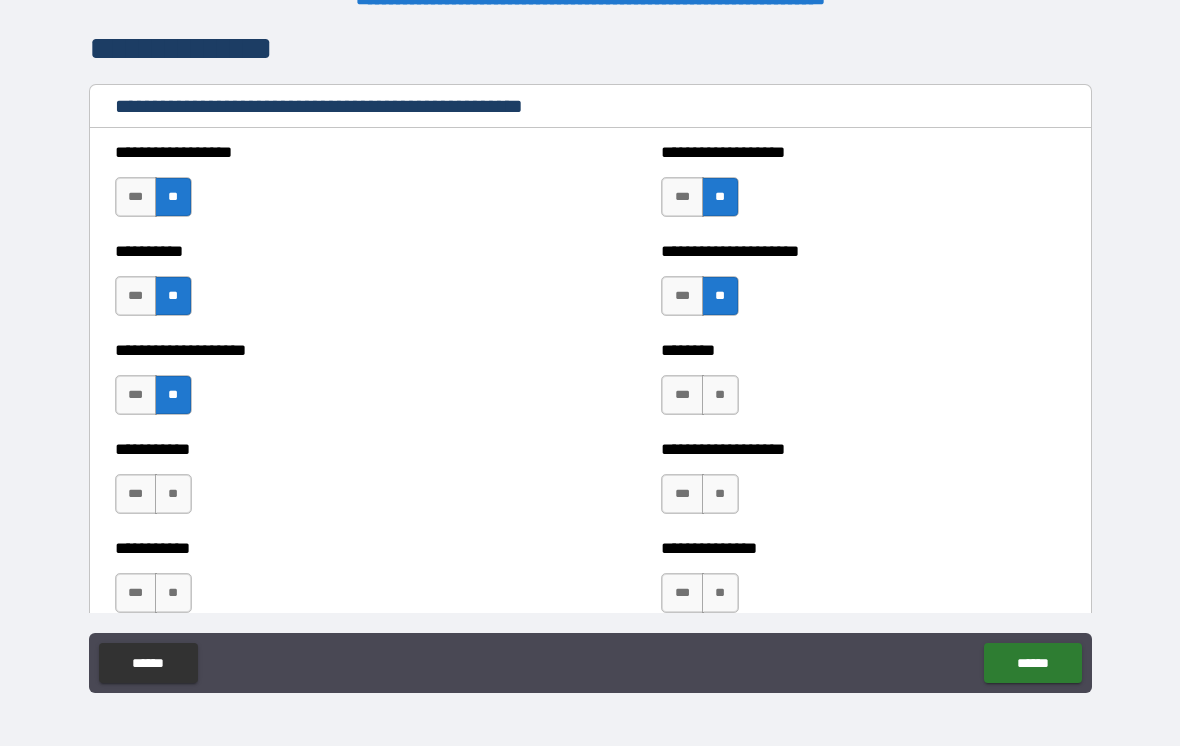 click on "***" at bounding box center (682, 296) 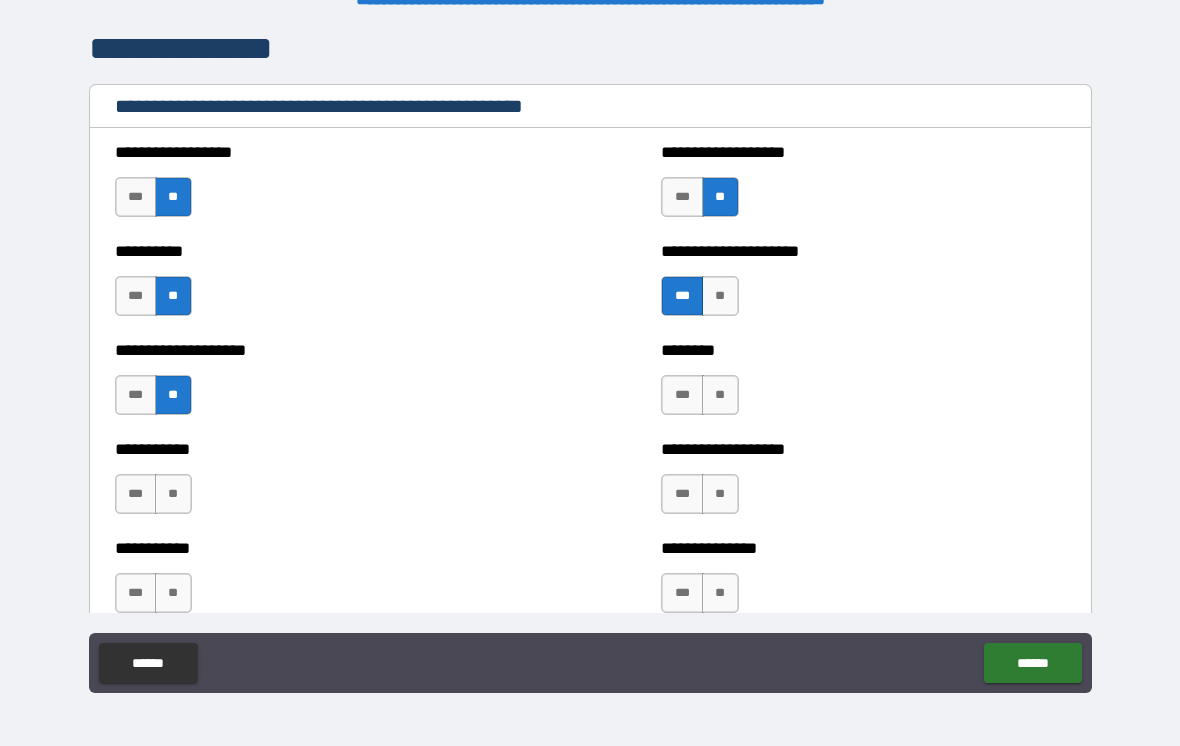 click on "**" at bounding box center [720, 395] 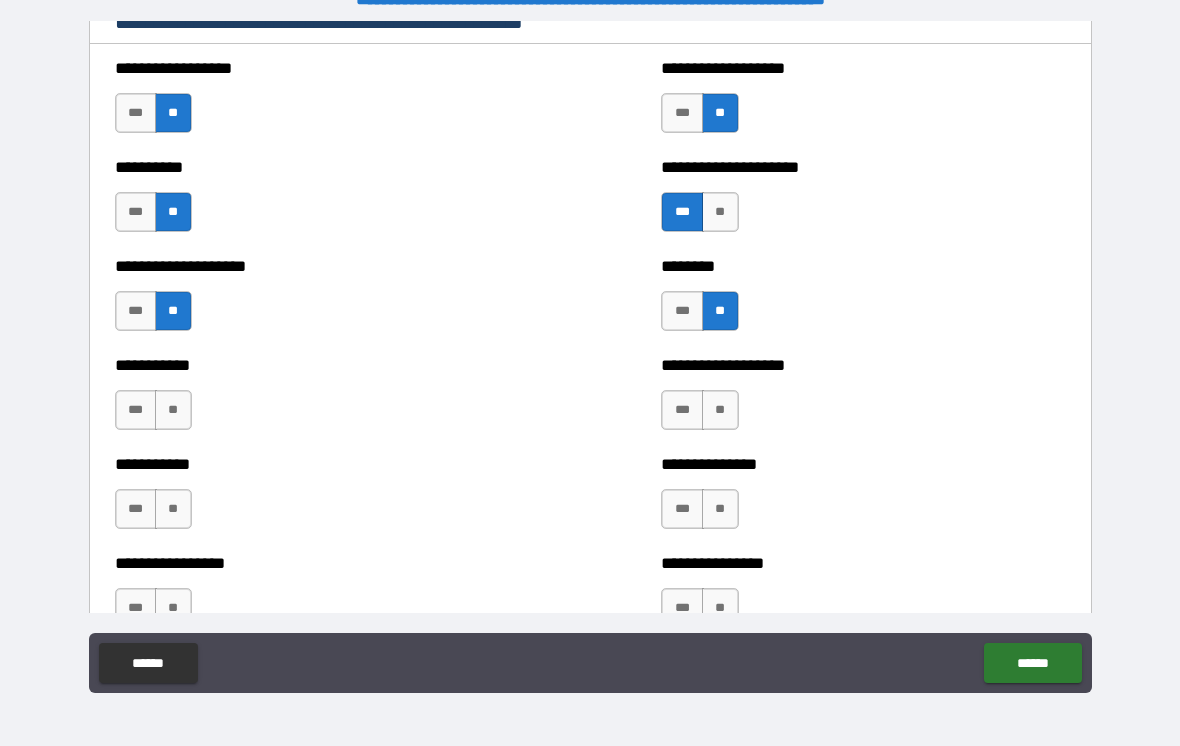 scroll, scrollTop: 2541, scrollLeft: 0, axis: vertical 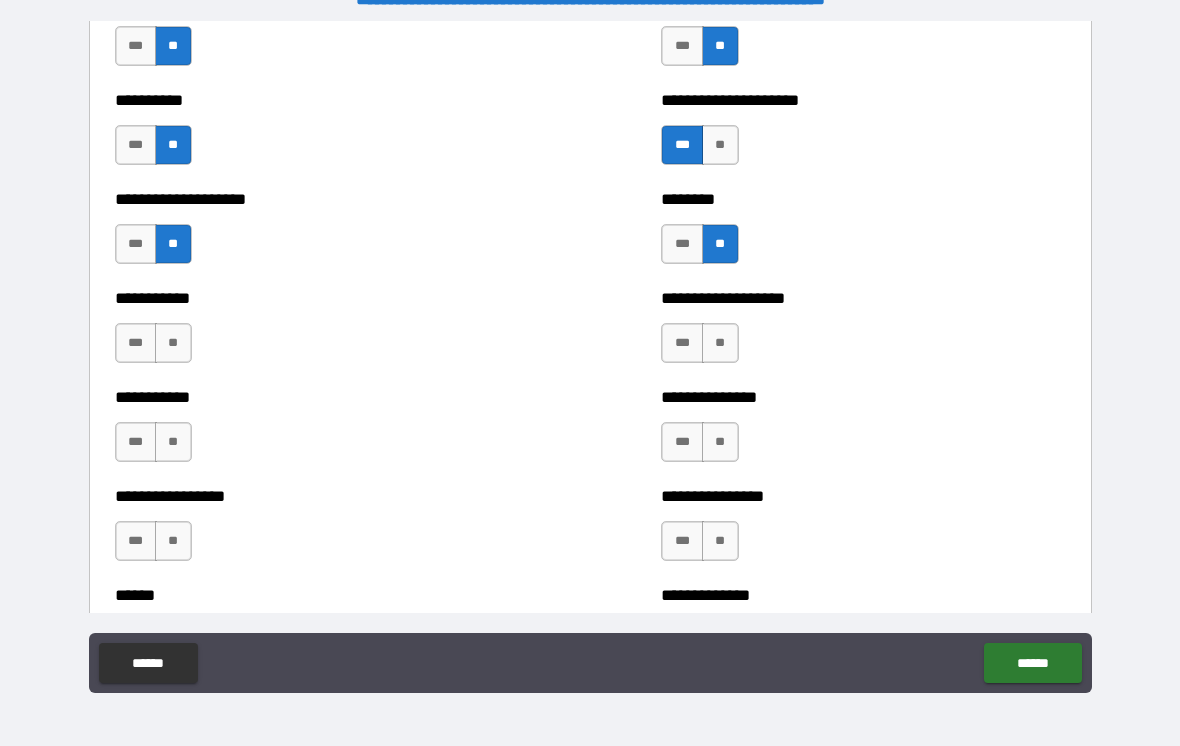click on "**" at bounding box center [173, 343] 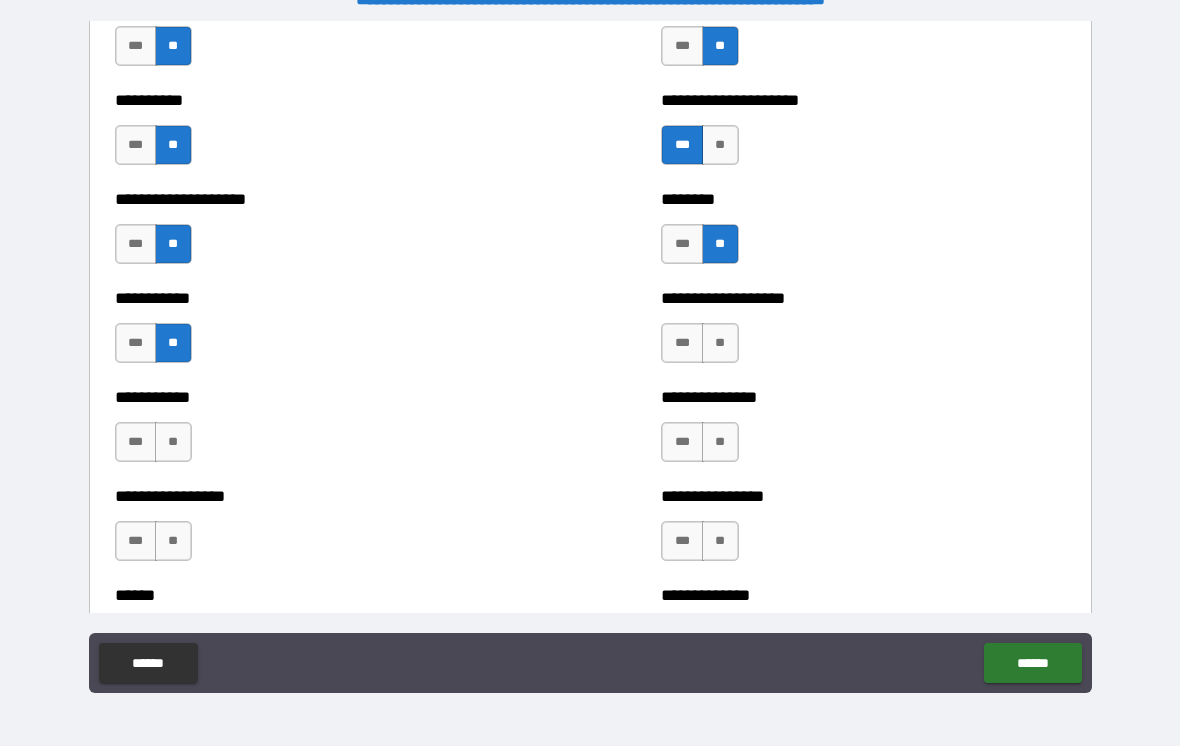 click on "**" at bounding box center (720, 343) 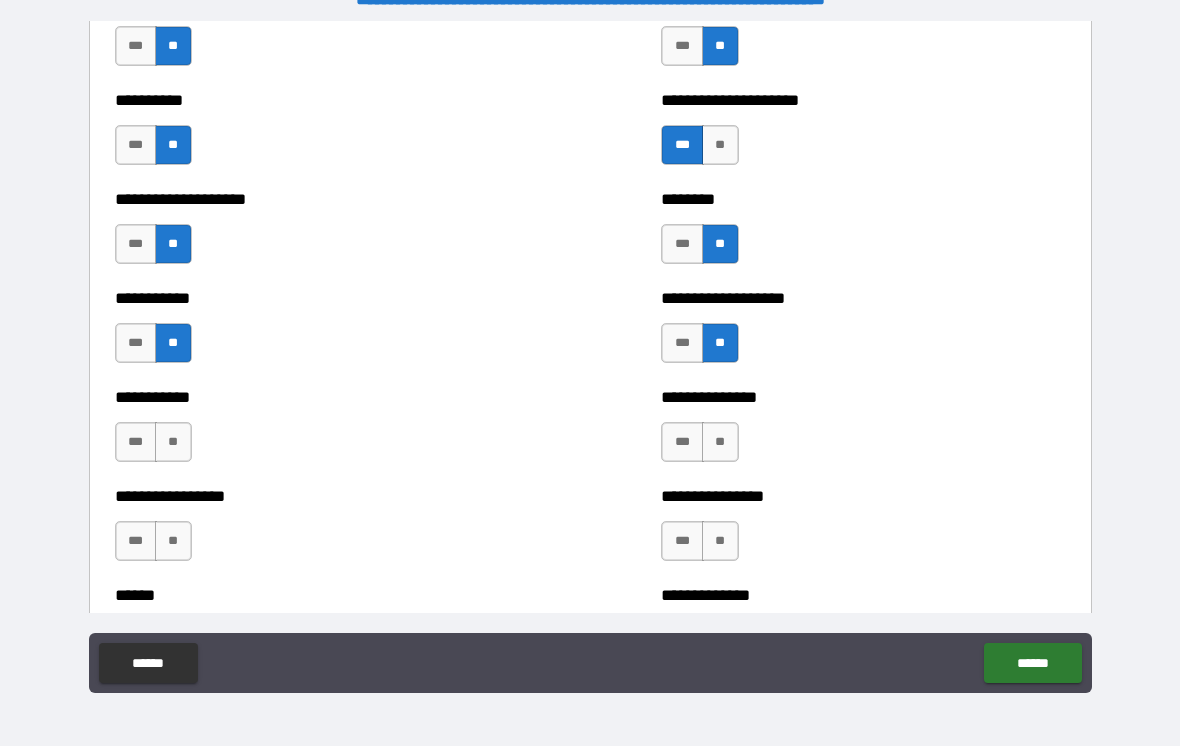 click on "***" at bounding box center [682, 343] 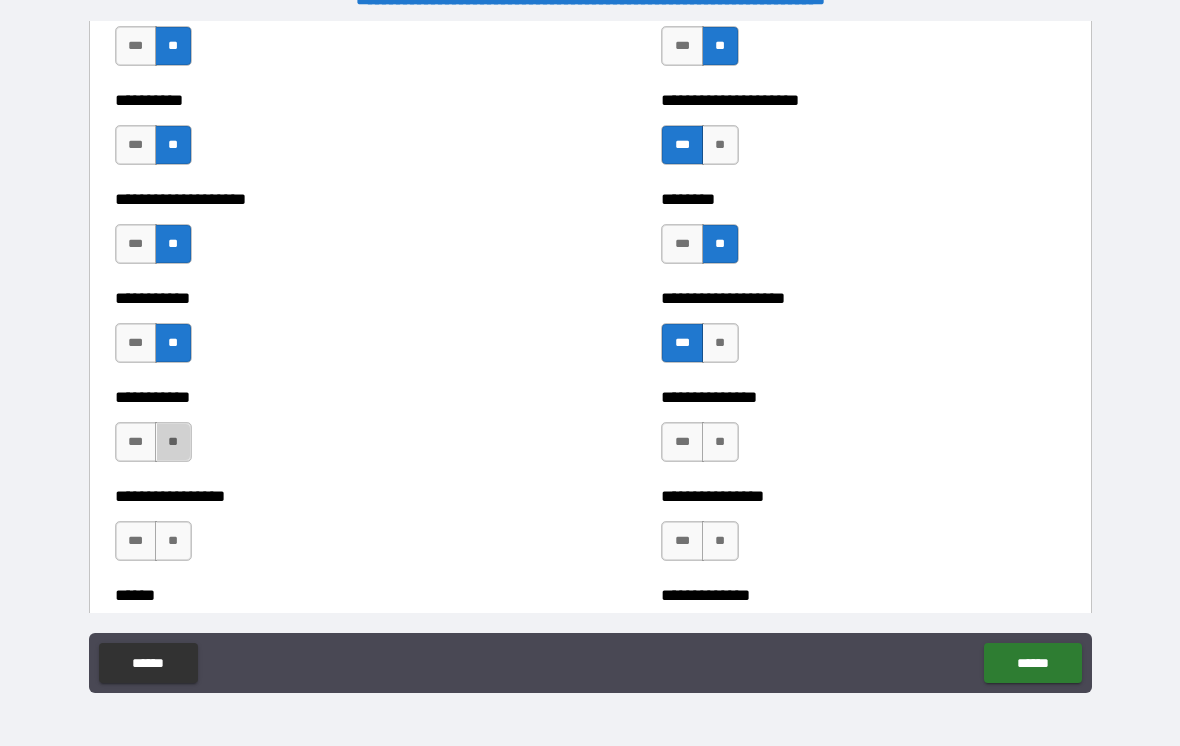 click on "**" at bounding box center [173, 442] 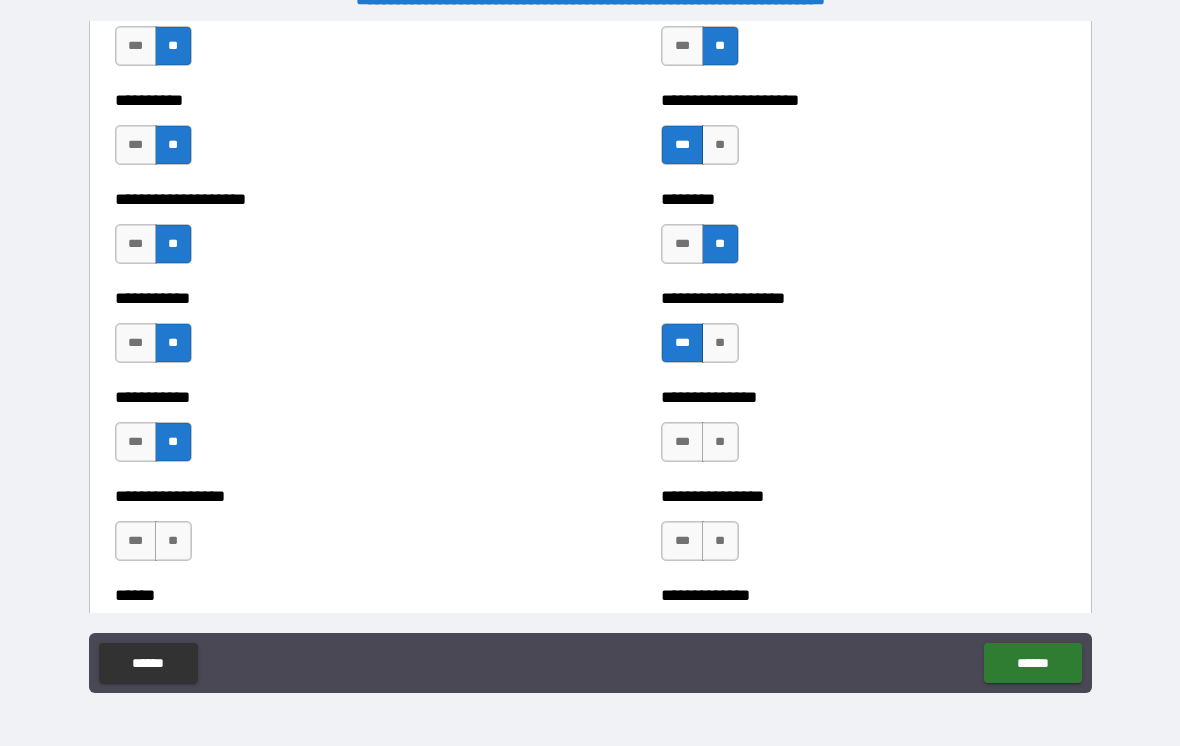 click on "**" at bounding box center [720, 442] 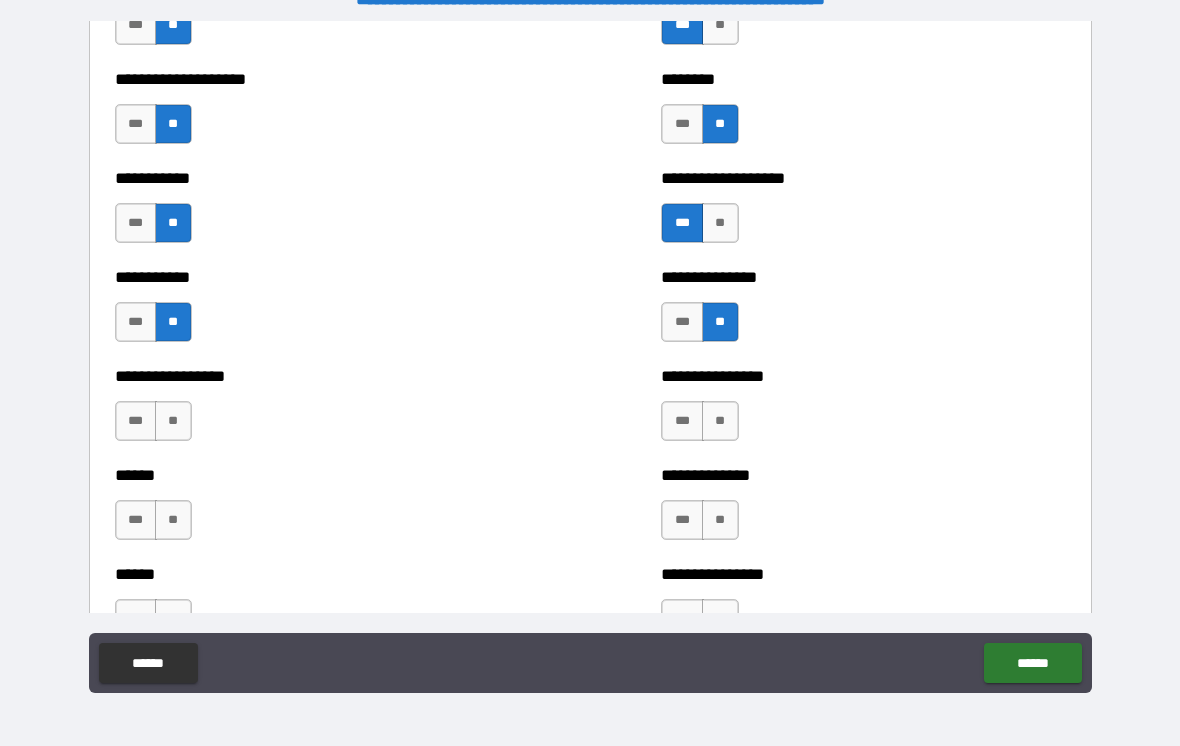 scroll, scrollTop: 2666, scrollLeft: 0, axis: vertical 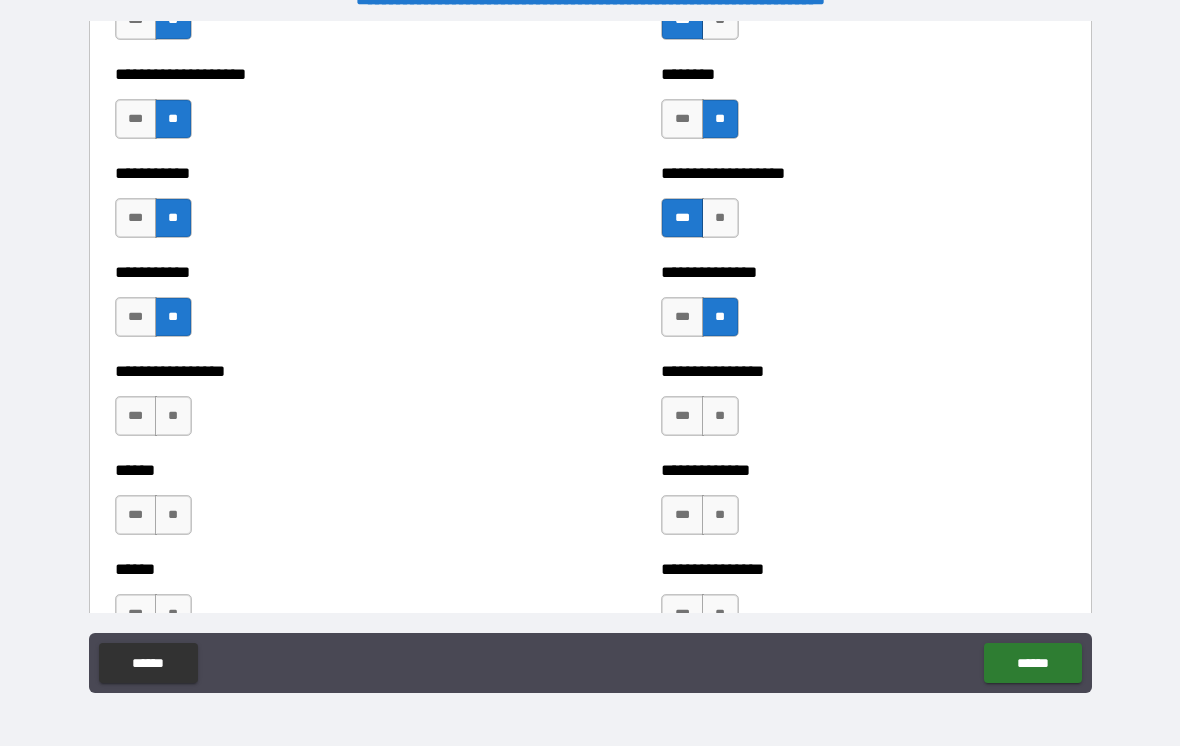 click on "**" at bounding box center [173, 416] 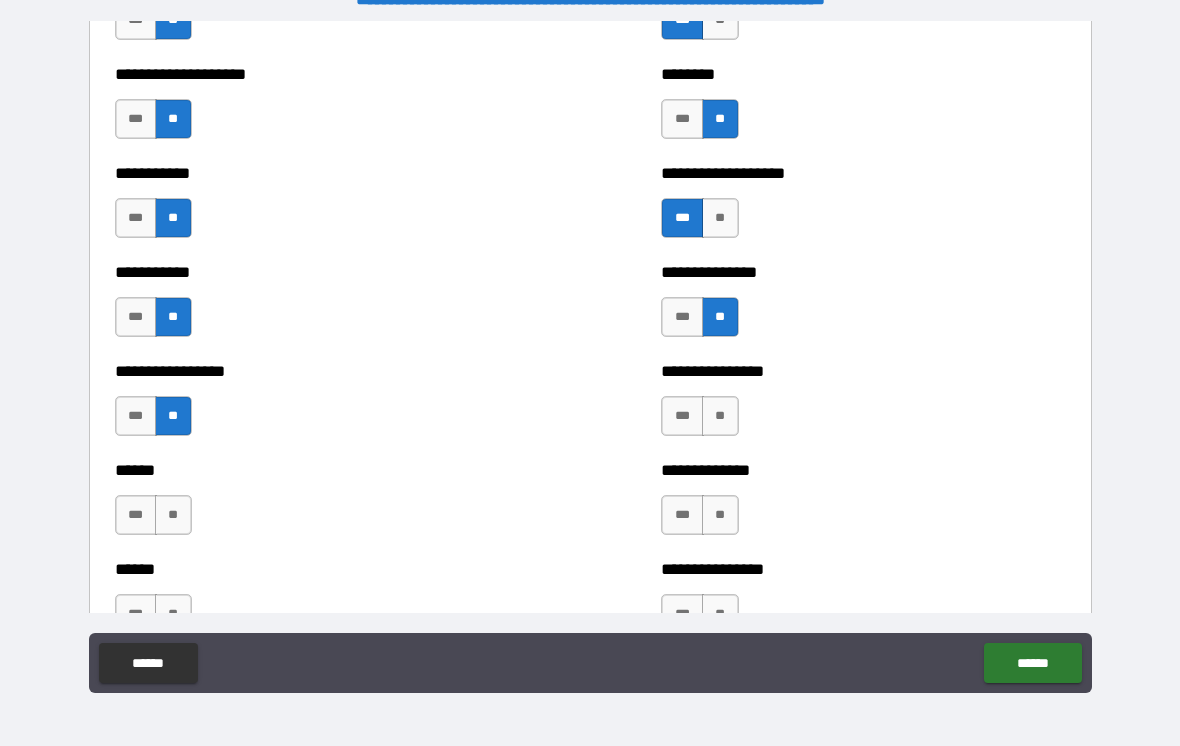 click on "**" at bounding box center [720, 416] 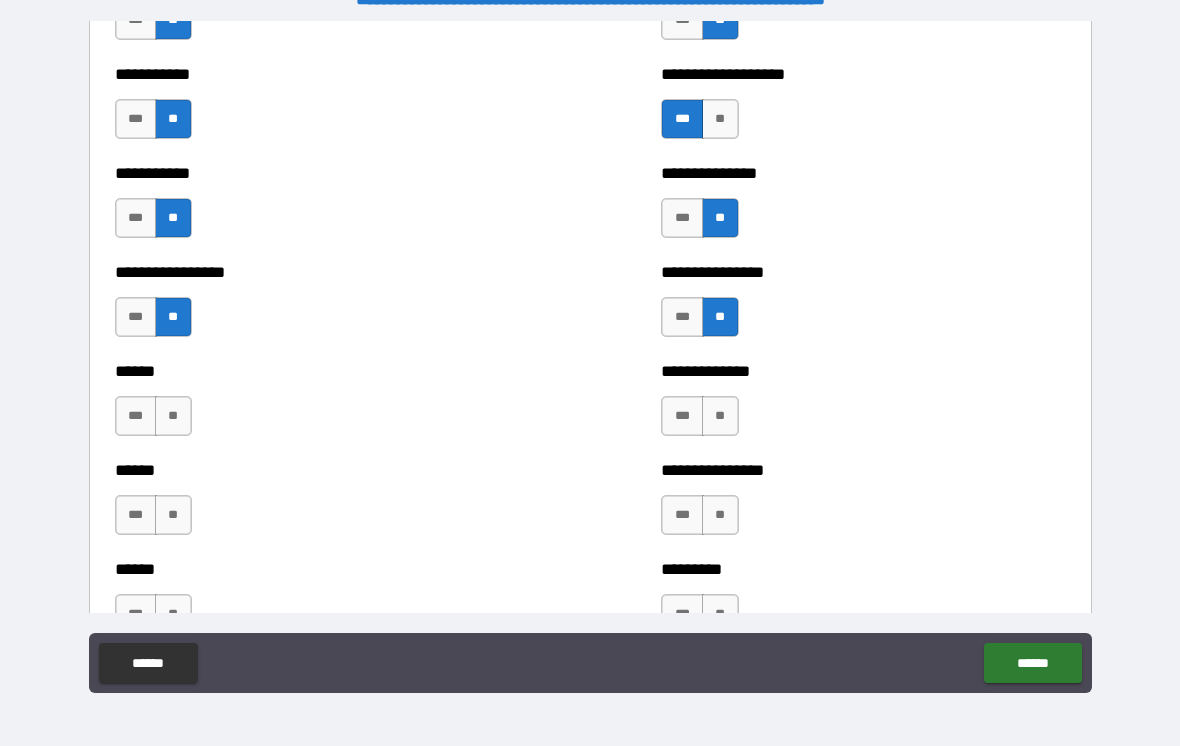 scroll, scrollTop: 2784, scrollLeft: 0, axis: vertical 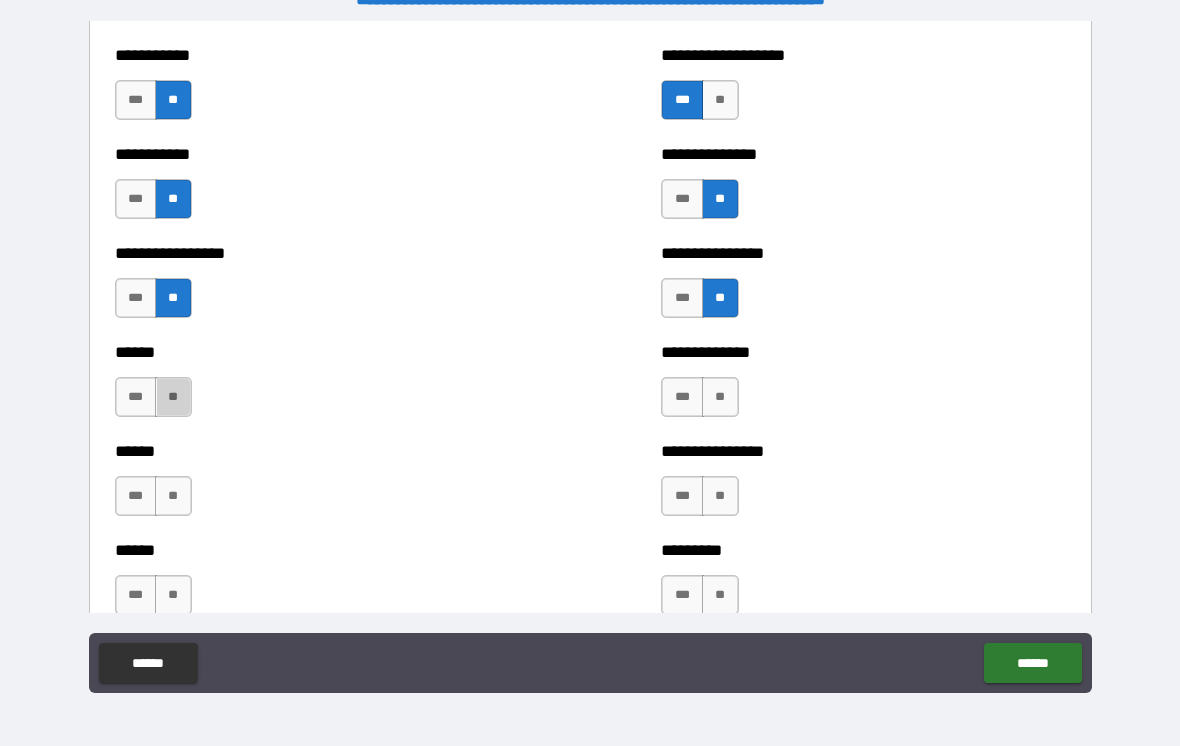 click on "**" at bounding box center [173, 397] 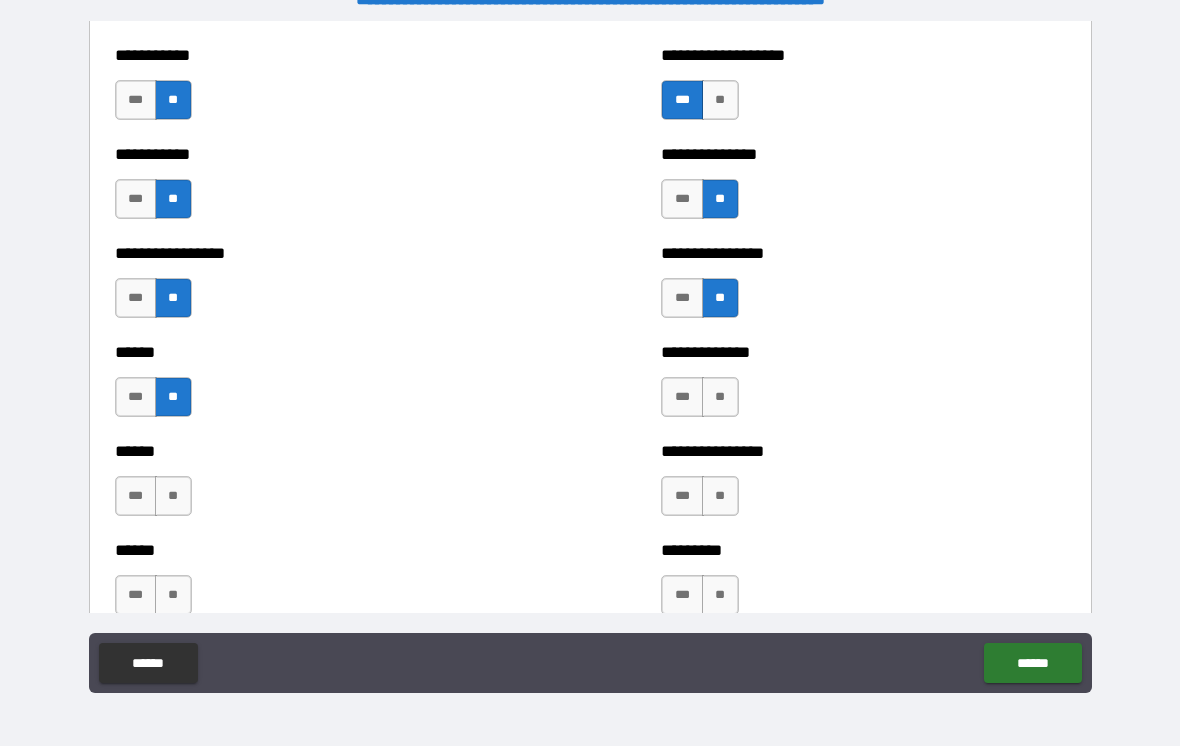 click on "**" at bounding box center (720, 397) 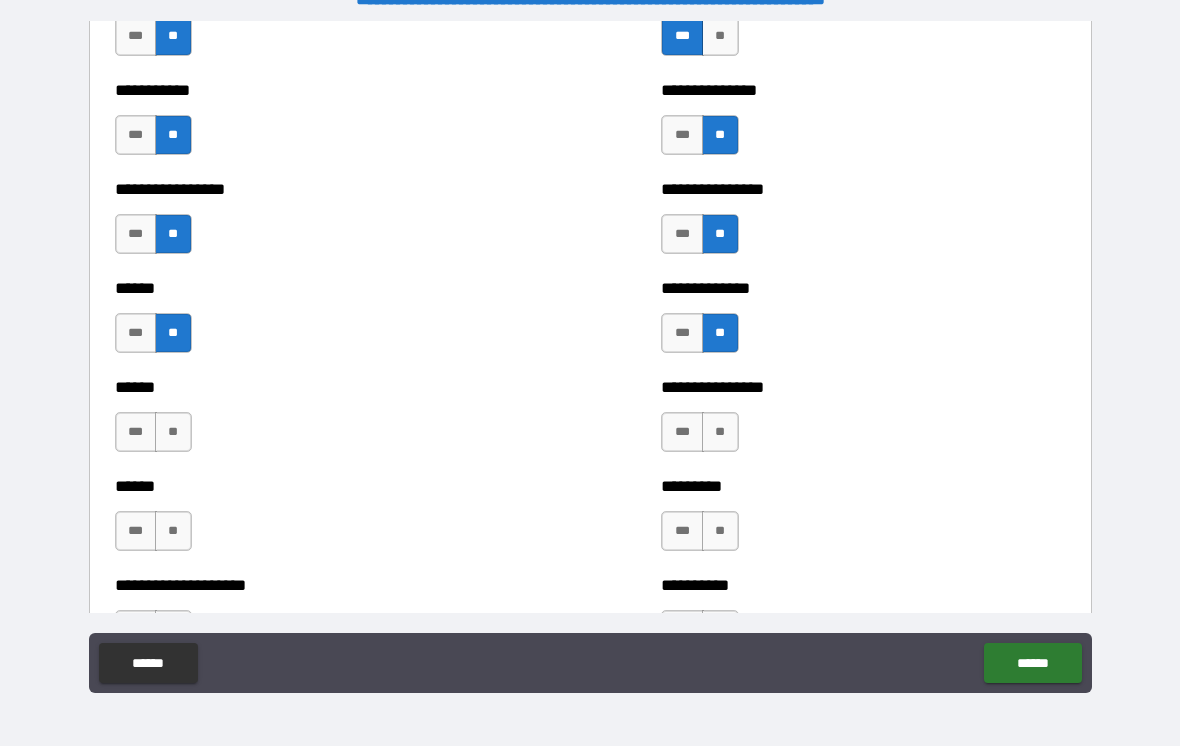scroll, scrollTop: 2865, scrollLeft: 0, axis: vertical 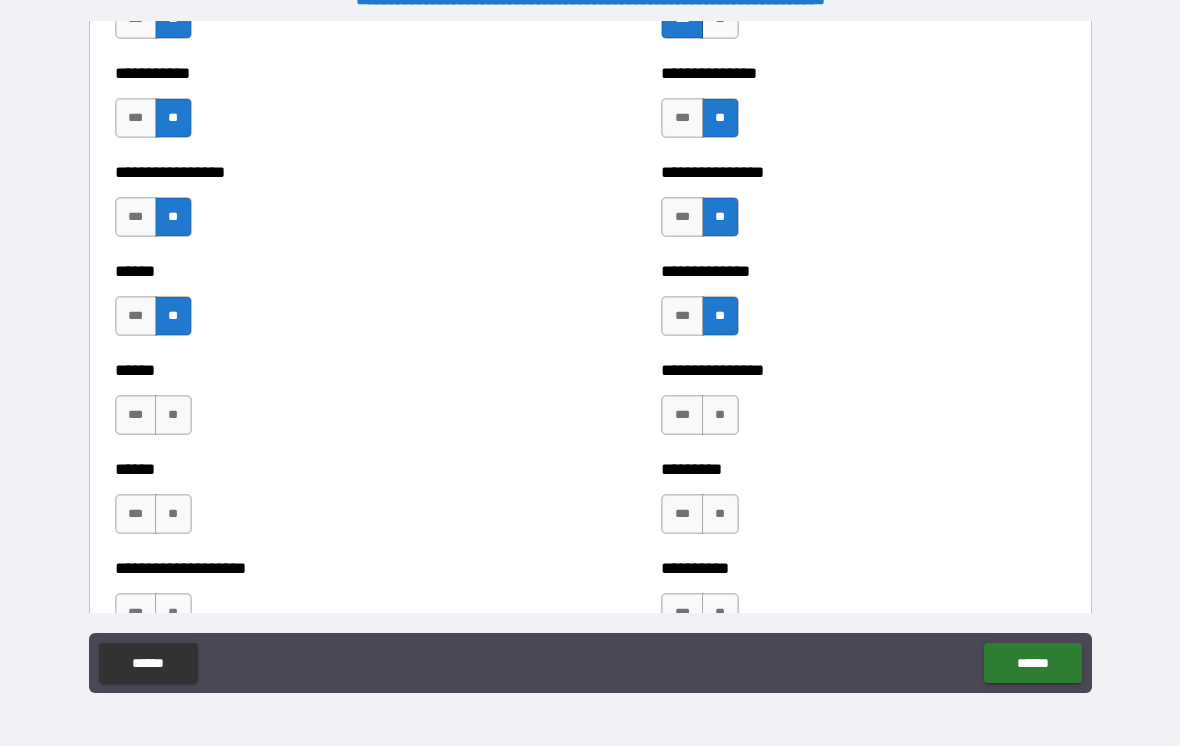 click on "**" at bounding box center (173, 415) 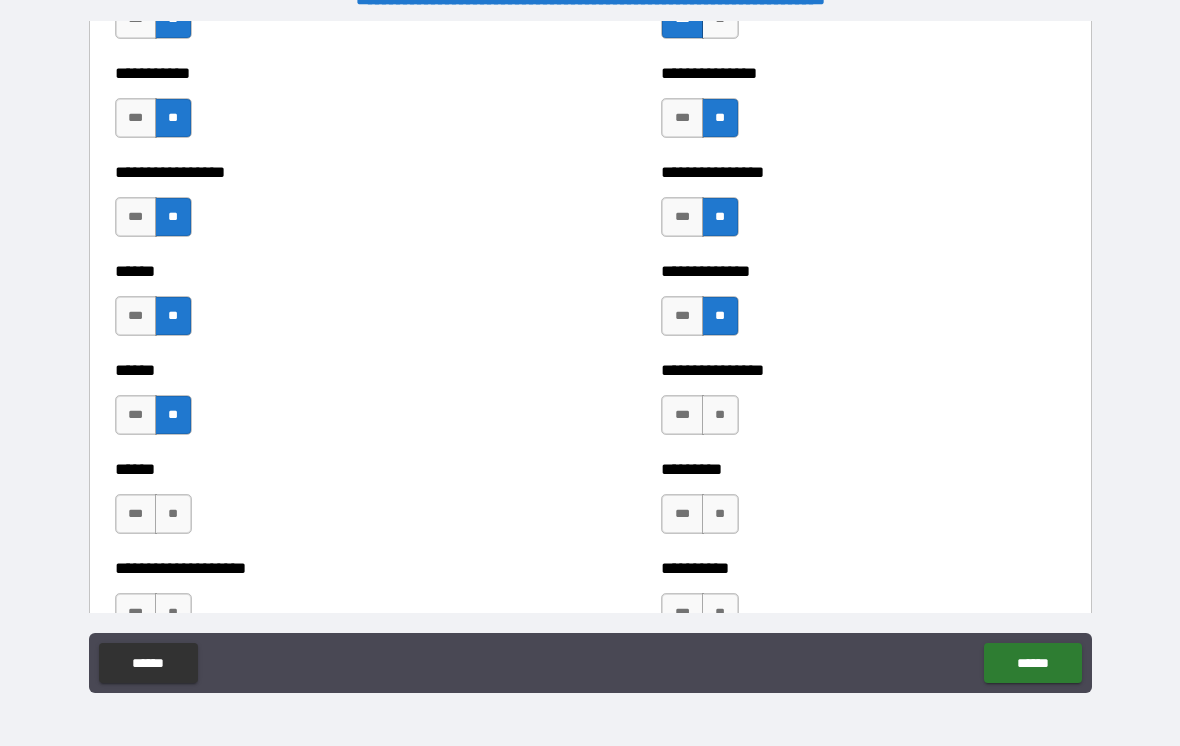 click on "**" at bounding box center (720, 415) 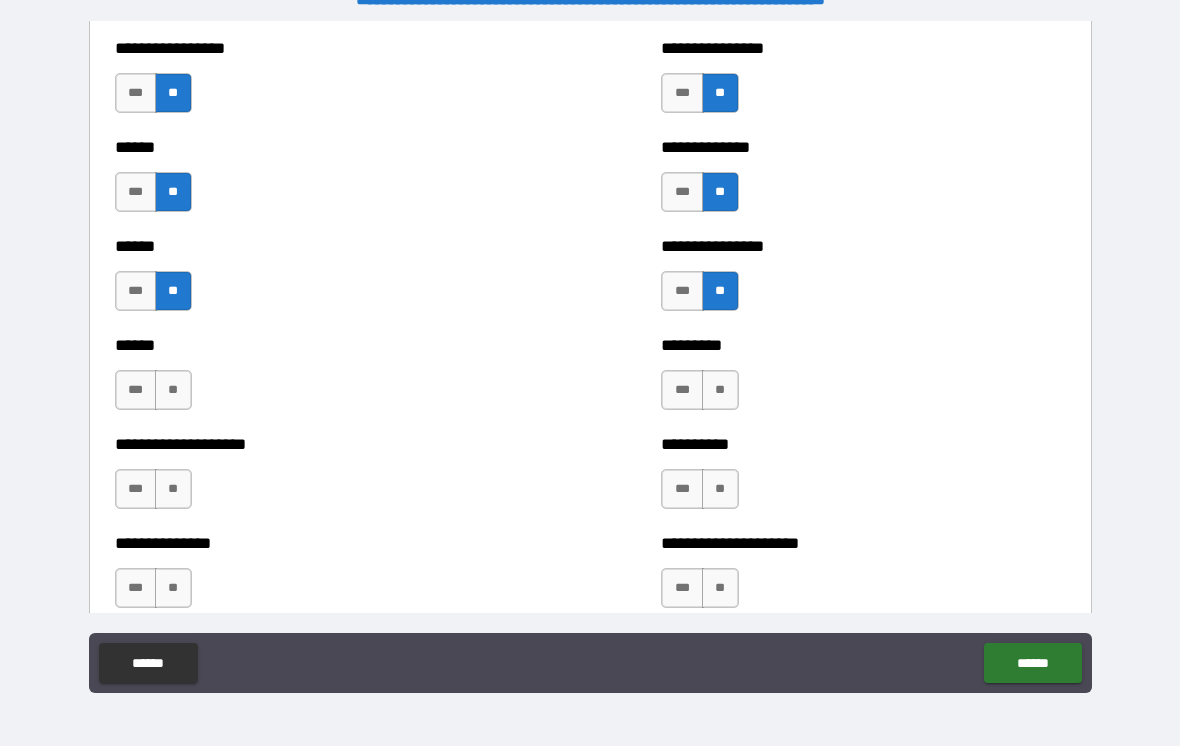 scroll, scrollTop: 2995, scrollLeft: 0, axis: vertical 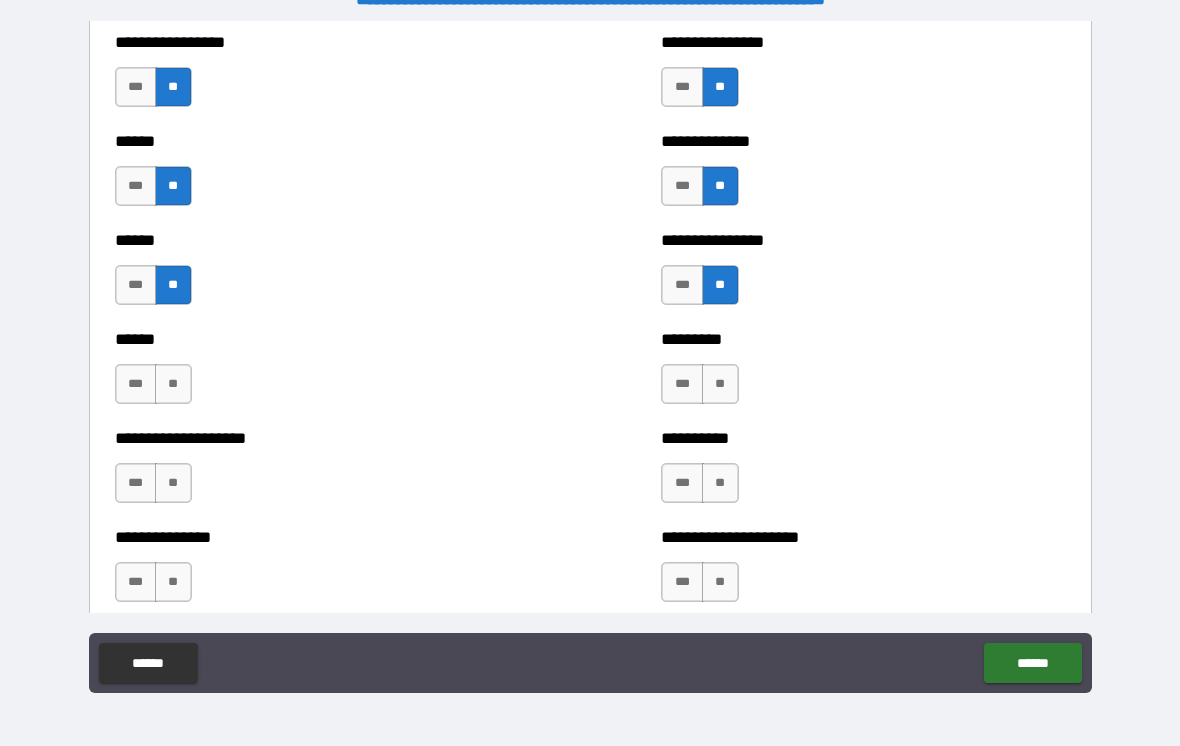 click on "**" at bounding box center (173, 384) 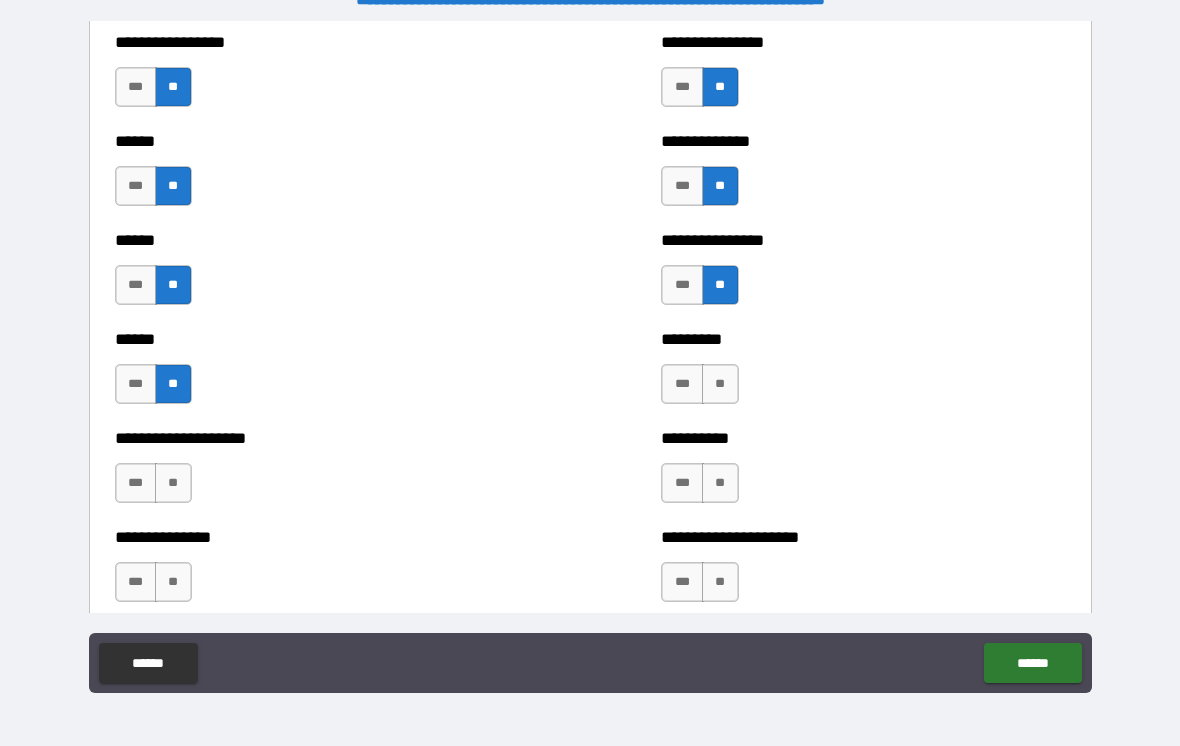 click on "**" at bounding box center (720, 384) 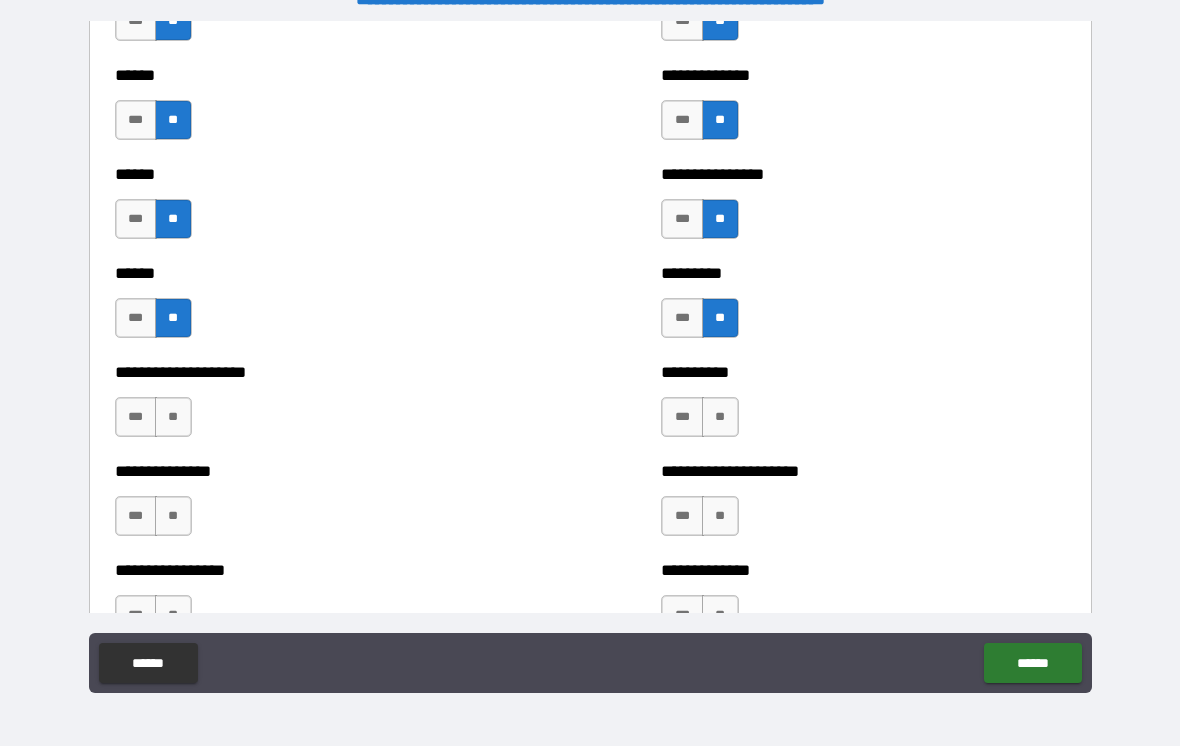 scroll, scrollTop: 3080, scrollLeft: 0, axis: vertical 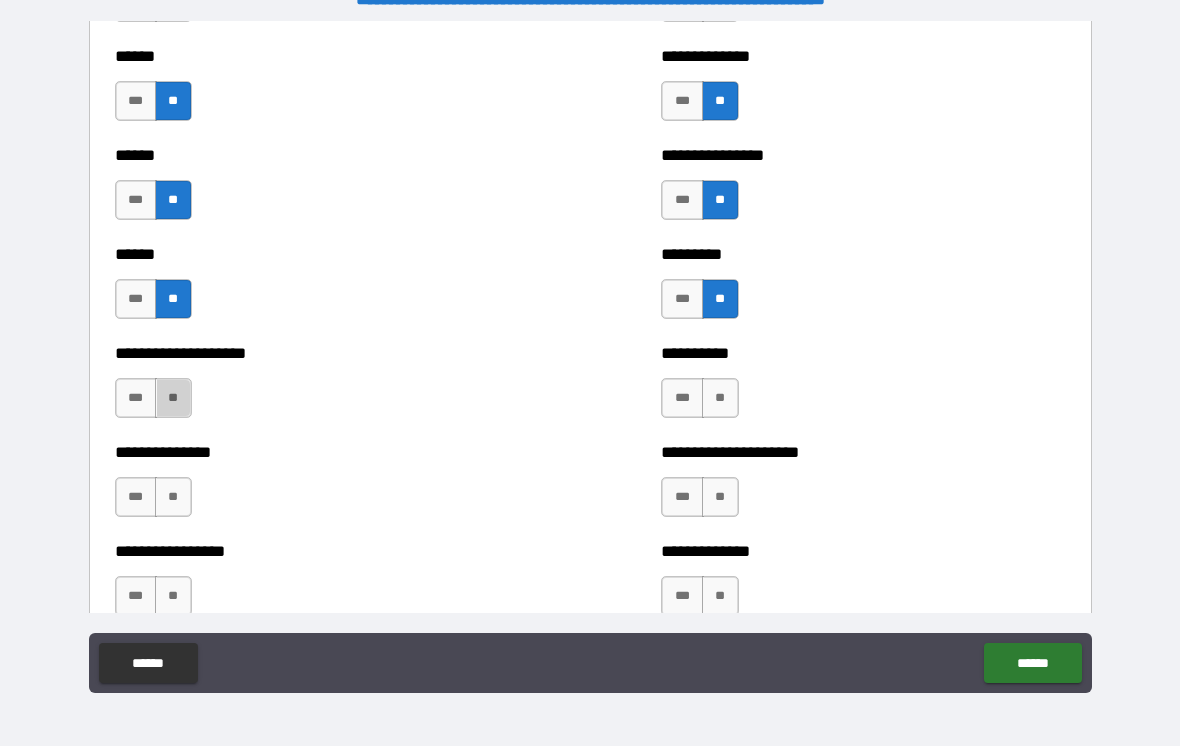 click on "**" at bounding box center [173, 398] 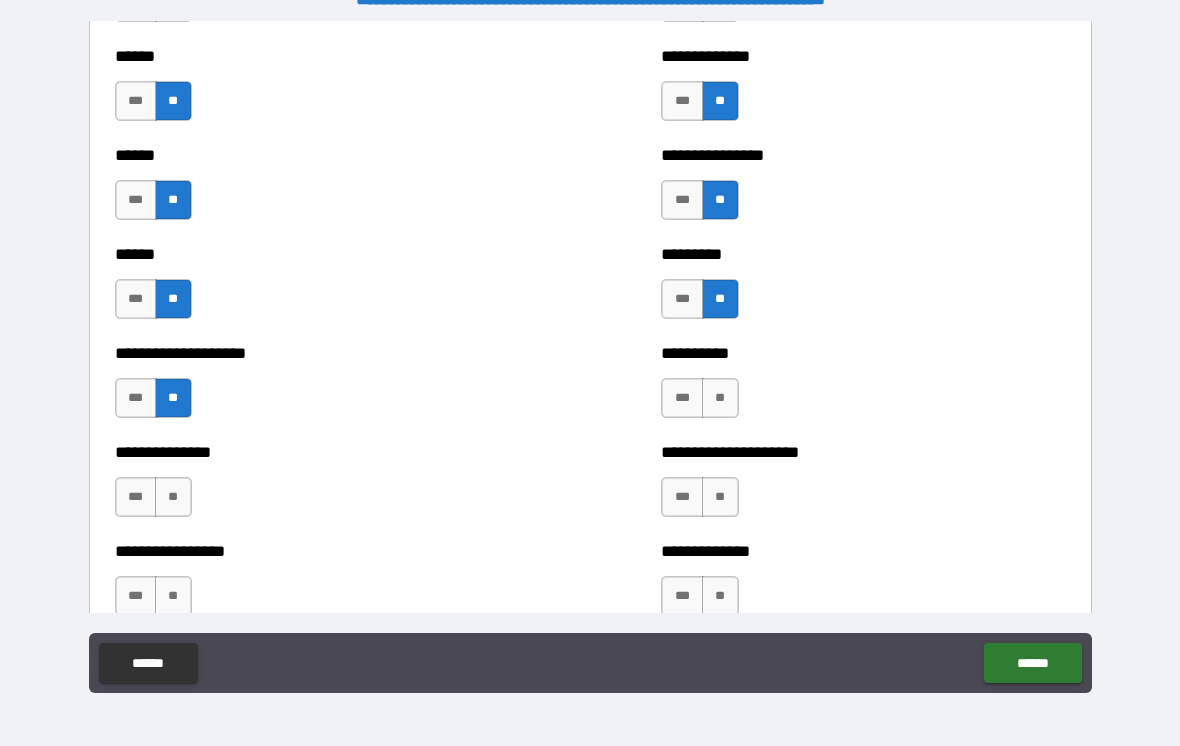 click on "**" at bounding box center [720, 398] 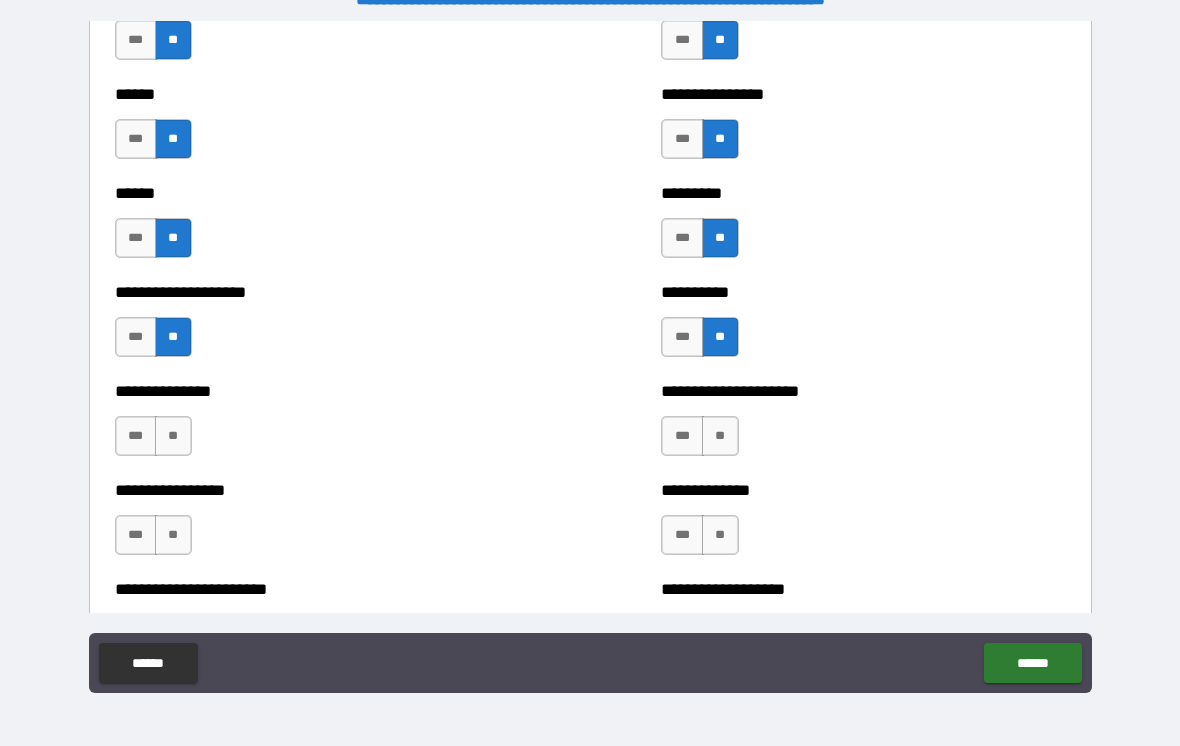 scroll, scrollTop: 3171, scrollLeft: 0, axis: vertical 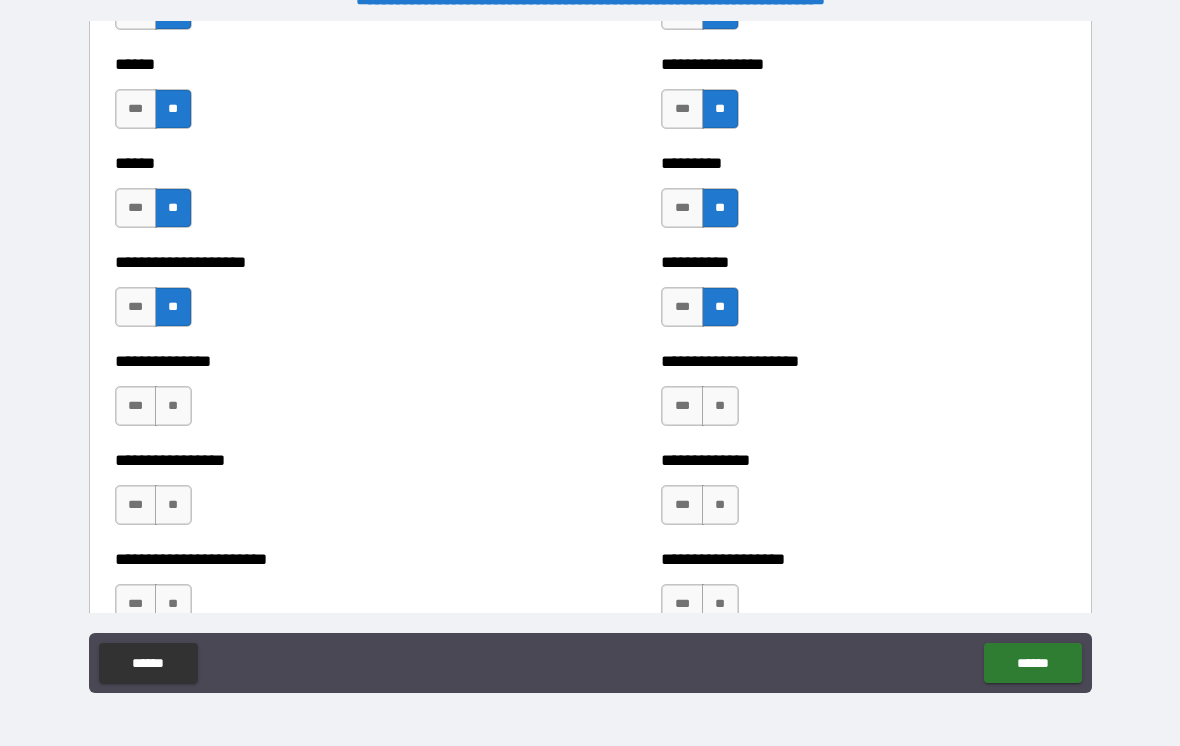 click on "**" at bounding box center [173, 406] 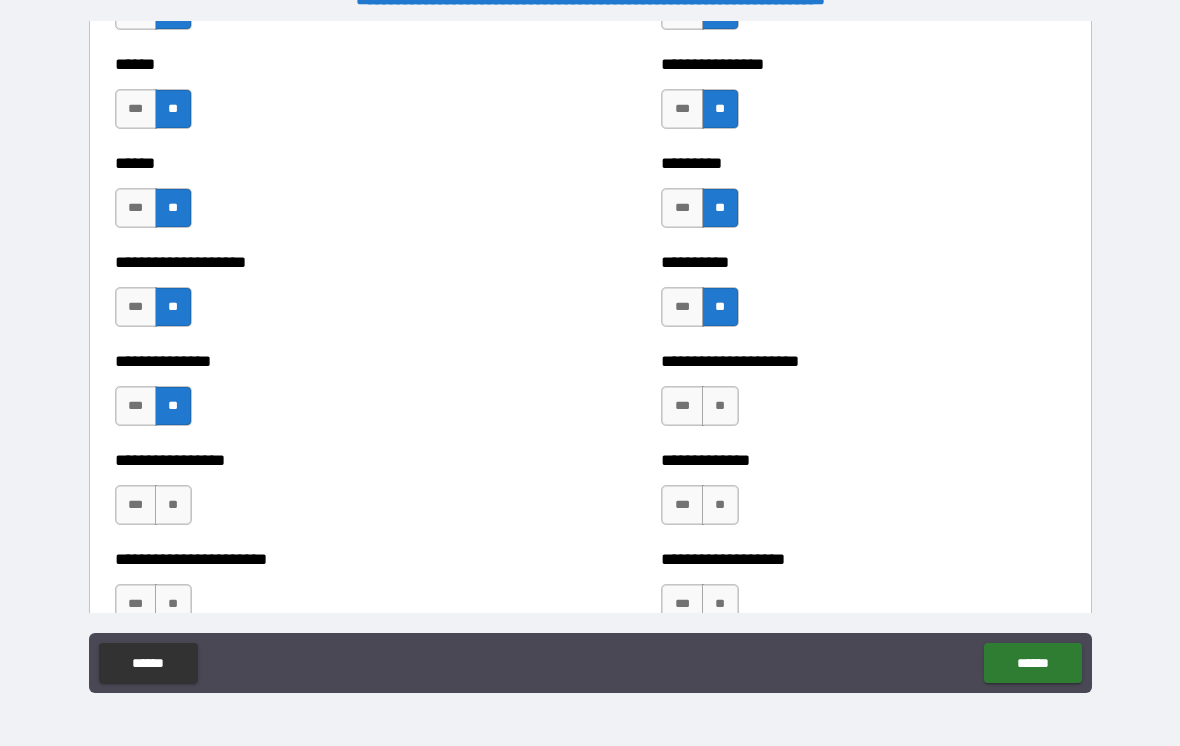 click on "**" at bounding box center (720, 406) 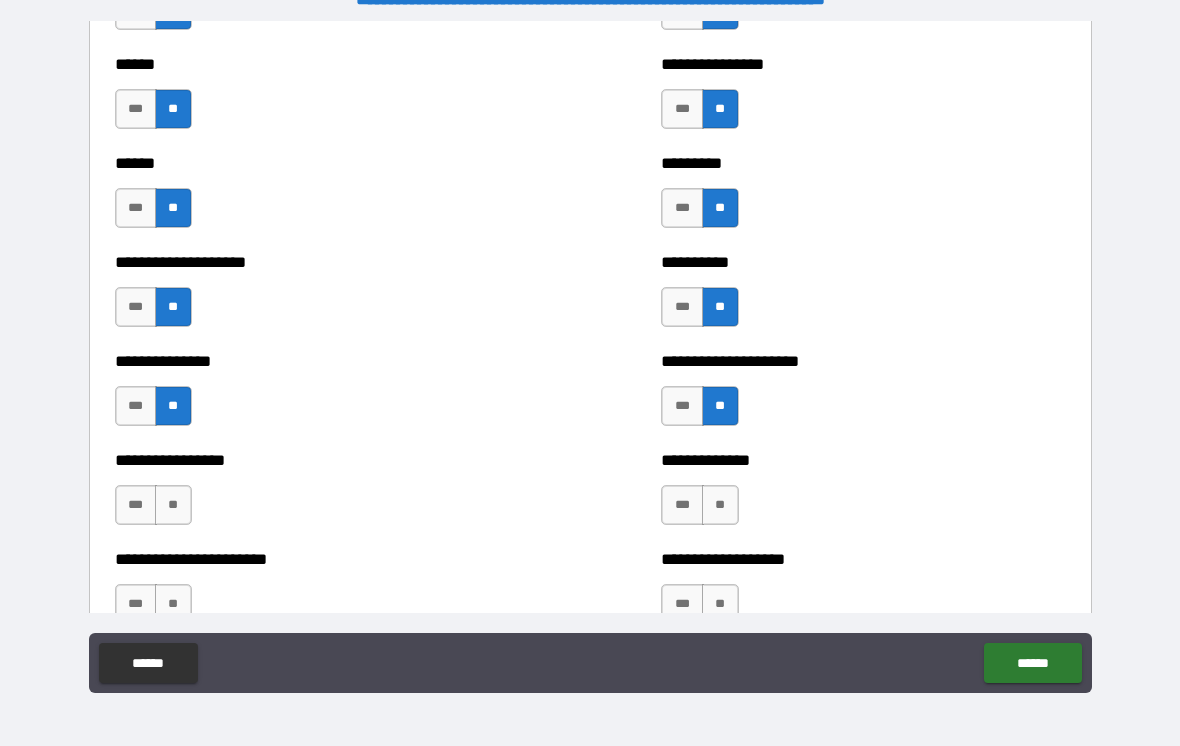 click on "**" at bounding box center (173, 505) 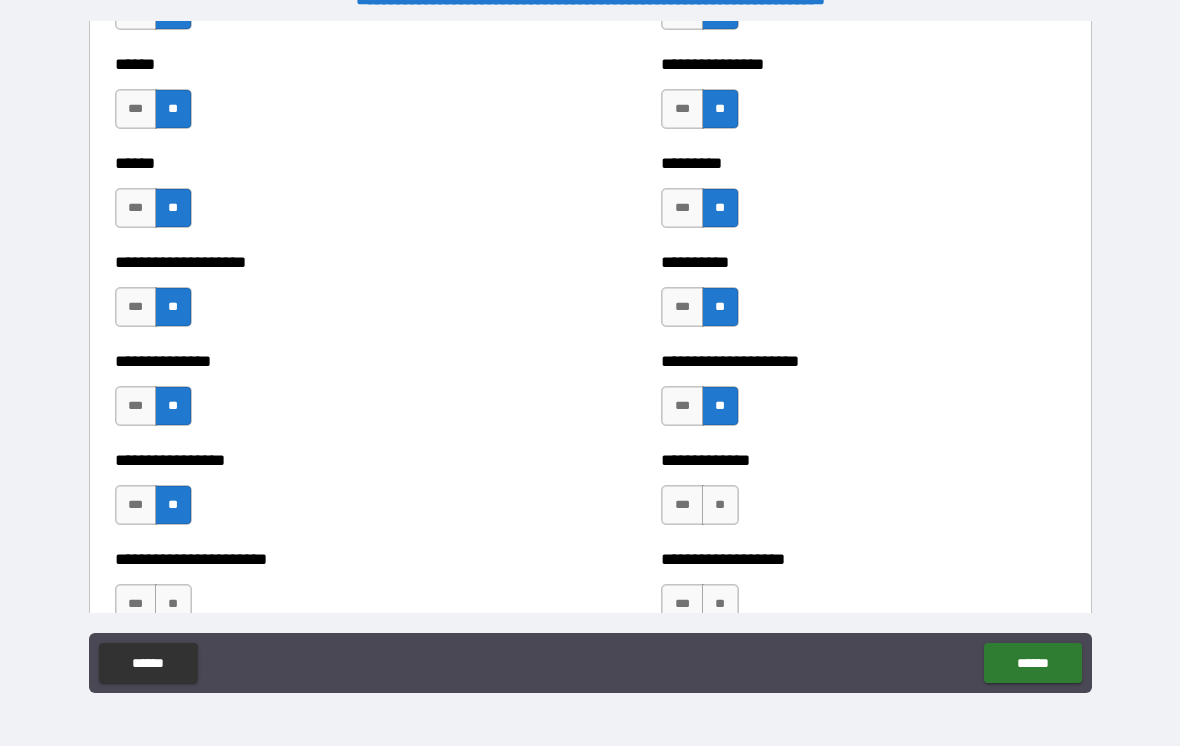click on "**" at bounding box center (720, 505) 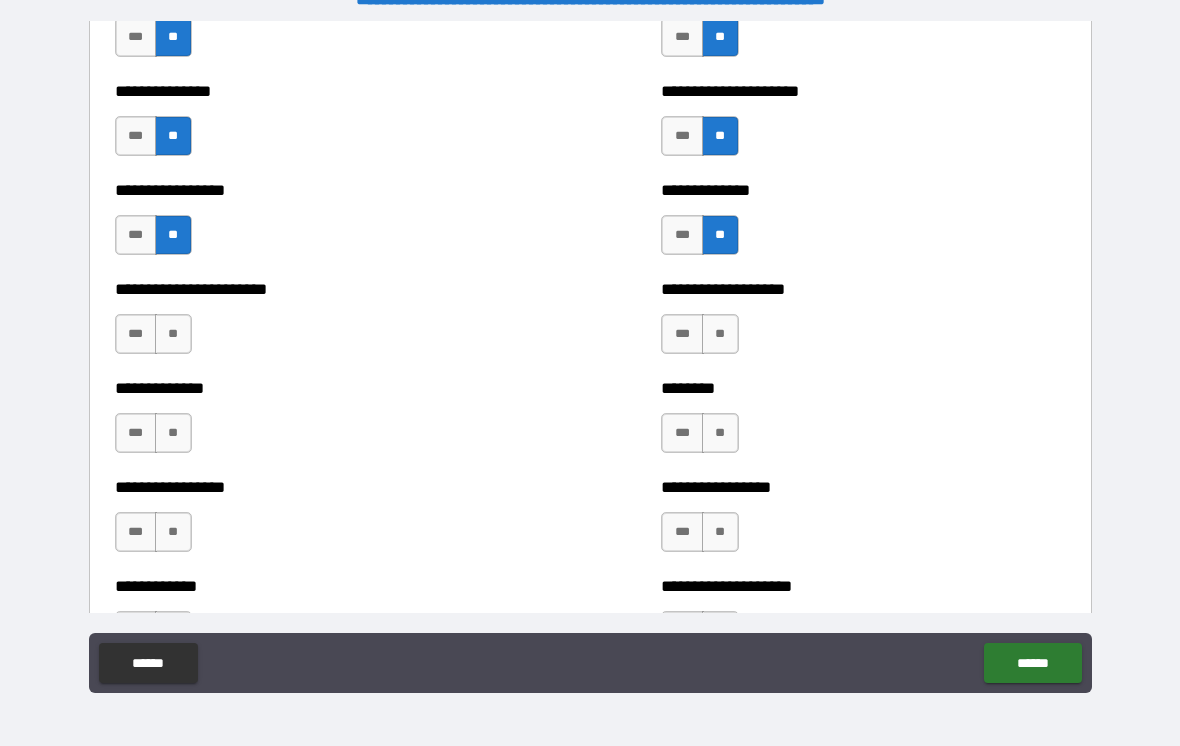 scroll, scrollTop: 3441, scrollLeft: 0, axis: vertical 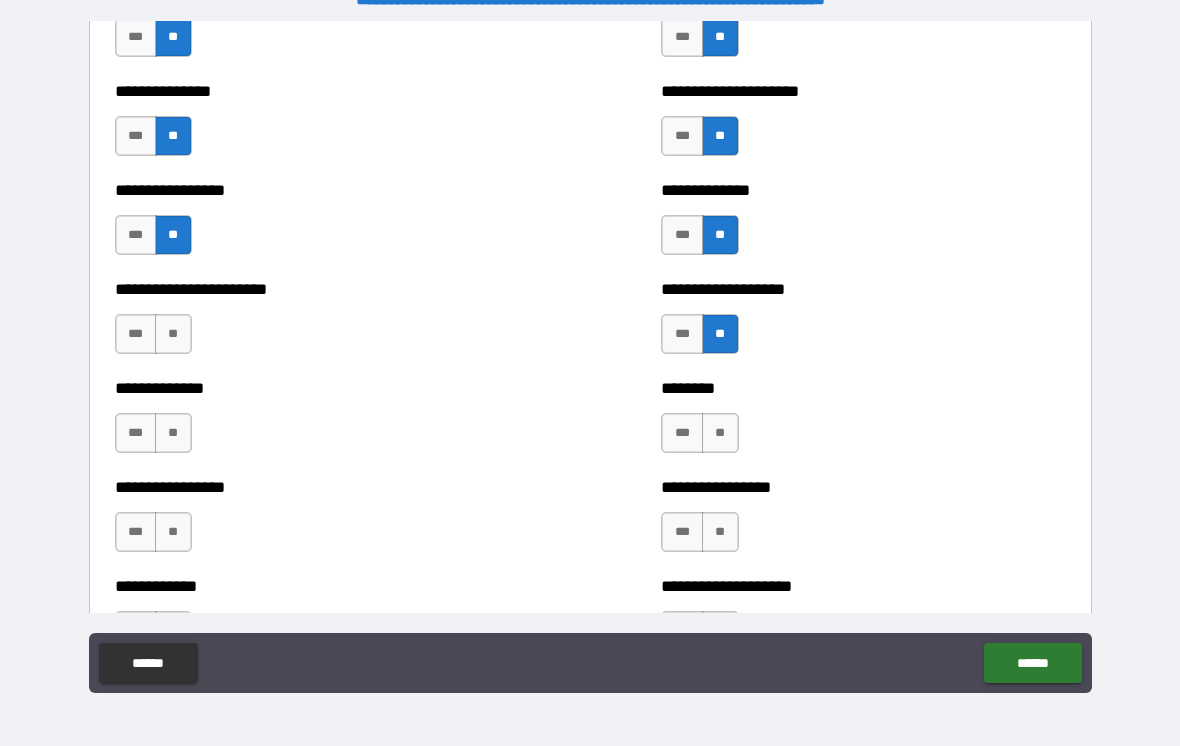 click on "**" at bounding box center (173, 334) 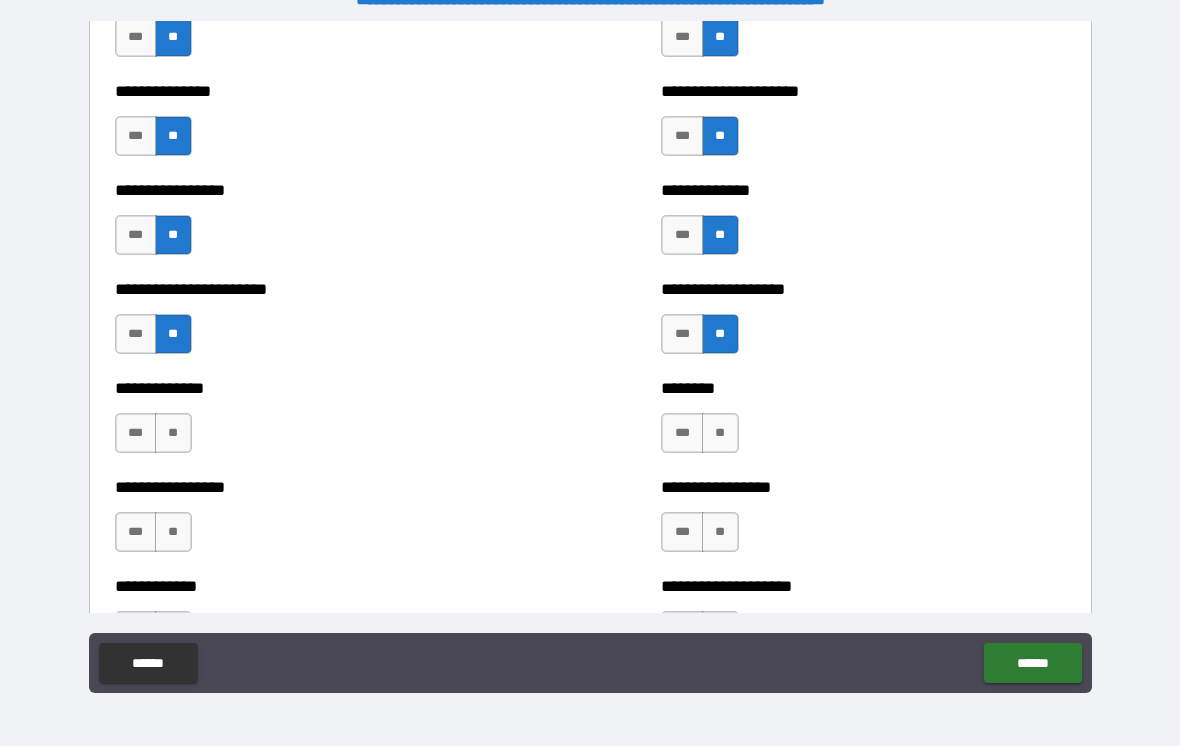 click on "**" at bounding box center [173, 433] 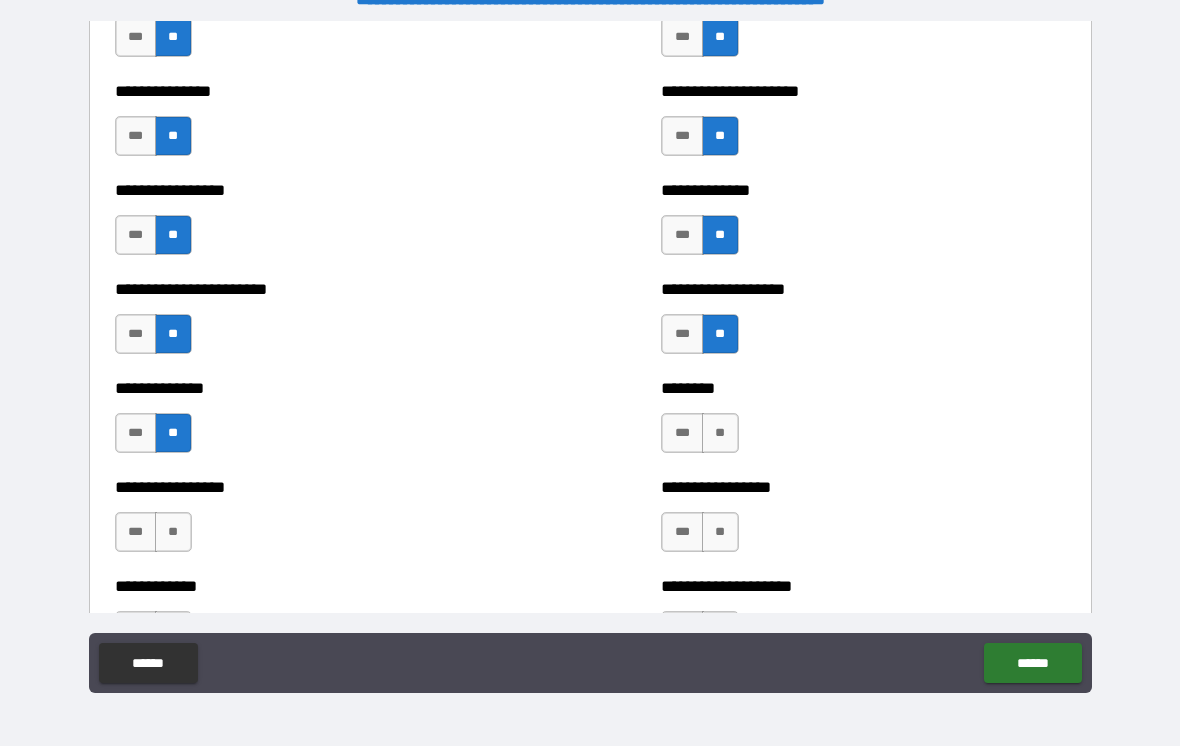 click on "**" at bounding box center (720, 433) 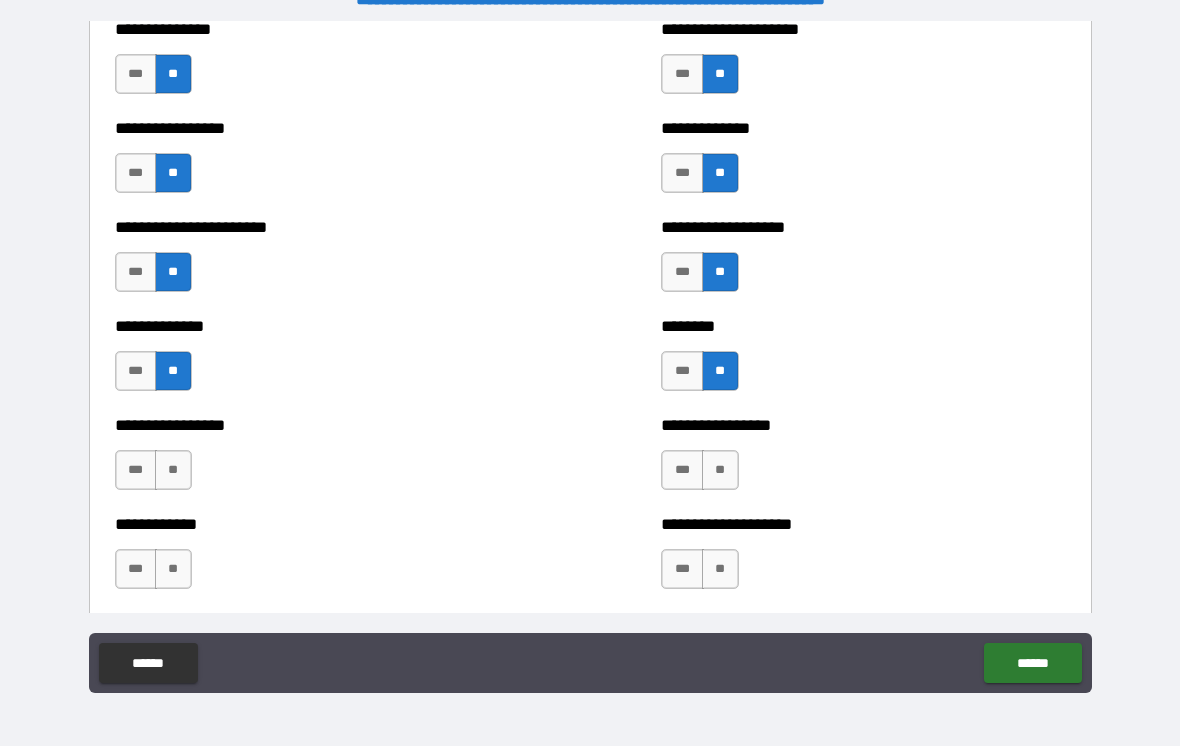 scroll, scrollTop: 3561, scrollLeft: 0, axis: vertical 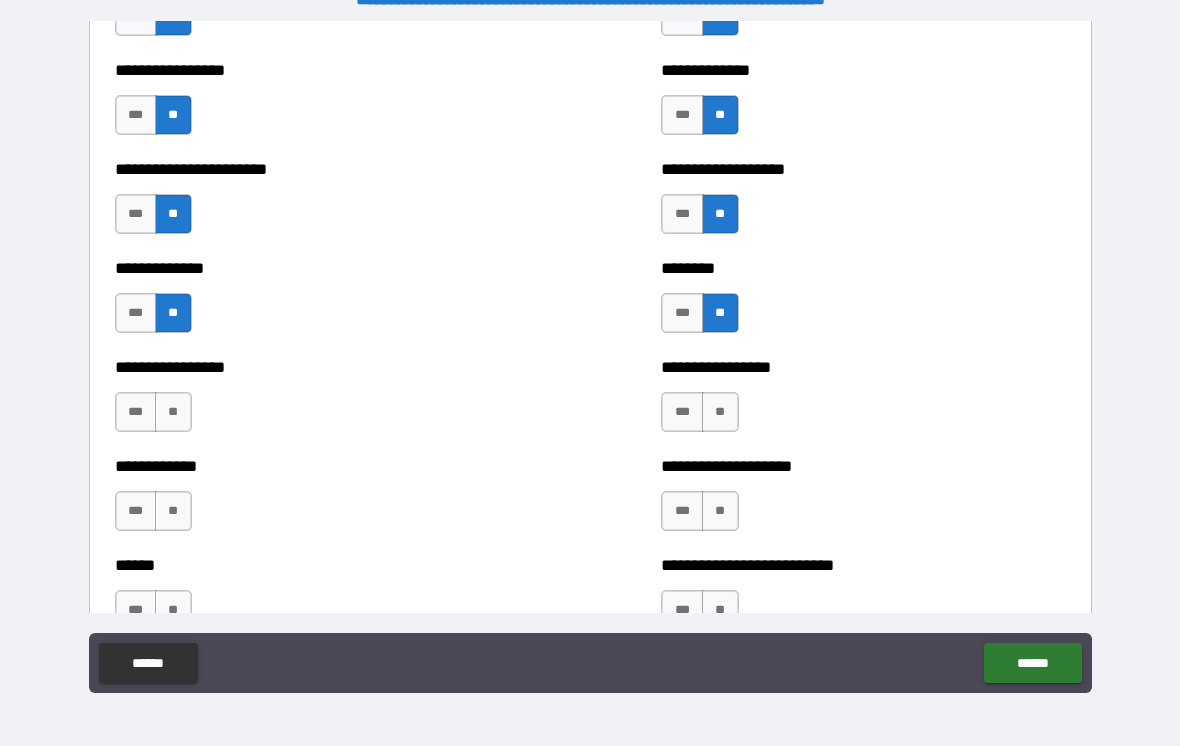 click on "**" at bounding box center (720, 412) 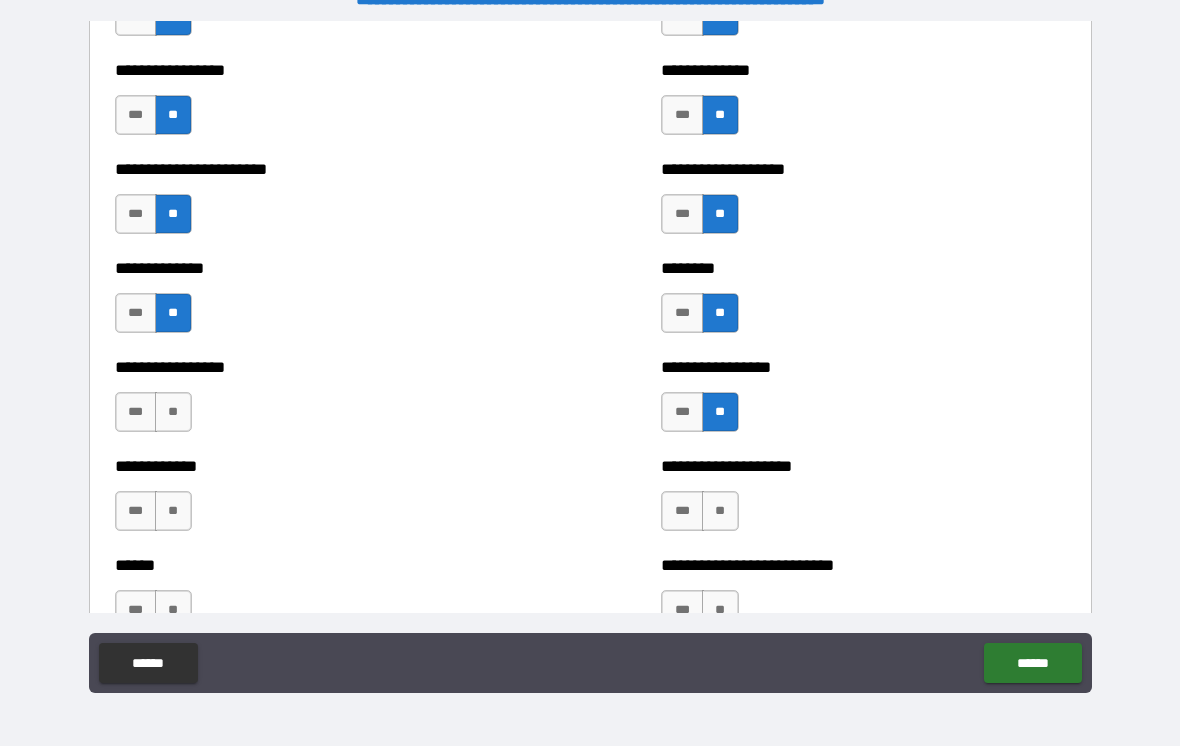 click on "**" at bounding box center (173, 412) 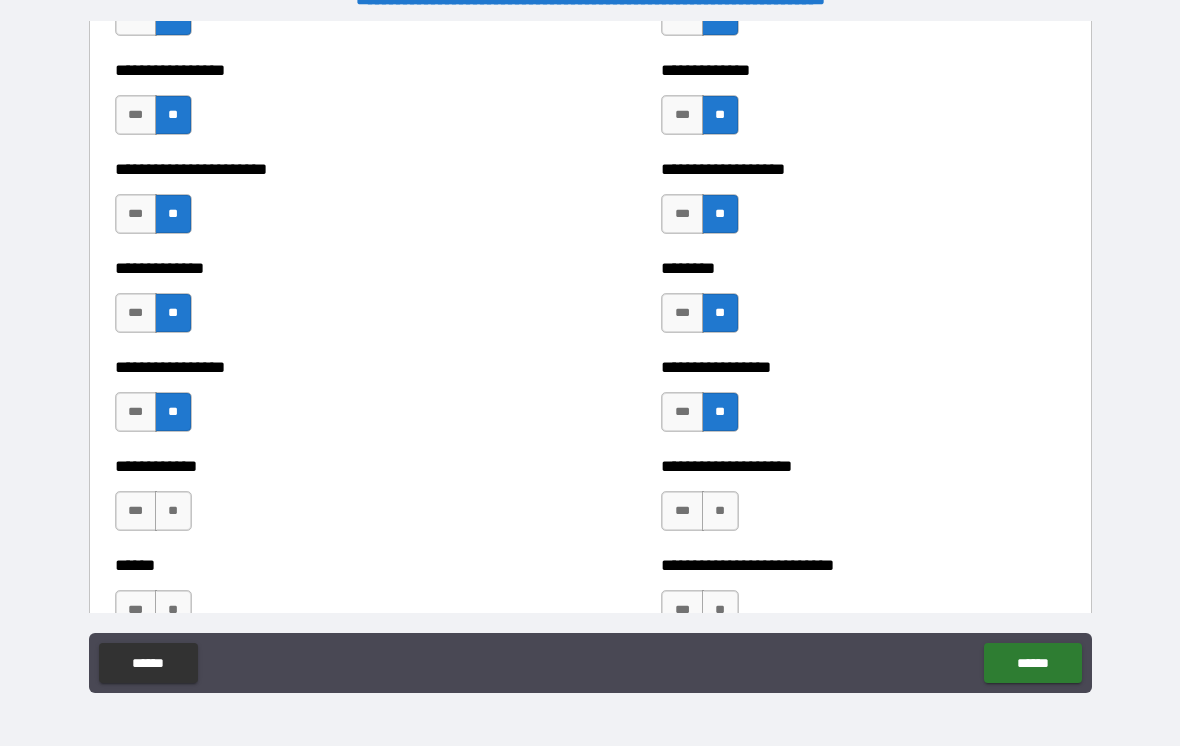click on "**" at bounding box center [173, 511] 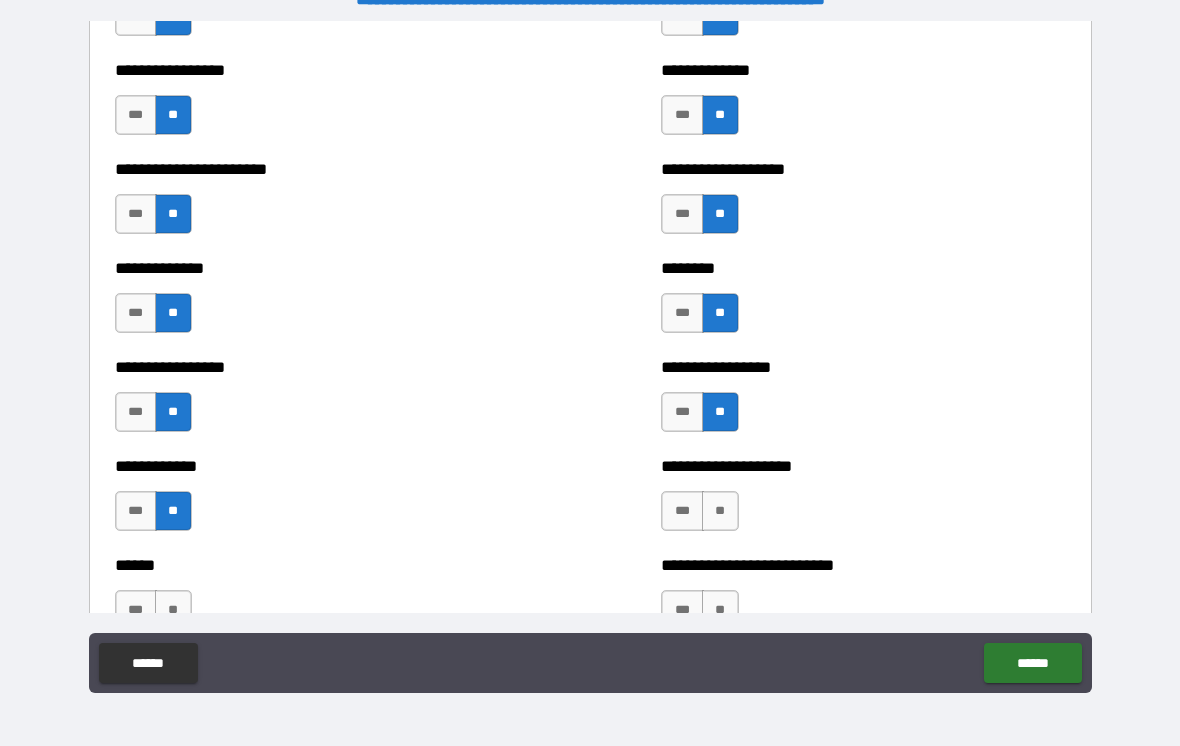click on "**" at bounding box center (720, 511) 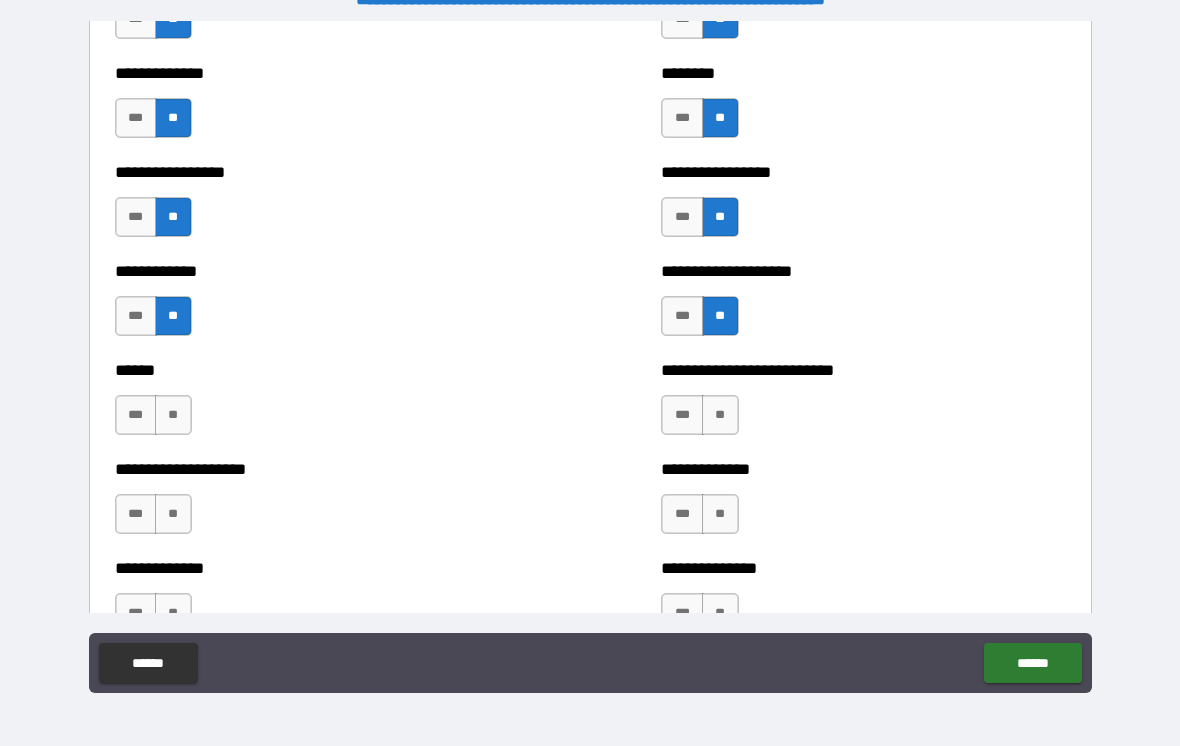 scroll, scrollTop: 3758, scrollLeft: 0, axis: vertical 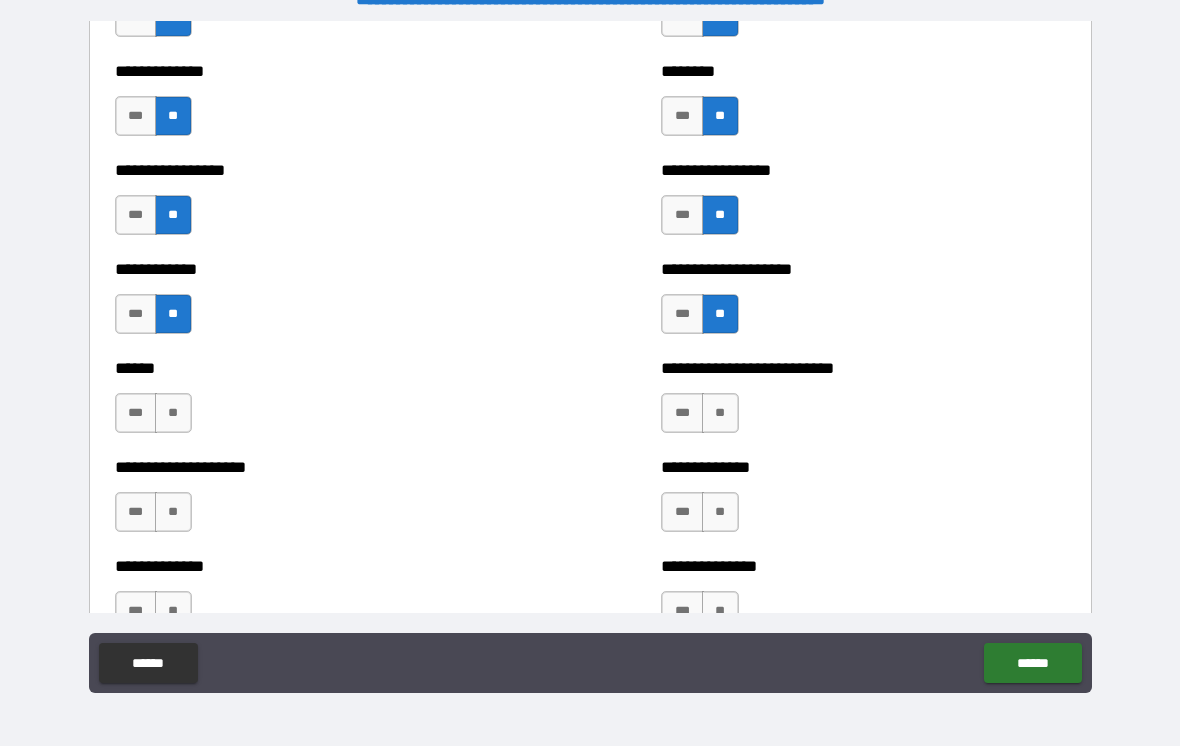 click on "**" at bounding box center (720, 413) 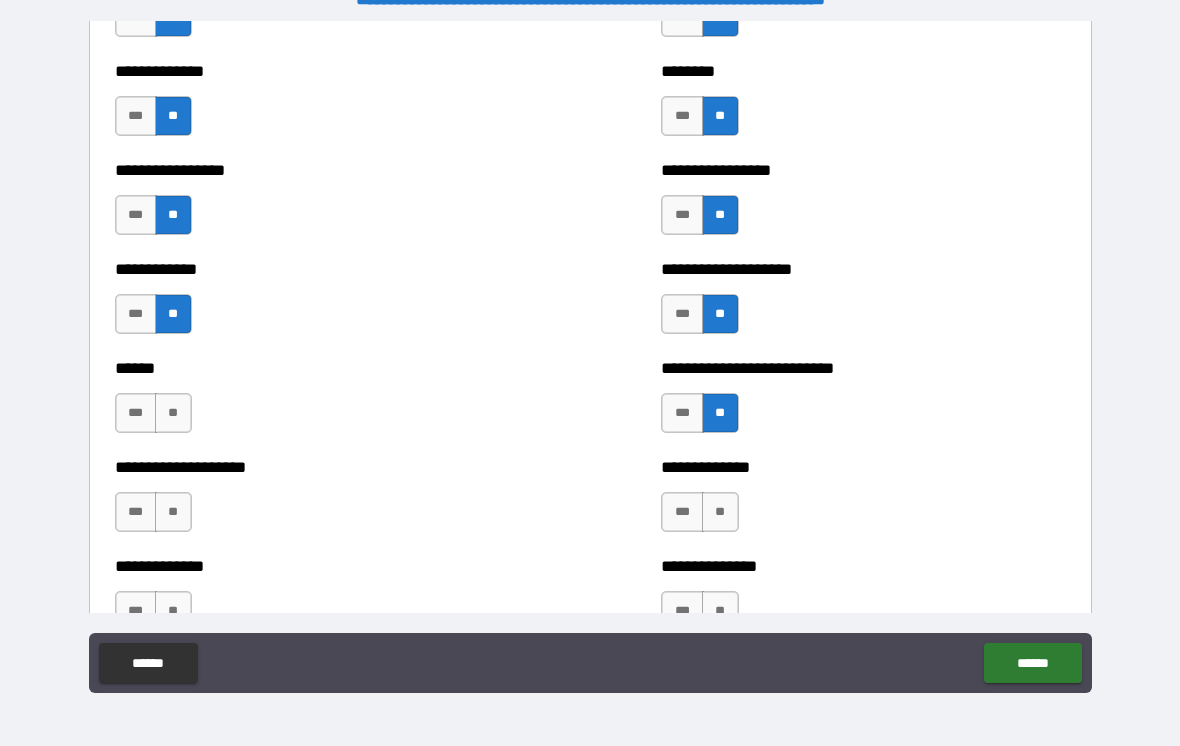 click on "**" at bounding box center (173, 413) 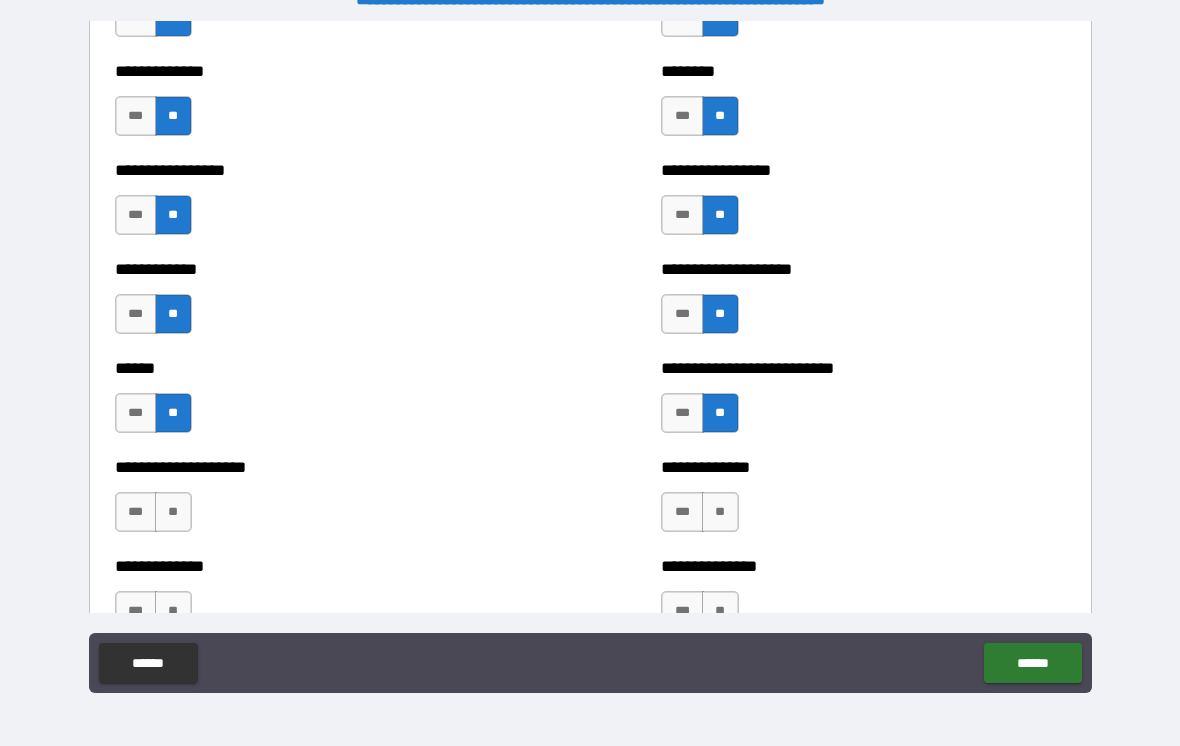 click on "**" at bounding box center [173, 512] 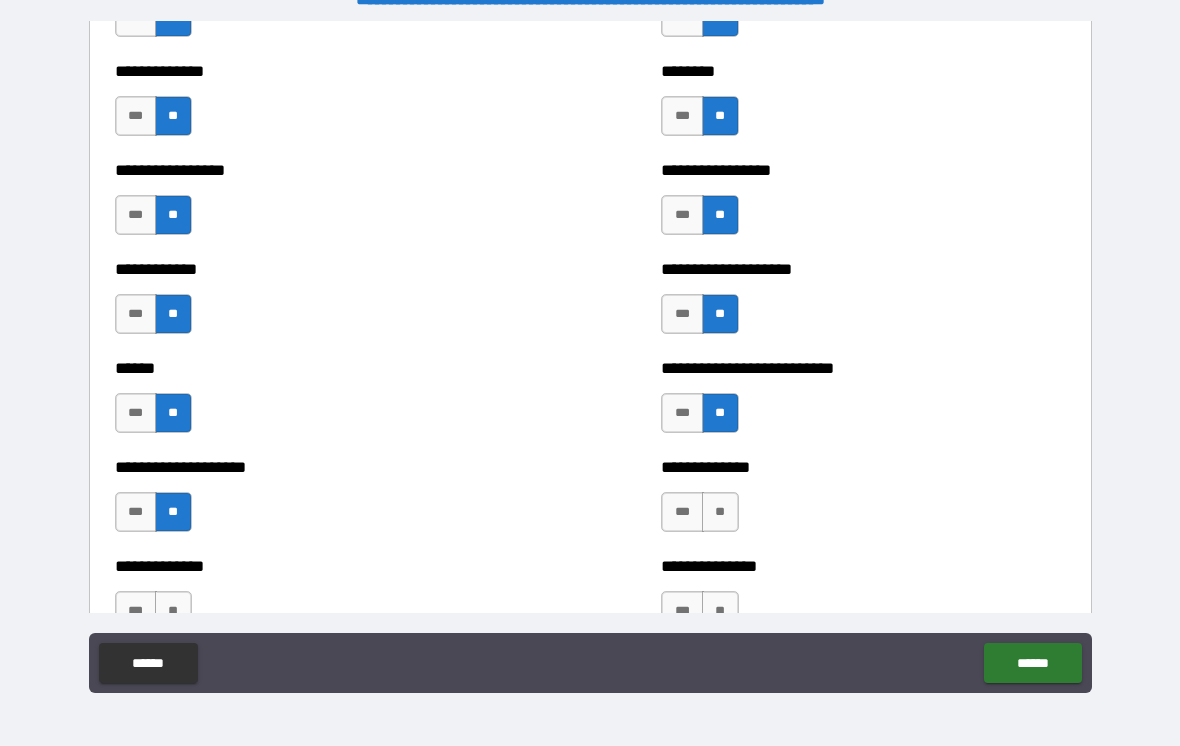 click on "**" at bounding box center (720, 512) 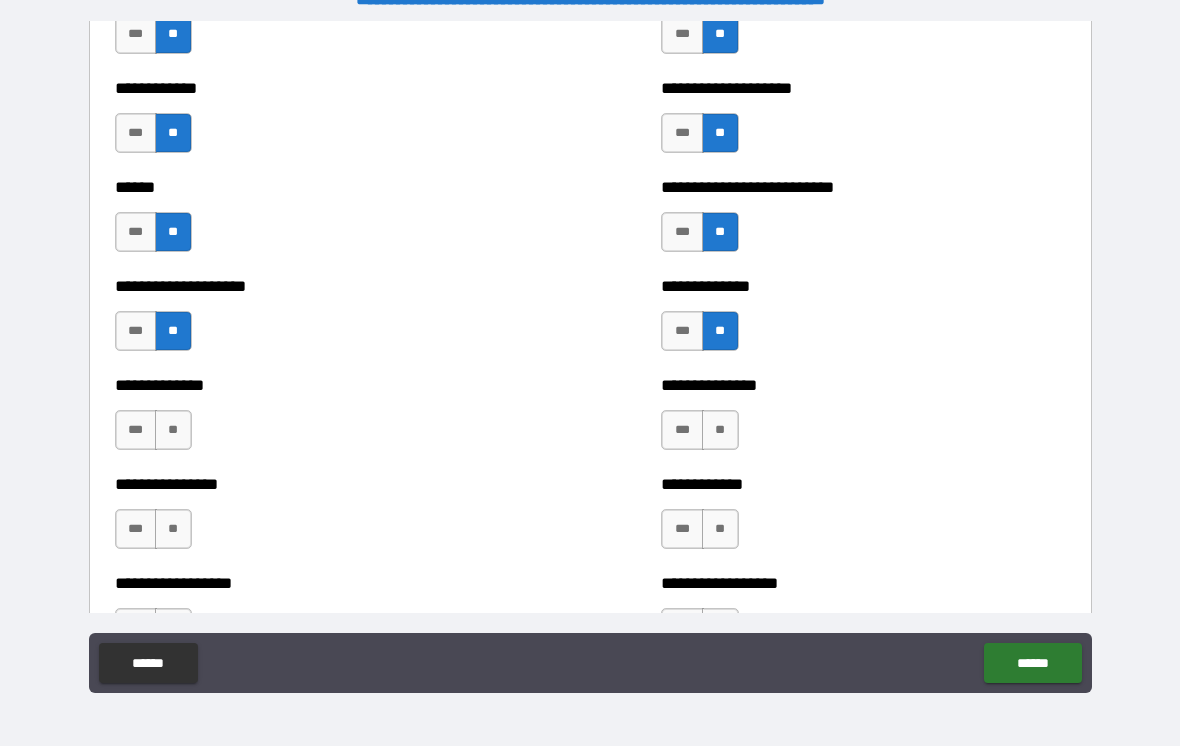 scroll, scrollTop: 4045, scrollLeft: 0, axis: vertical 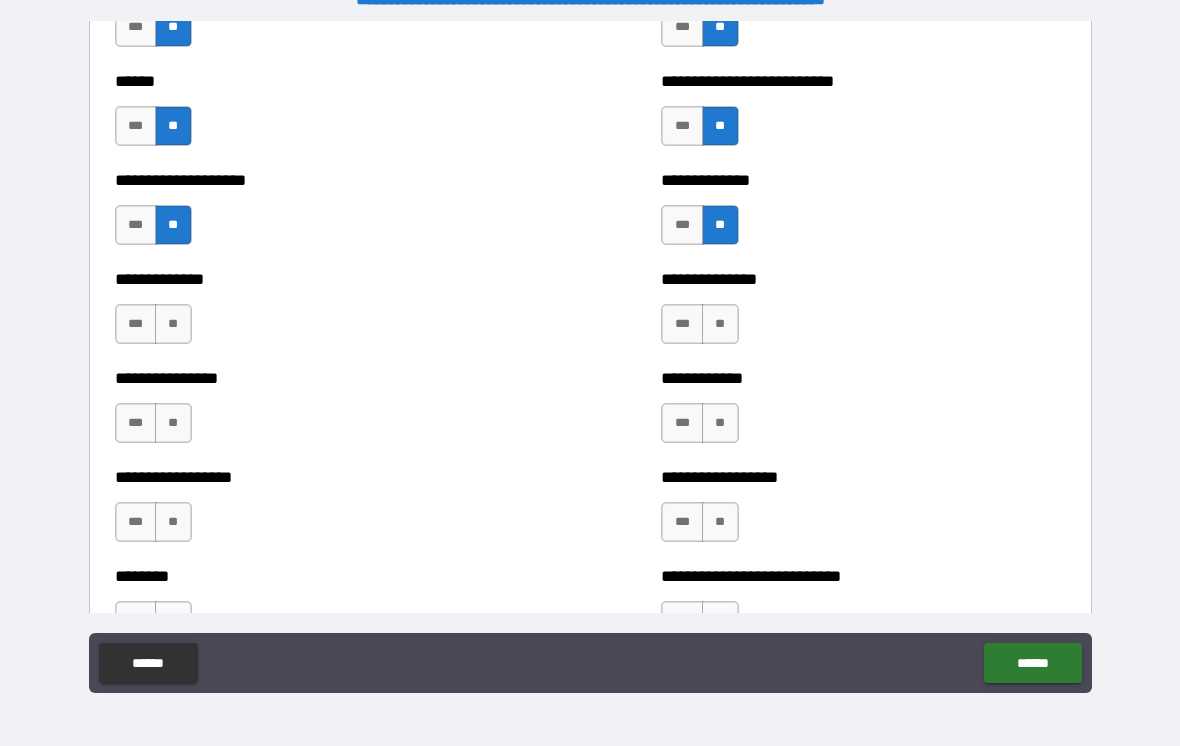 click on "**" at bounding box center [720, 324] 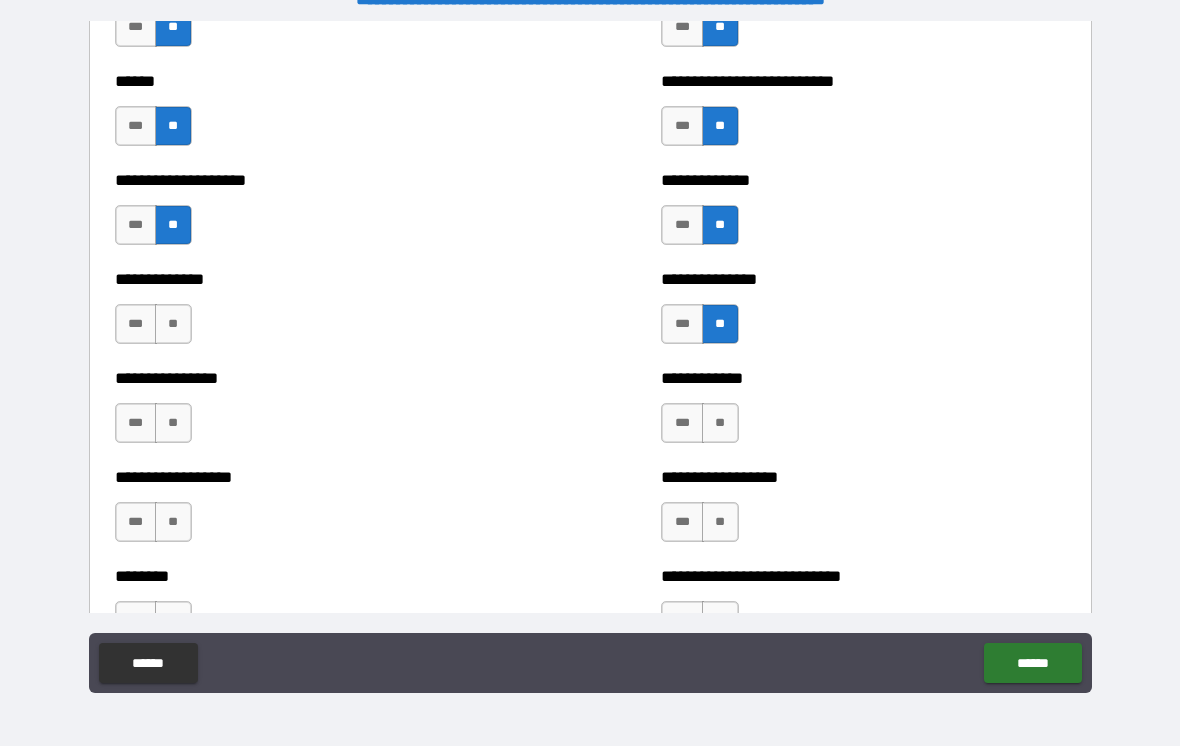 click on "**" at bounding box center (173, 324) 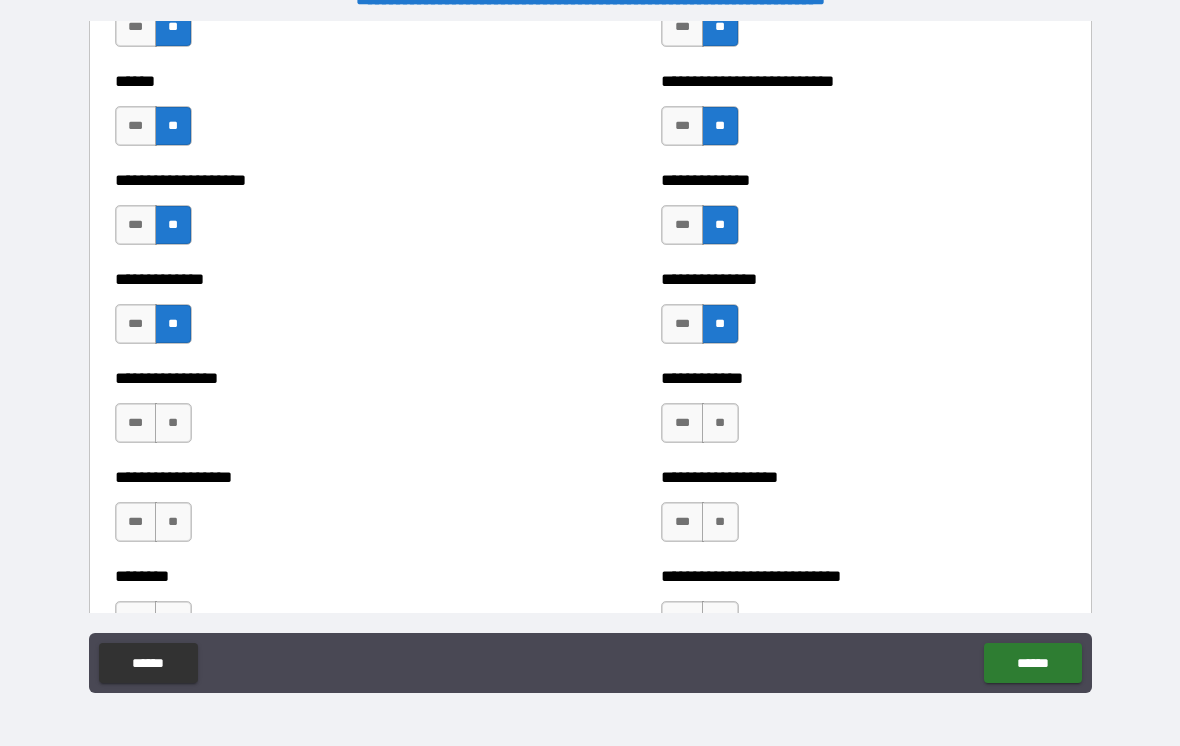 click on "**" at bounding box center [173, 423] 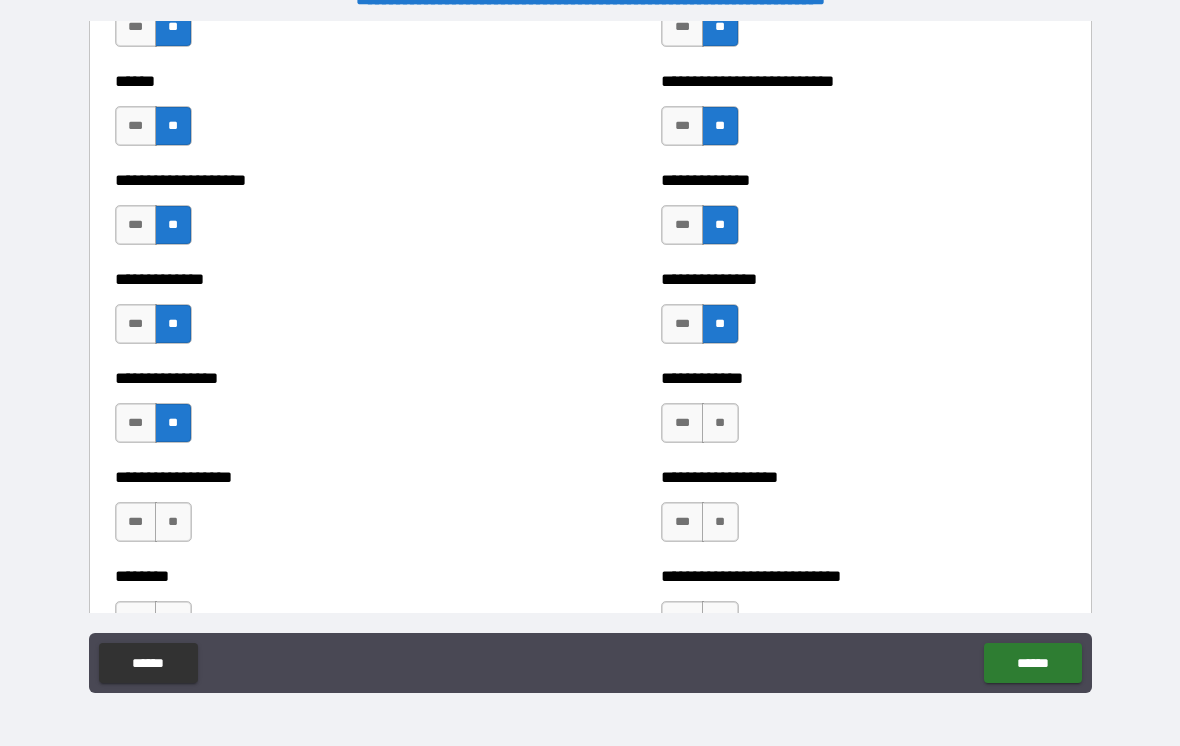 click on "**" at bounding box center [720, 423] 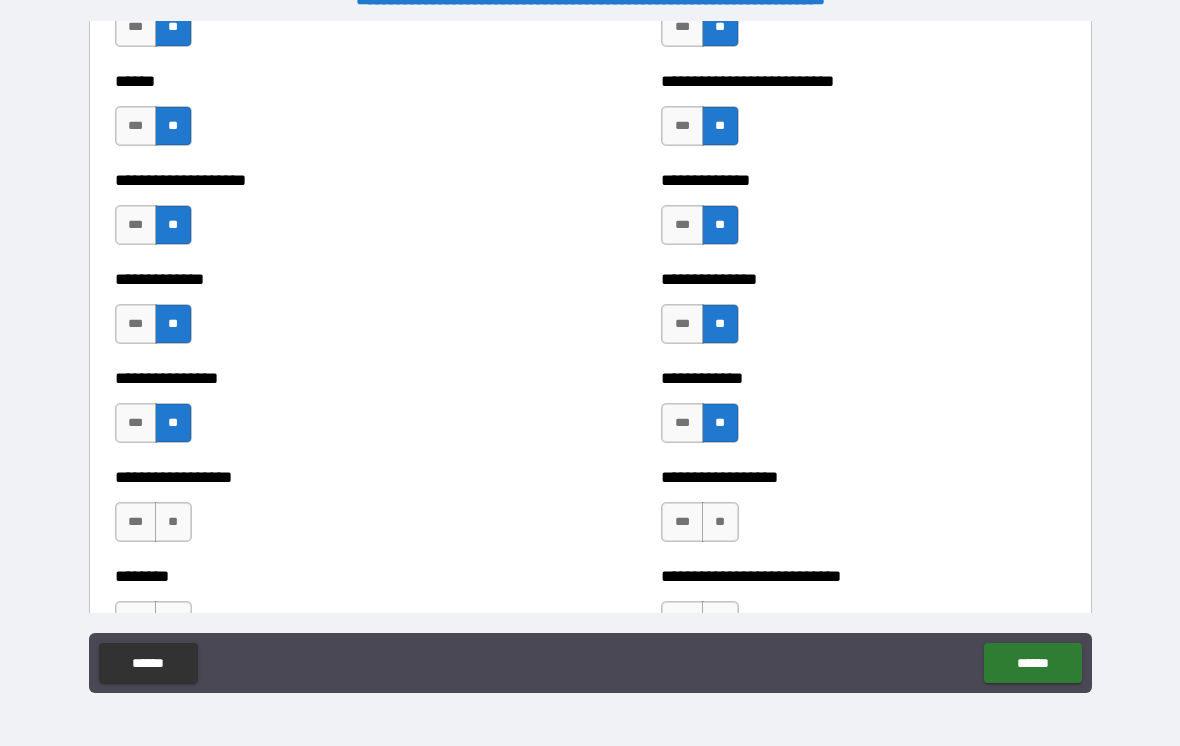 click on "**" at bounding box center [720, 522] 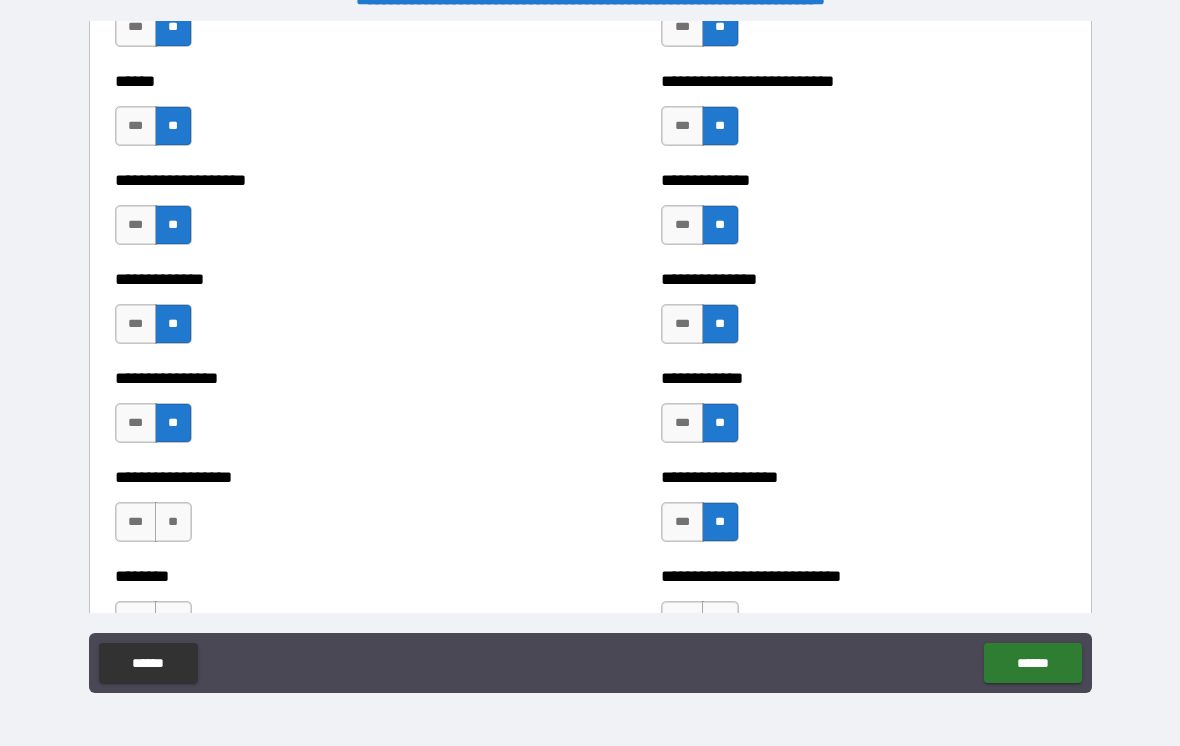 click on "**" at bounding box center [173, 522] 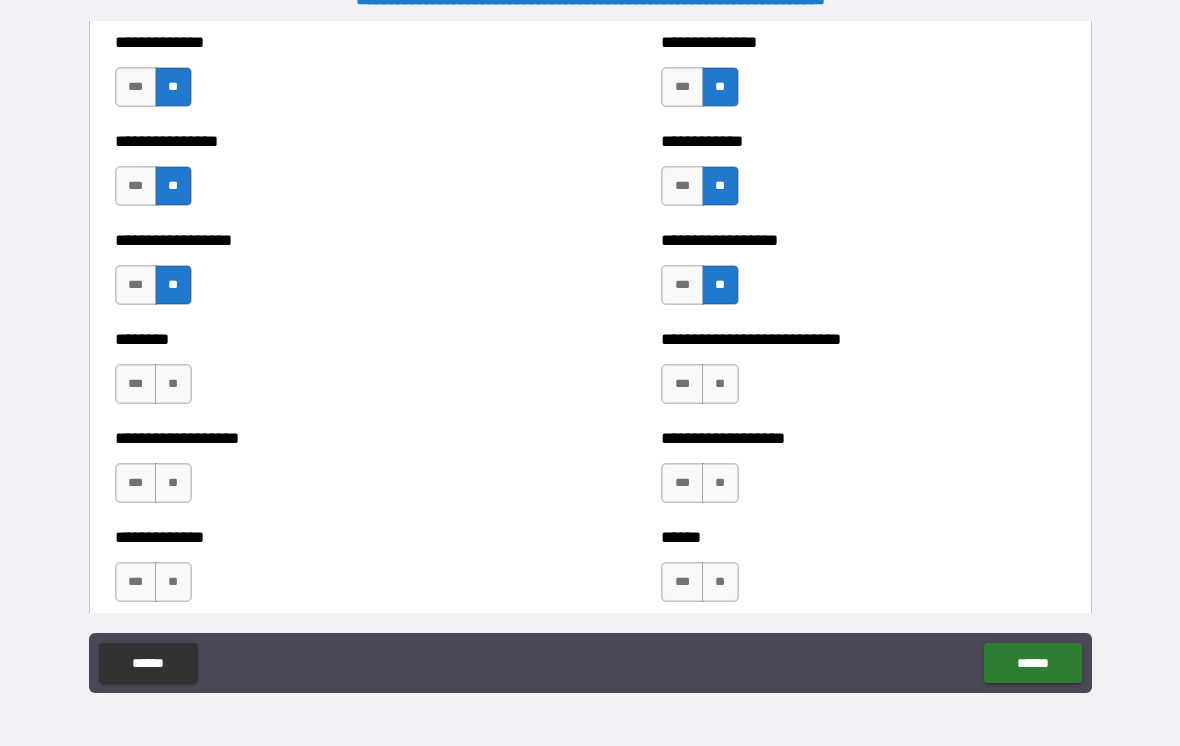 scroll, scrollTop: 4289, scrollLeft: 0, axis: vertical 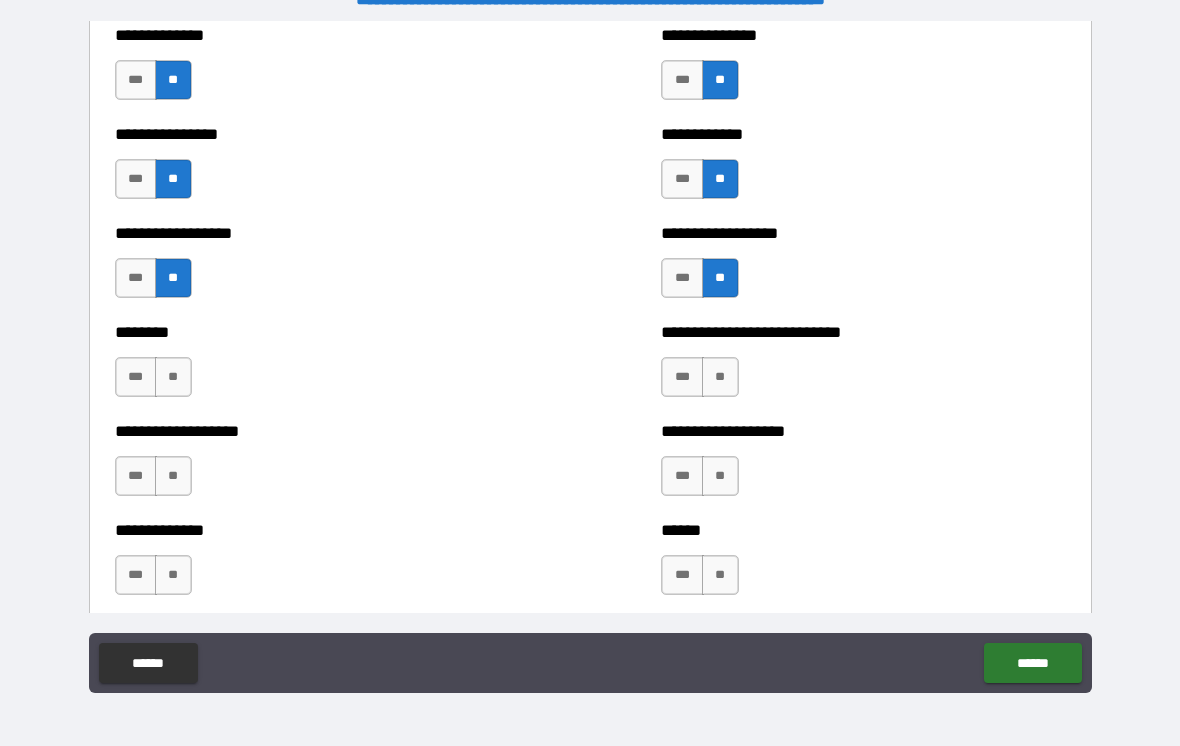 click on "**" at bounding box center [173, 377] 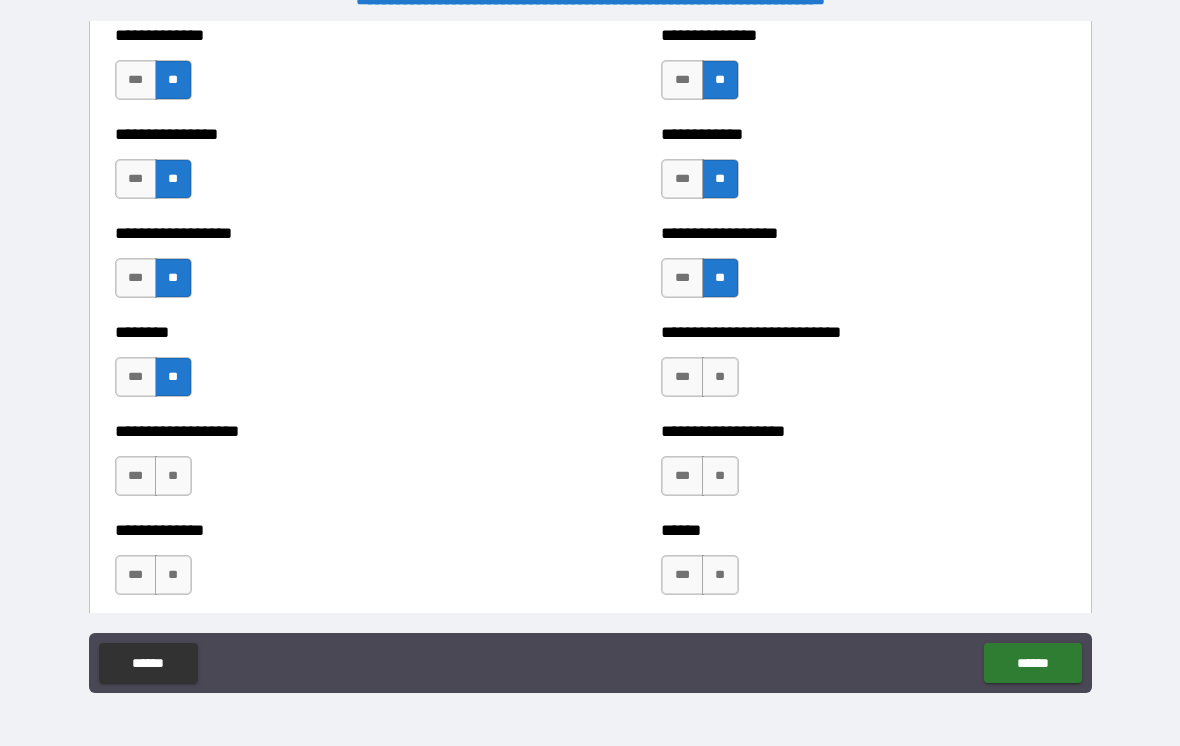 click on "**" at bounding box center (720, 377) 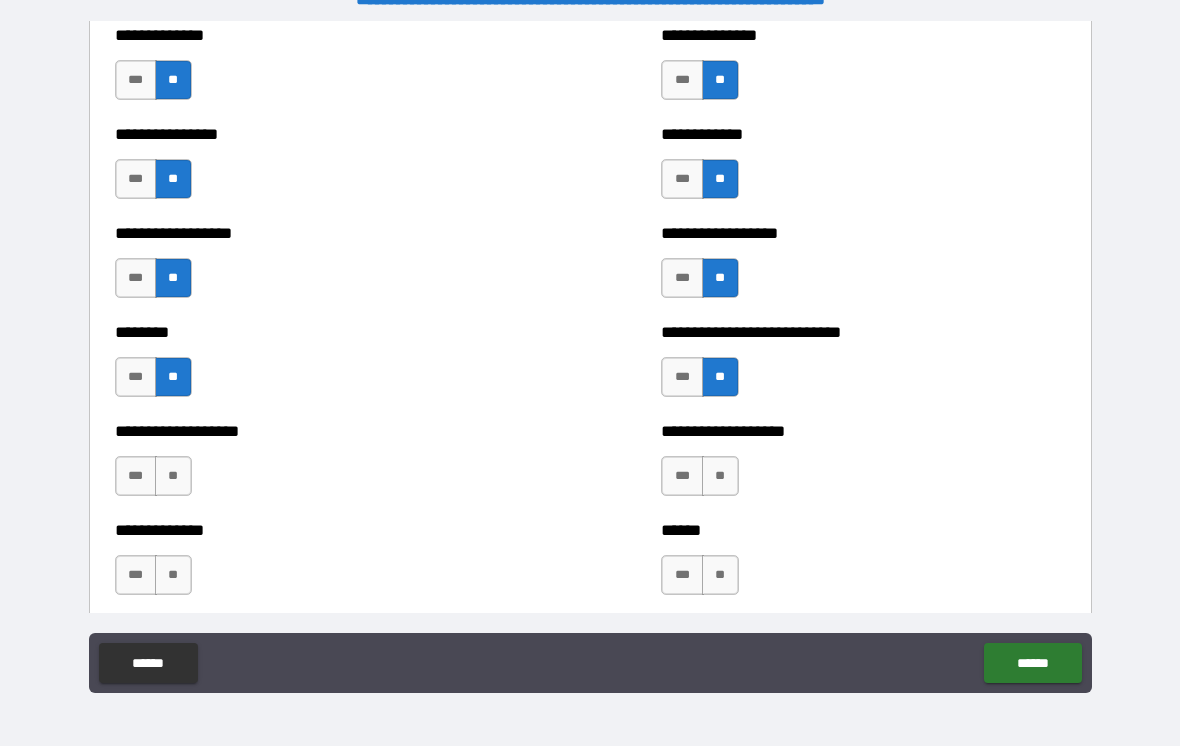click on "**" at bounding box center (720, 476) 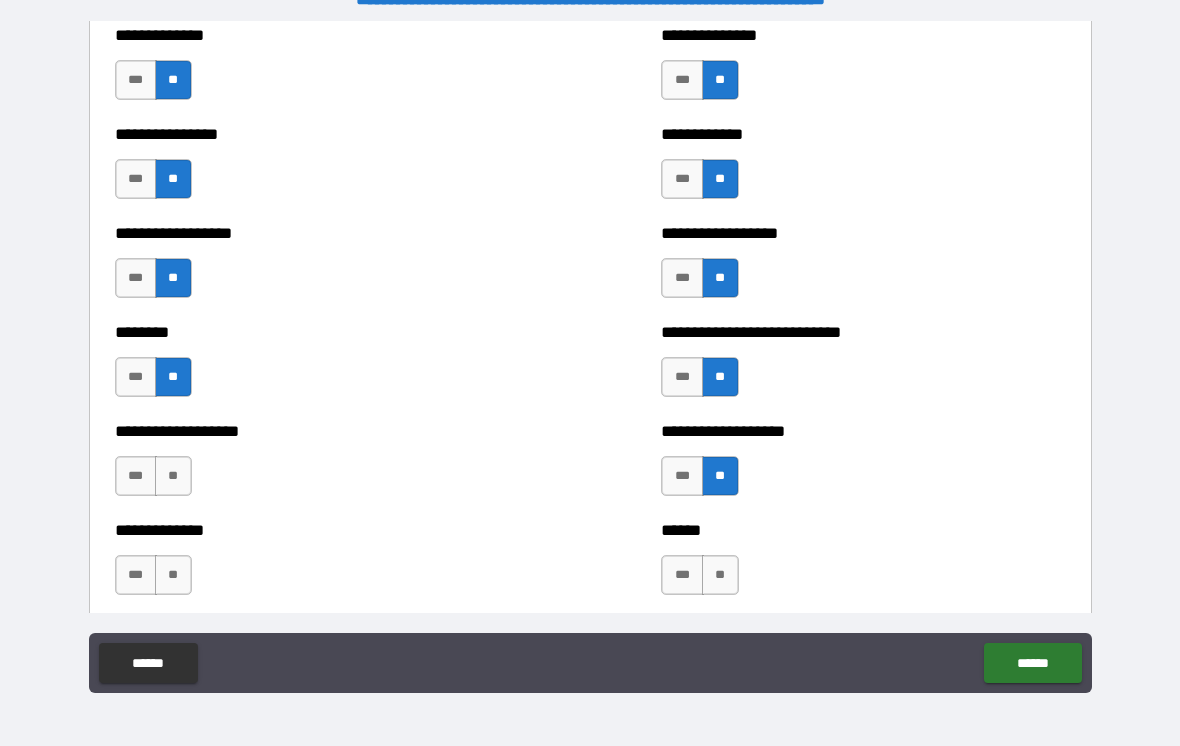 click on "**" at bounding box center (173, 476) 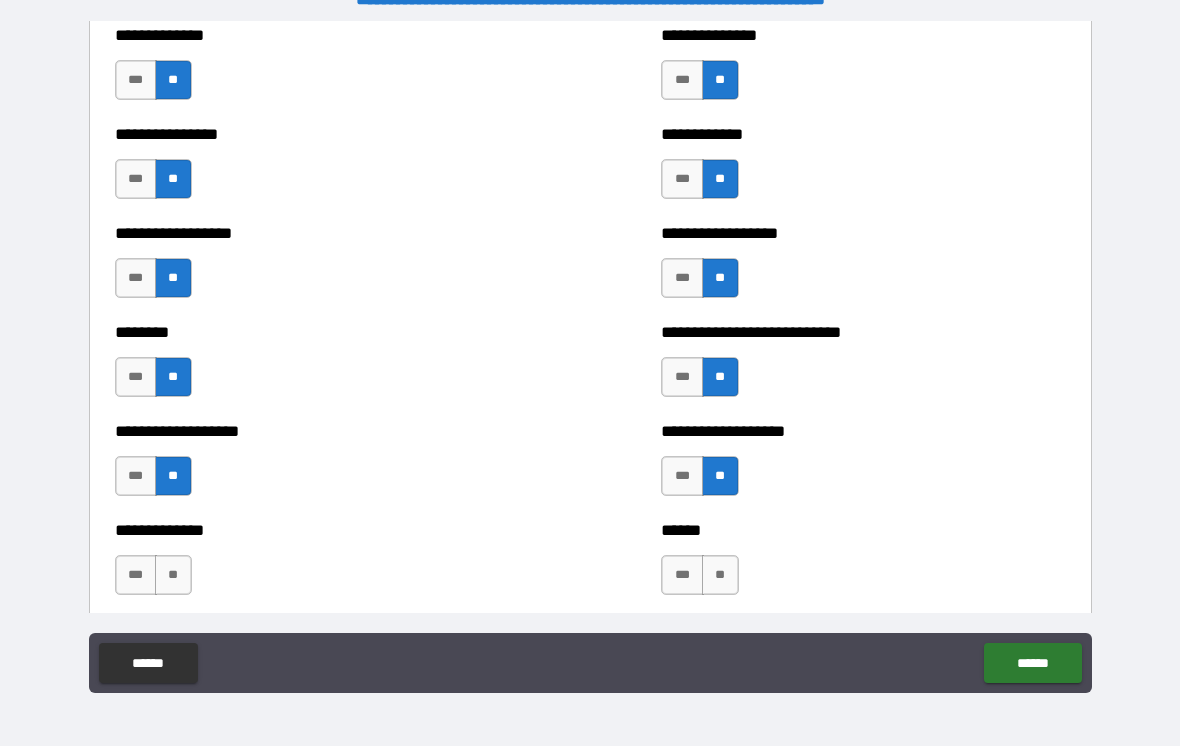 click on "**" at bounding box center (720, 575) 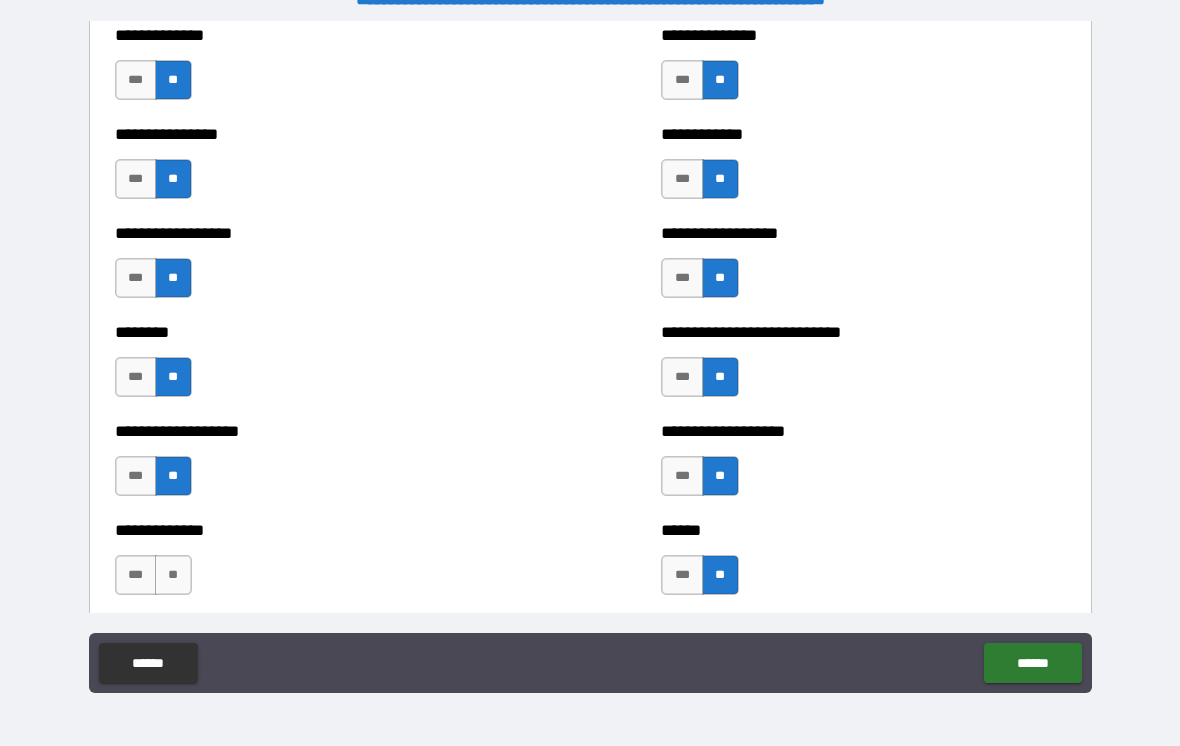 click on "**" at bounding box center (173, 575) 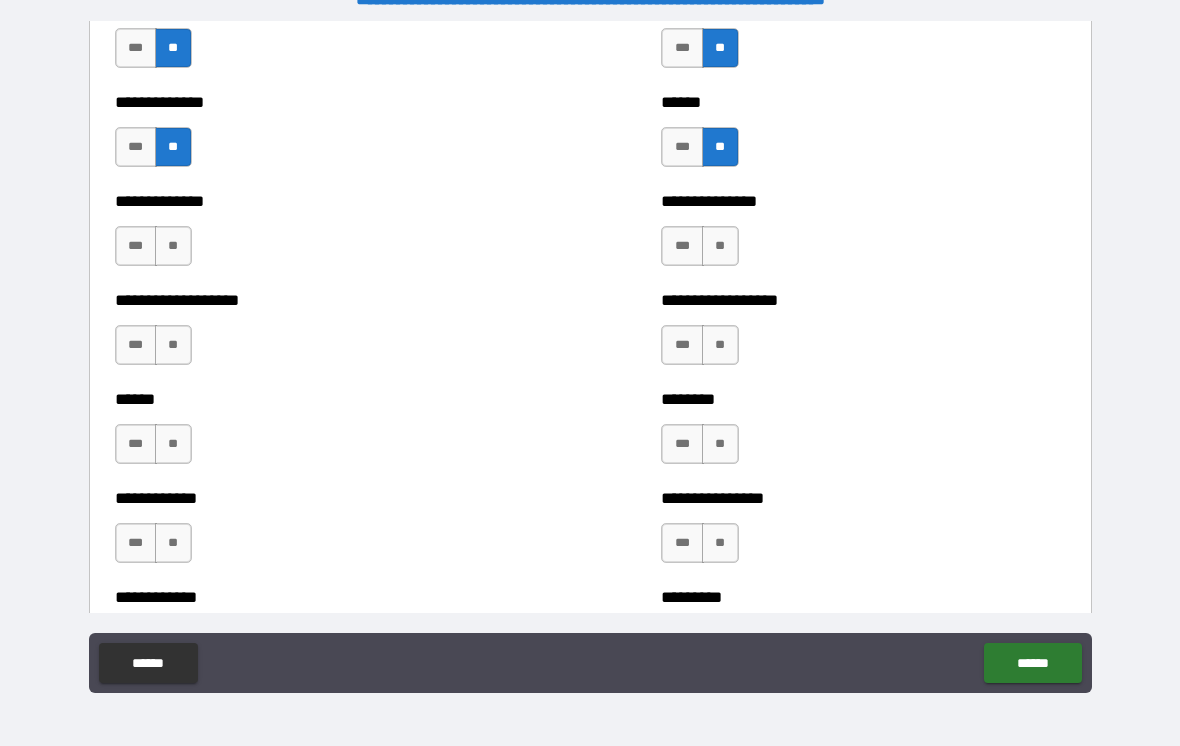 scroll, scrollTop: 4727, scrollLeft: 0, axis: vertical 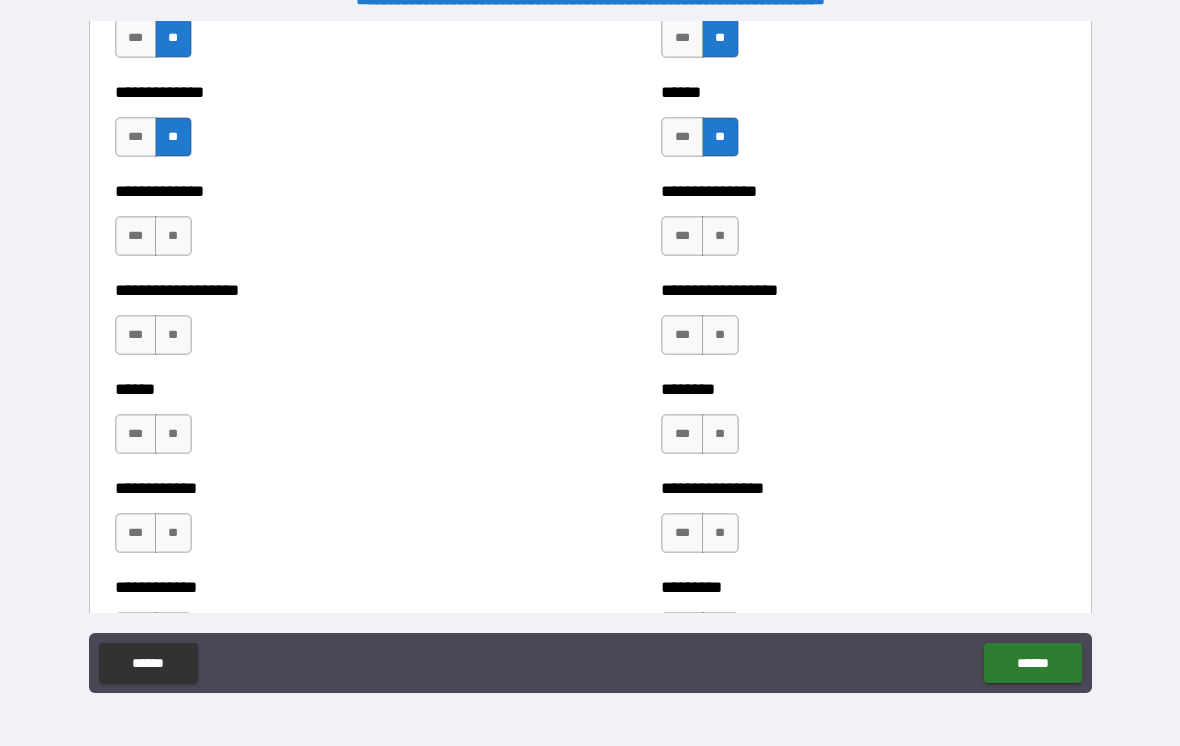 click on "**" at bounding box center (173, 236) 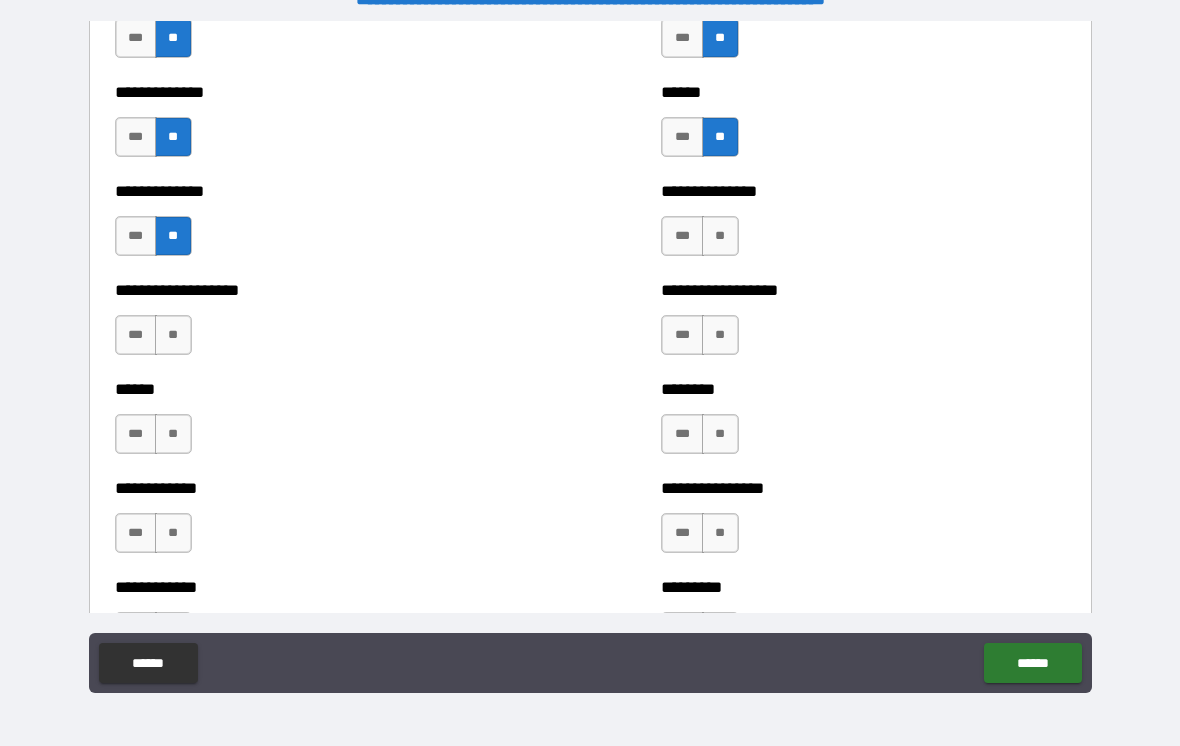 click on "**" at bounding box center (720, 236) 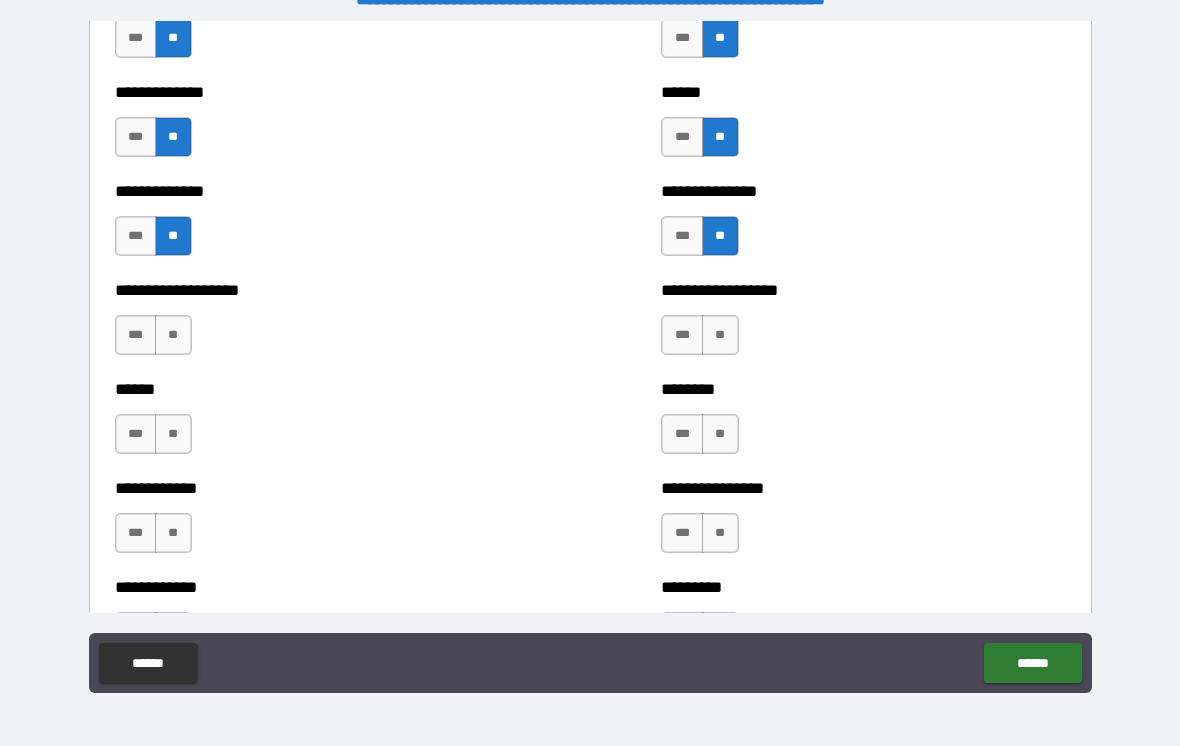 click on "**" at bounding box center (173, 335) 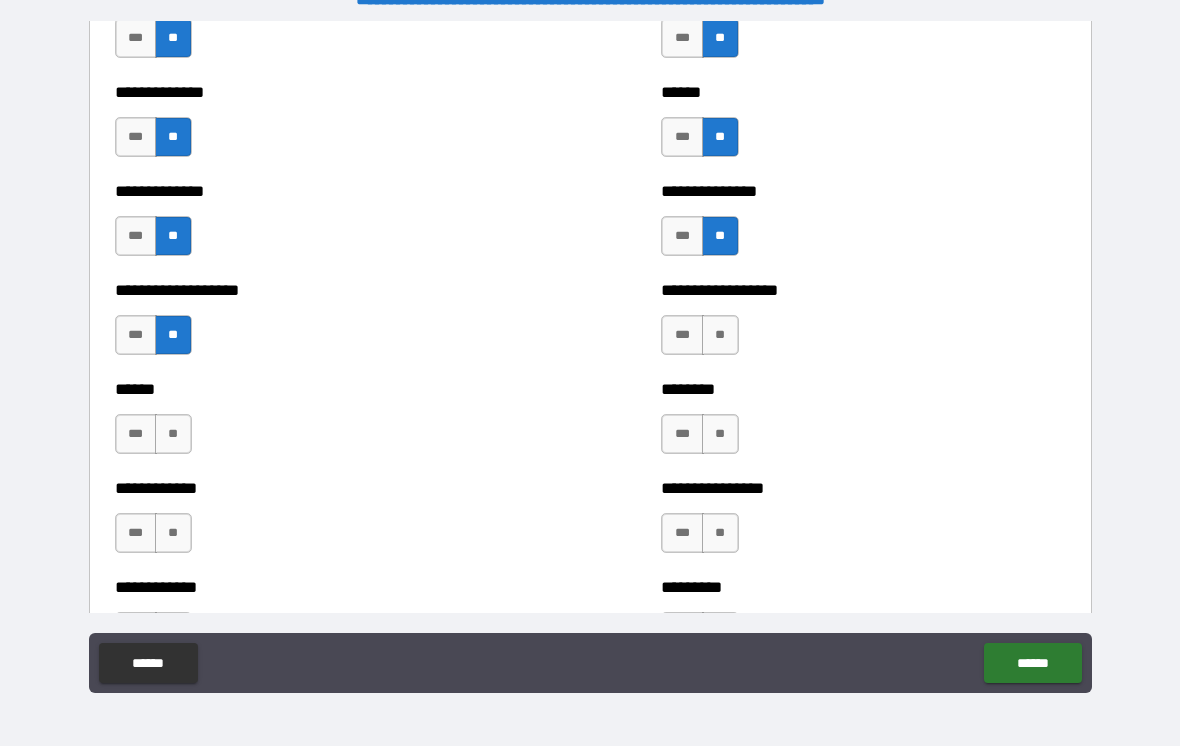 click on "**" at bounding box center (720, 335) 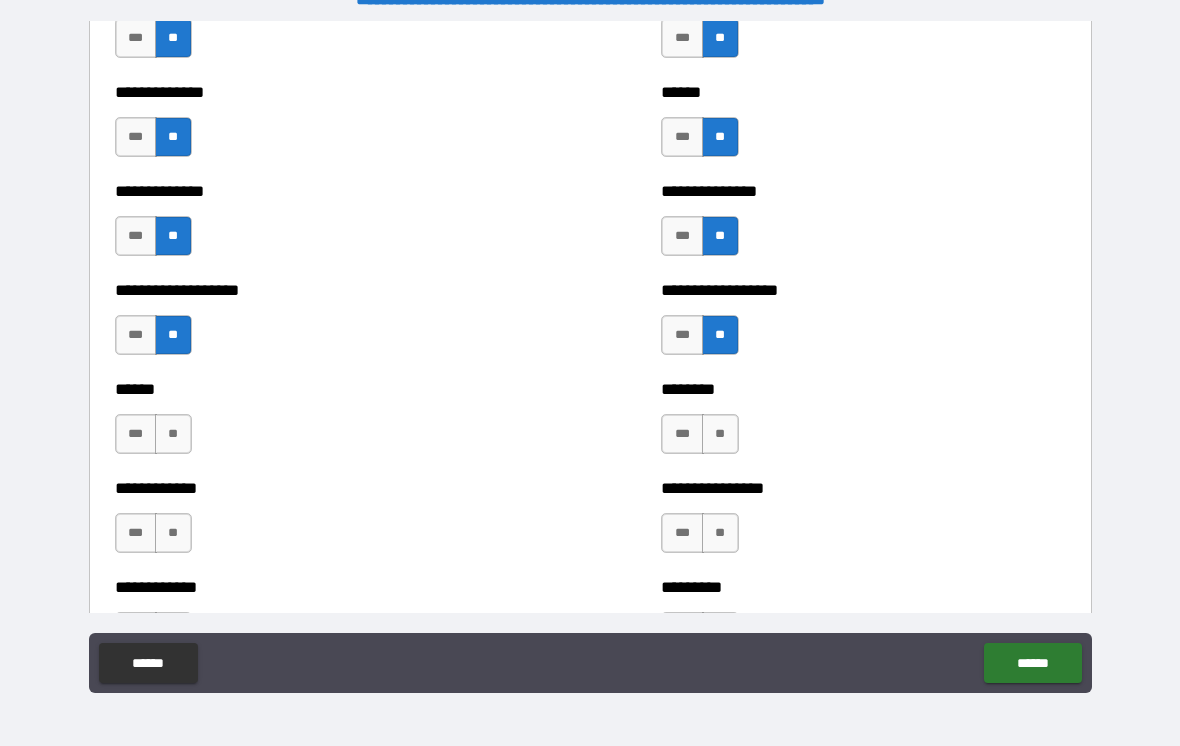 click on "**" at bounding box center [173, 434] 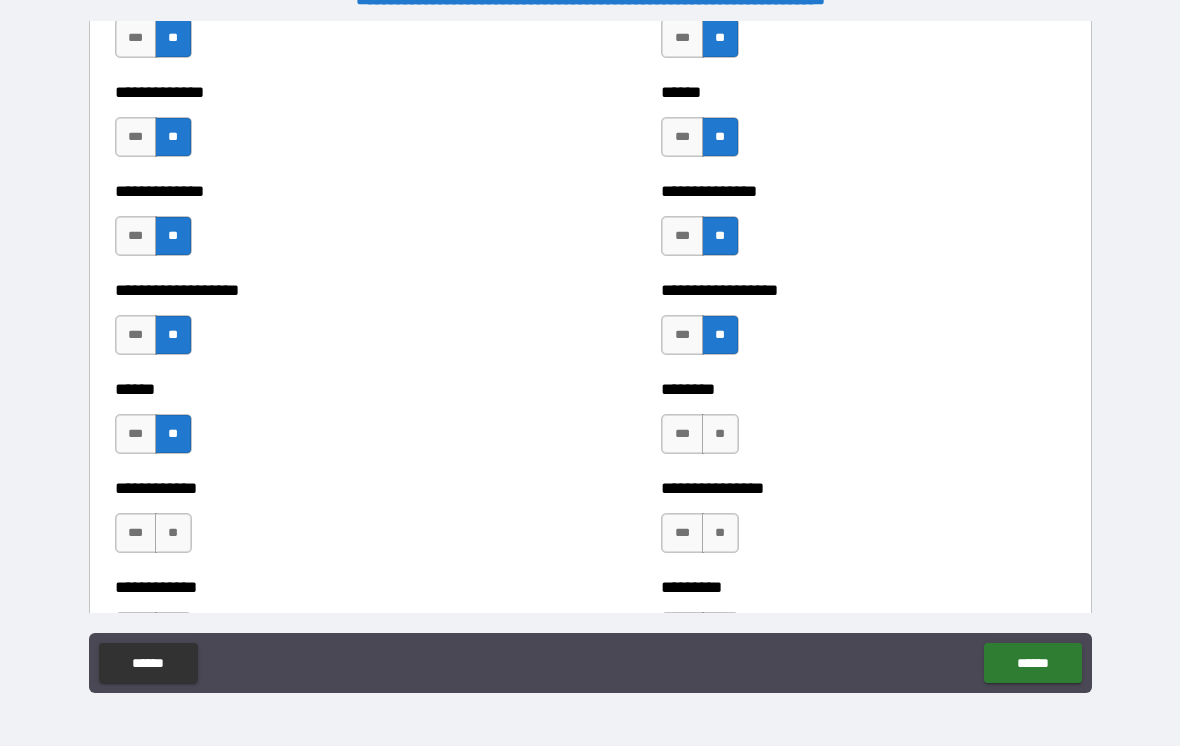 click on "***" at bounding box center [136, 434] 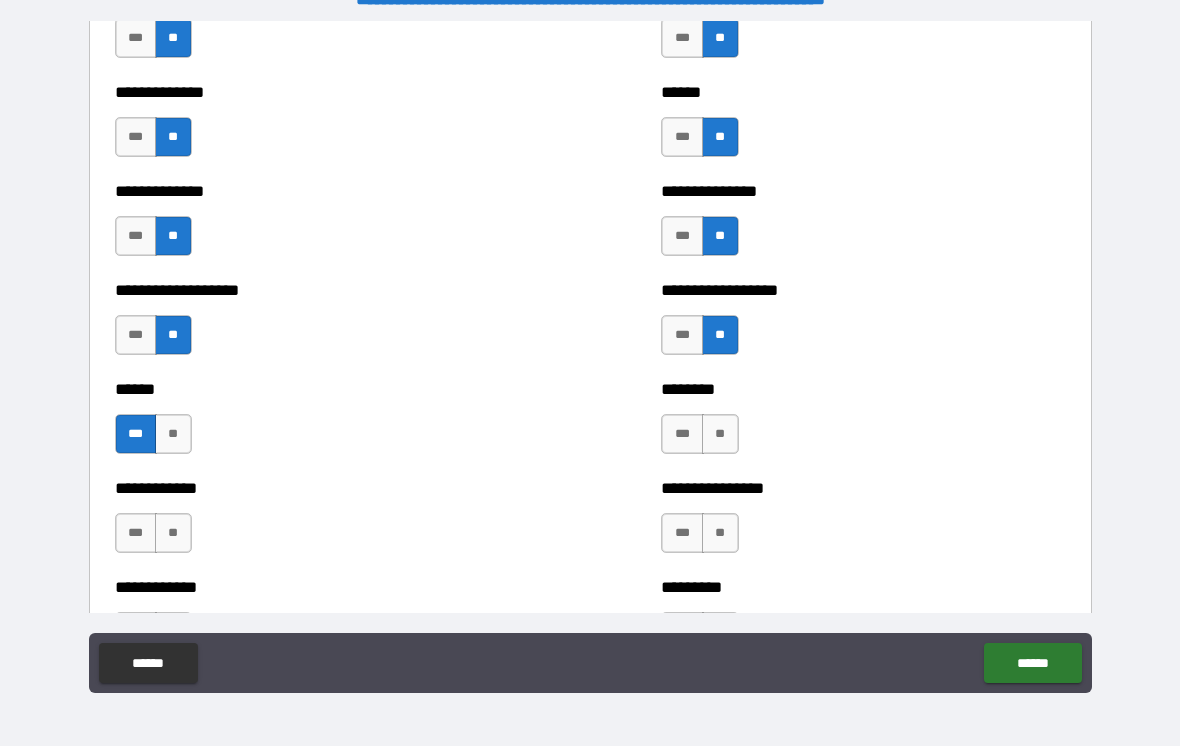 click on "**" at bounding box center (720, 434) 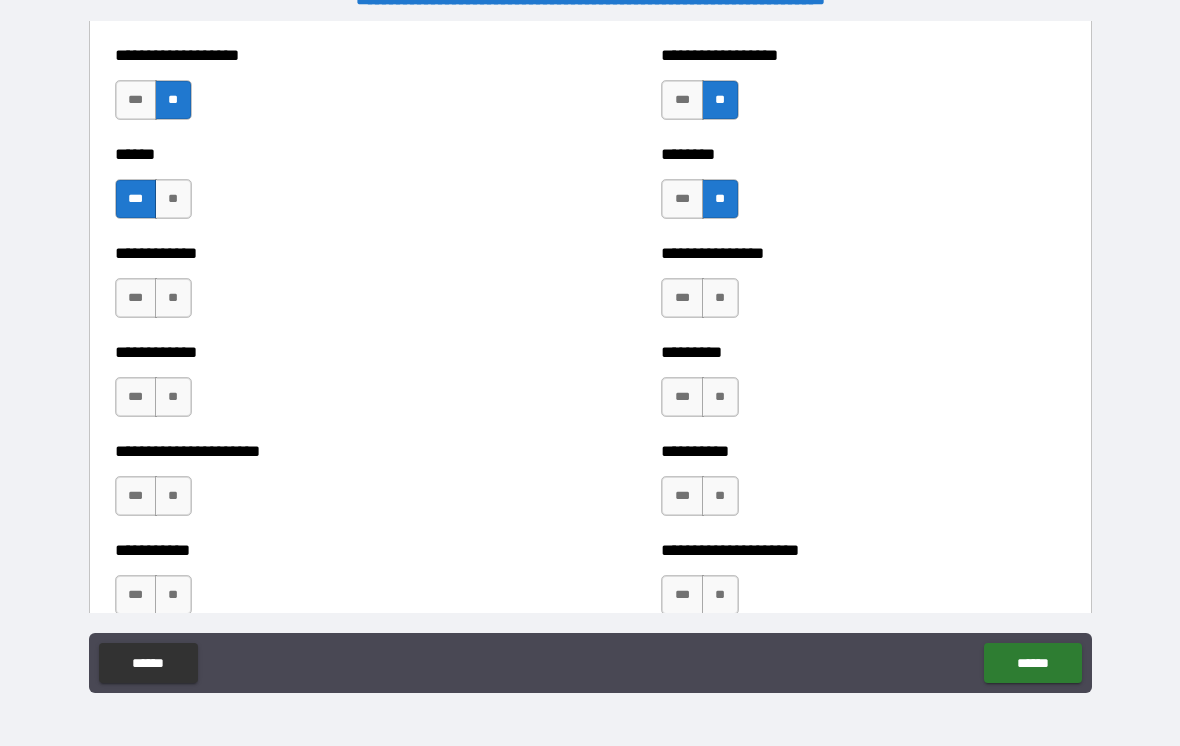 scroll, scrollTop: 4973, scrollLeft: 0, axis: vertical 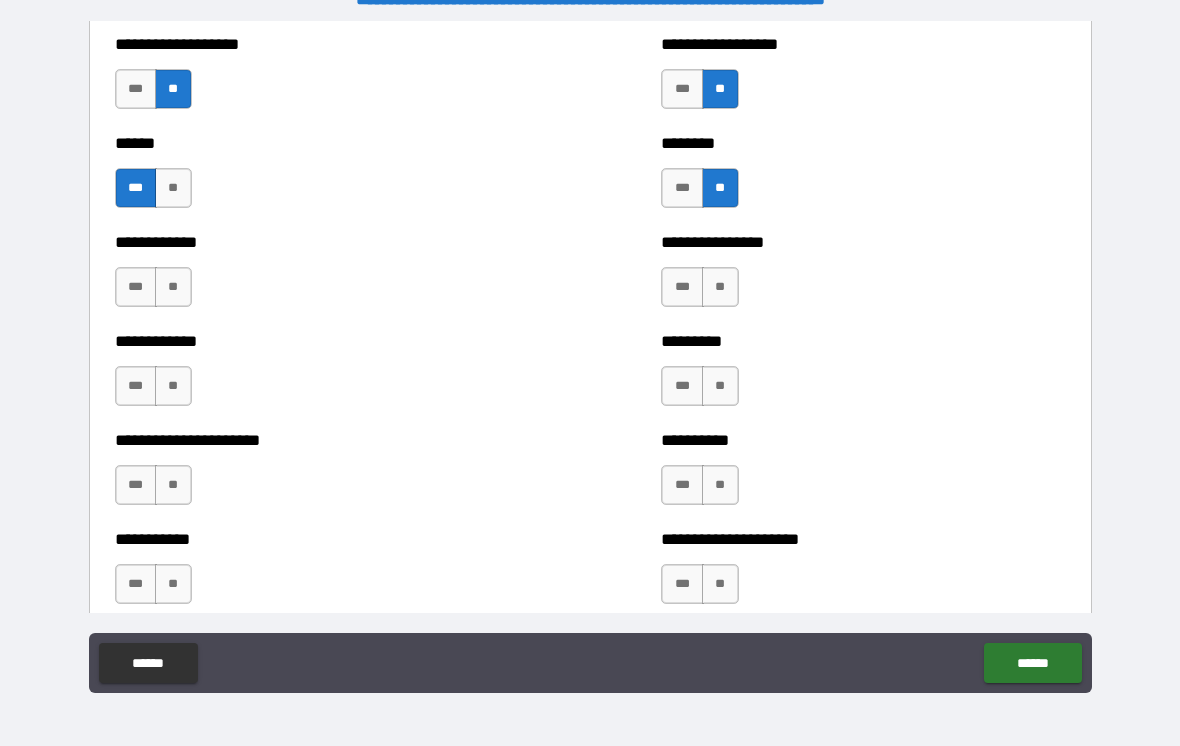 click on "***" at bounding box center [682, 287] 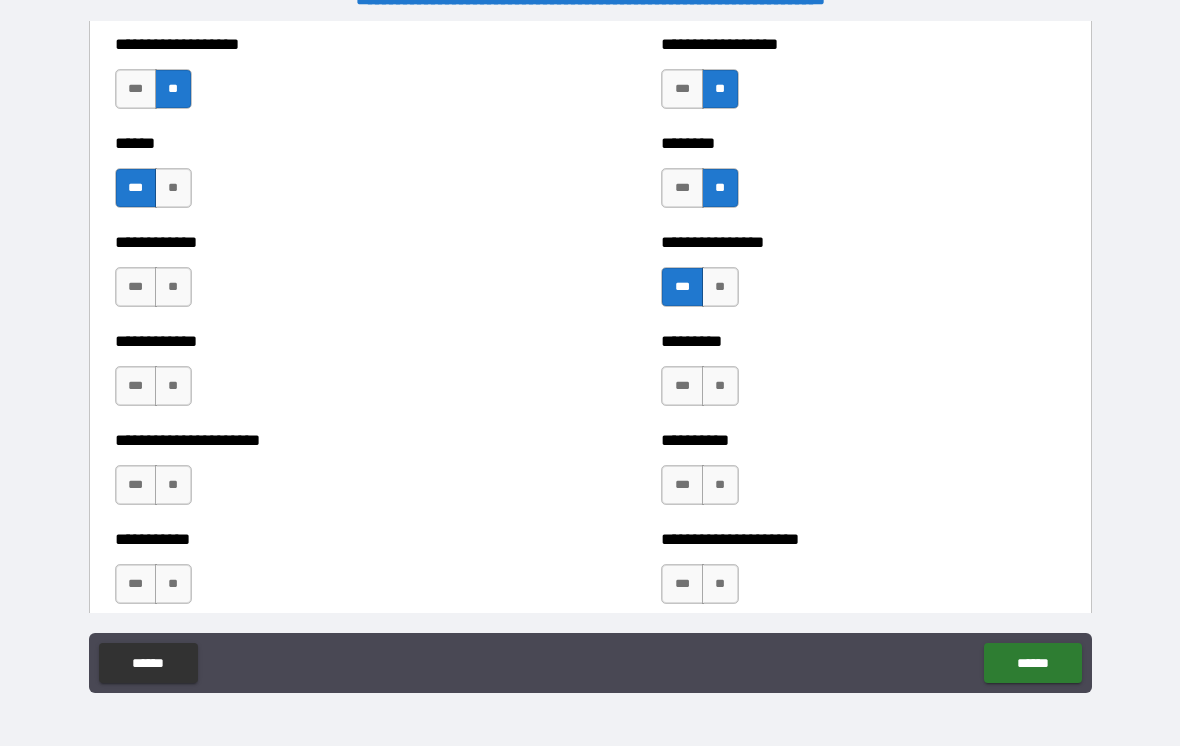 click on "**" at bounding box center [173, 287] 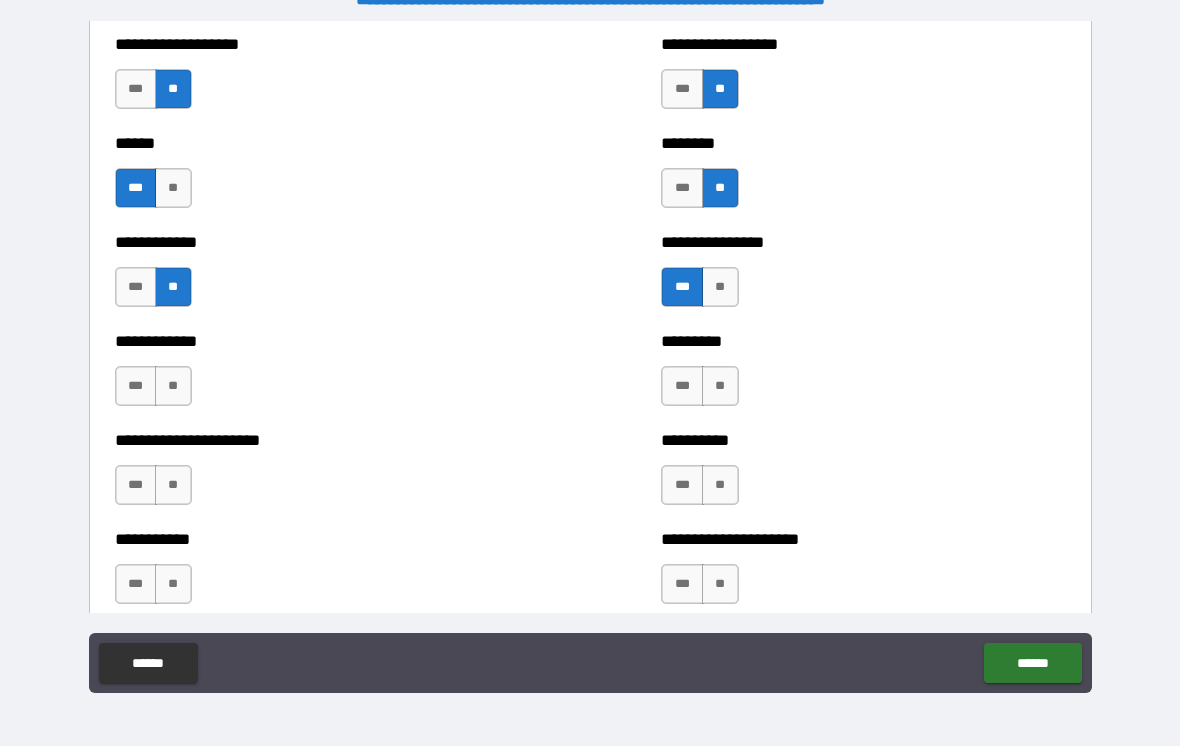 click on "**" at bounding box center (173, 386) 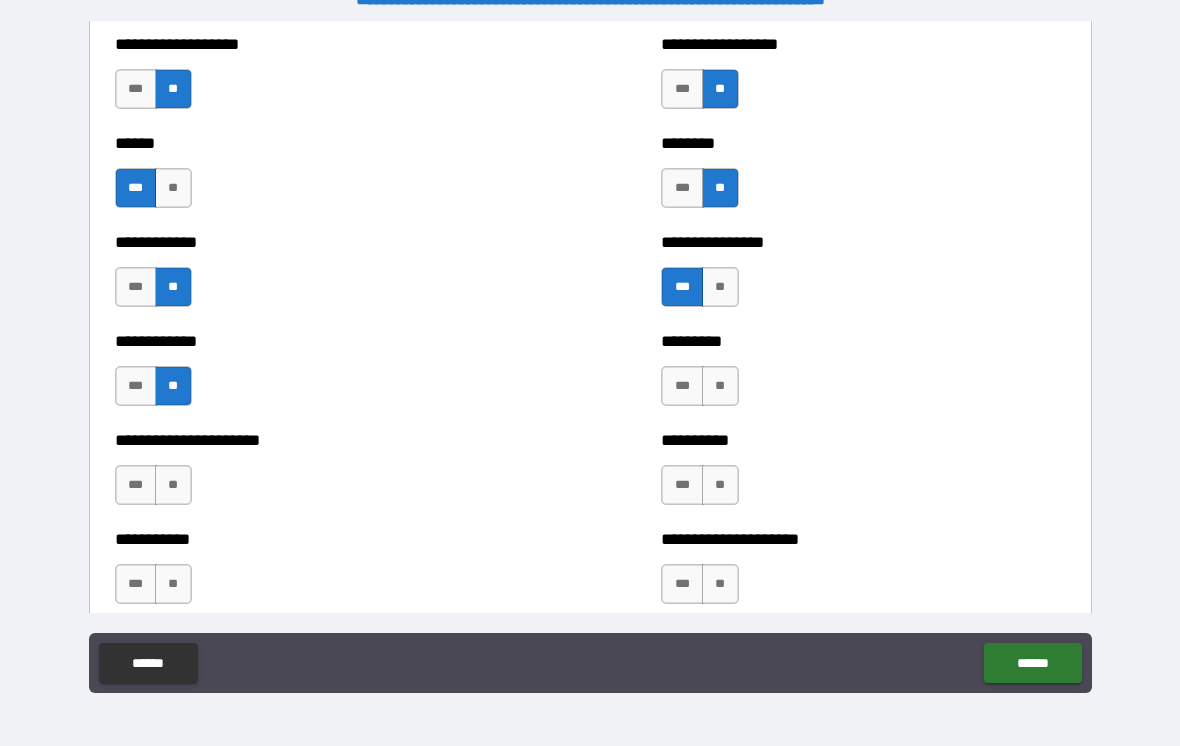 click on "**" at bounding box center [720, 386] 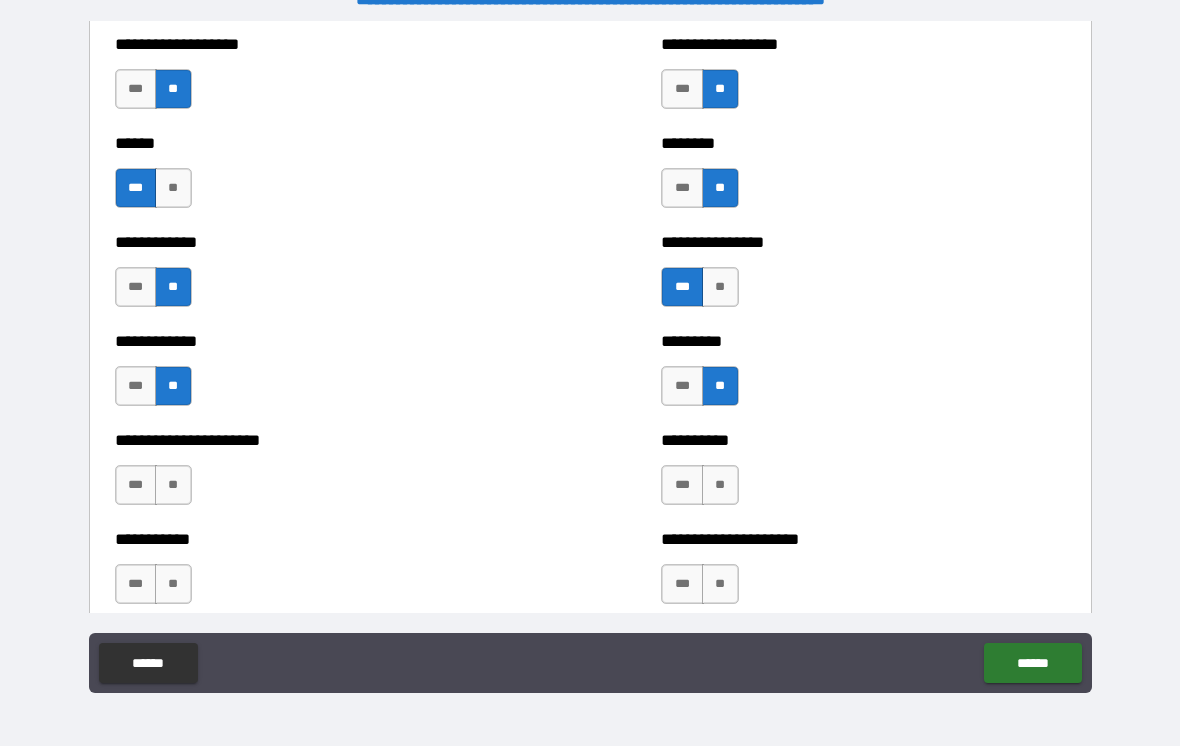 click on "**" at bounding box center [173, 485] 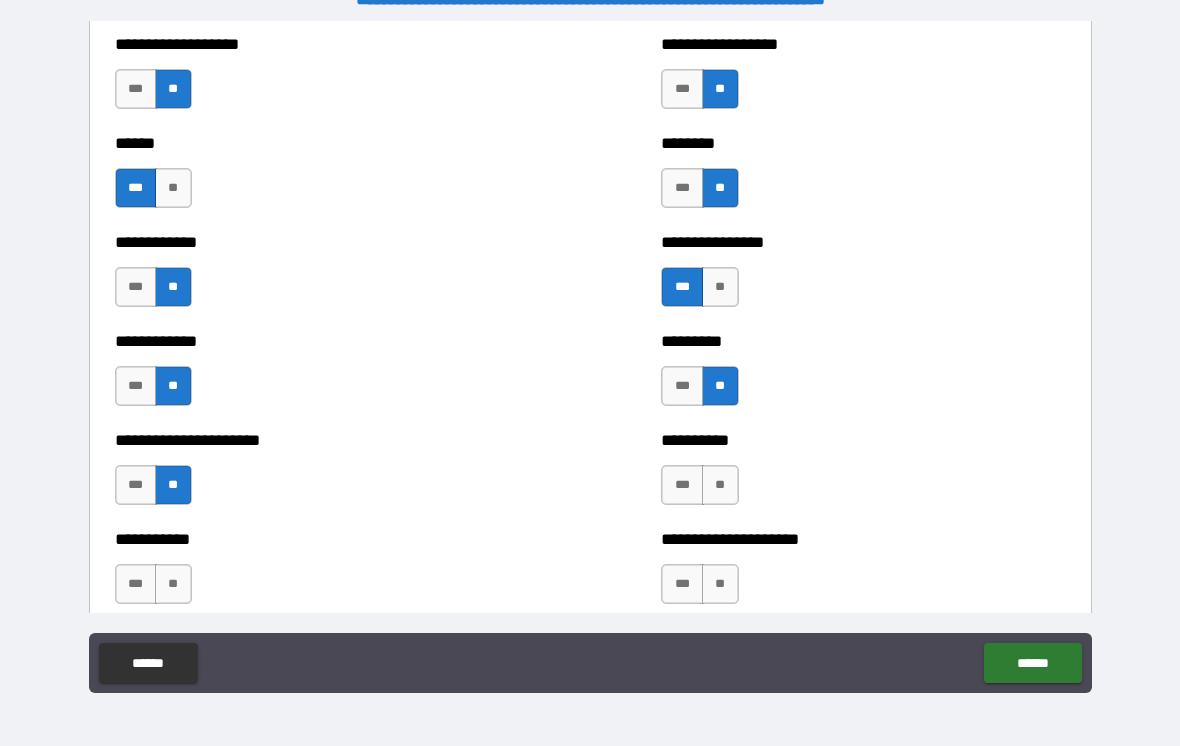 click on "***" at bounding box center [136, 386] 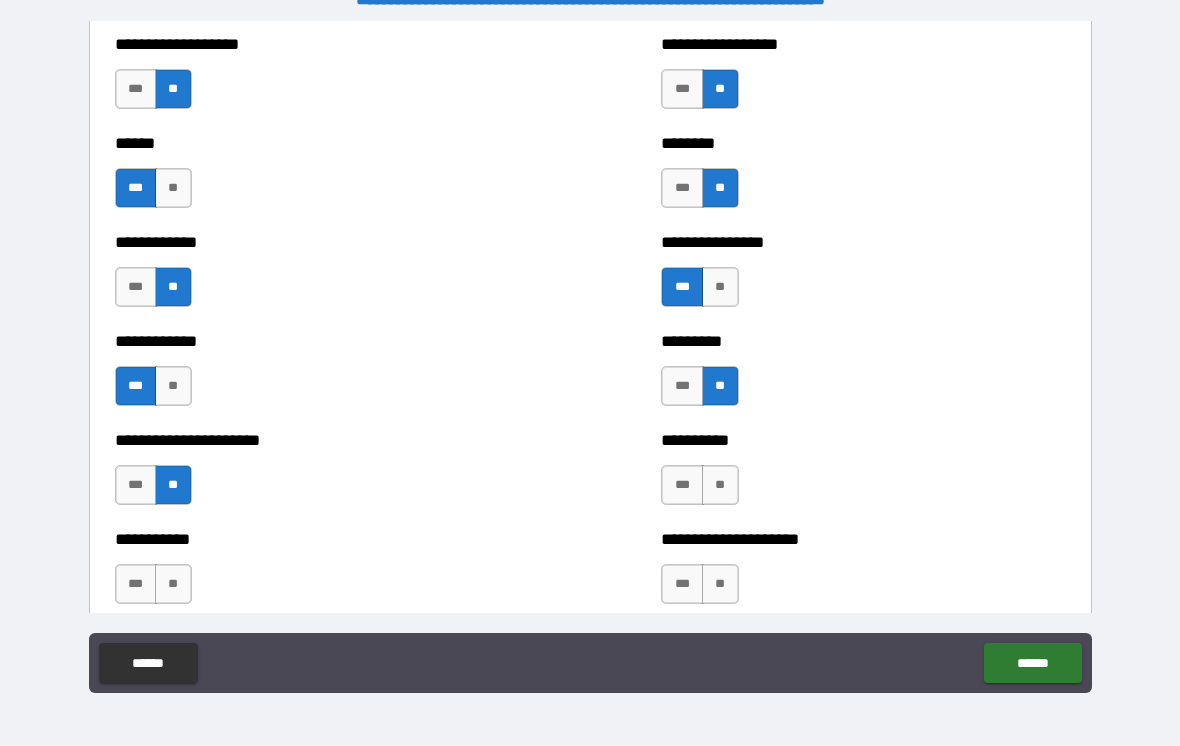 click on "**" at bounding box center [720, 485] 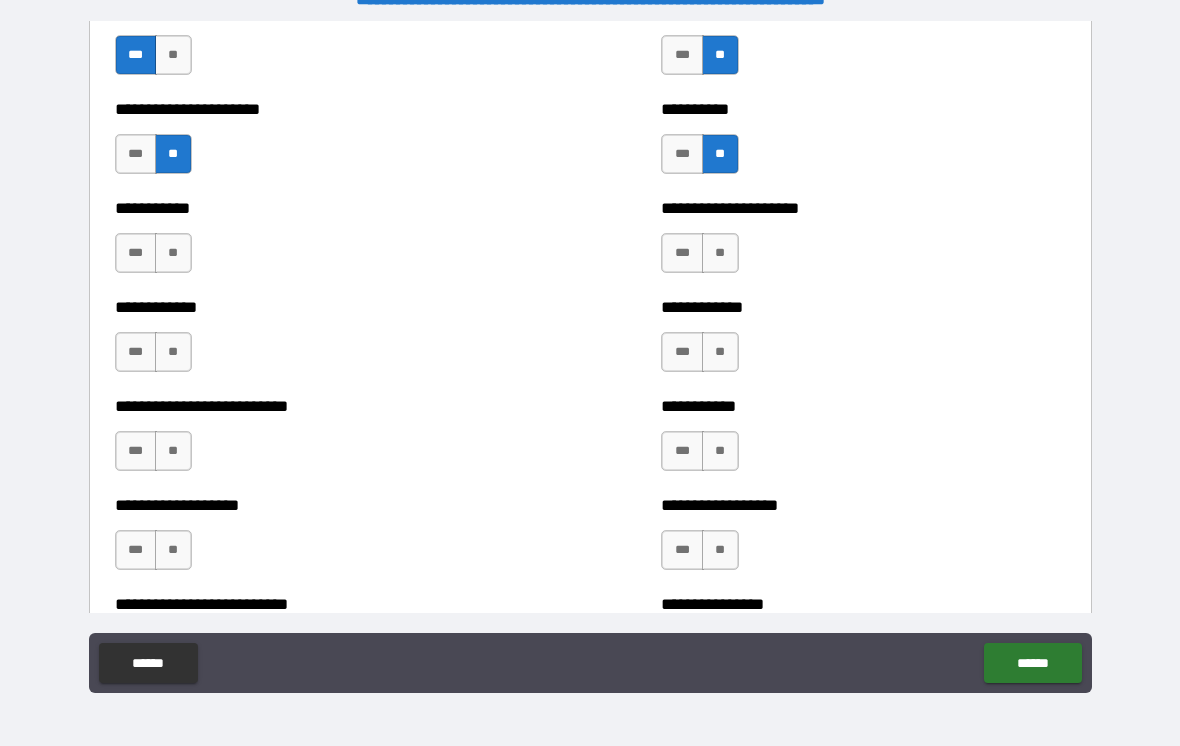 scroll, scrollTop: 5323, scrollLeft: 0, axis: vertical 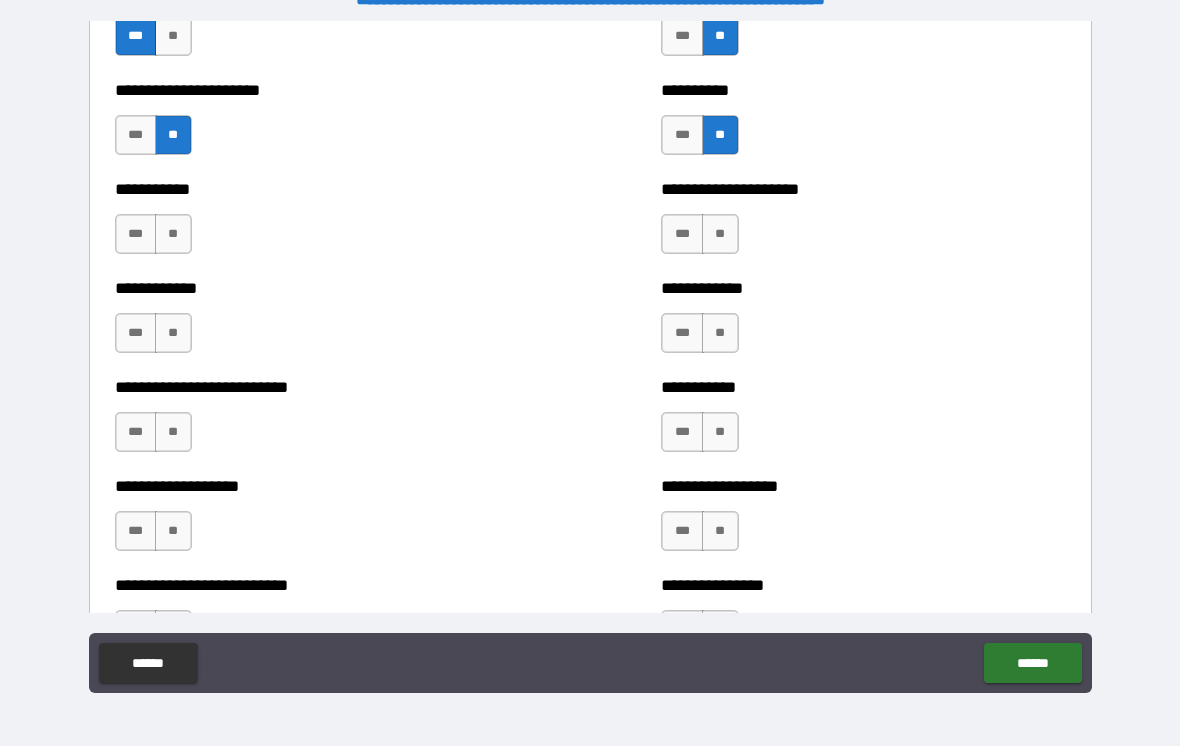 click on "**" at bounding box center (720, 234) 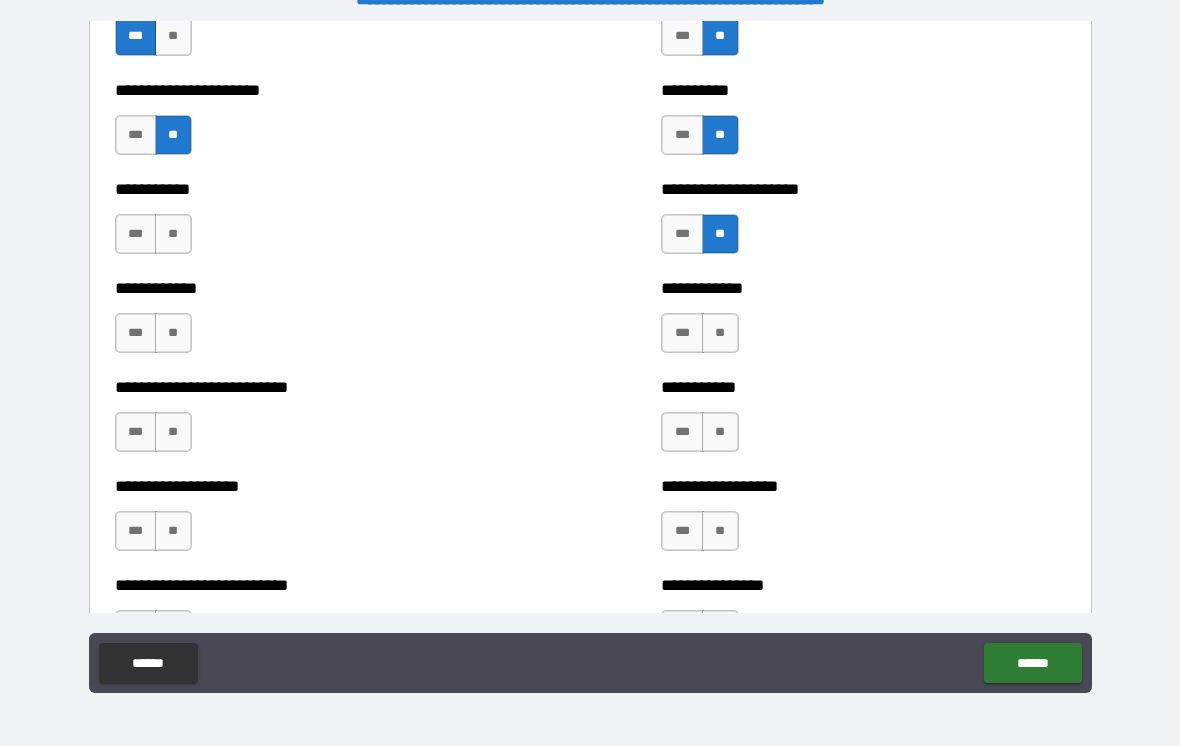click on "**" at bounding box center (720, 333) 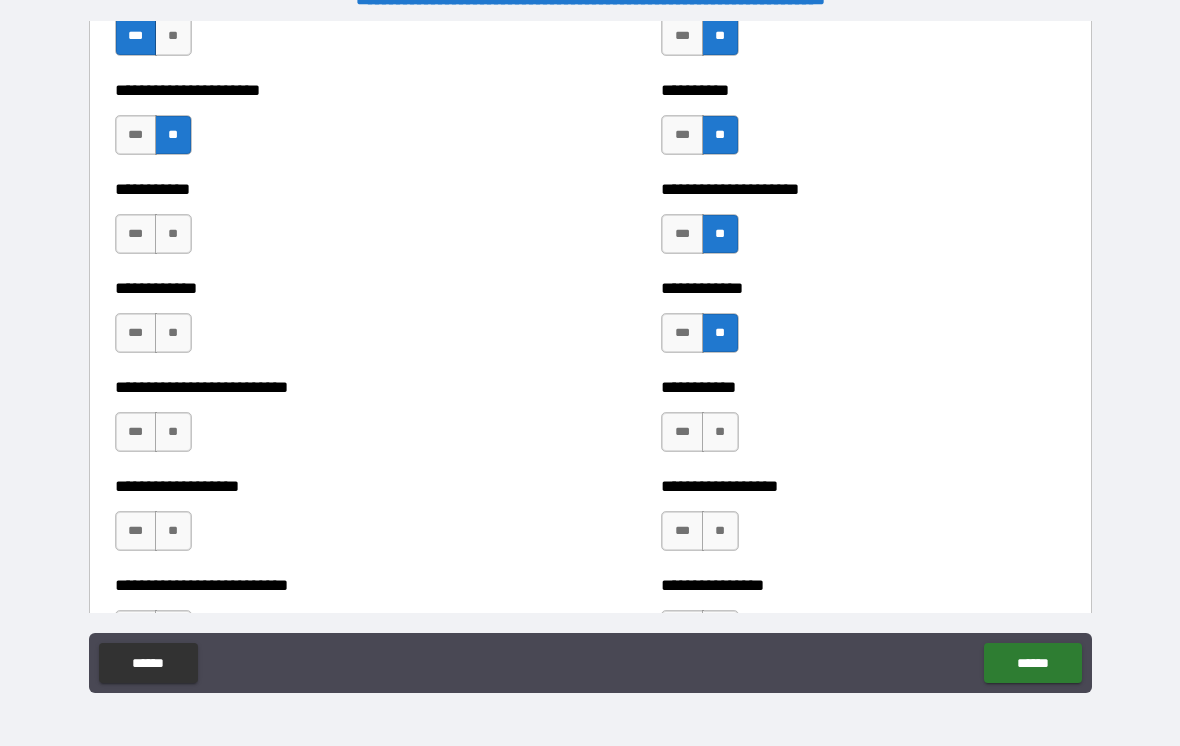 click on "**" at bounding box center (720, 432) 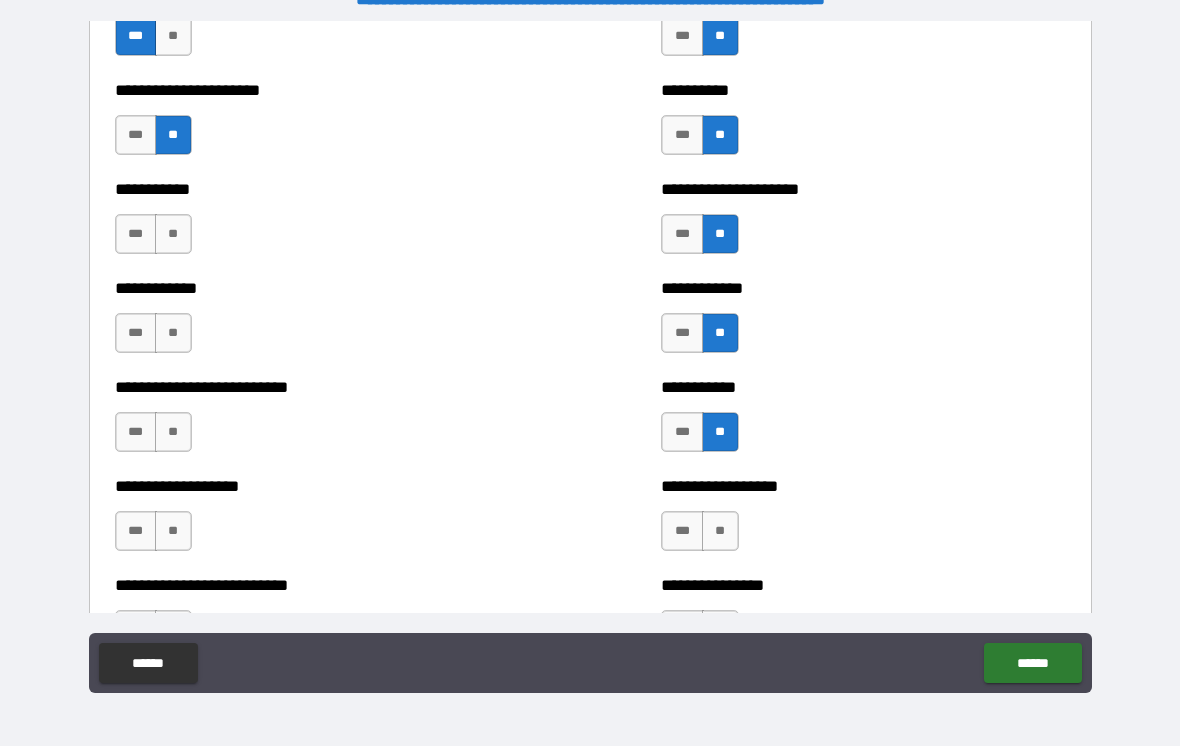 click on "**" at bounding box center [720, 531] 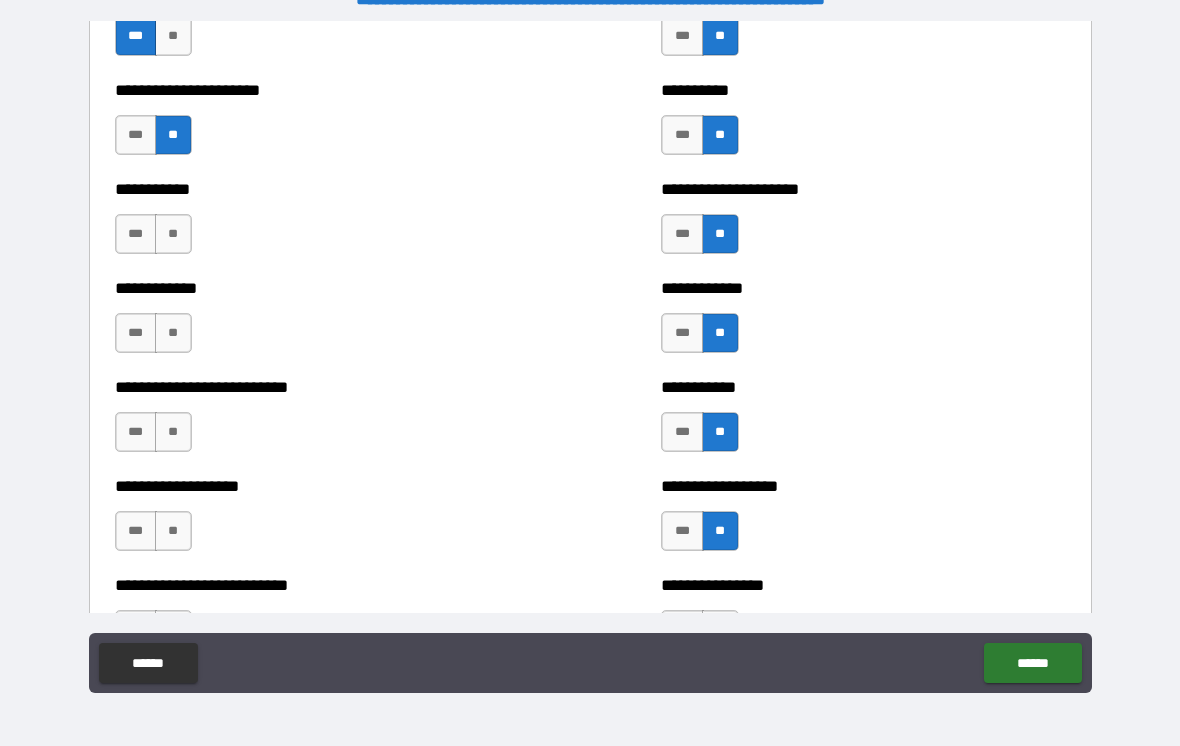 click on "***" at bounding box center (682, 432) 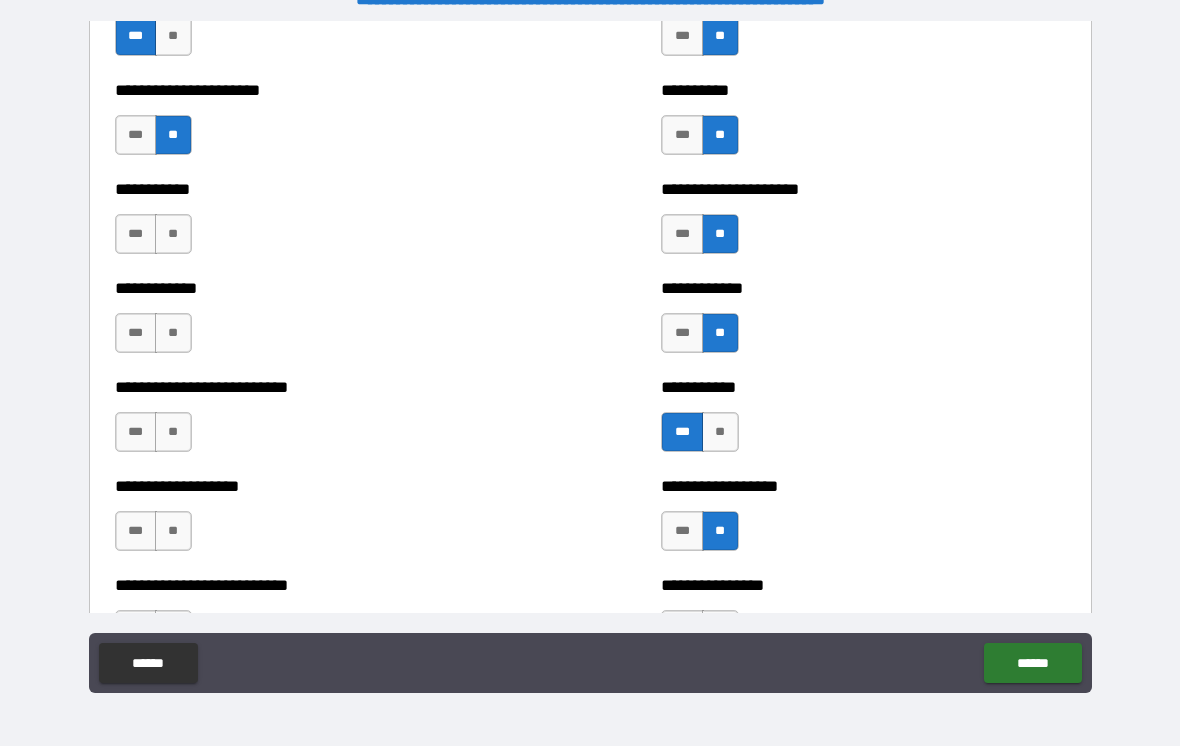 click on "**" at bounding box center [173, 234] 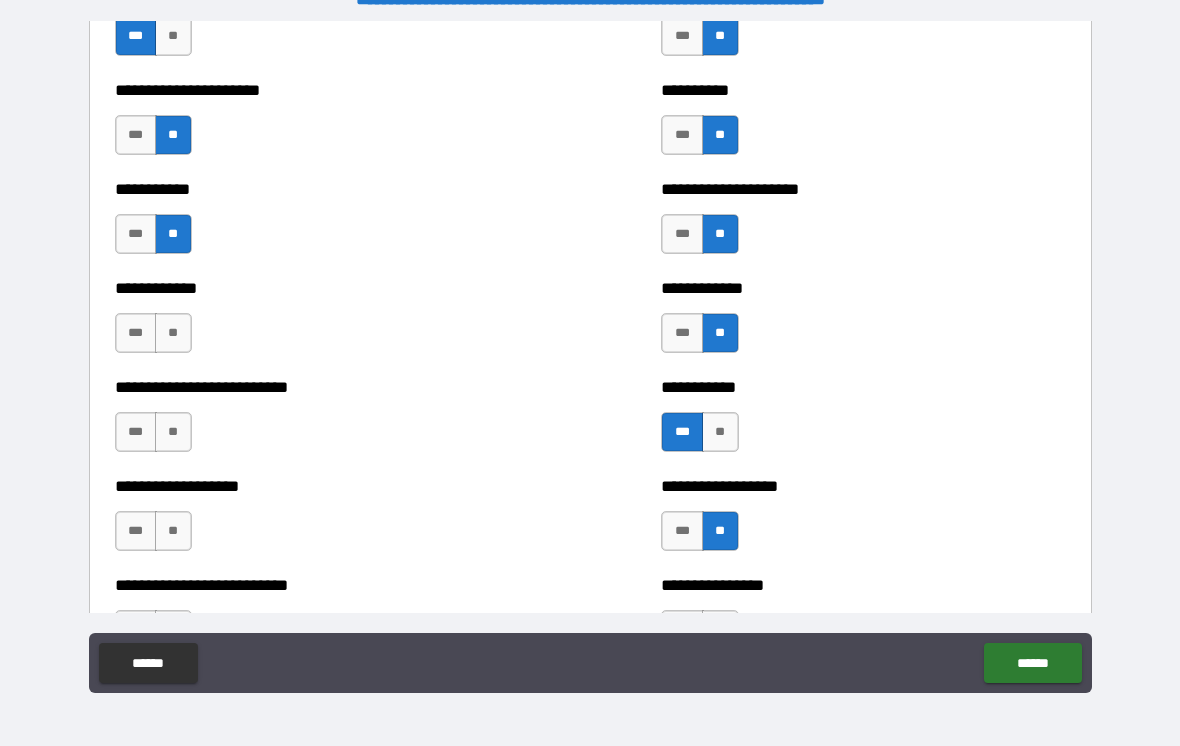 click on "**" at bounding box center [173, 333] 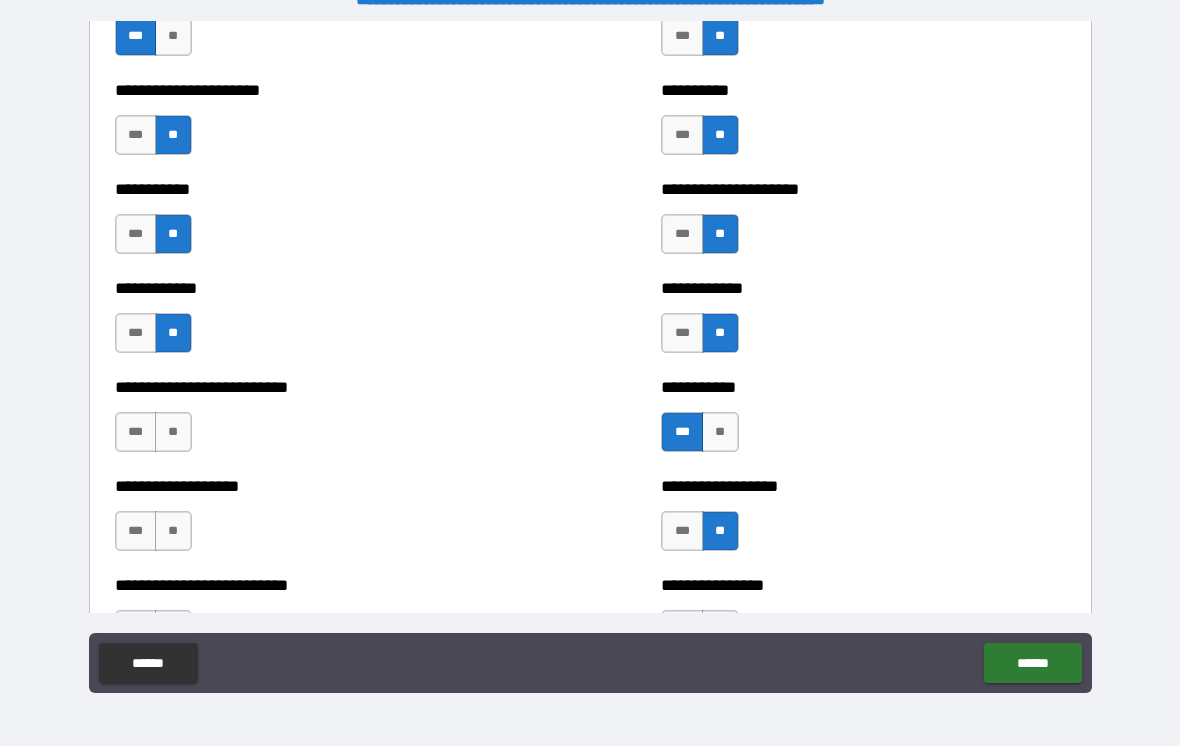 click on "**" at bounding box center [173, 432] 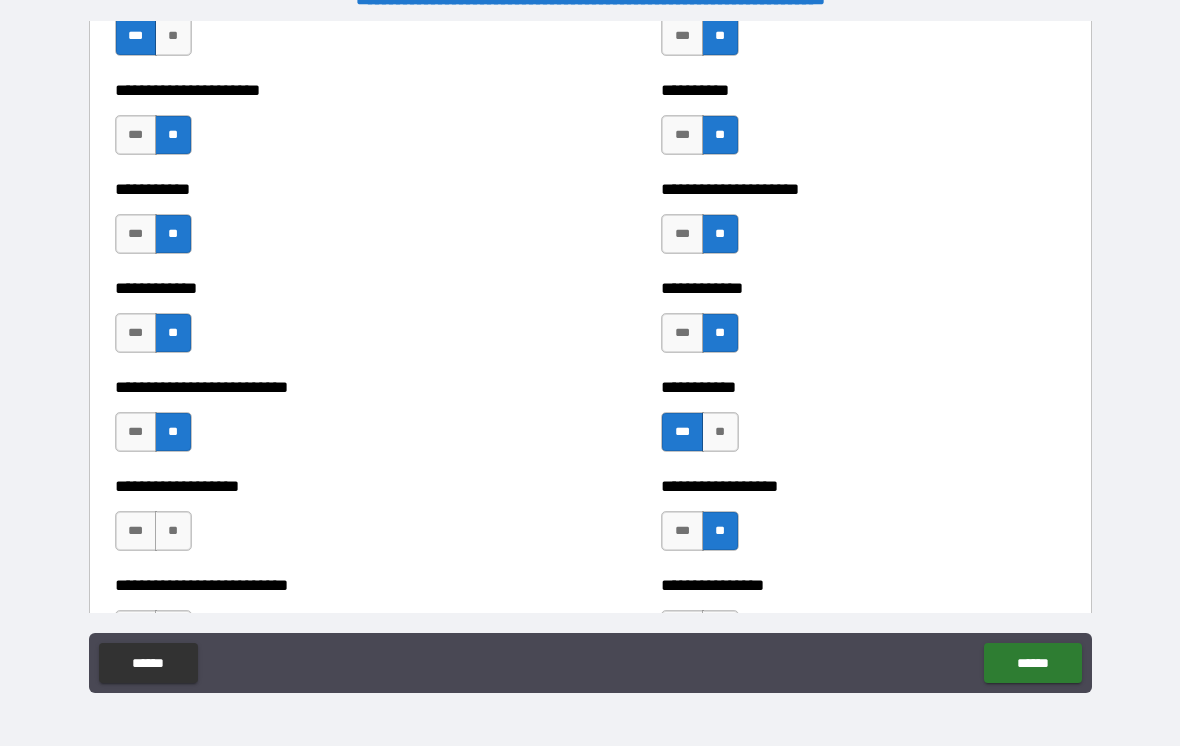 click on "**" at bounding box center (173, 531) 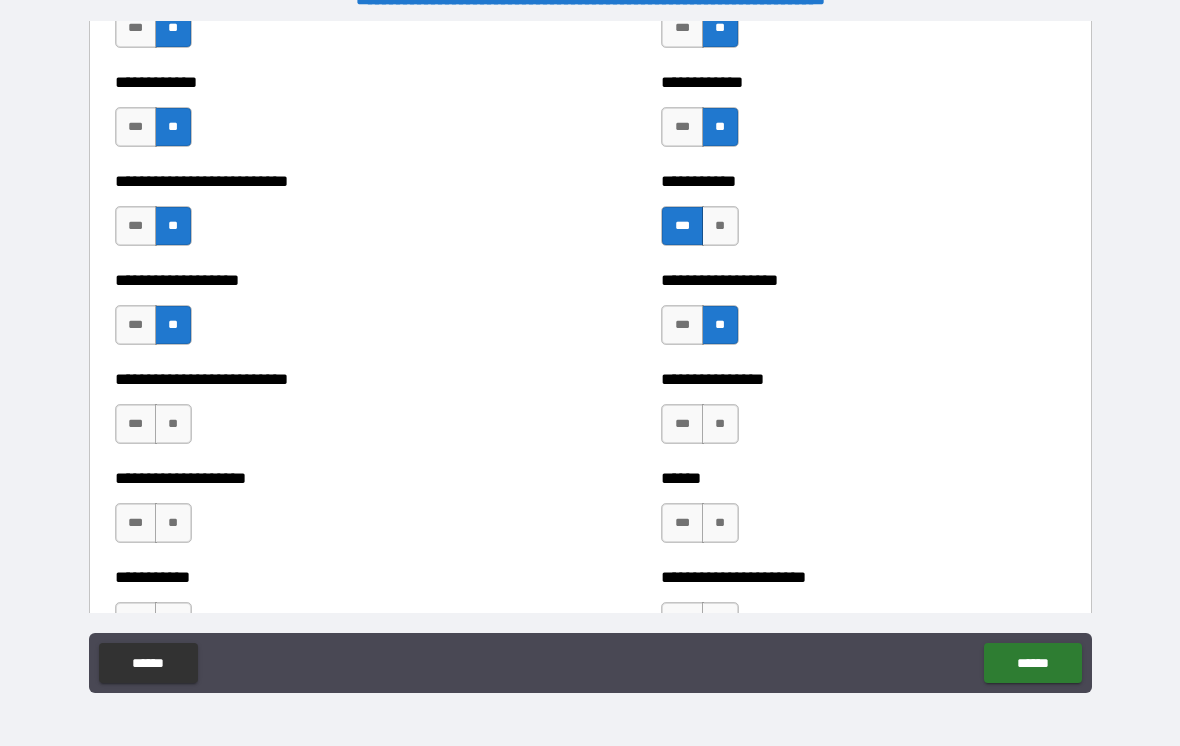 scroll, scrollTop: 5572, scrollLeft: 0, axis: vertical 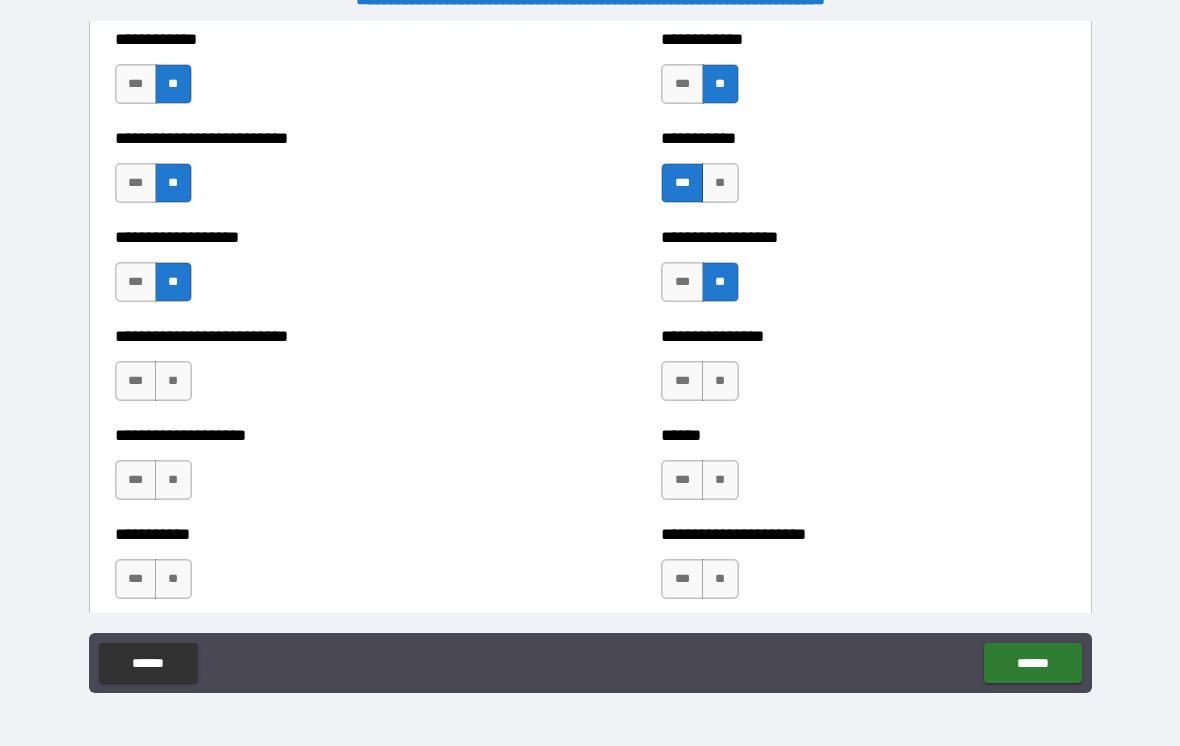 click on "**" at bounding box center (720, 381) 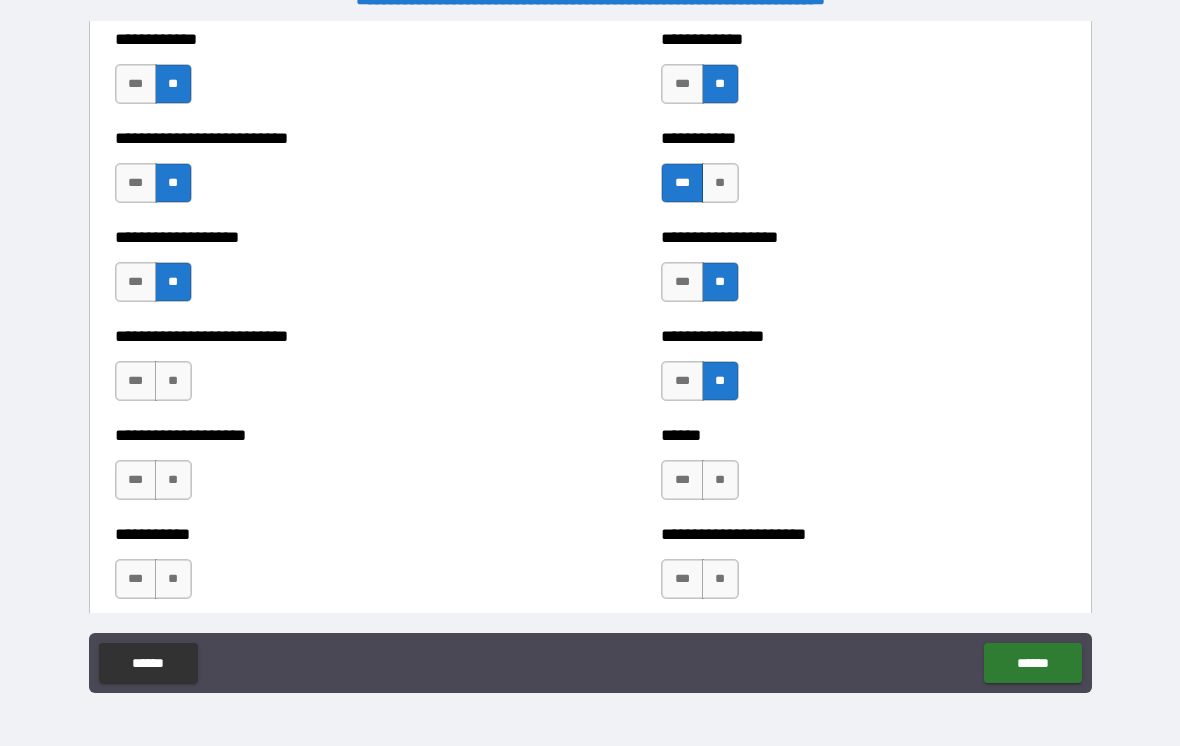 click on "**" at bounding box center (720, 480) 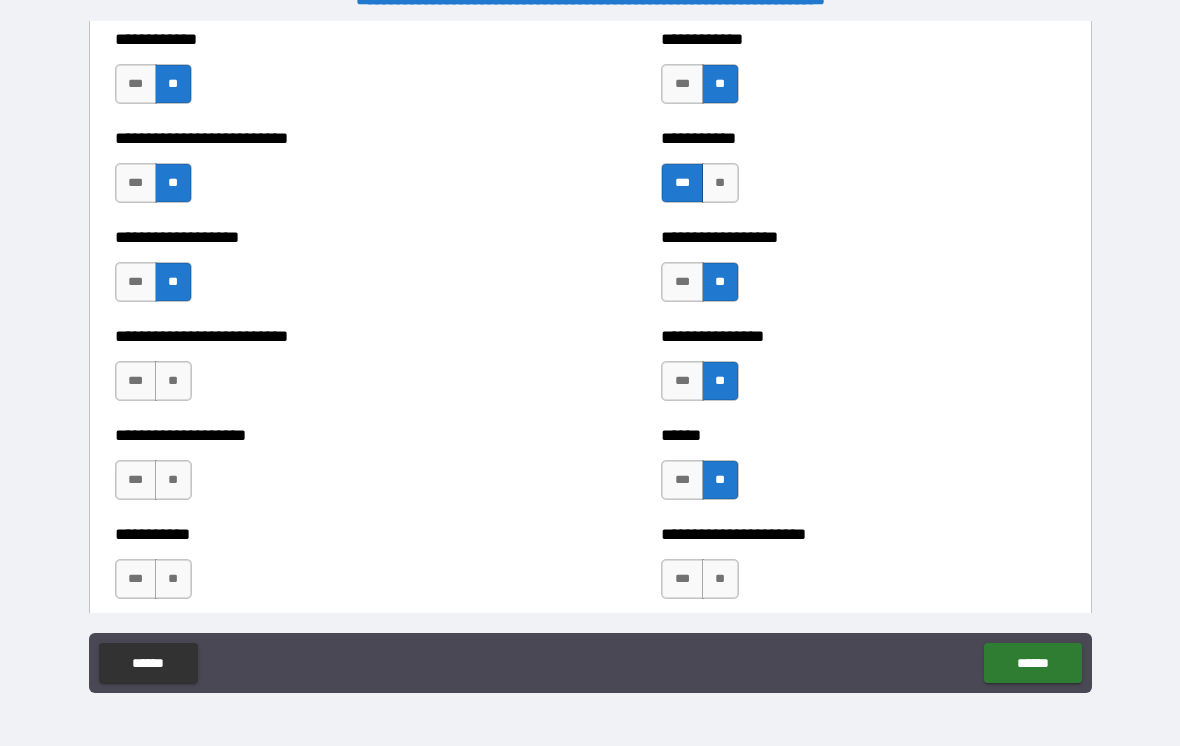 click on "**" at bounding box center (720, 579) 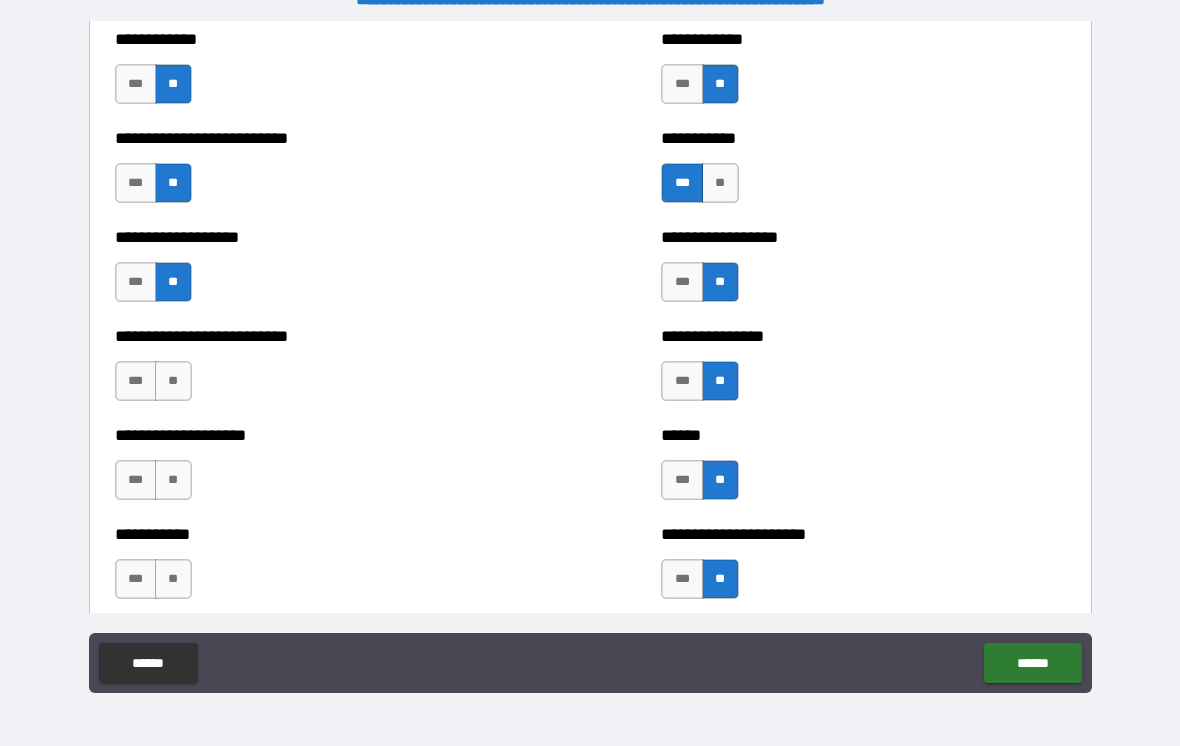 click on "**" at bounding box center (173, 381) 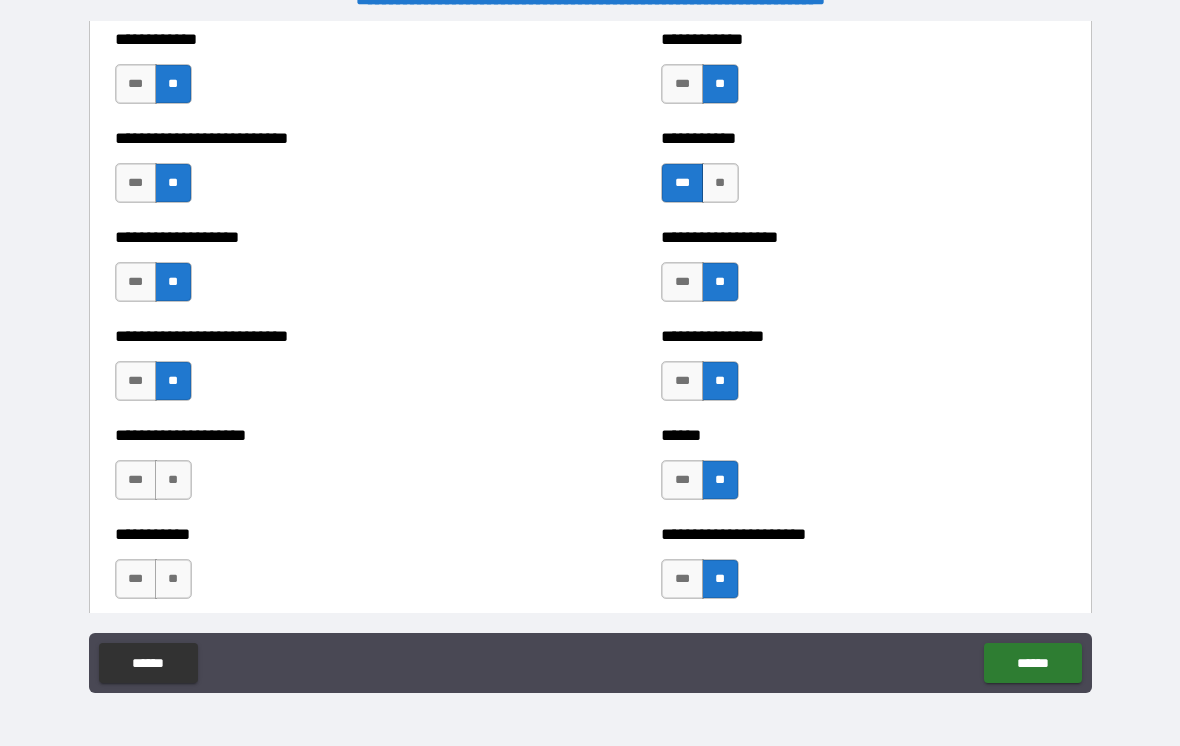 click on "**" at bounding box center (173, 480) 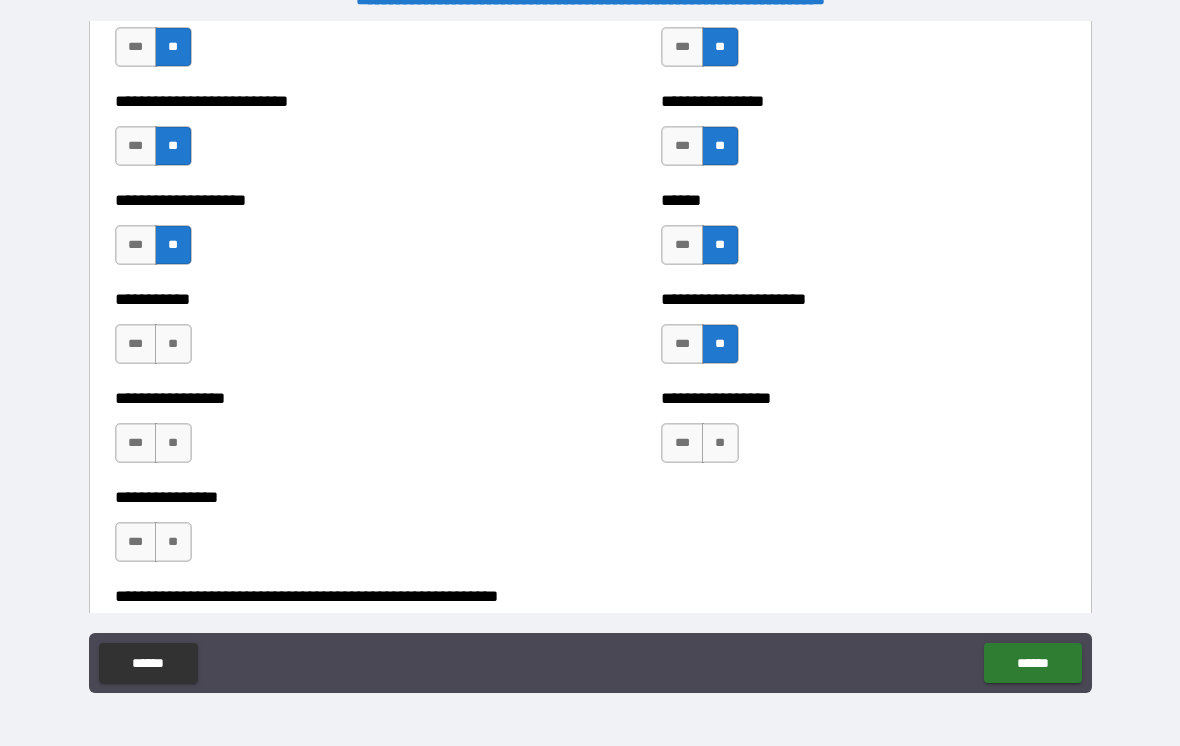 scroll, scrollTop: 5808, scrollLeft: 0, axis: vertical 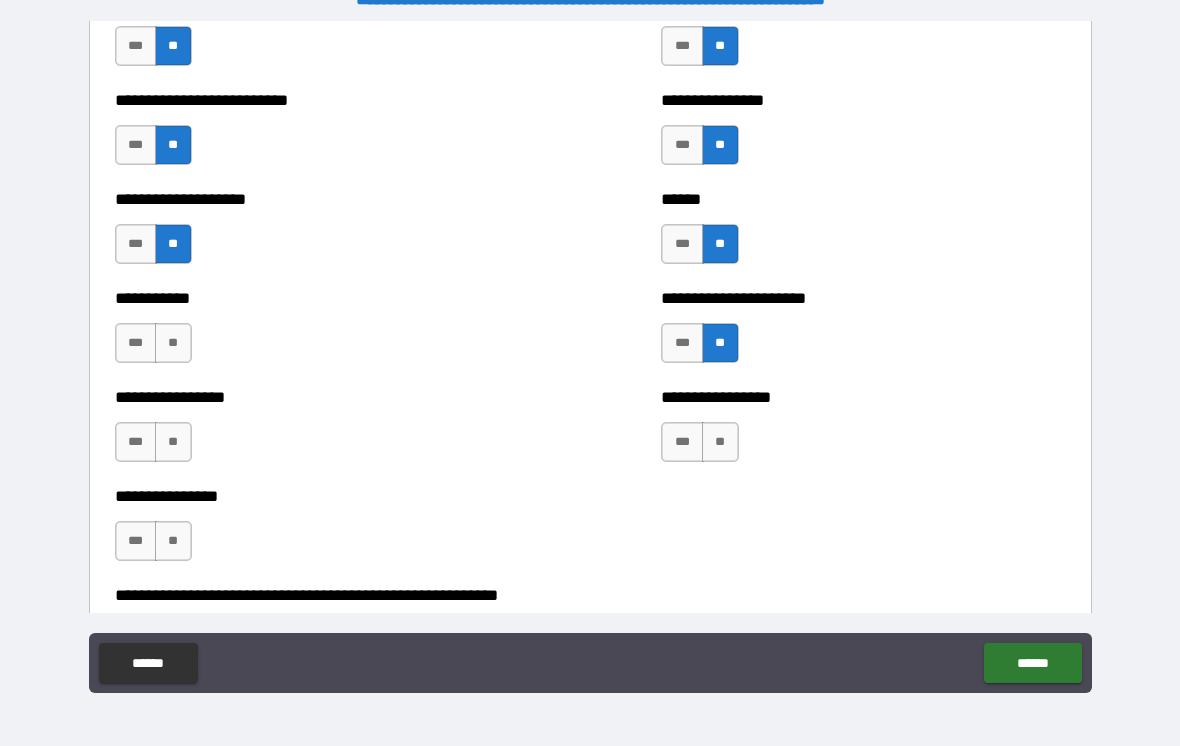 click on "**" at bounding box center (173, 343) 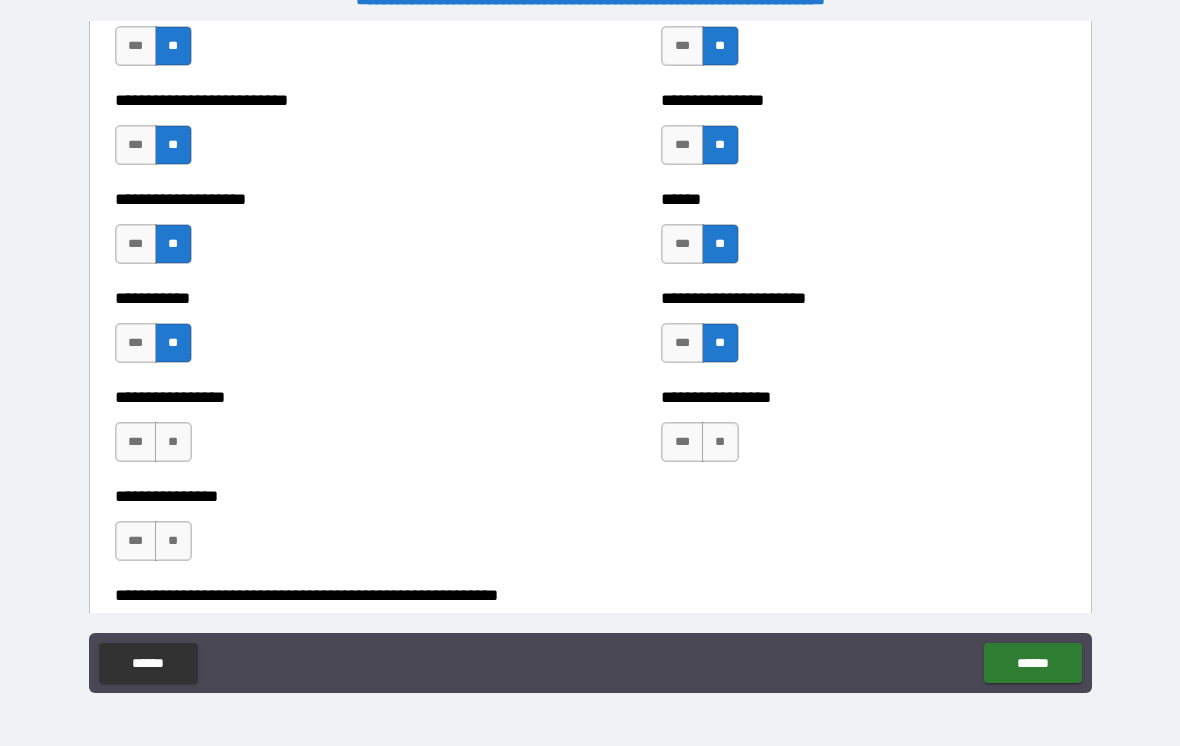 click on "**" at bounding box center (720, 442) 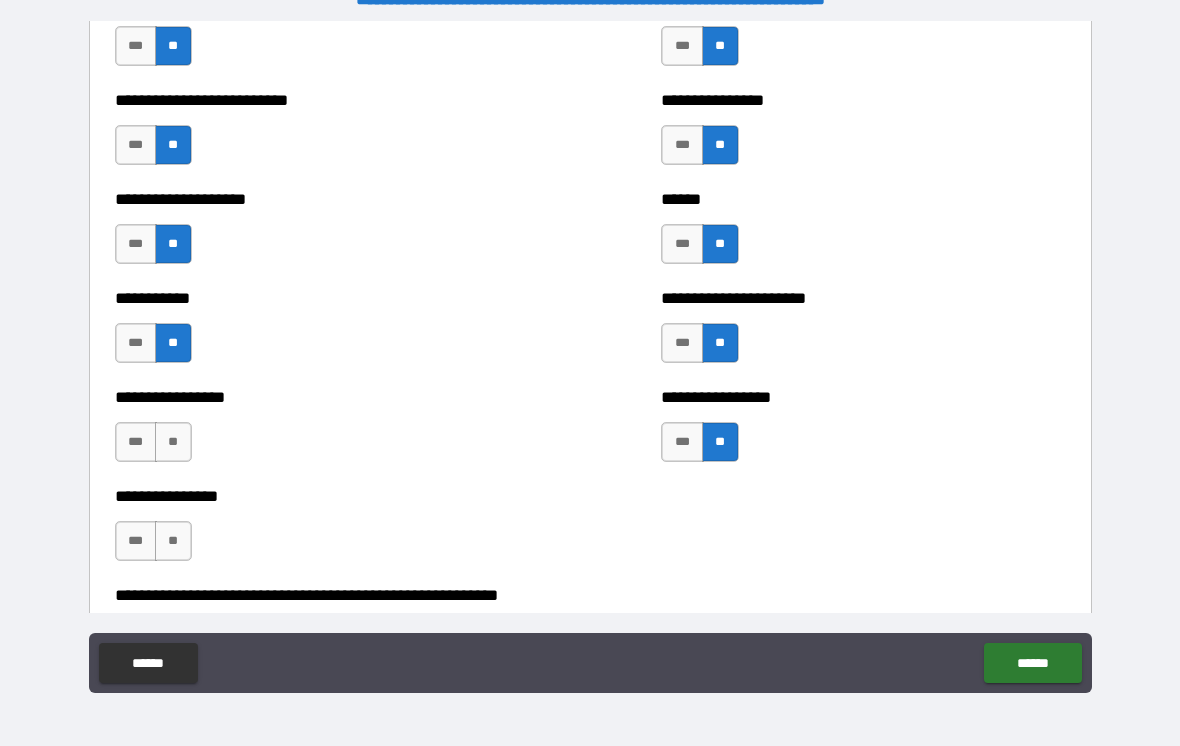 click on "**" at bounding box center (173, 442) 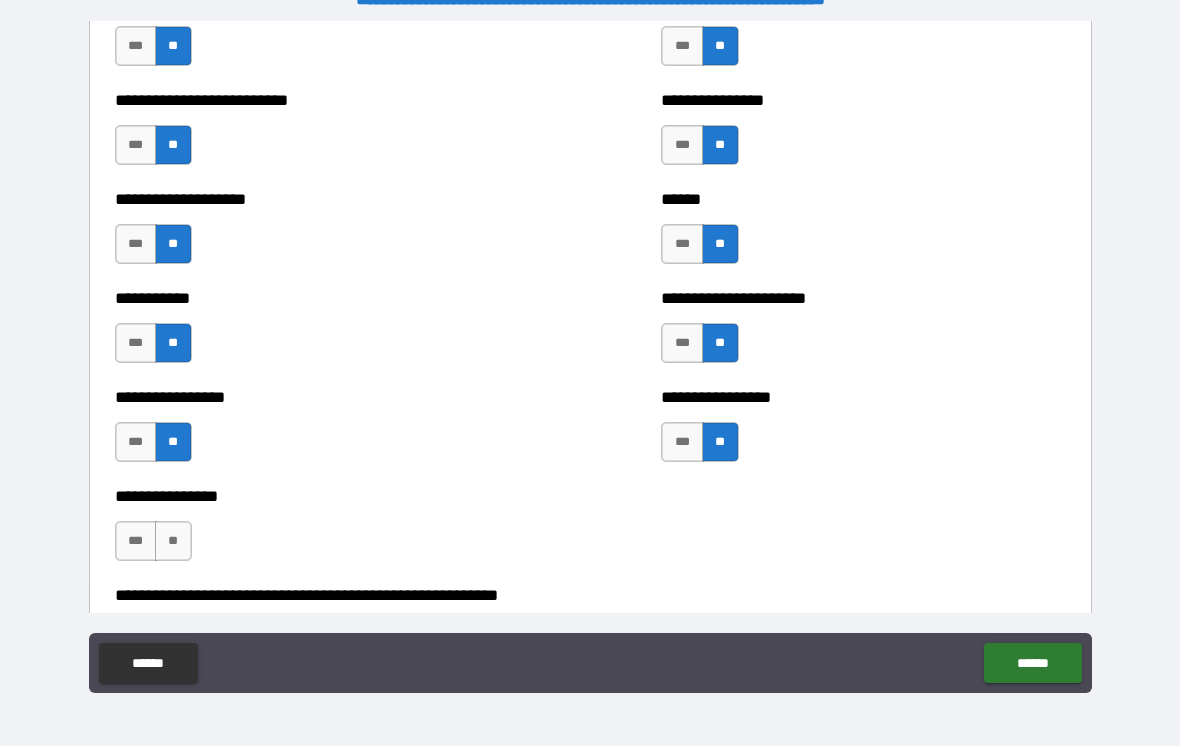 click on "**" at bounding box center [173, 541] 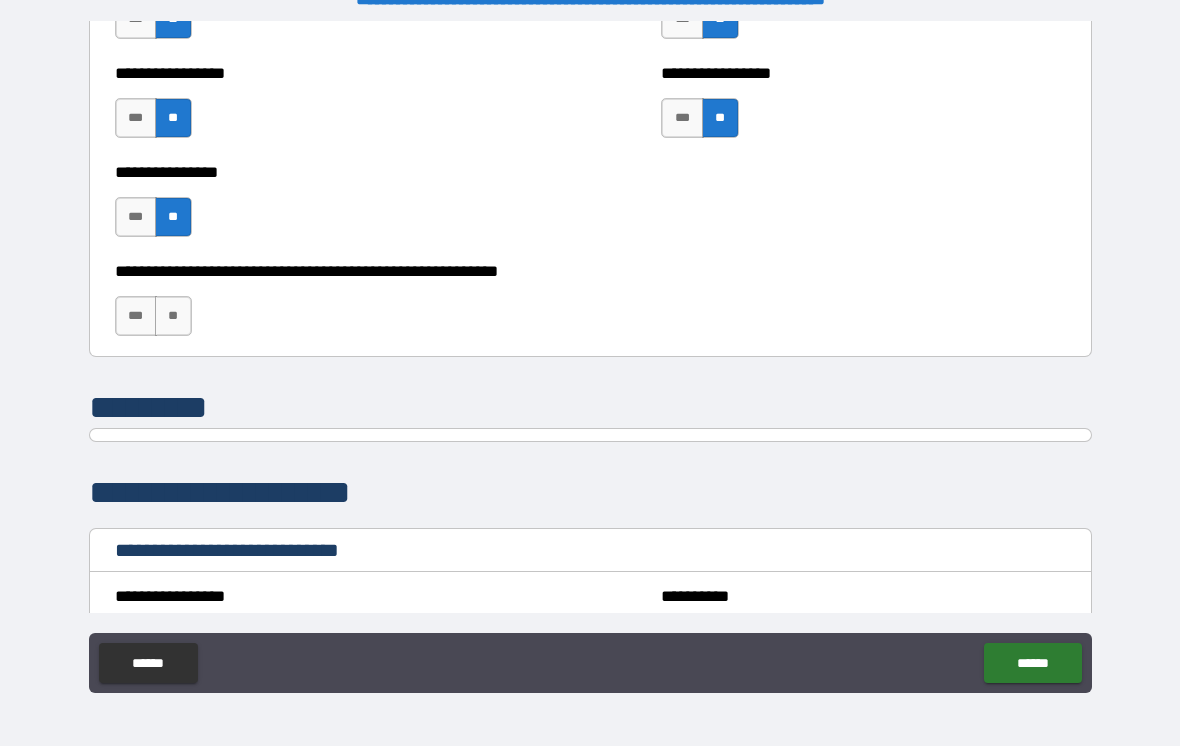 scroll, scrollTop: 6147, scrollLeft: 0, axis: vertical 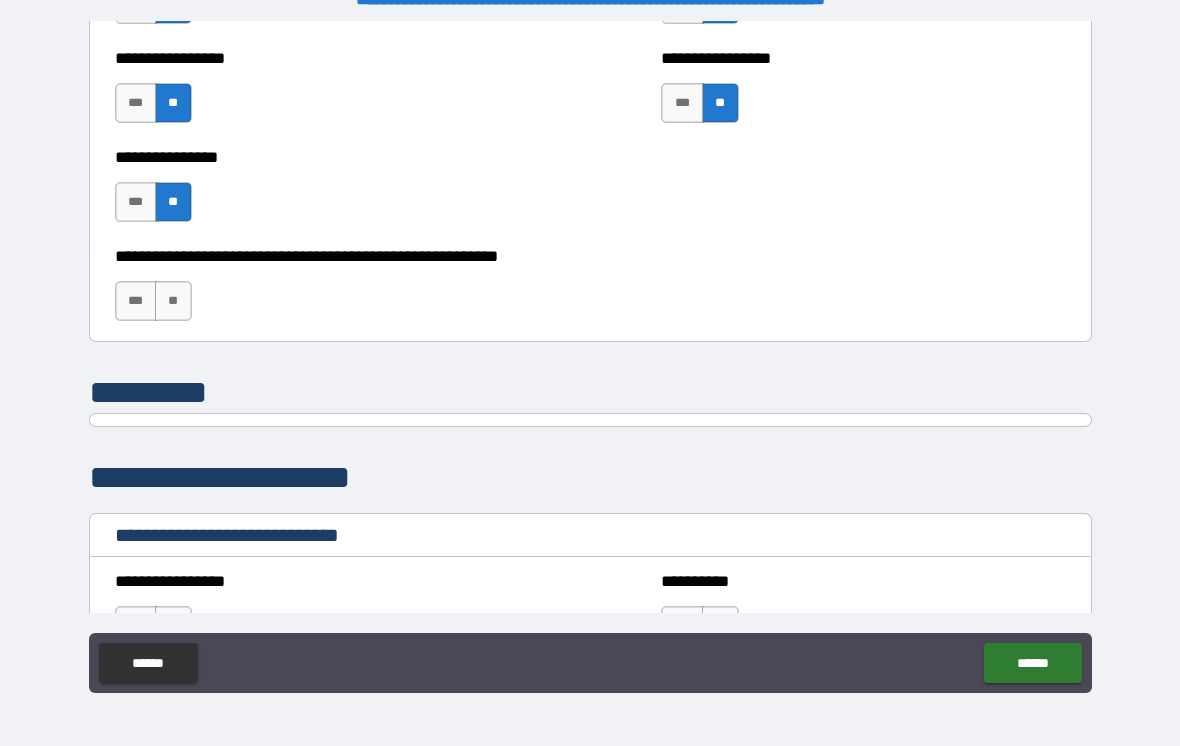 click on "**" at bounding box center [173, 301] 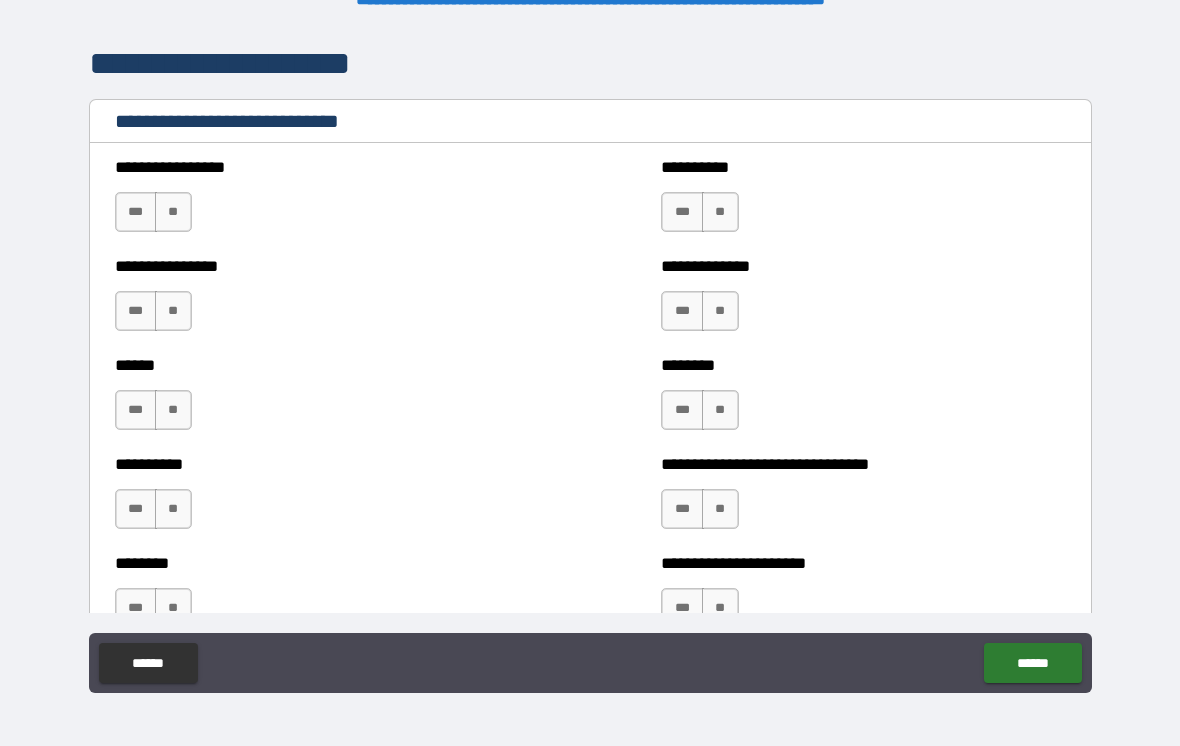 scroll, scrollTop: 6573, scrollLeft: 0, axis: vertical 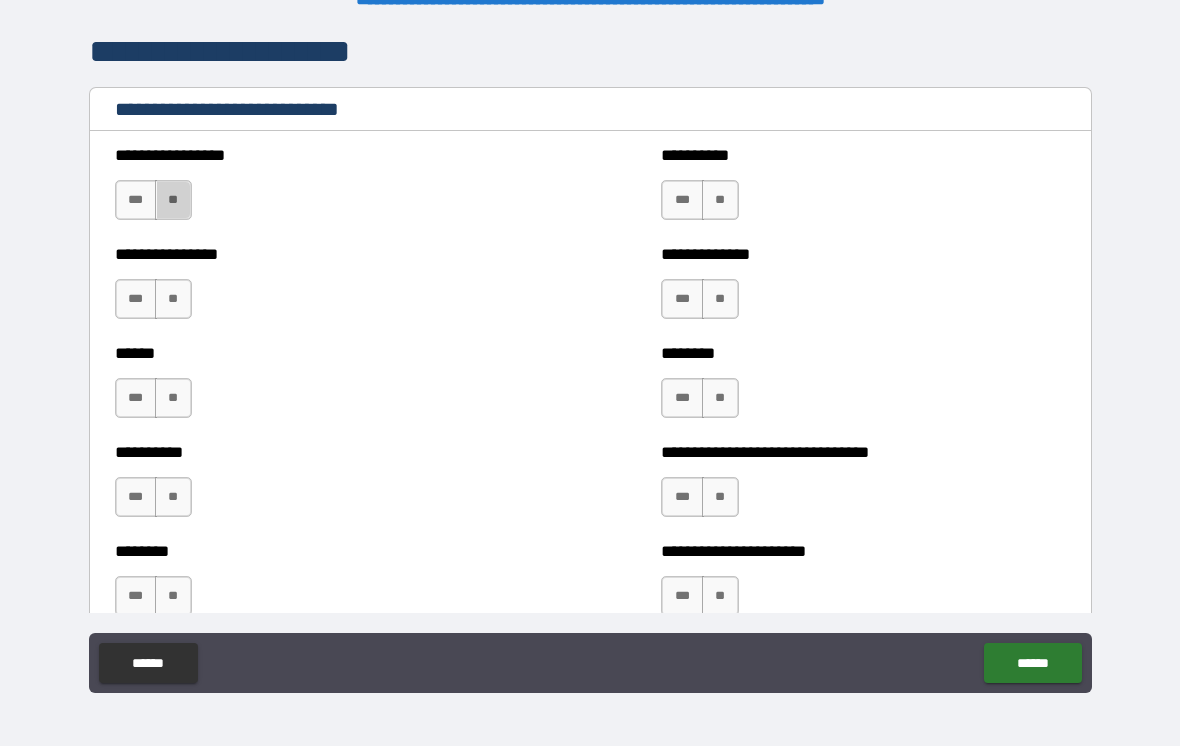 click on "**" at bounding box center (173, 200) 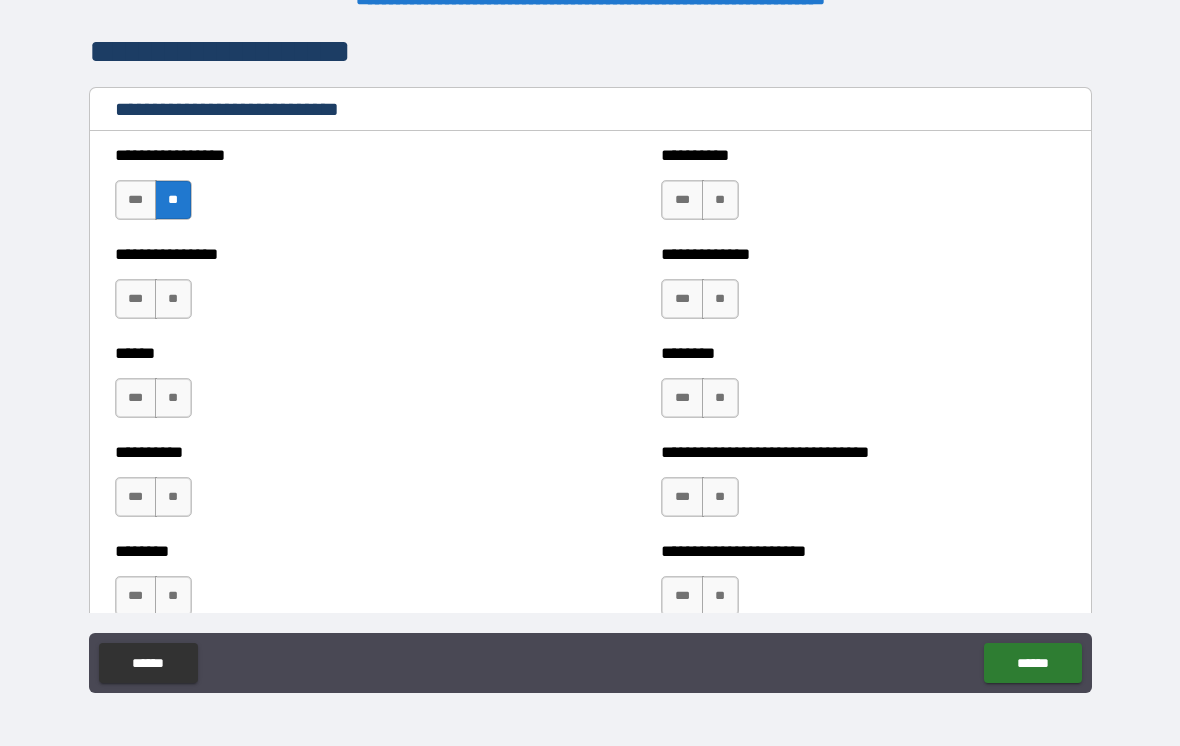 click on "**" at bounding box center (720, 200) 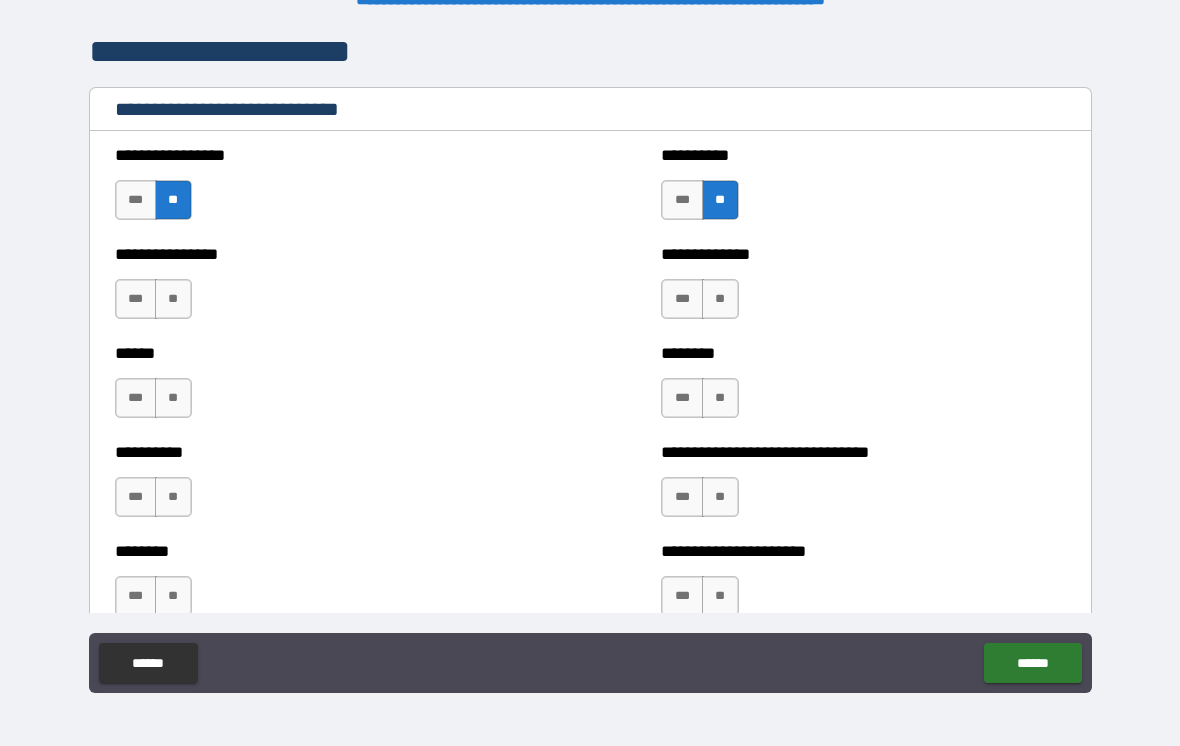 click on "**" at bounding box center (173, 299) 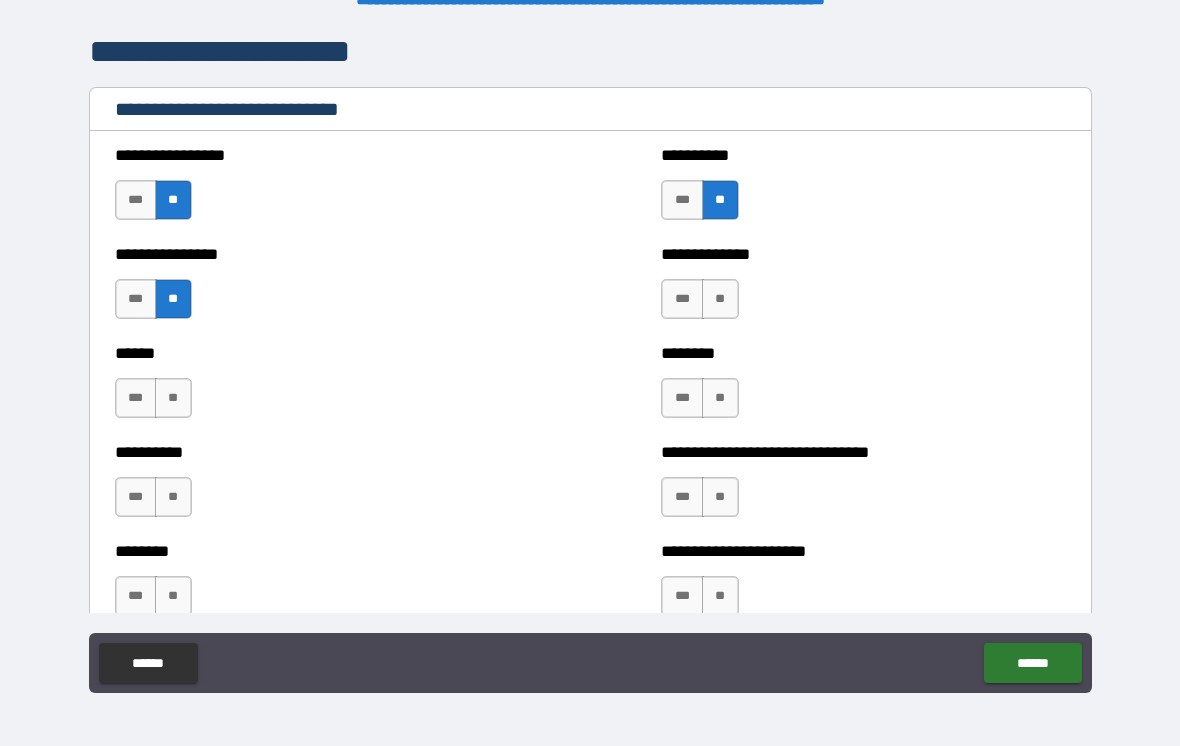 click on "**" at bounding box center [720, 299] 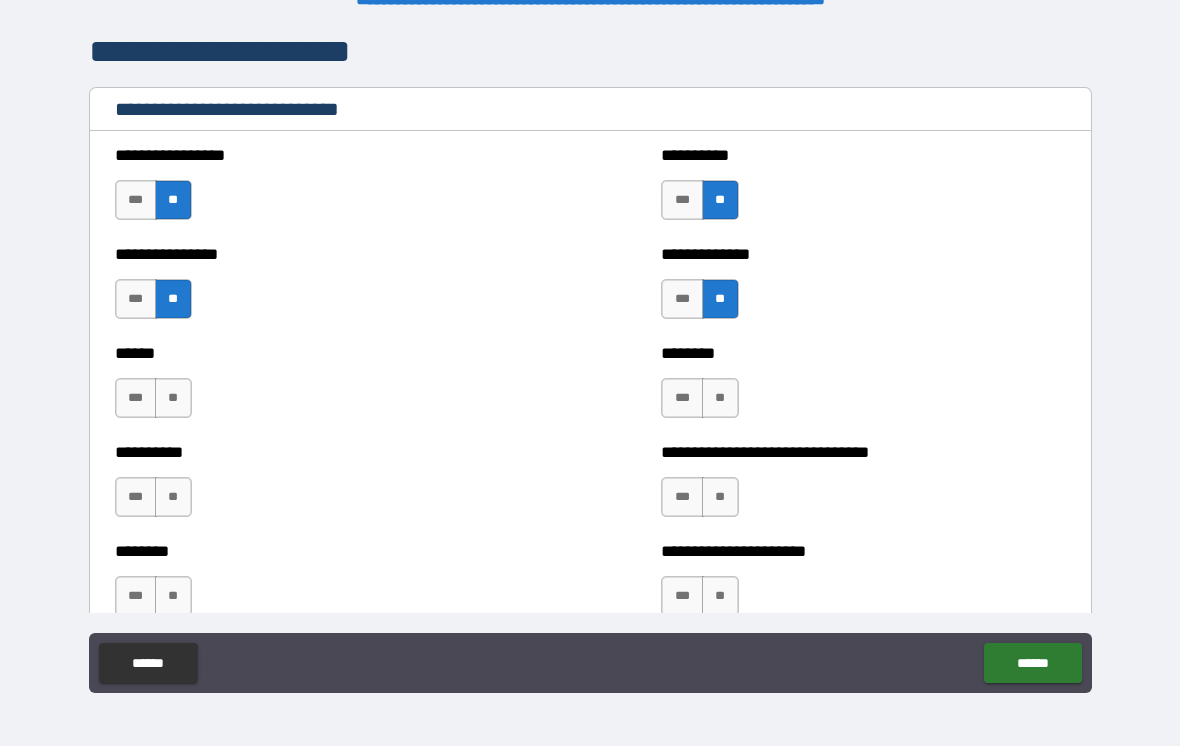 click on "**" at bounding box center [173, 398] 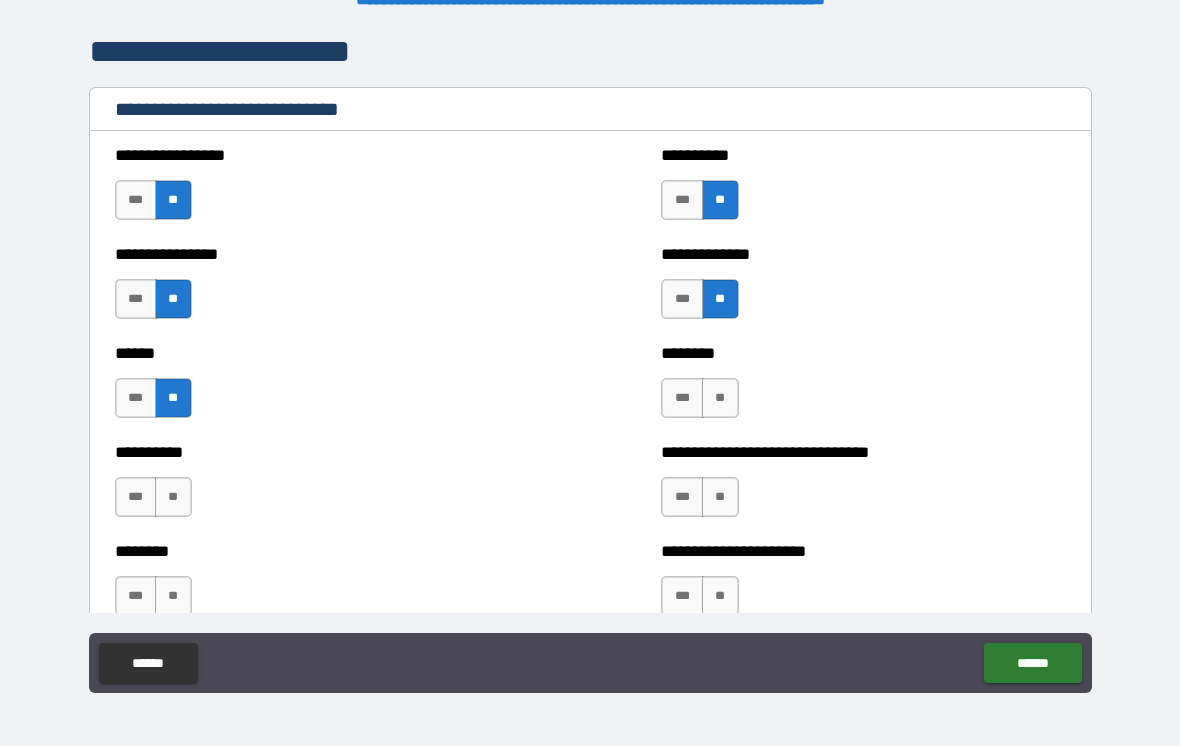click on "**" at bounding box center (720, 398) 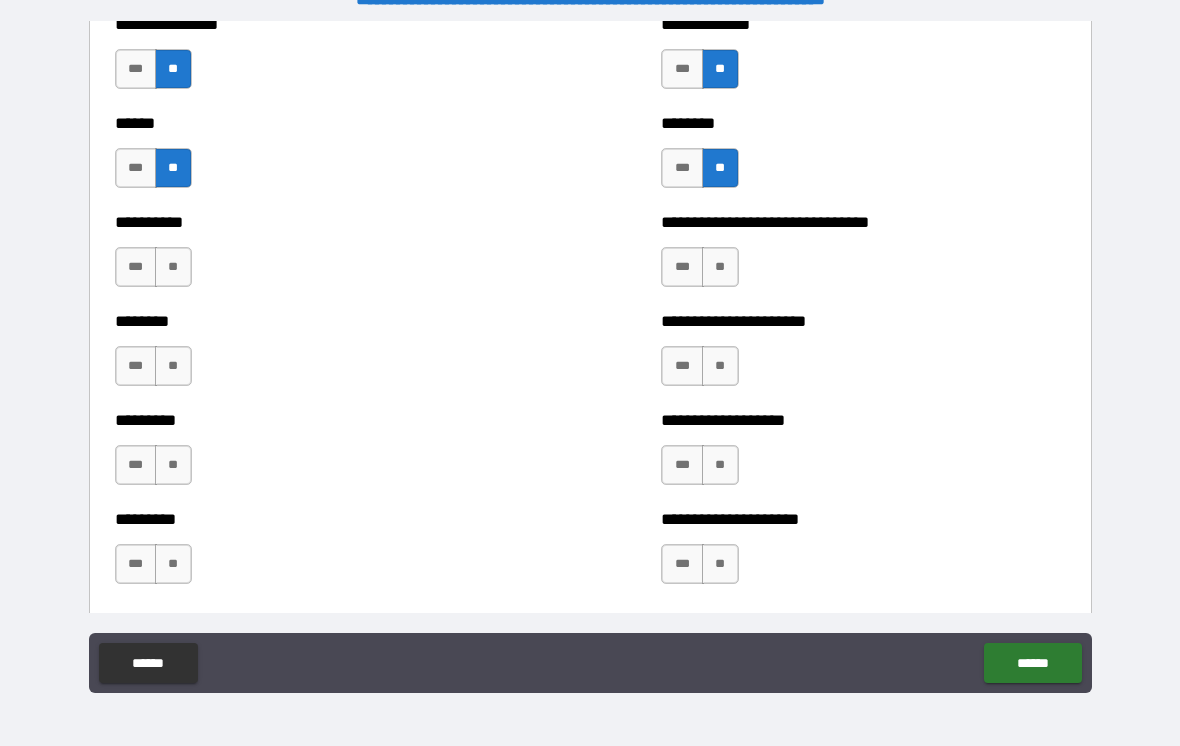 scroll, scrollTop: 6823, scrollLeft: 0, axis: vertical 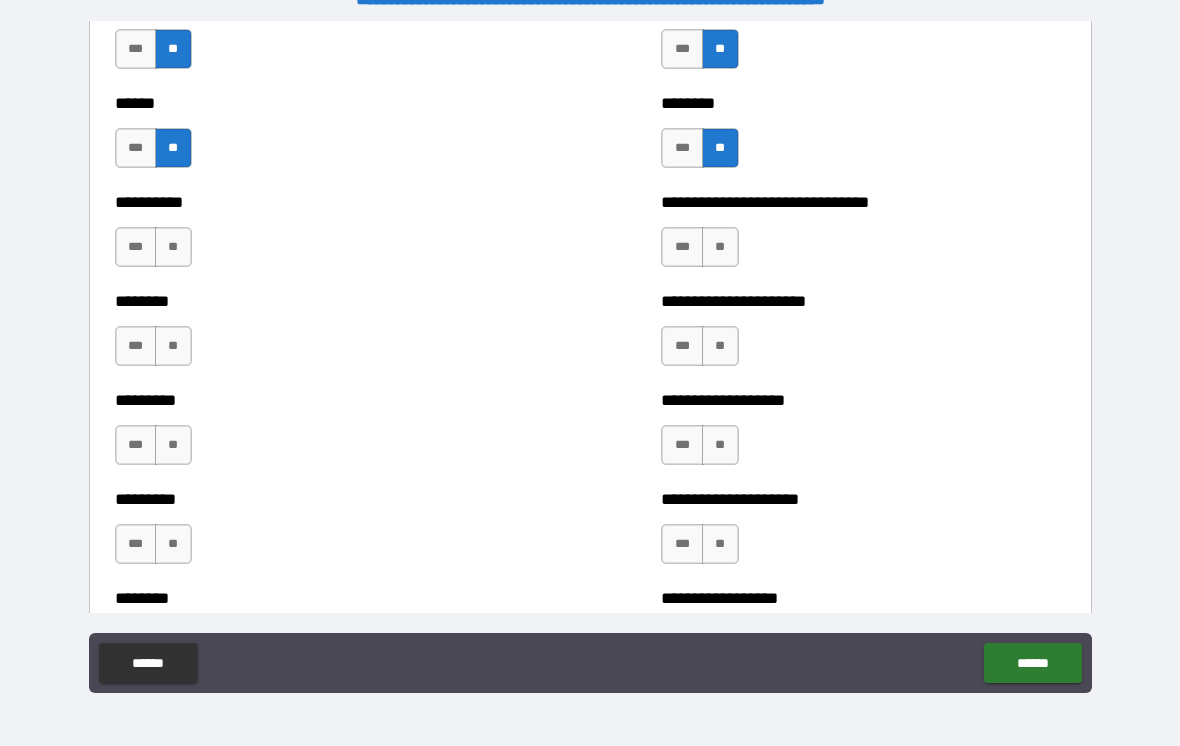 click on "***" at bounding box center (136, 247) 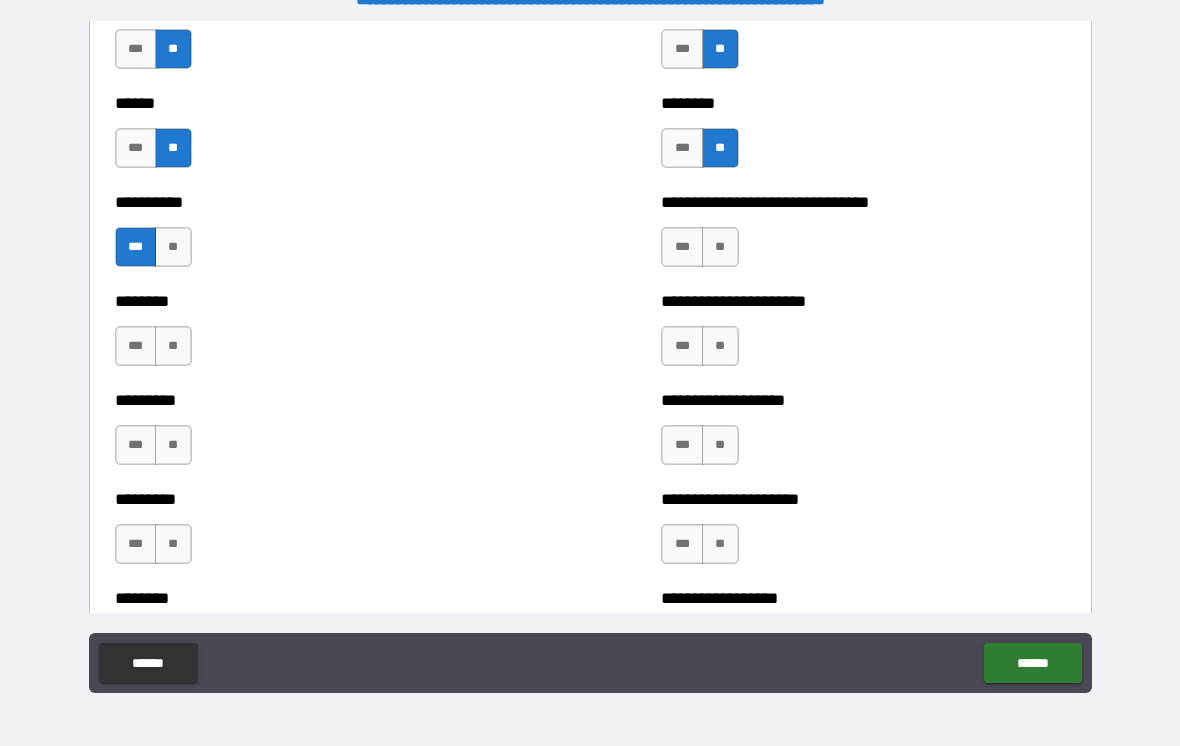 click on "**" at bounding box center [720, 247] 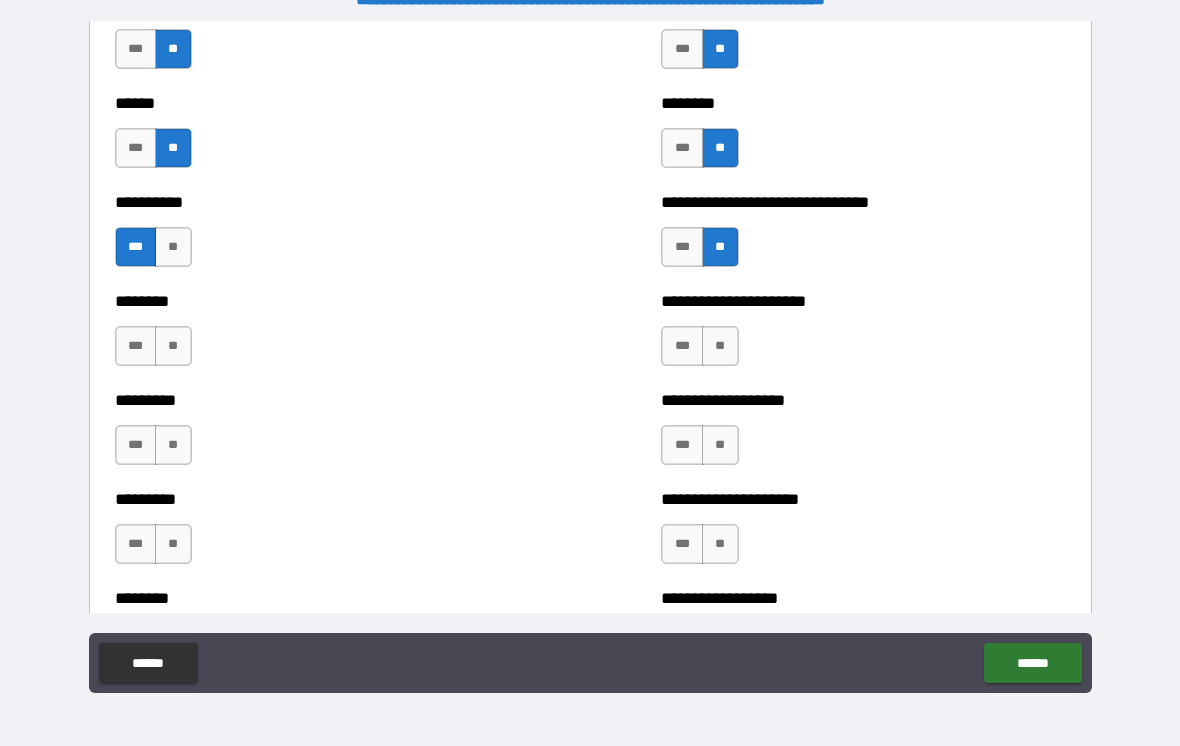 click on "**" at bounding box center (720, 346) 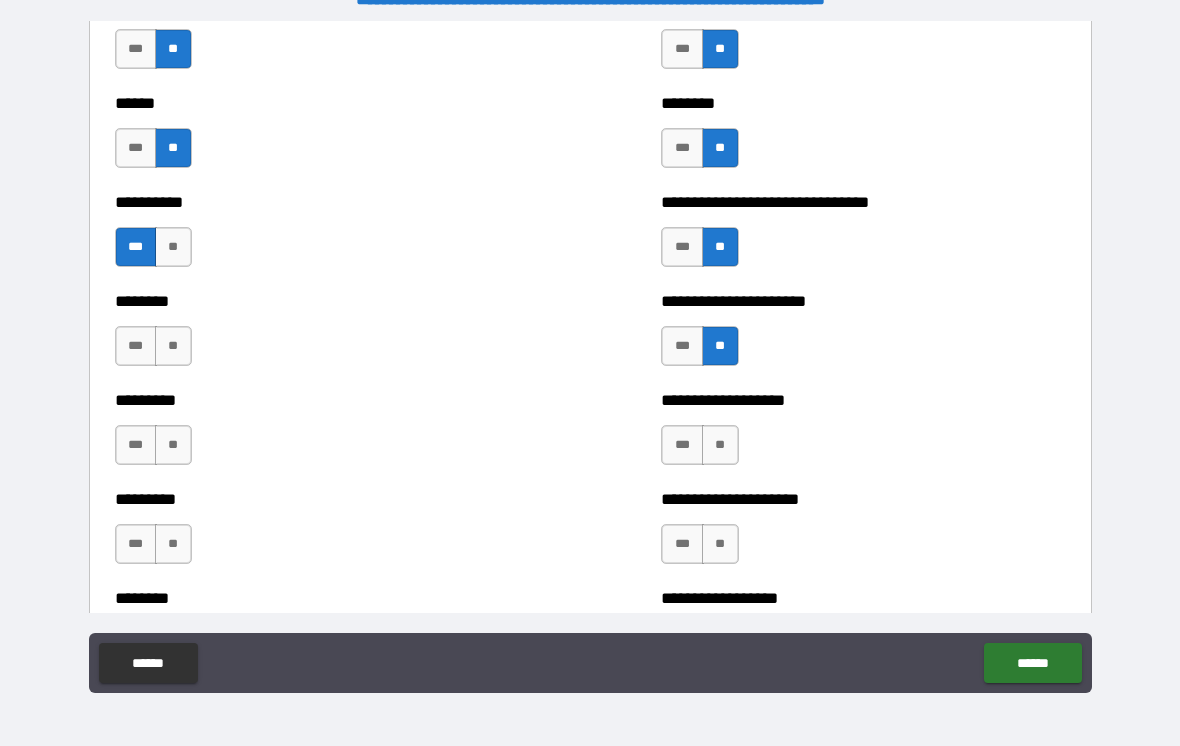 click on "**" at bounding box center (173, 346) 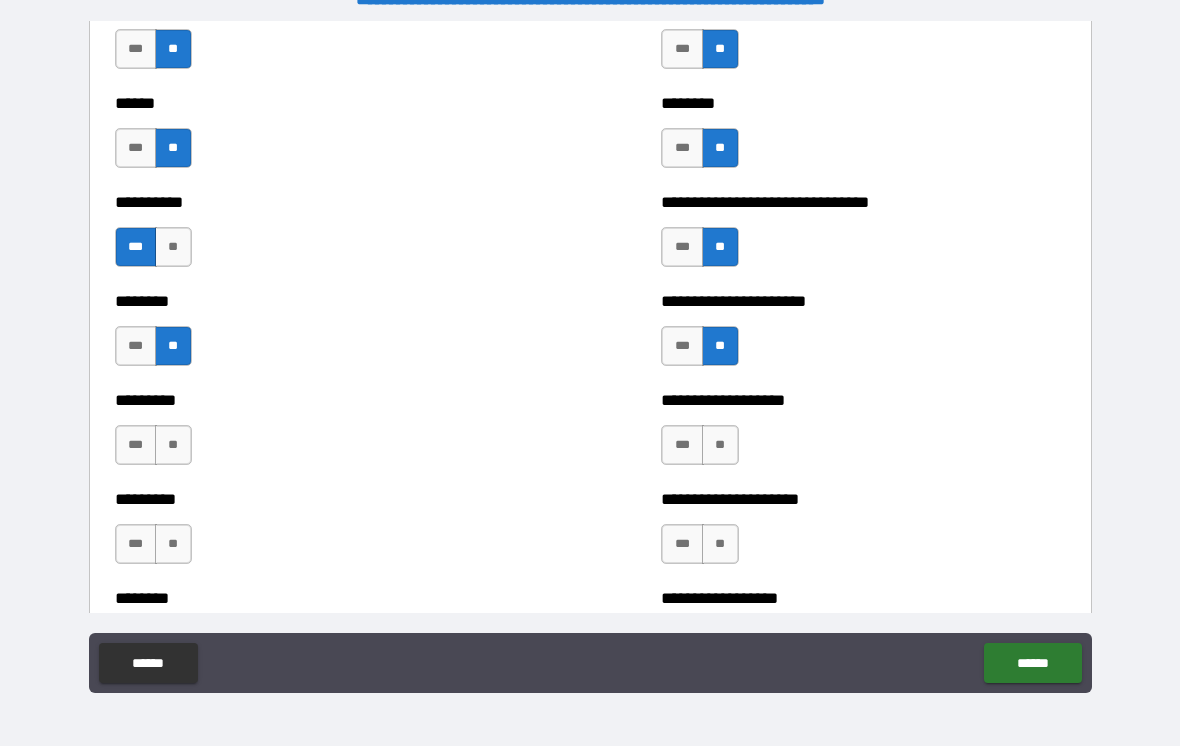 click on "**" at bounding box center [173, 445] 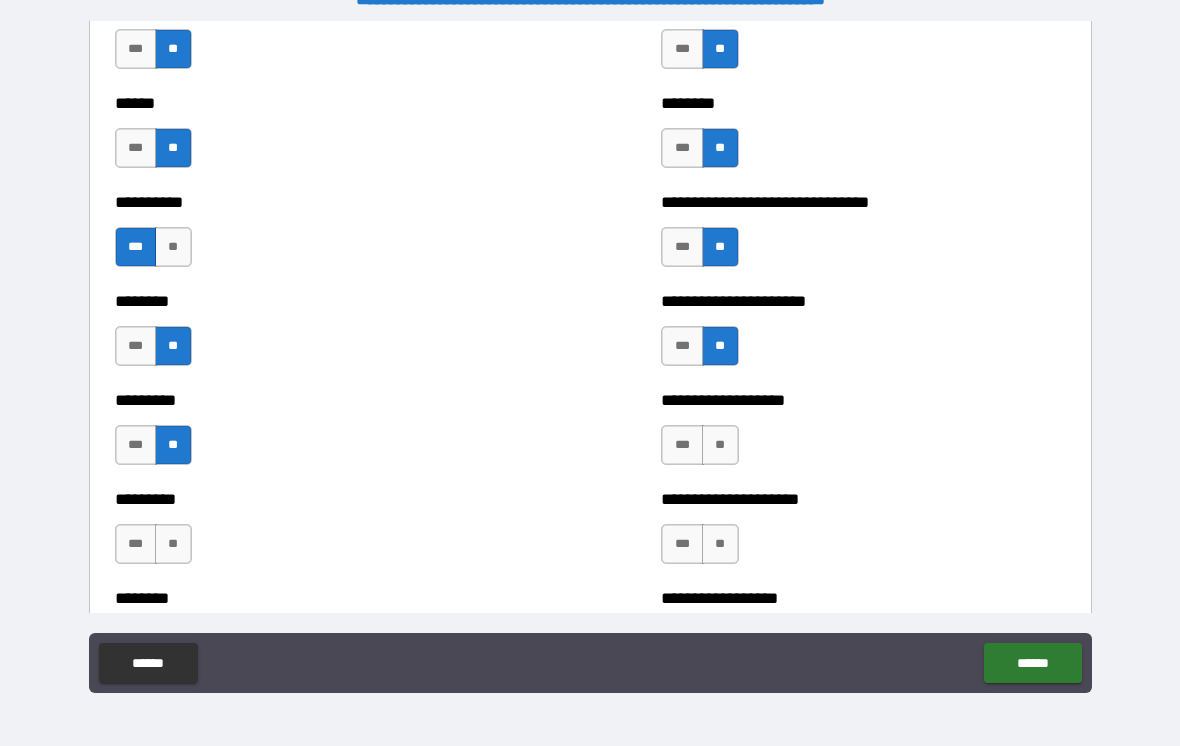 click on "**" at bounding box center [720, 445] 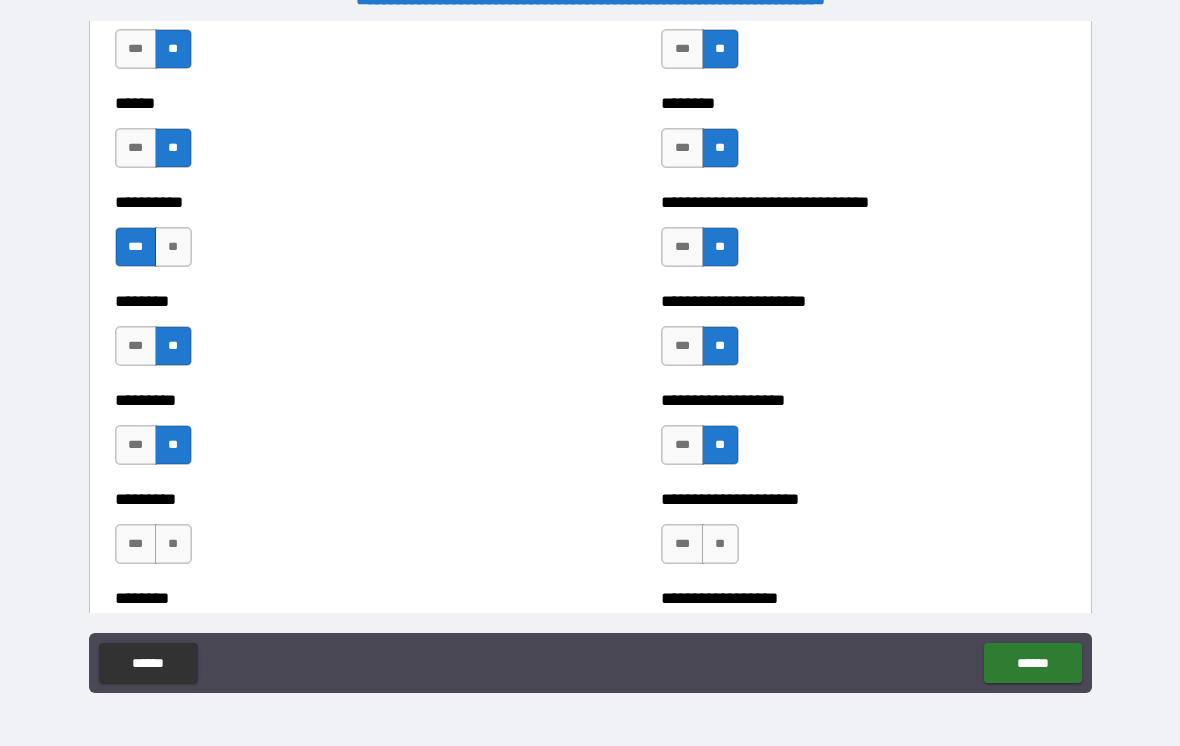 click on "***" at bounding box center [682, 445] 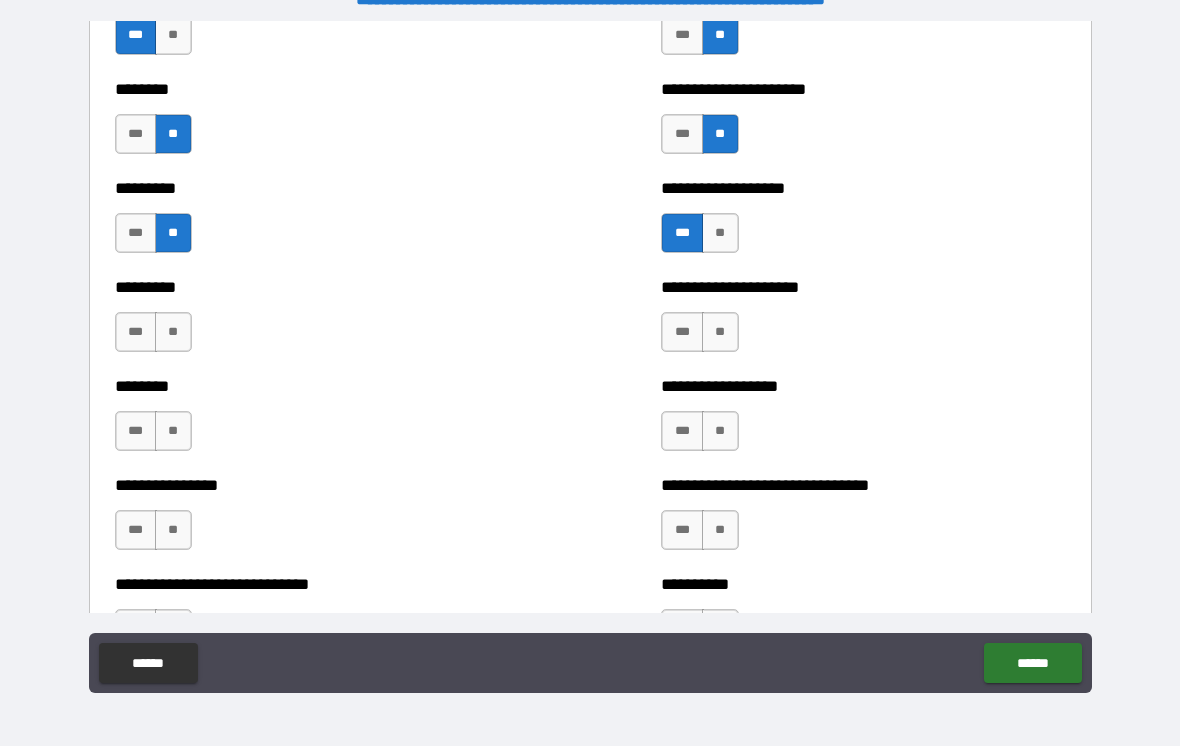 scroll, scrollTop: 7035, scrollLeft: 0, axis: vertical 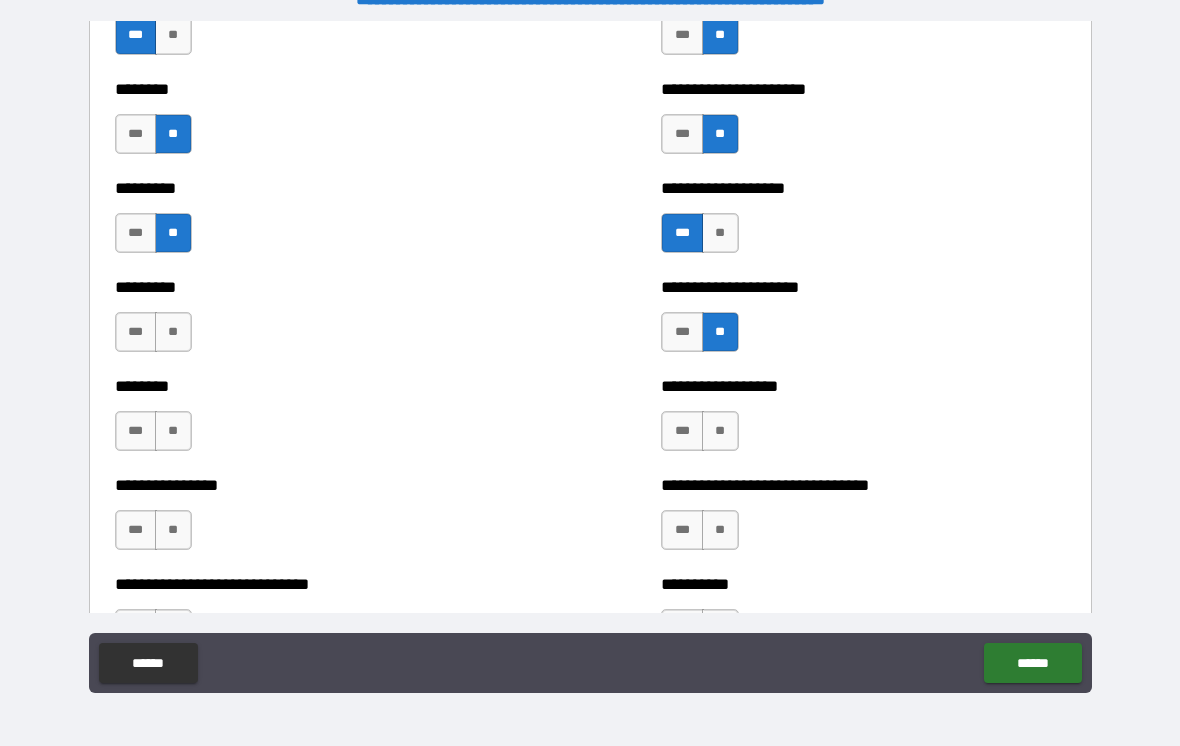click on "***" at bounding box center [682, 332] 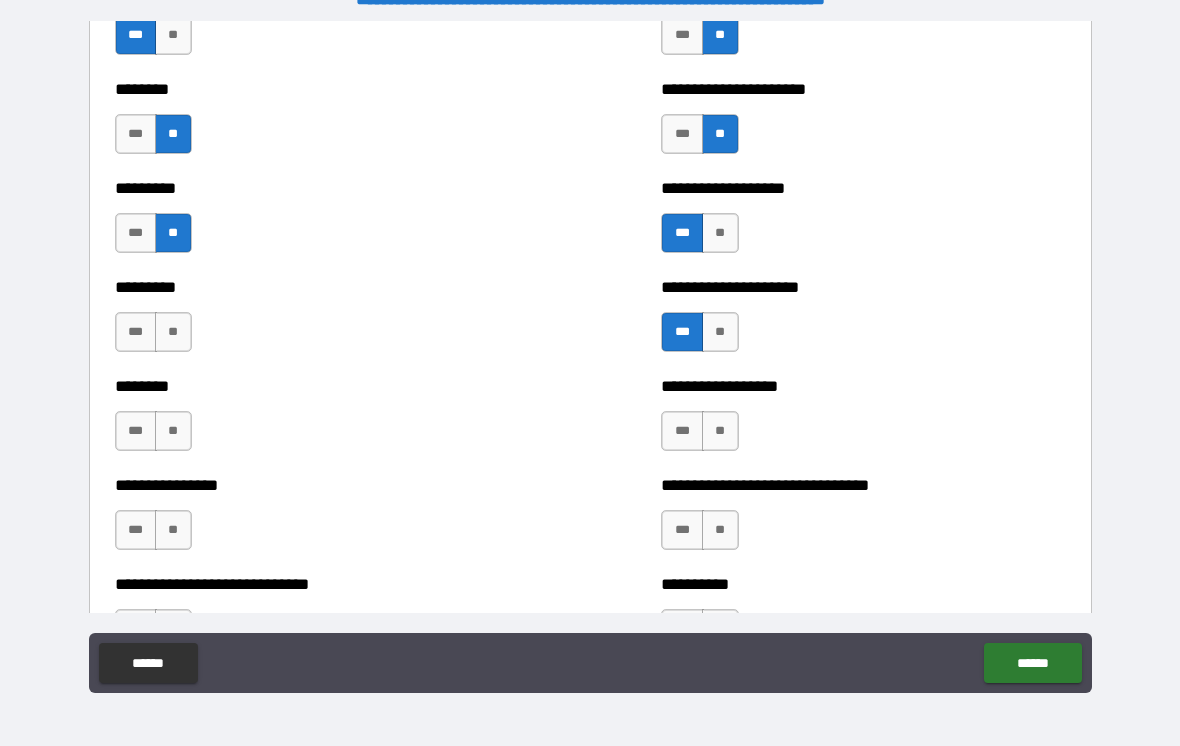 click on "**" at bounding box center (173, 332) 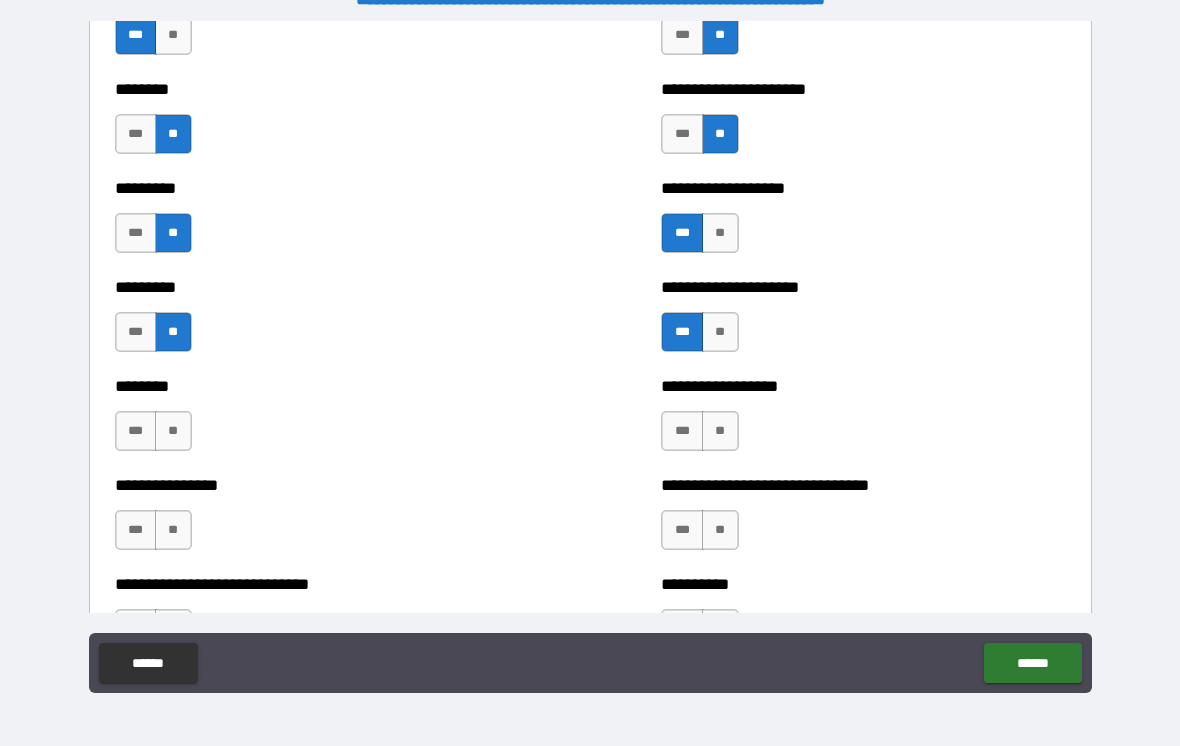 click on "***" at bounding box center [136, 332] 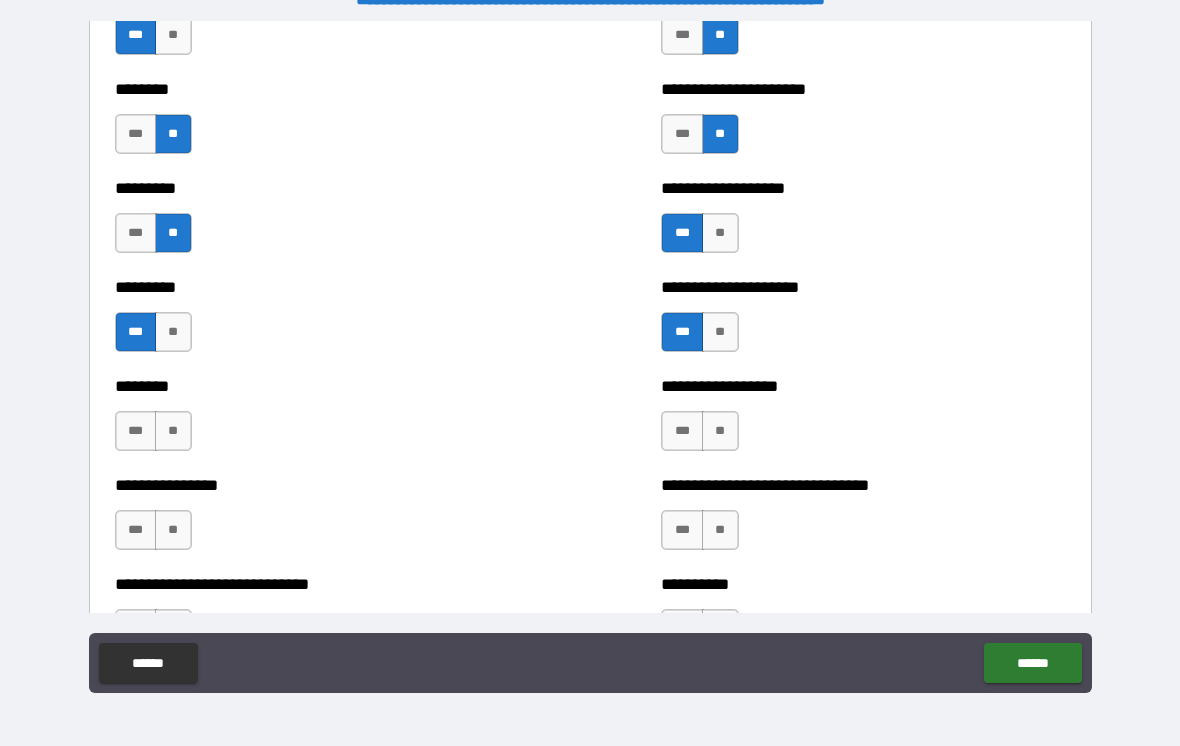 click on "**" at bounding box center [173, 431] 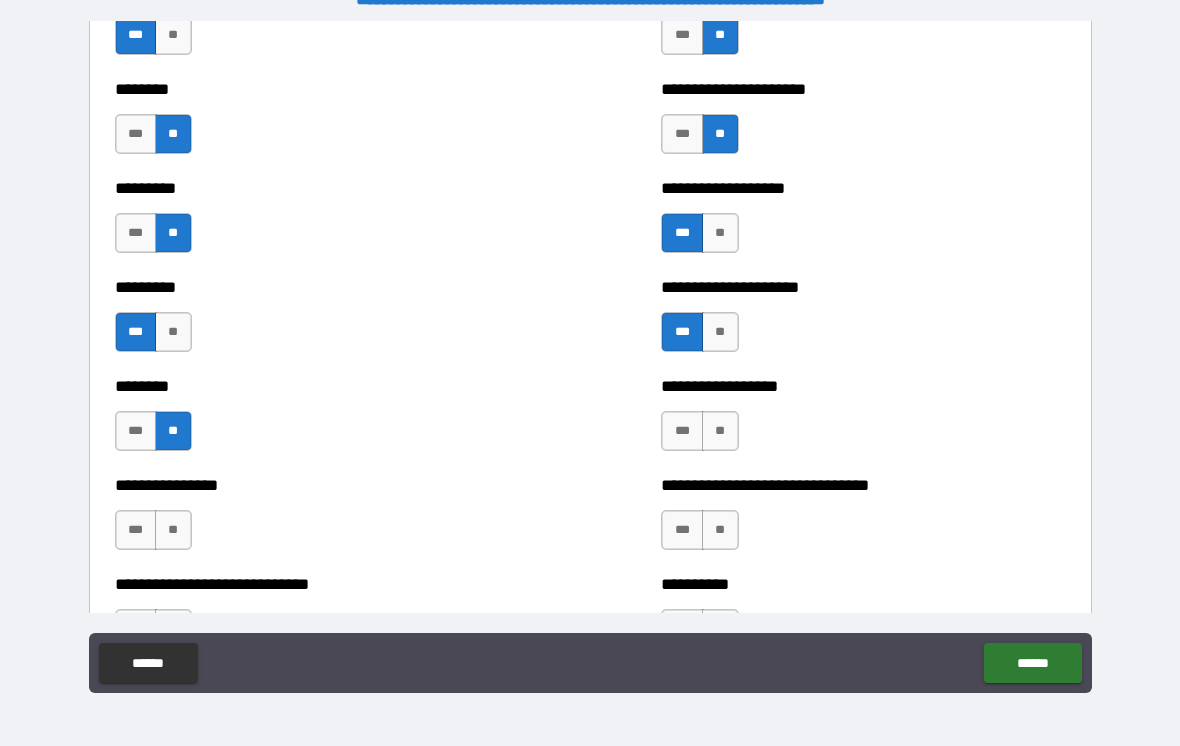 click on "**" at bounding box center [720, 431] 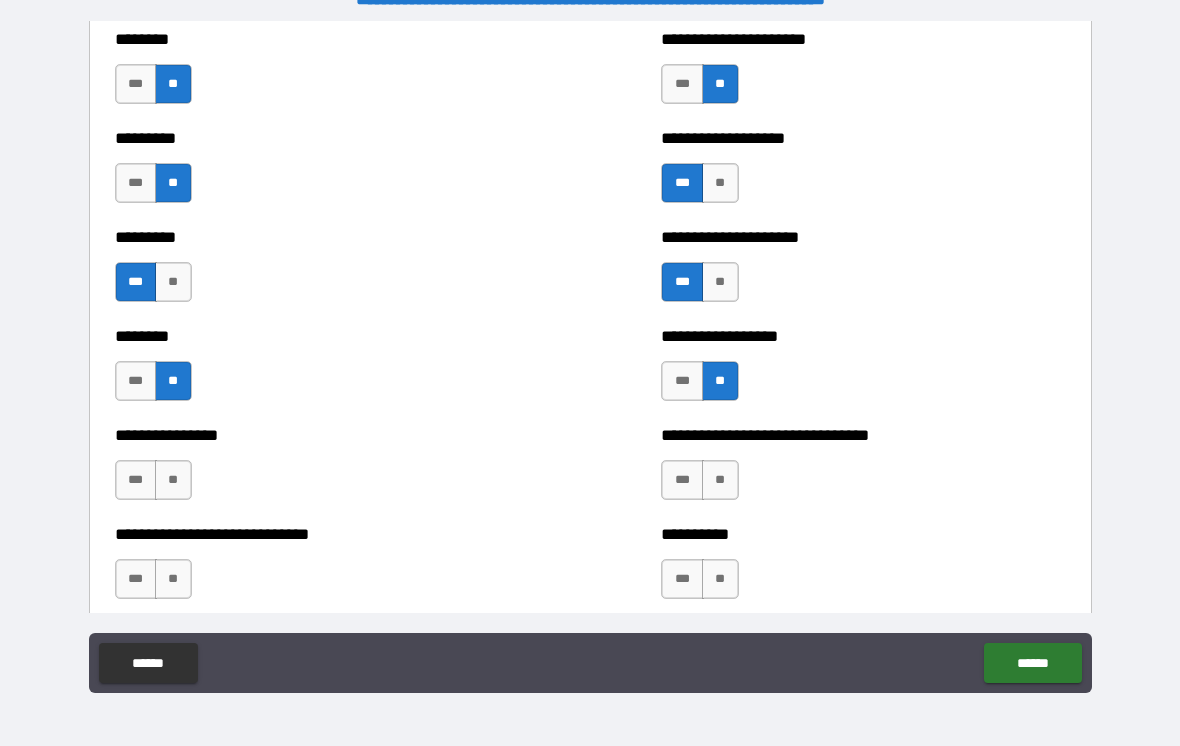 scroll, scrollTop: 7104, scrollLeft: 0, axis: vertical 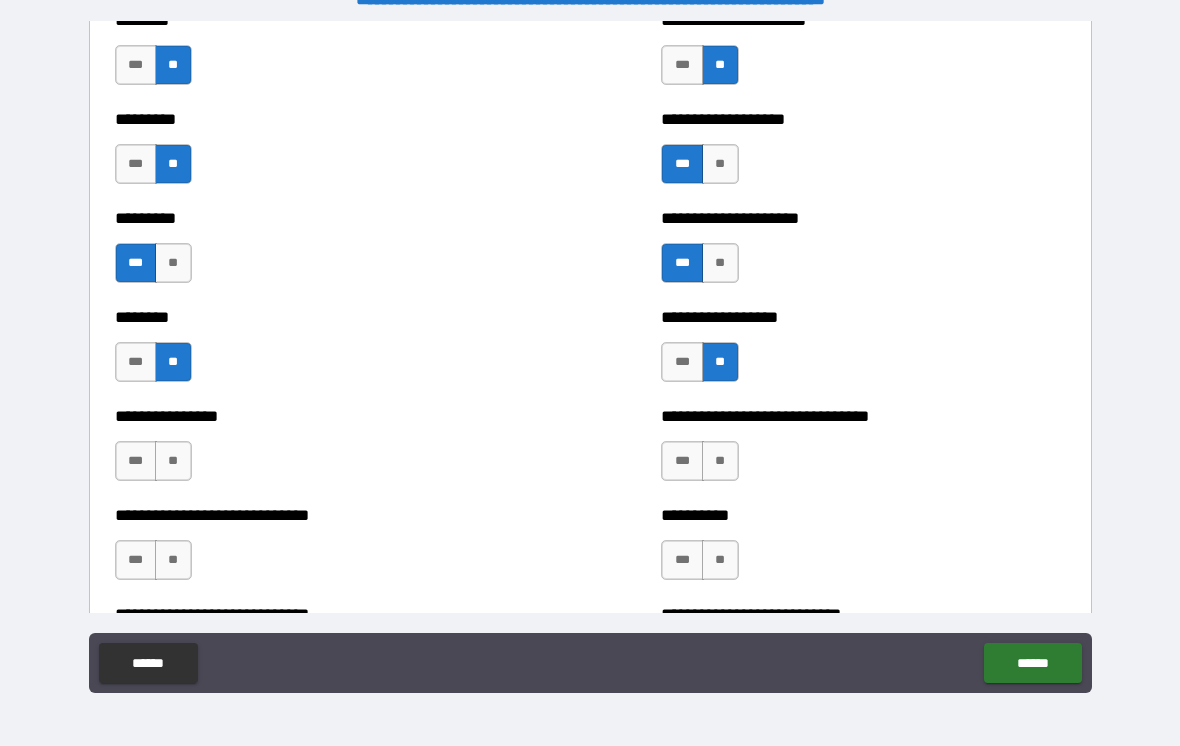 click on "***" at bounding box center (682, 362) 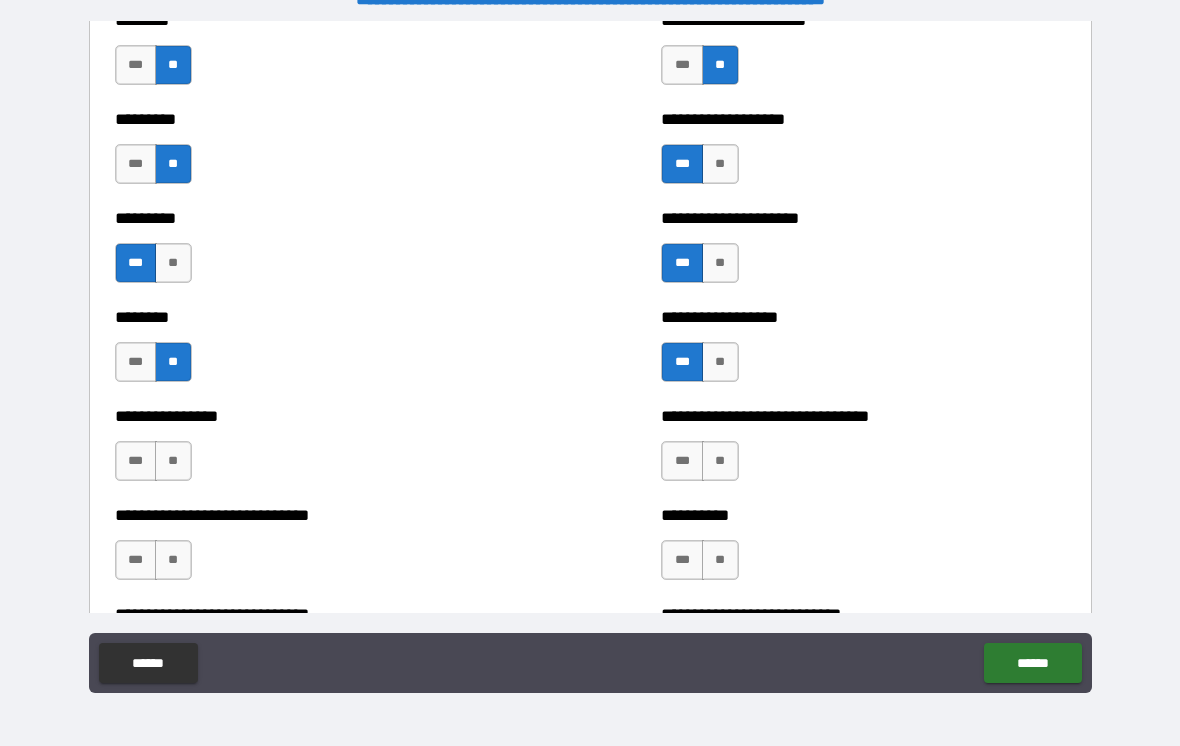 click on "**" at bounding box center [720, 461] 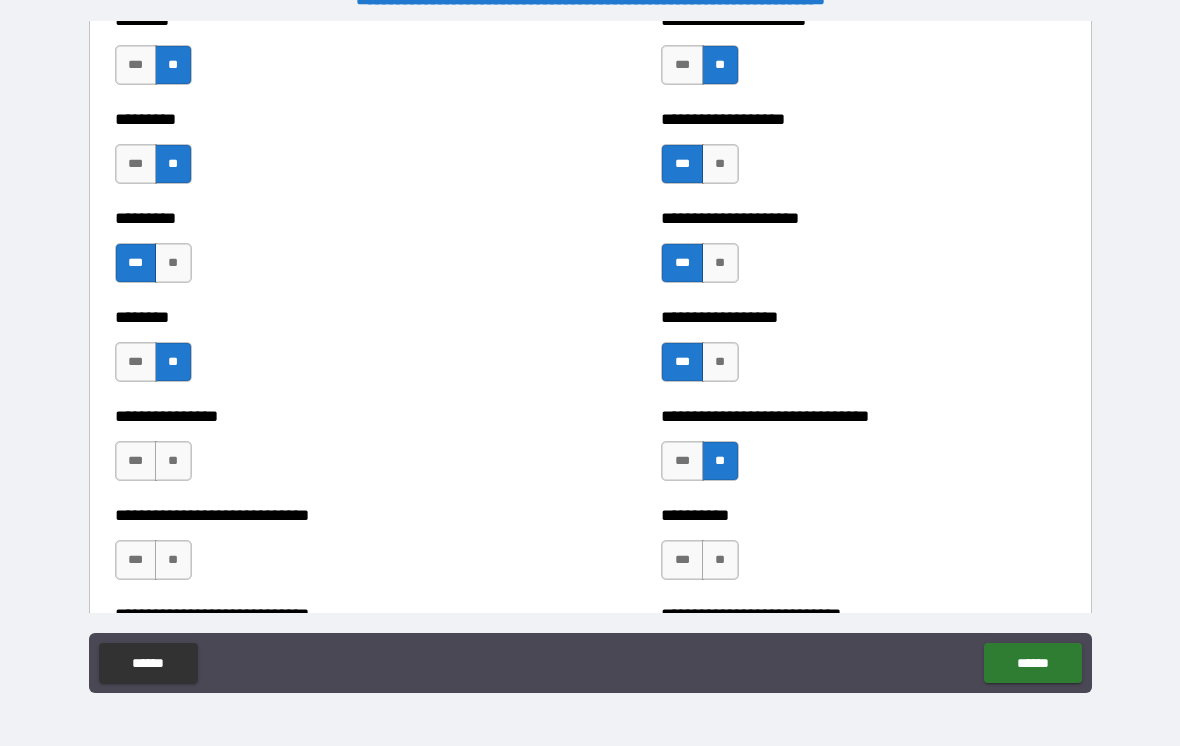 click on "**" at bounding box center [173, 461] 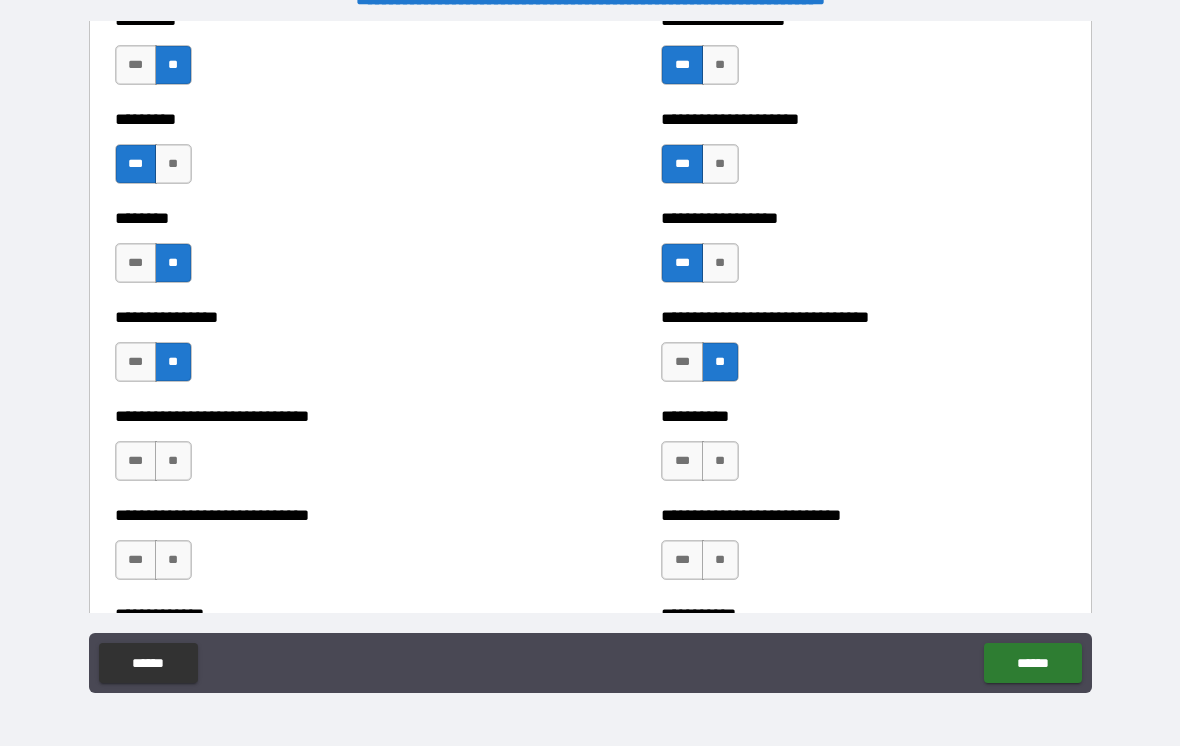 scroll, scrollTop: 7312, scrollLeft: 0, axis: vertical 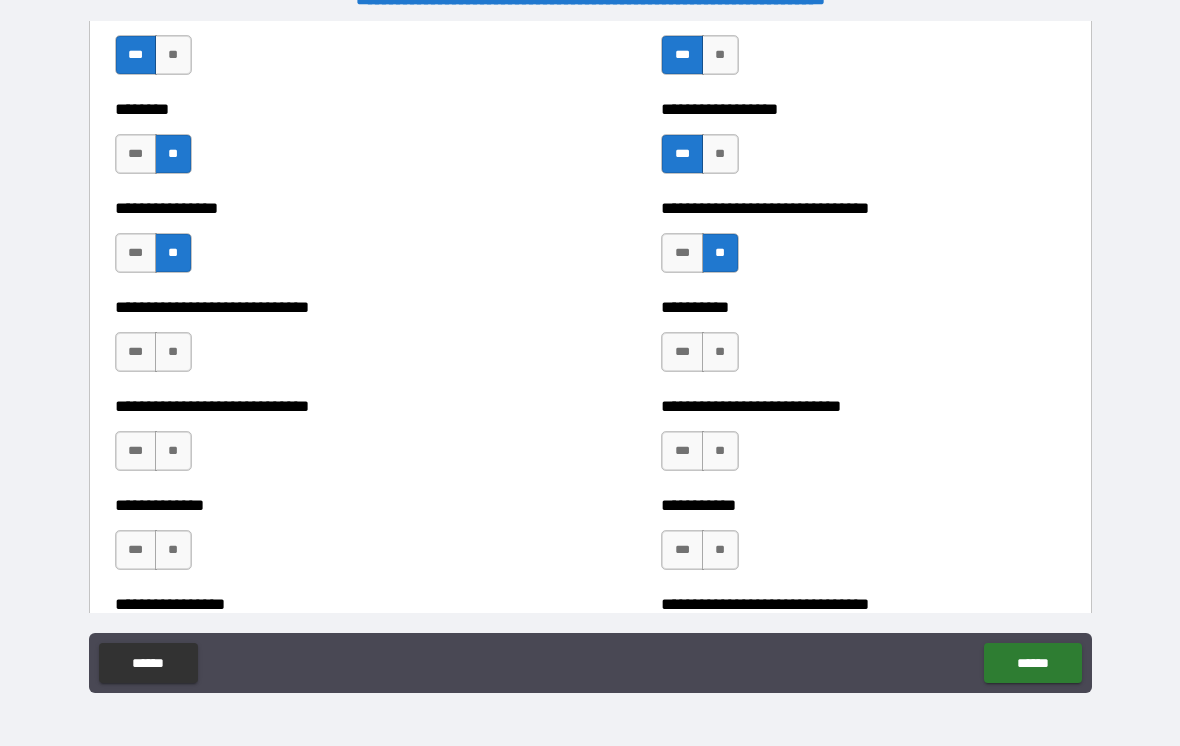 click on "**" at bounding box center [173, 352] 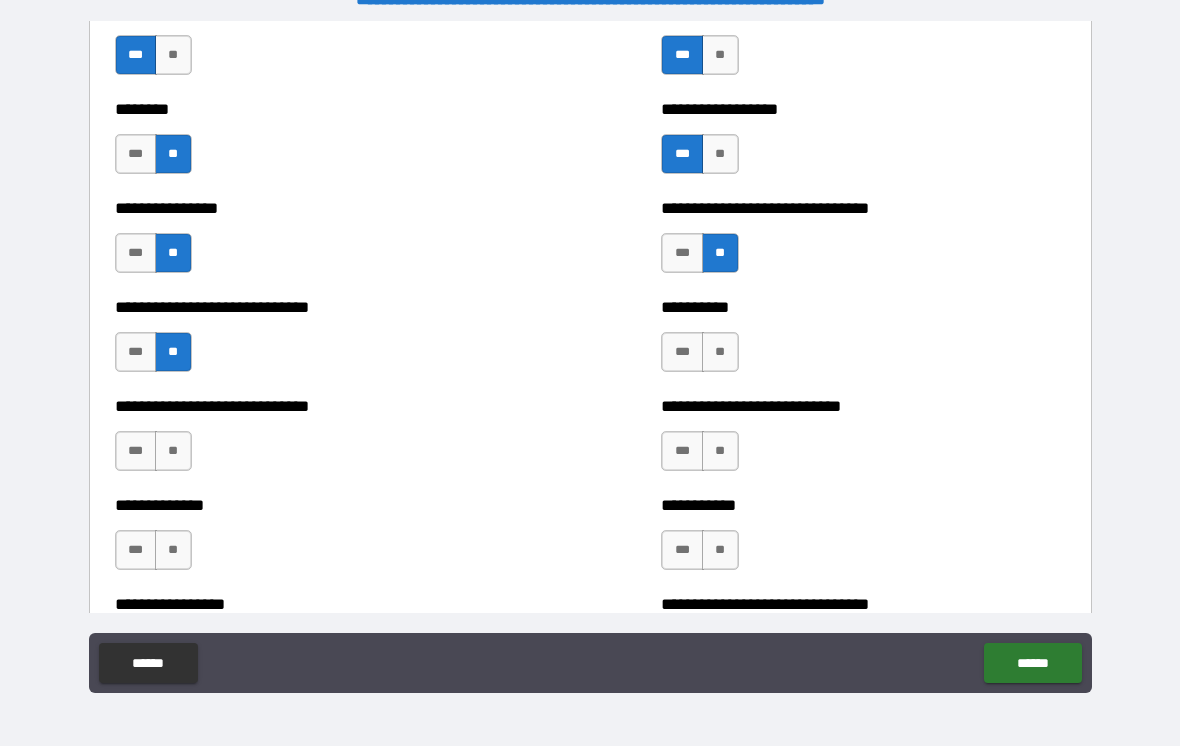 click on "**" at bounding box center [720, 352] 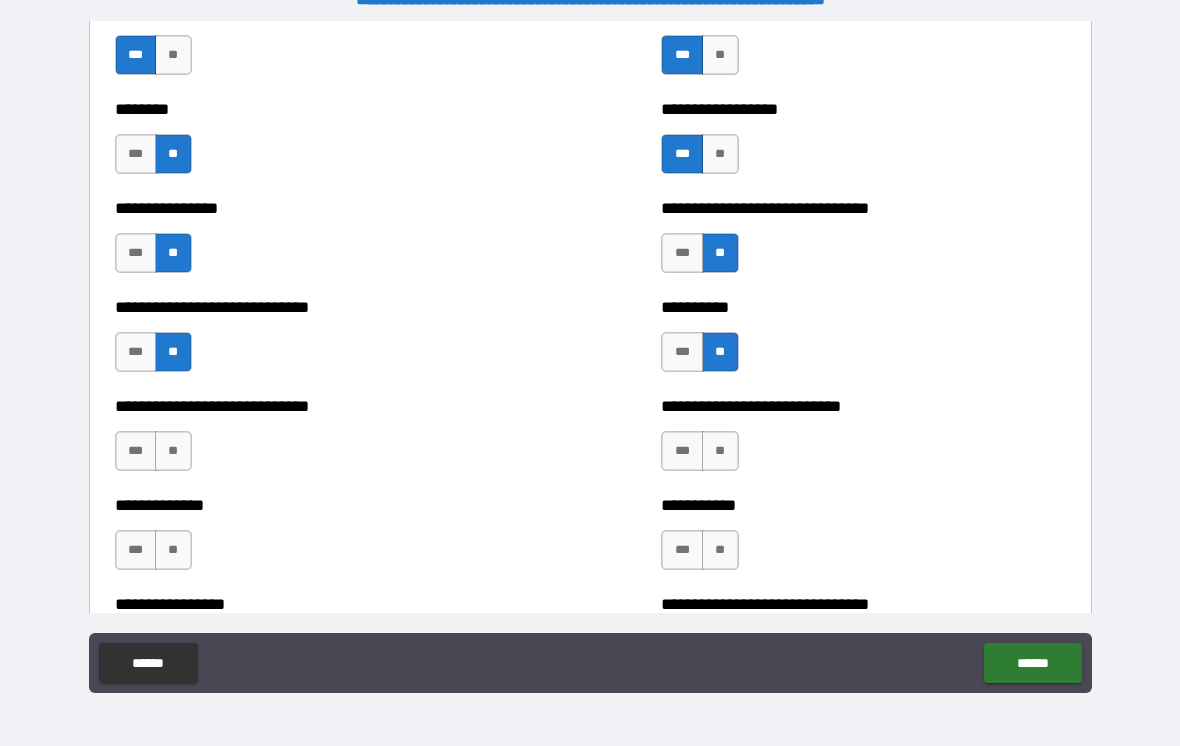 click on "**" at bounding box center [720, 451] 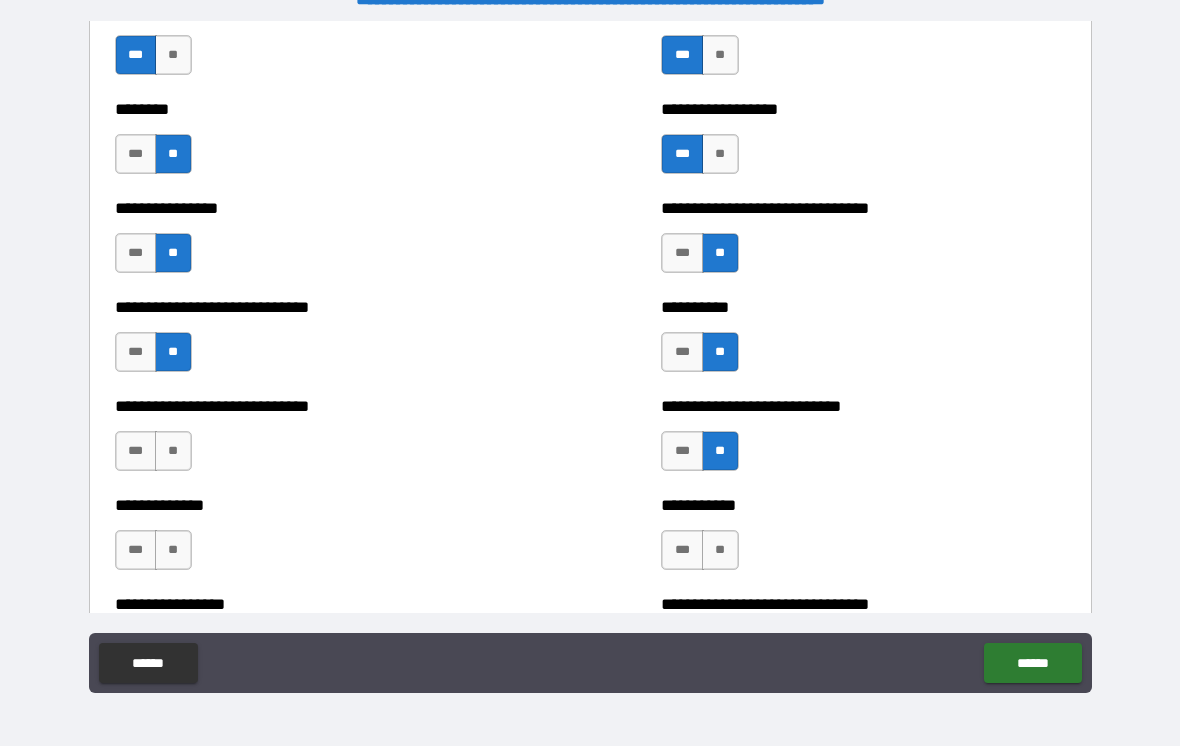 click on "**" at bounding box center (173, 451) 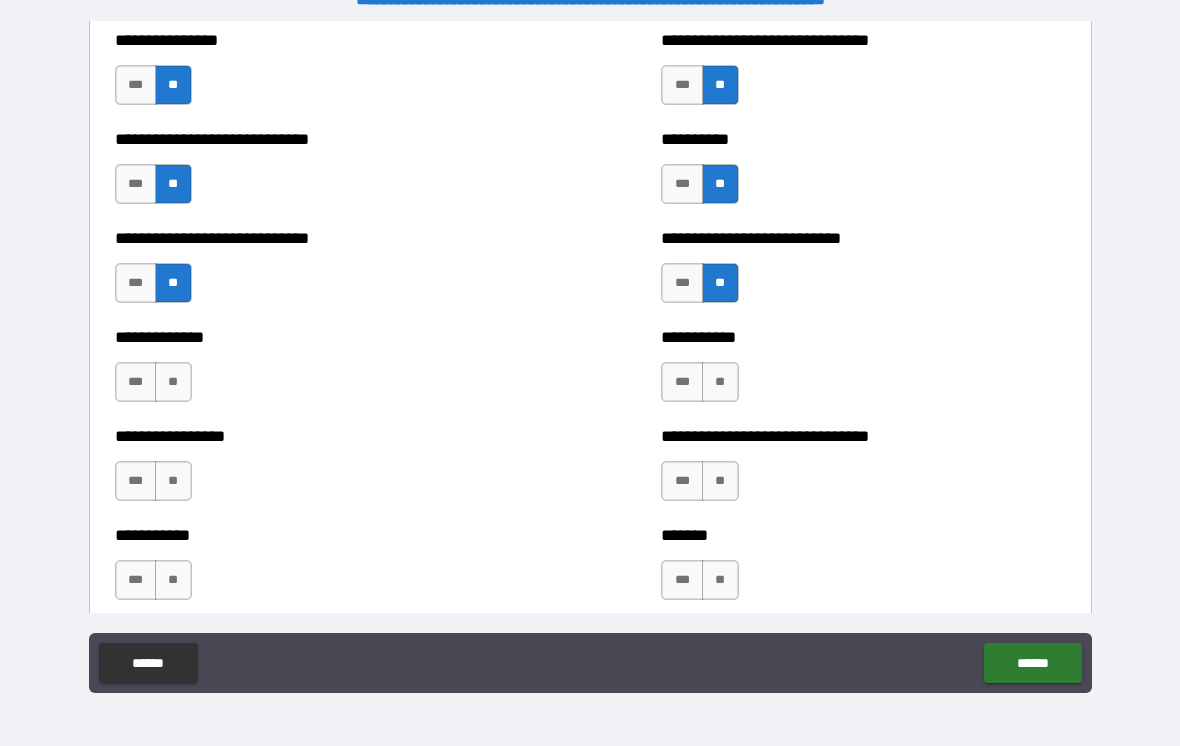 scroll, scrollTop: 7529, scrollLeft: 0, axis: vertical 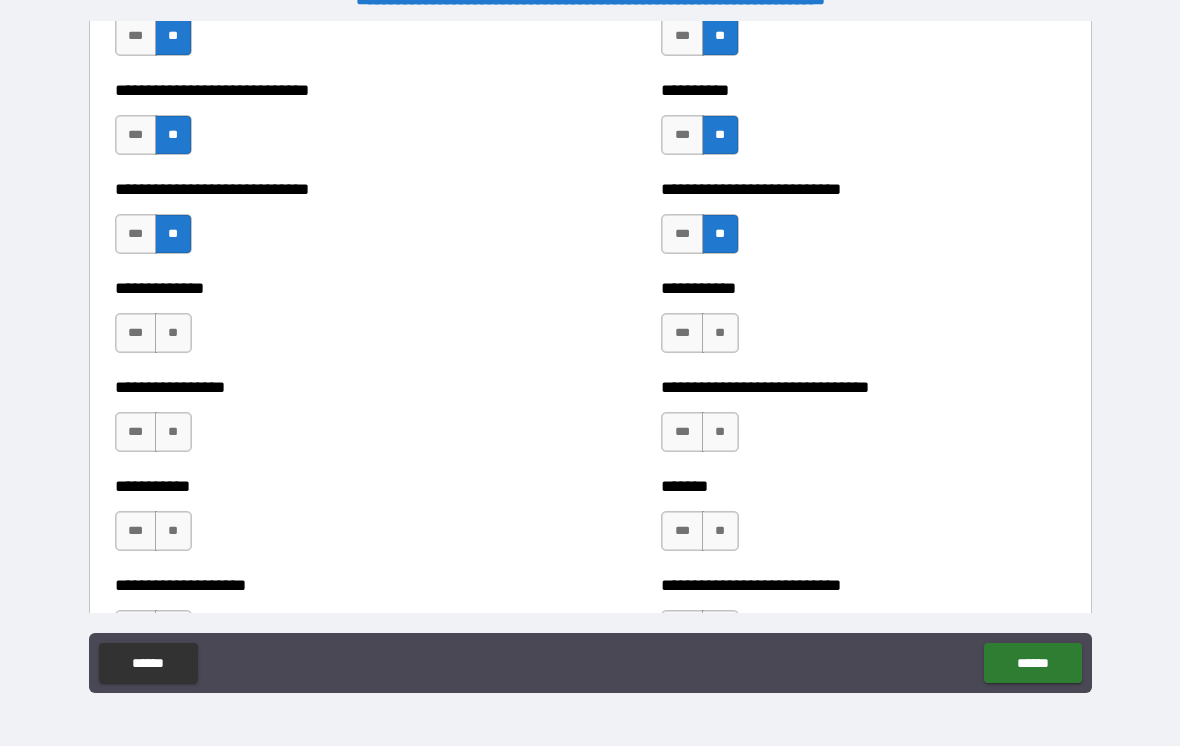 click on "**" at bounding box center [173, 333] 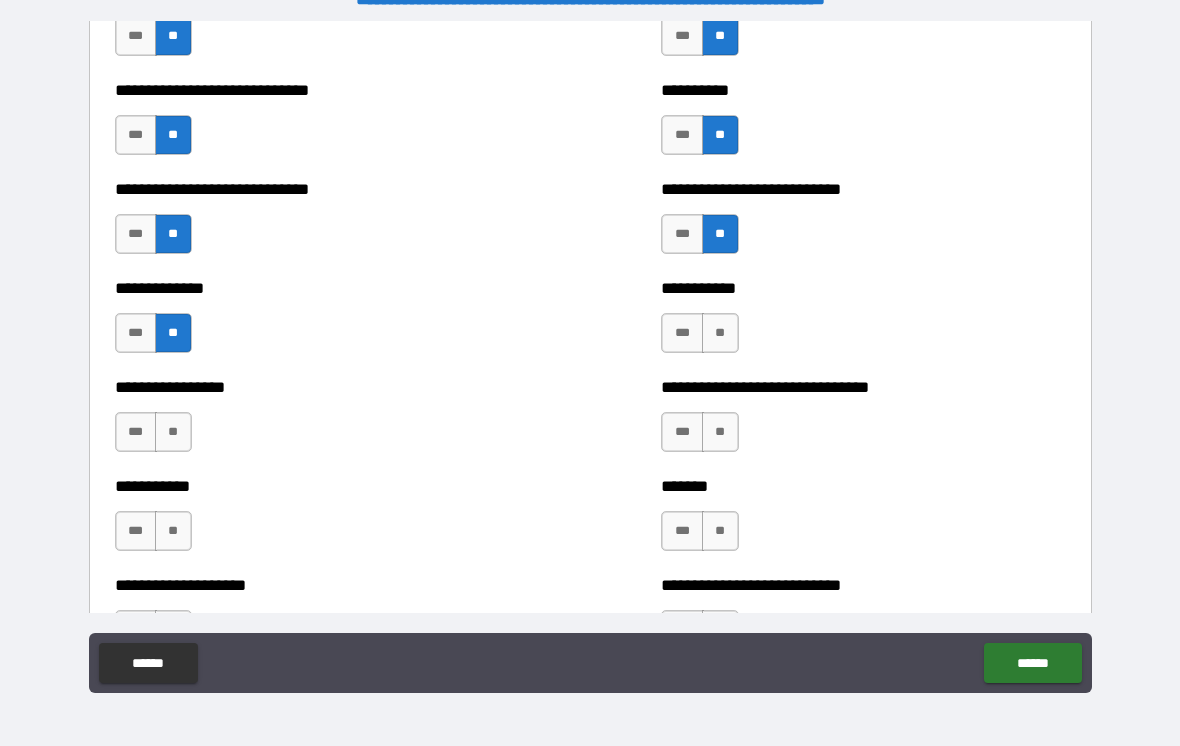 click on "**" at bounding box center [720, 333] 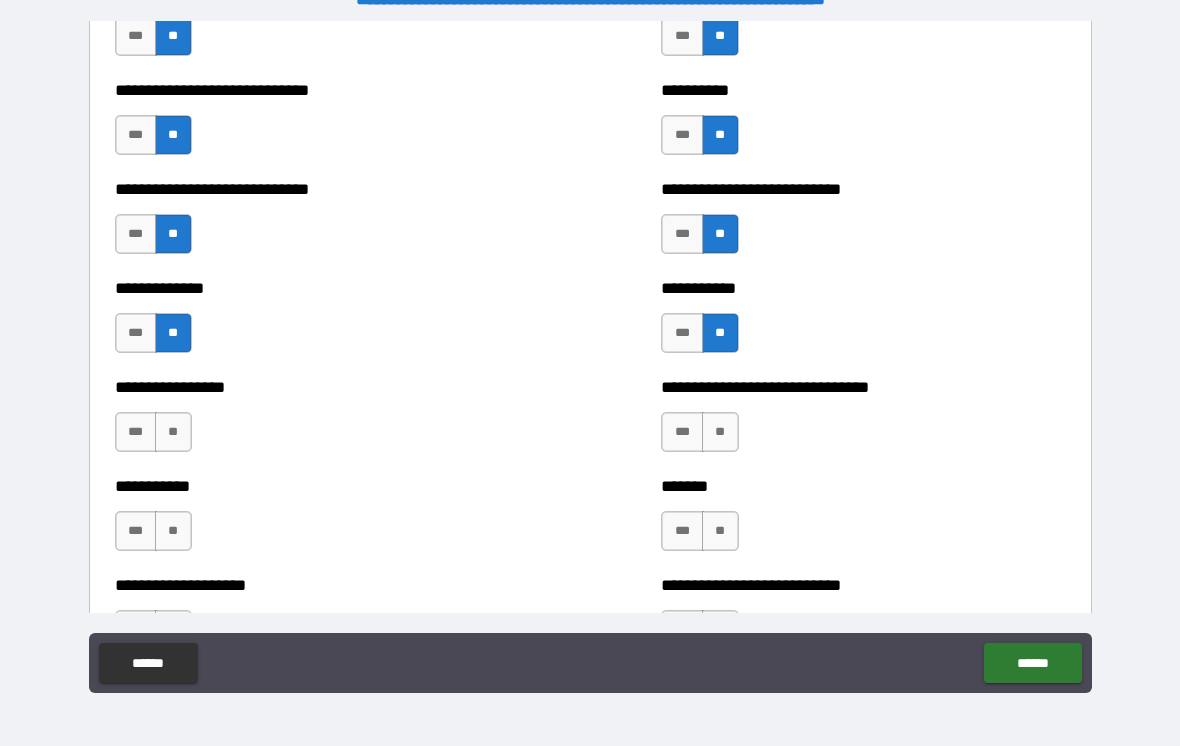 click on "**" at bounding box center (720, 432) 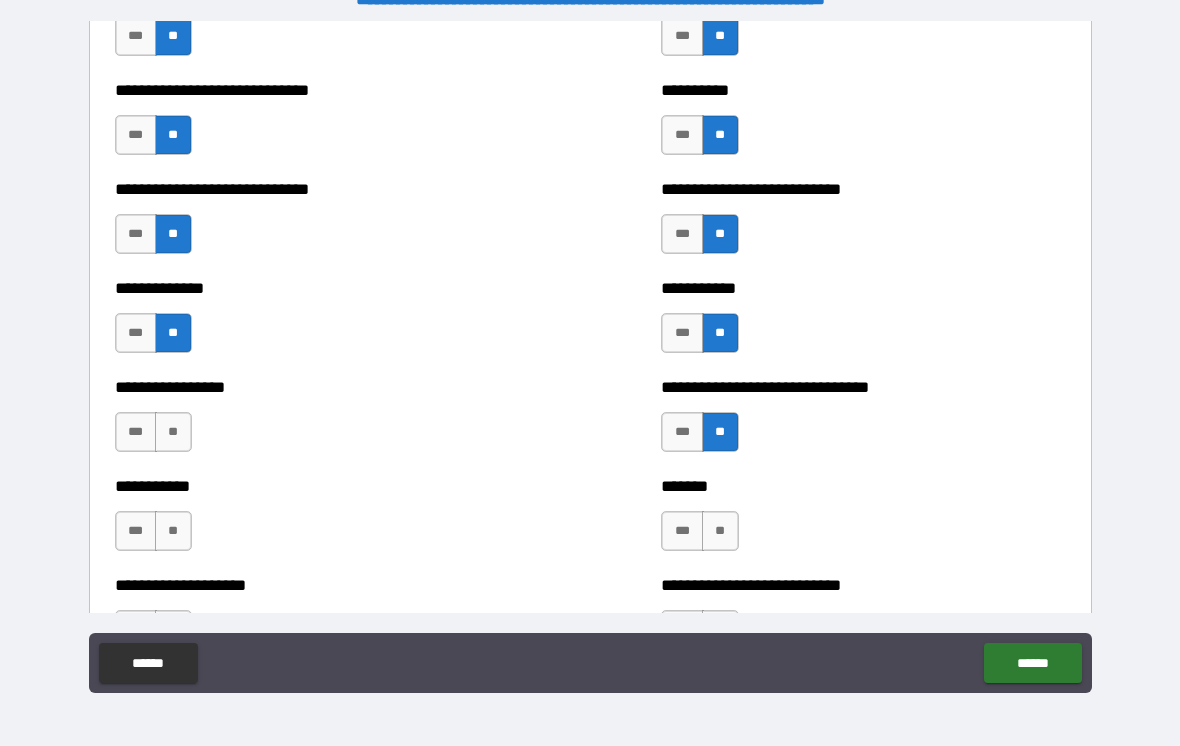 click on "**" at bounding box center [173, 432] 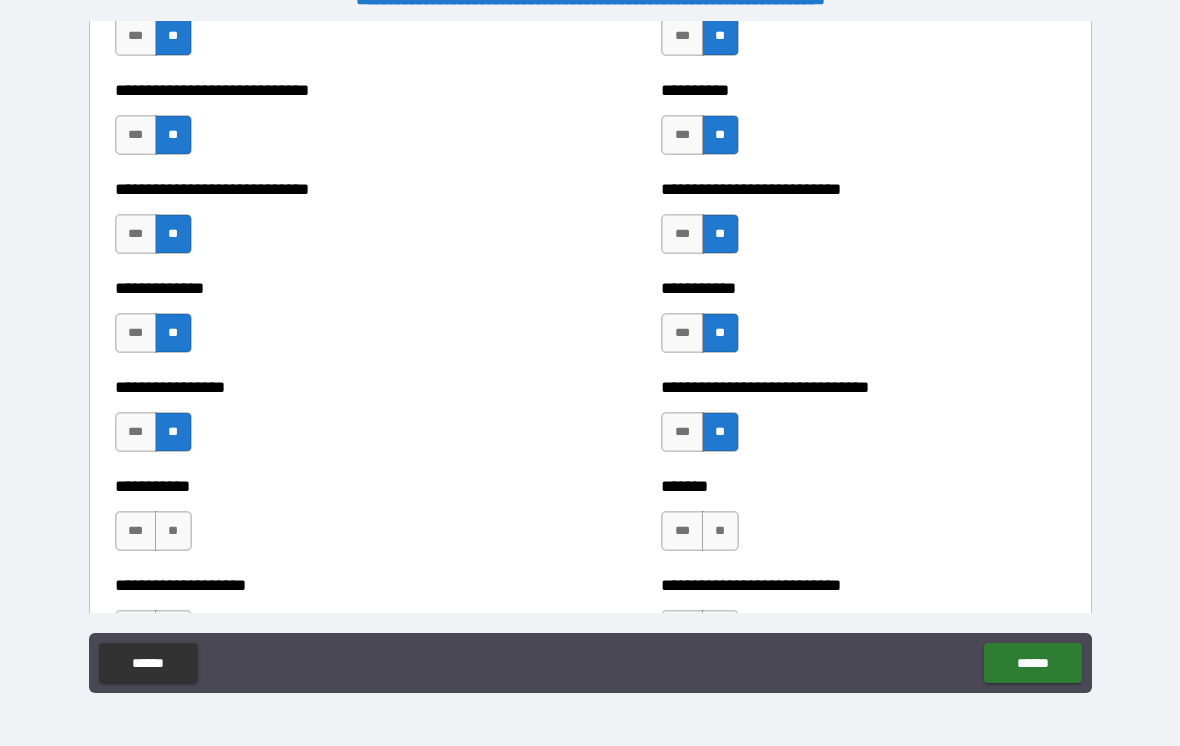 click on "**" at bounding box center [173, 531] 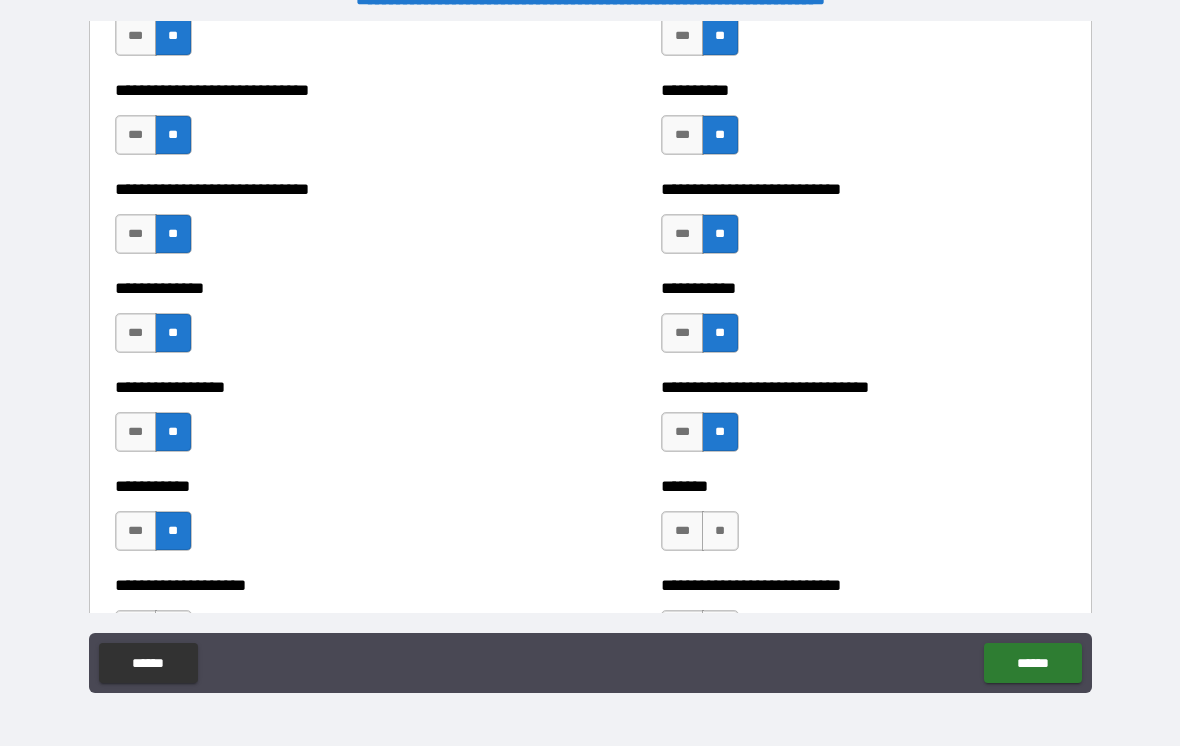 click on "**" at bounding box center [720, 531] 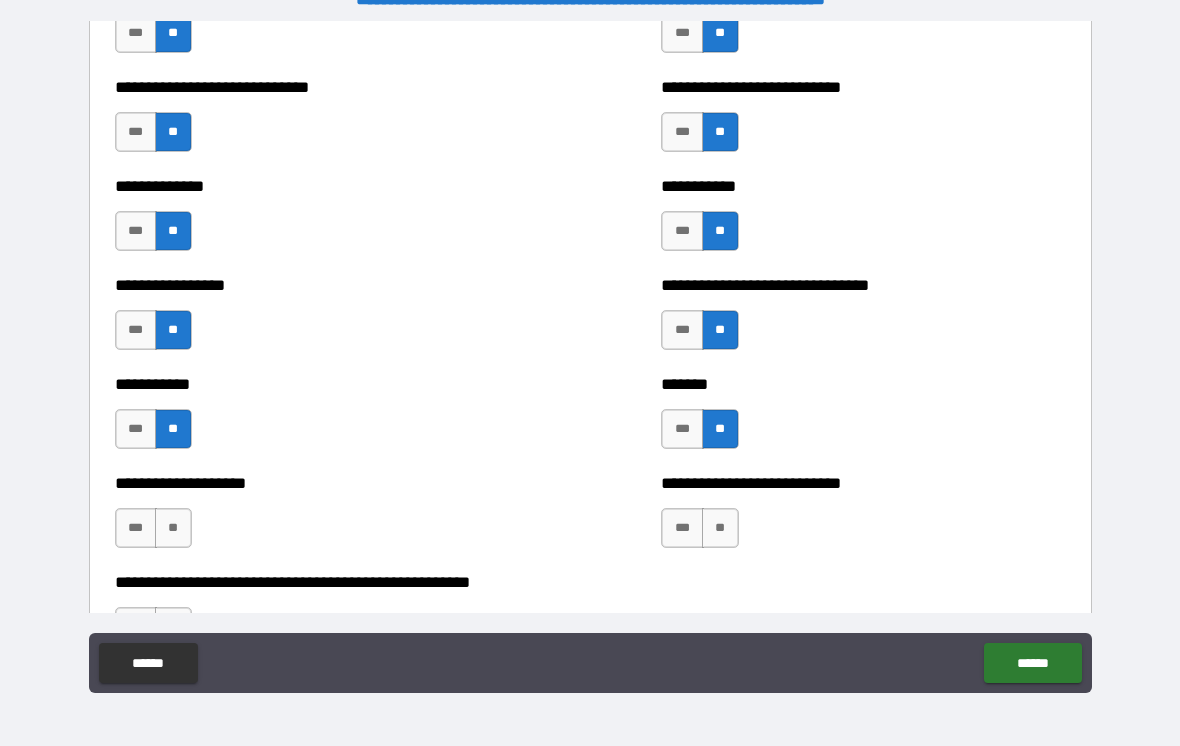 scroll, scrollTop: 7747, scrollLeft: 0, axis: vertical 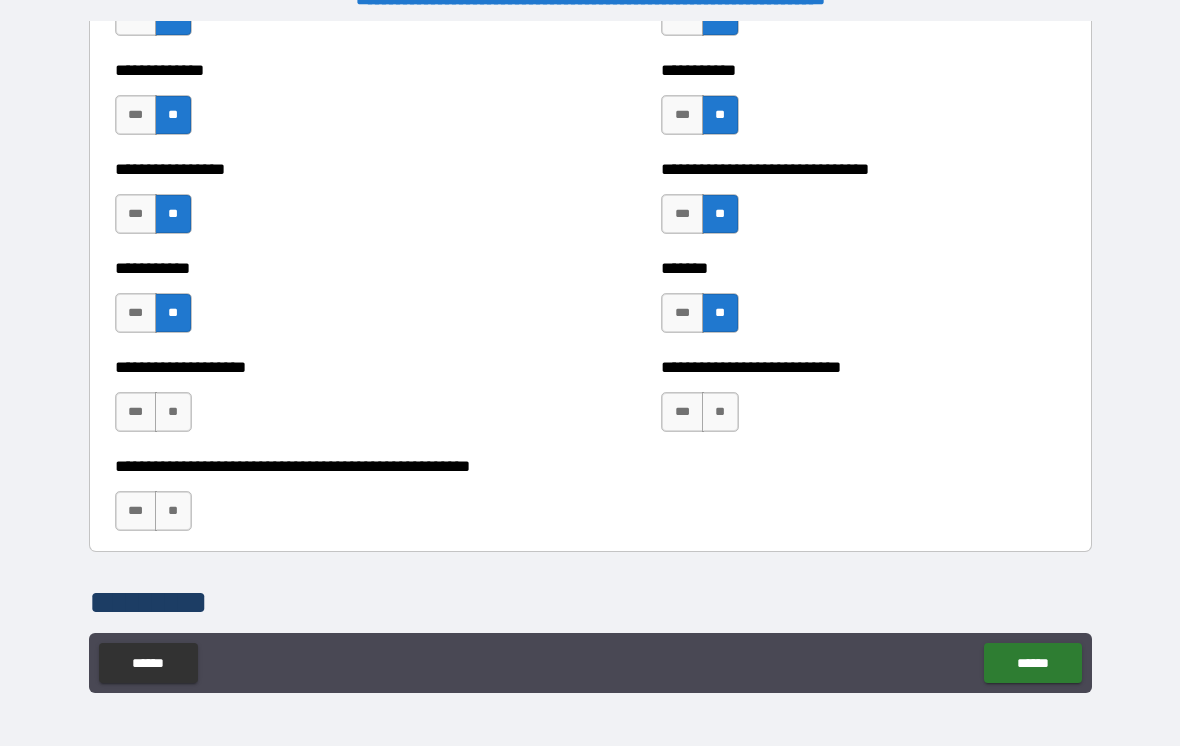 click on "**" at bounding box center [720, 412] 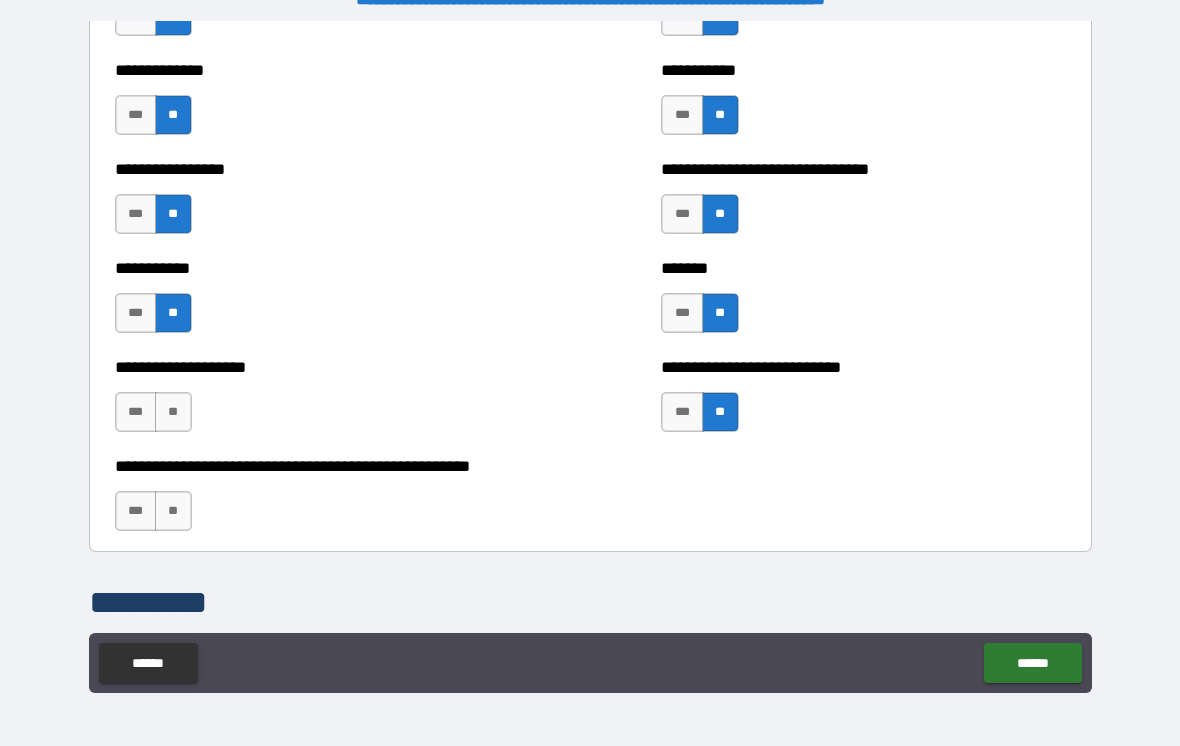 click on "**" at bounding box center (173, 412) 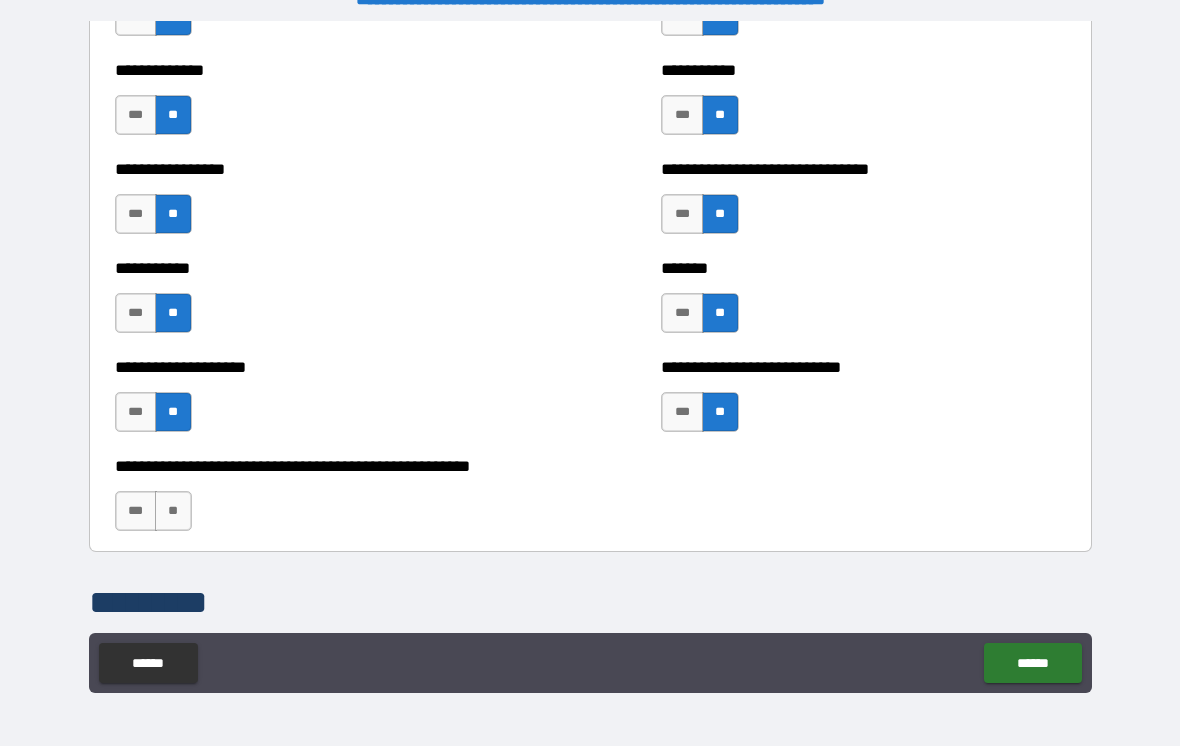 click on "**" at bounding box center (173, 511) 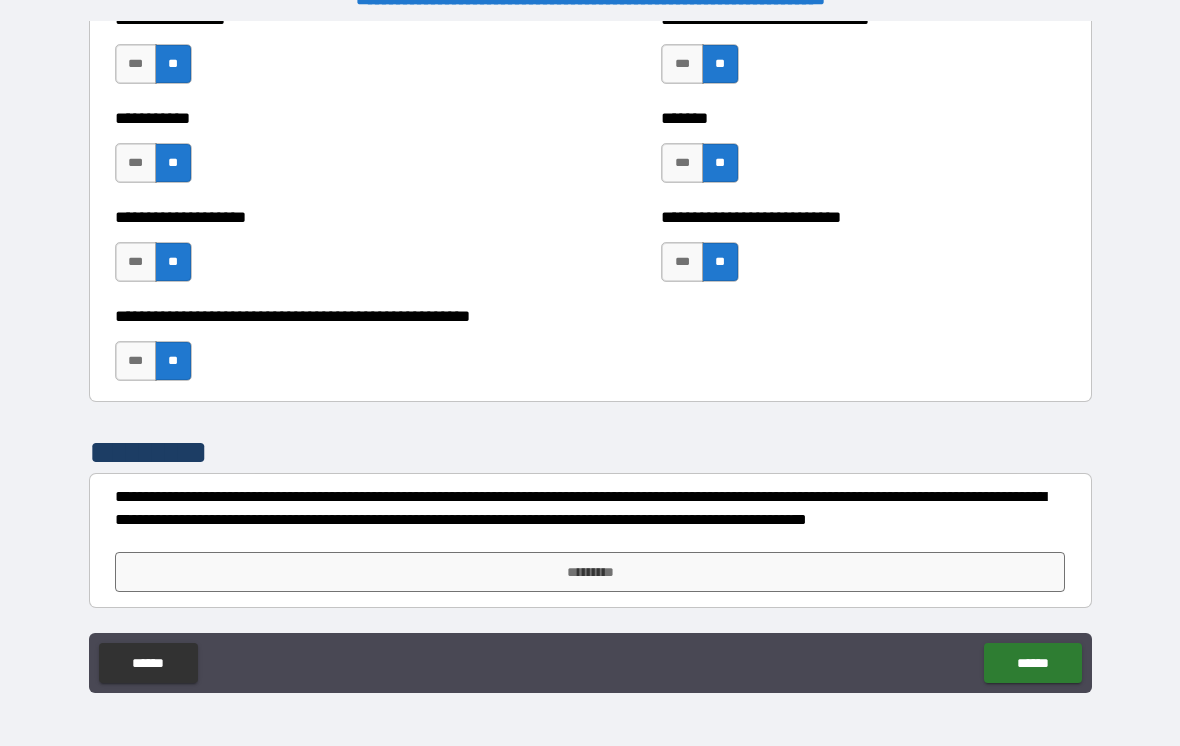 scroll, scrollTop: 7897, scrollLeft: 0, axis: vertical 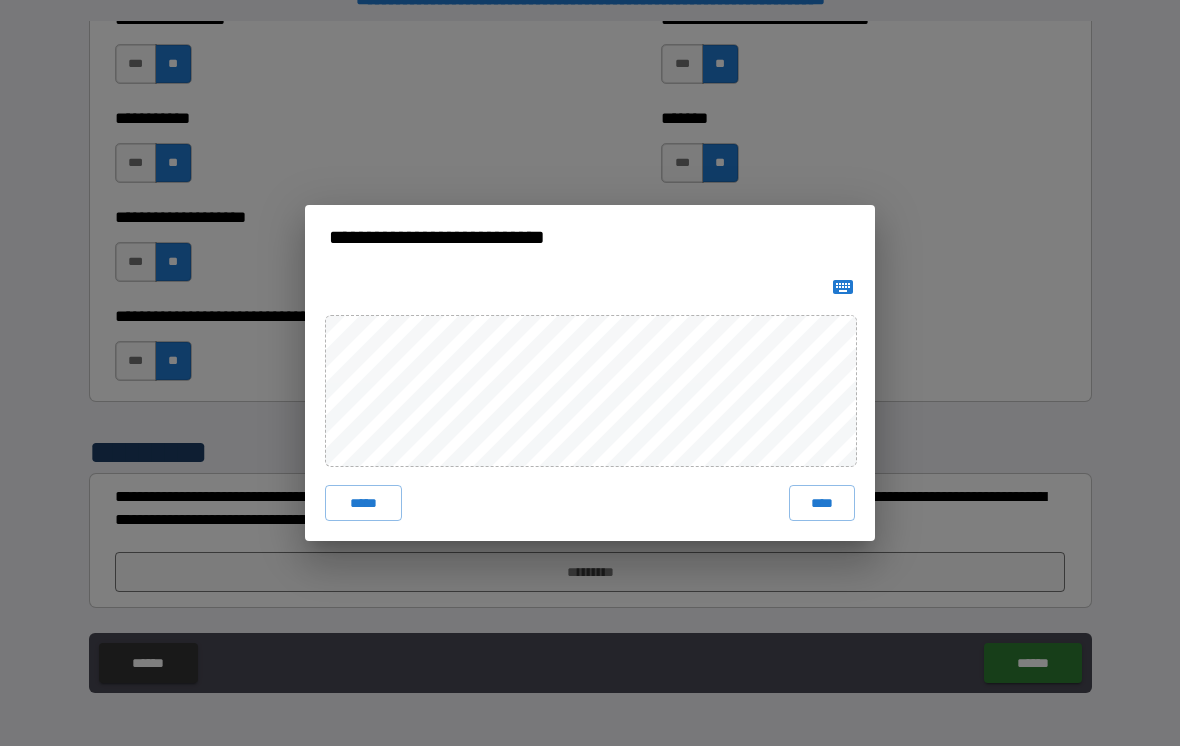click on "****" at bounding box center (822, 503) 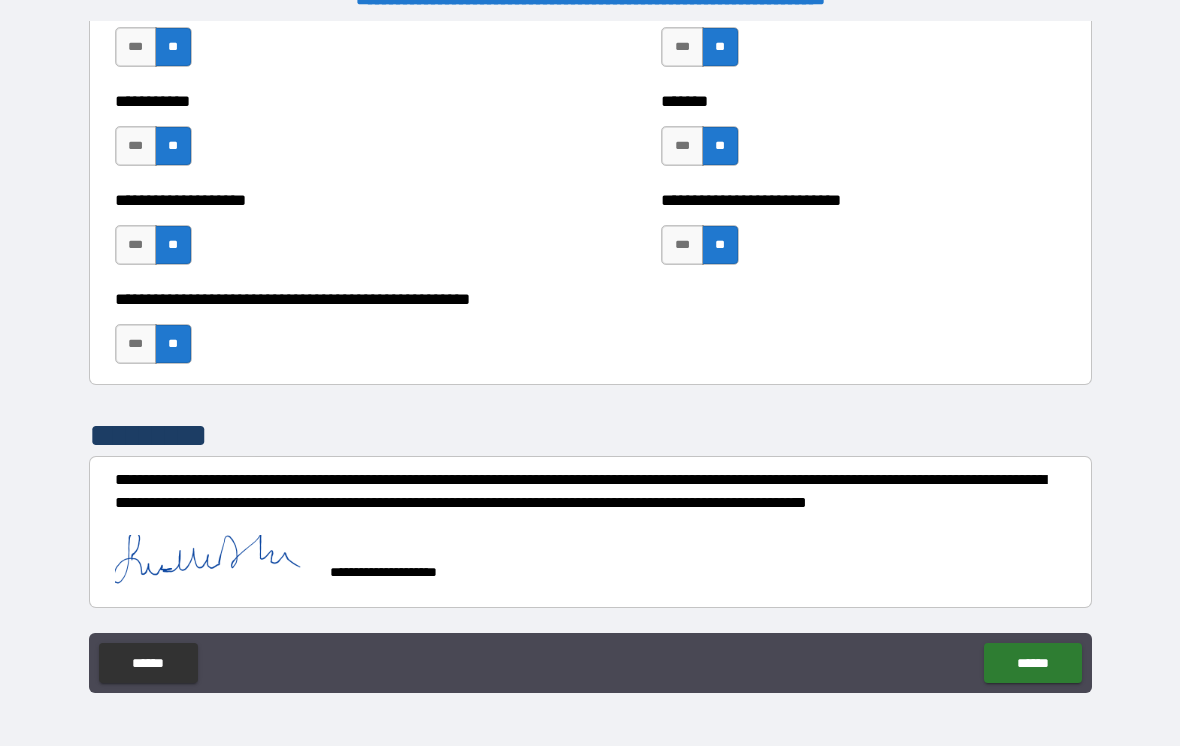 scroll, scrollTop: 0, scrollLeft: 0, axis: both 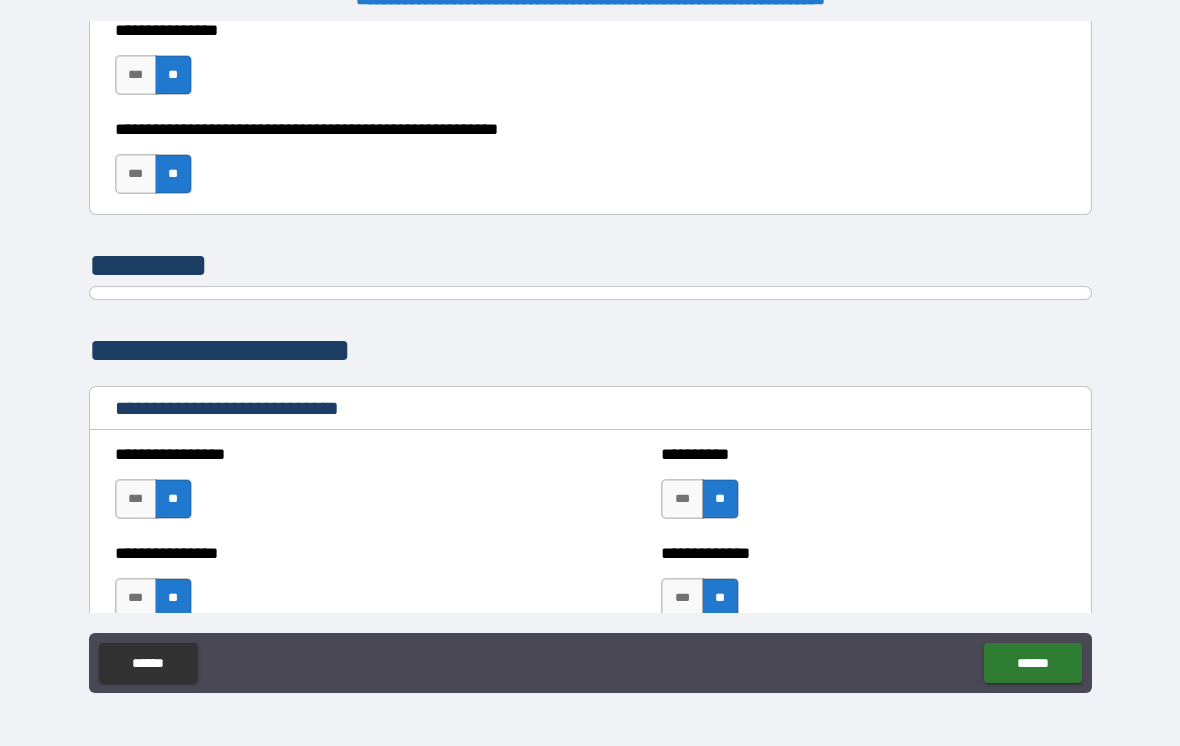 click on "******" at bounding box center [1032, 663] 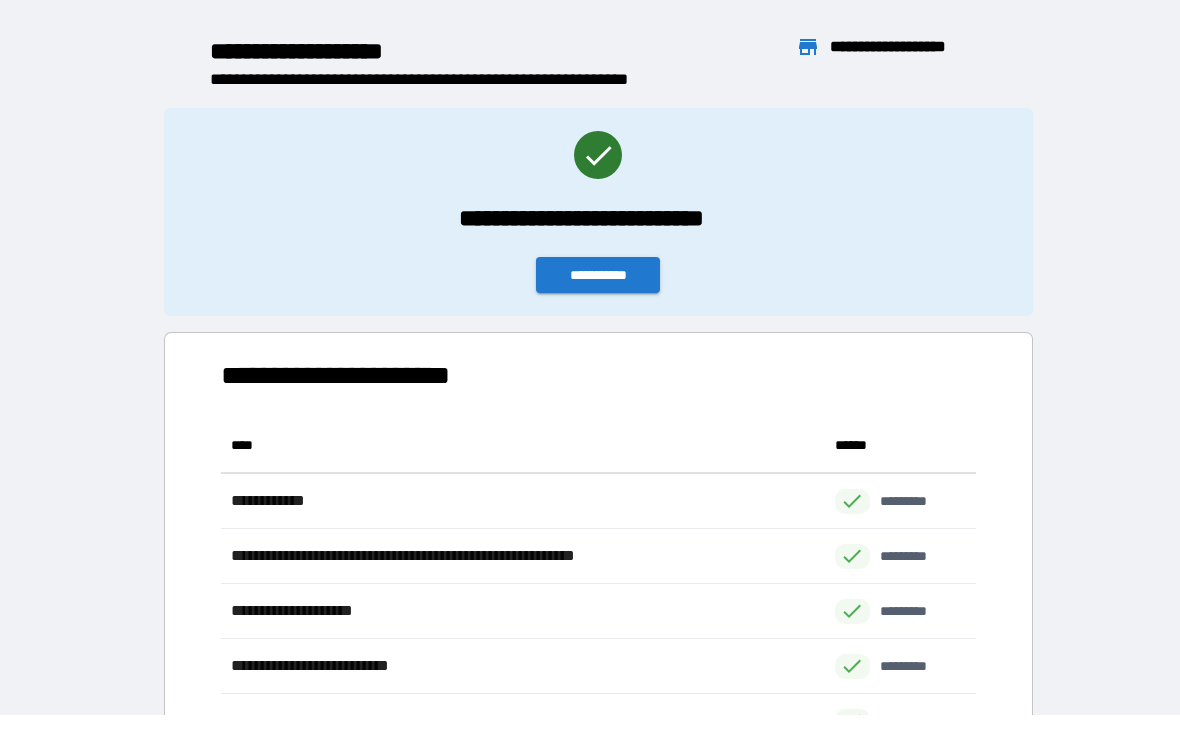 scroll, scrollTop: 1, scrollLeft: 1, axis: both 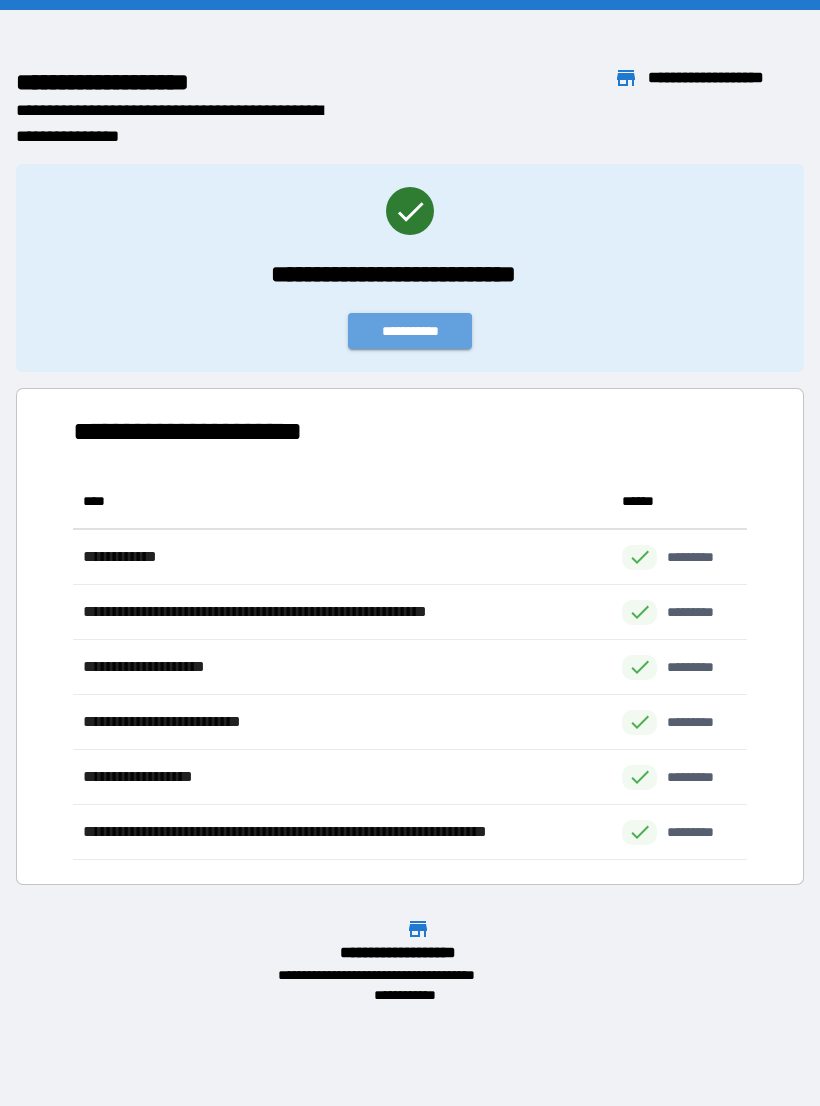 click on "**********" at bounding box center [410, 331] 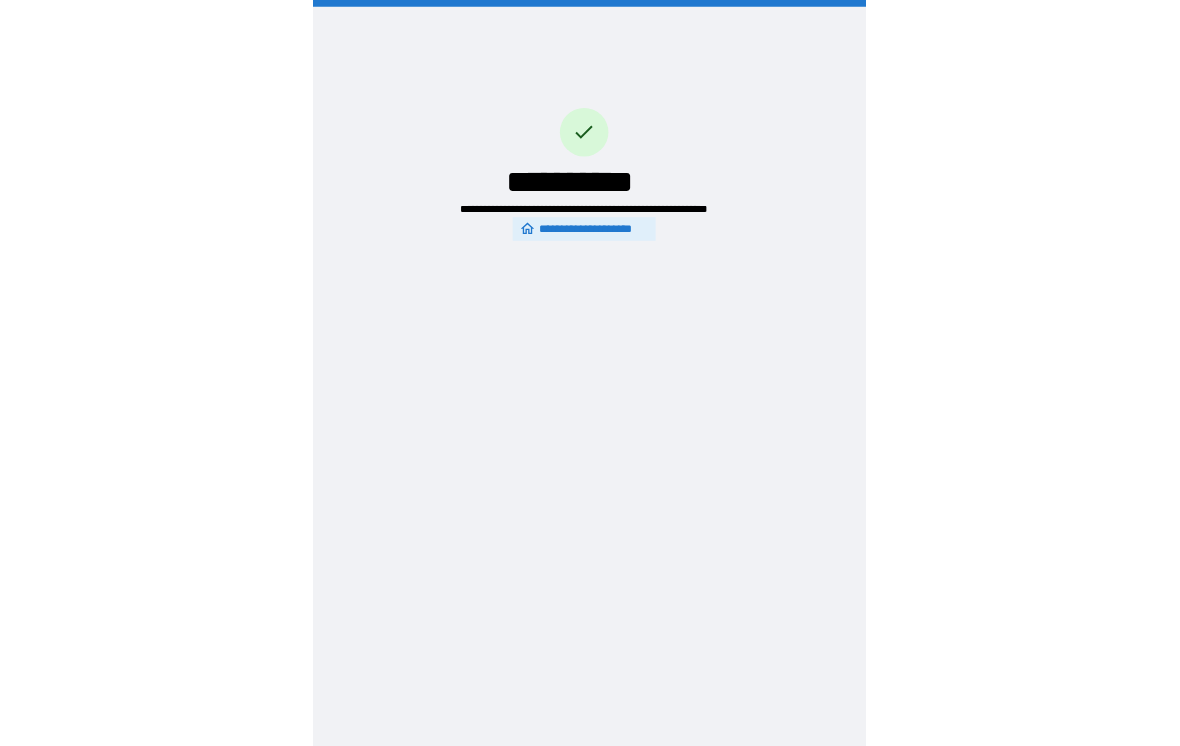 scroll, scrollTop: 31, scrollLeft: 0, axis: vertical 